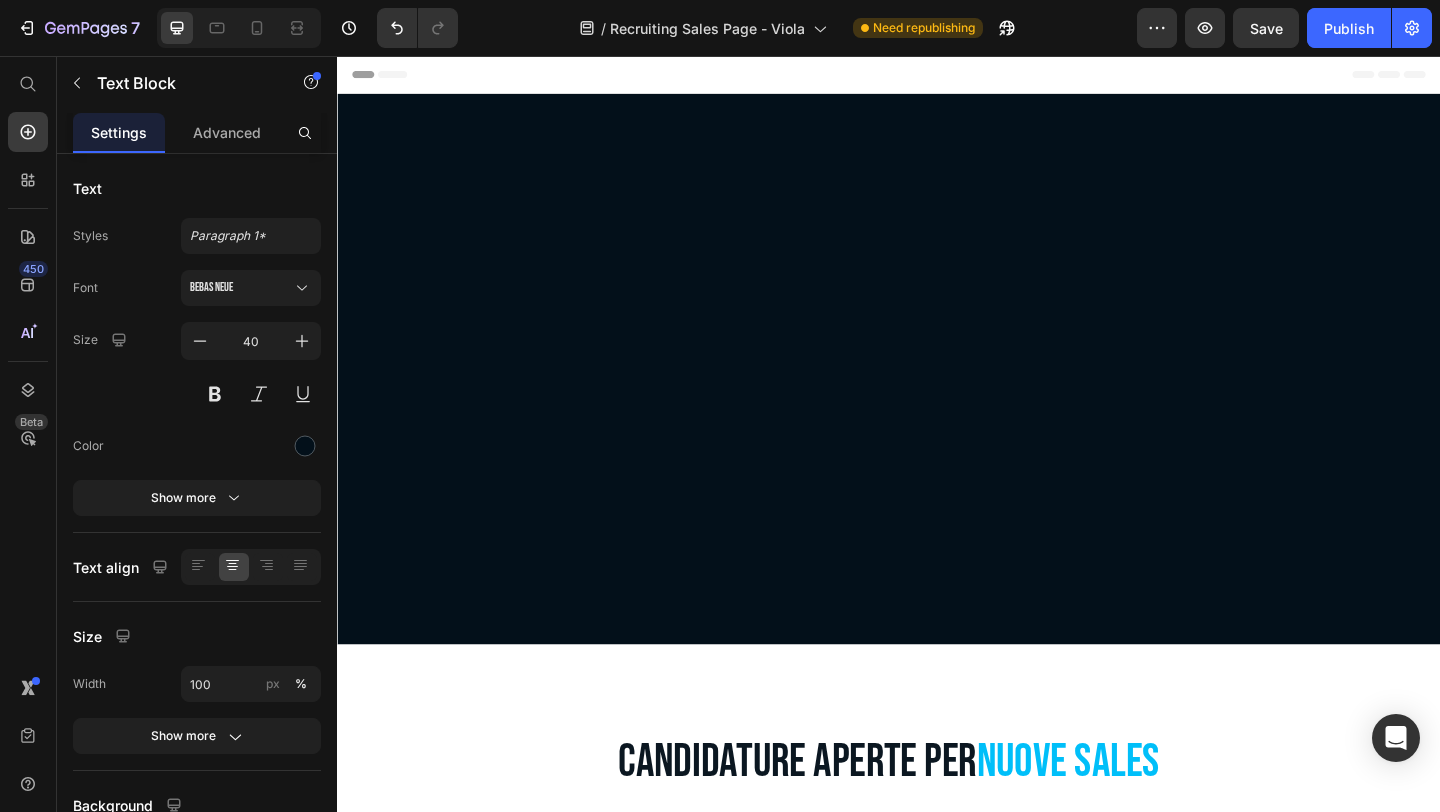 scroll, scrollTop: 1300, scrollLeft: 0, axis: vertical 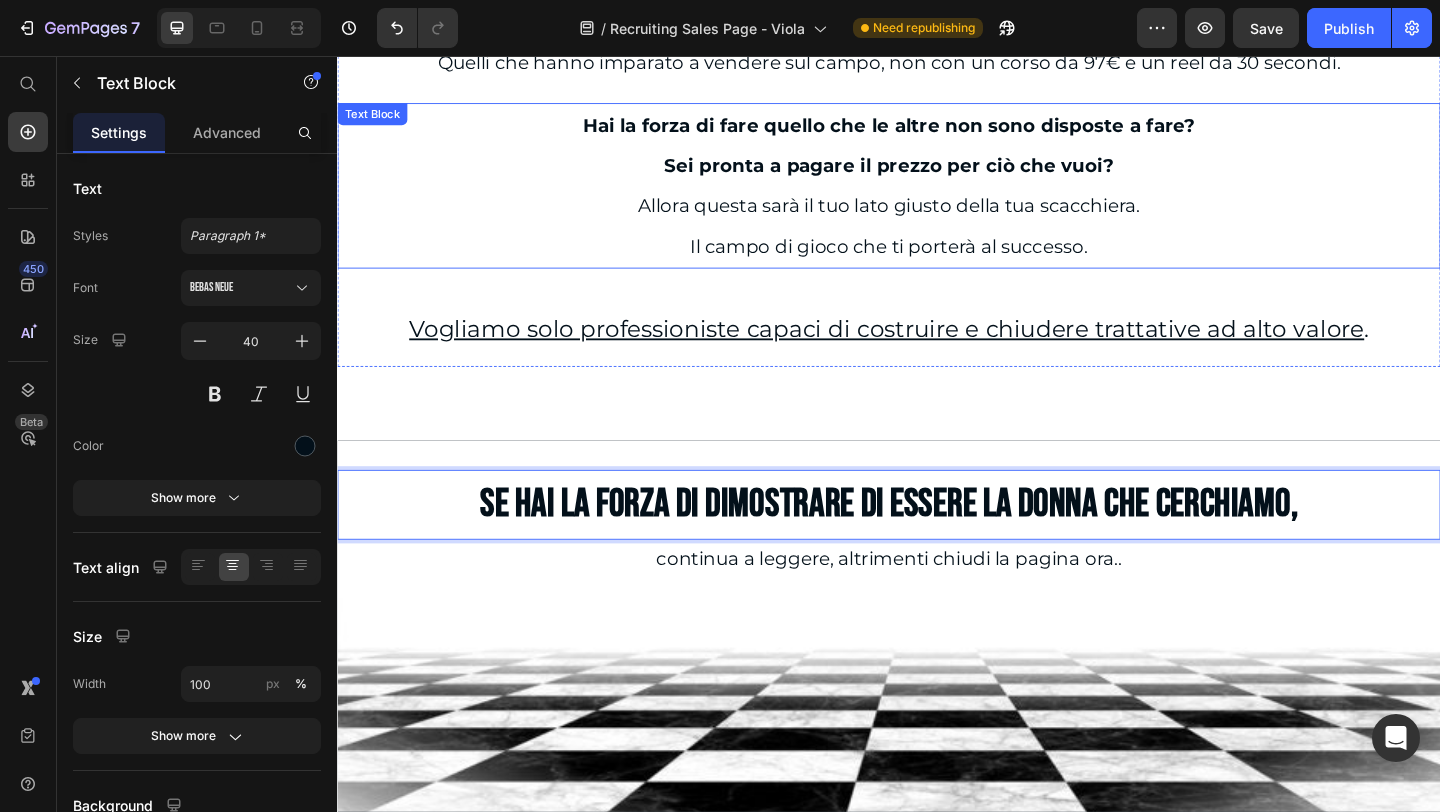 click on "Allora questa sarà il tuo lato giusto della tua scacchiera." at bounding box center (937, 219) 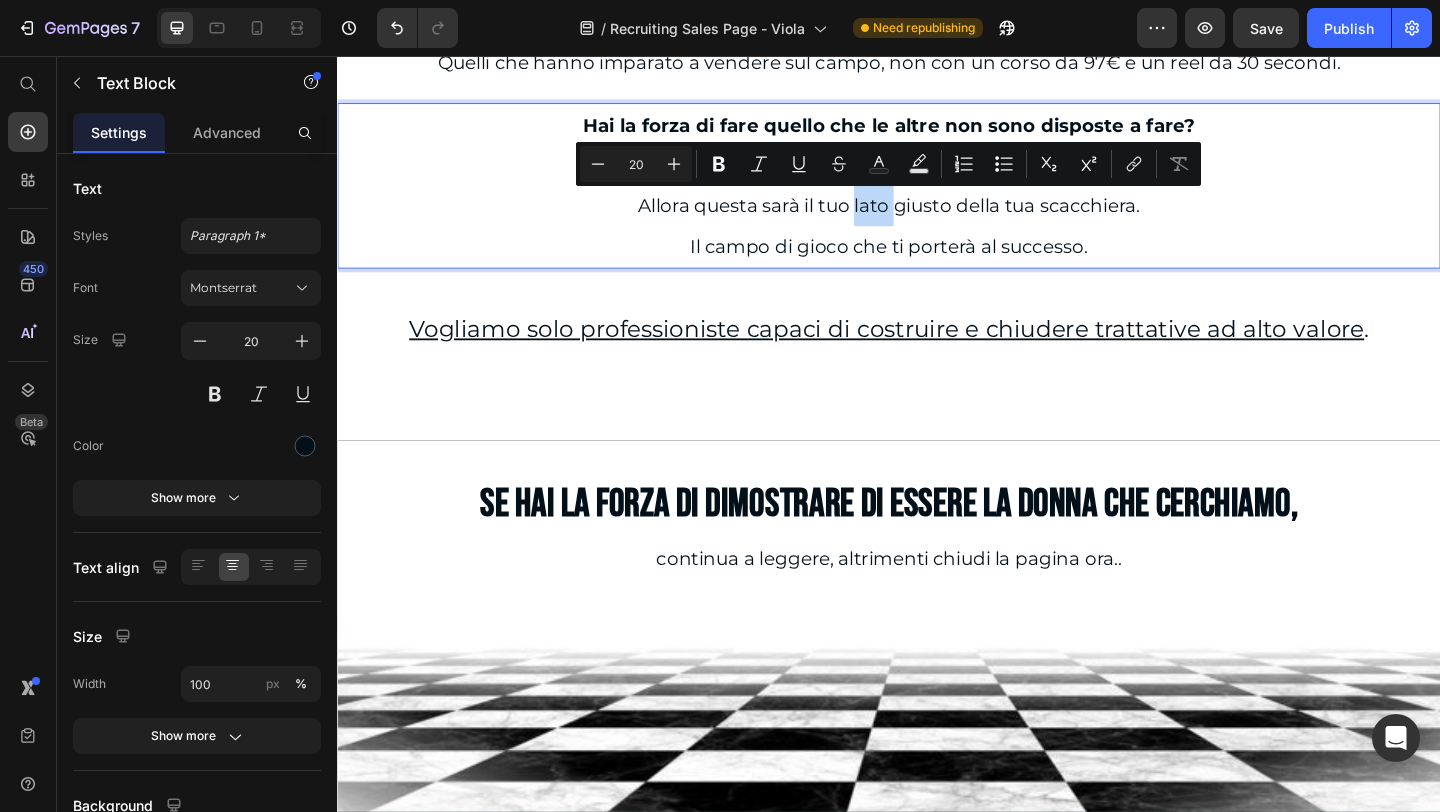 click on "Allora questa sarà il tuo lato giusto della tua scacchiera." at bounding box center [937, 219] 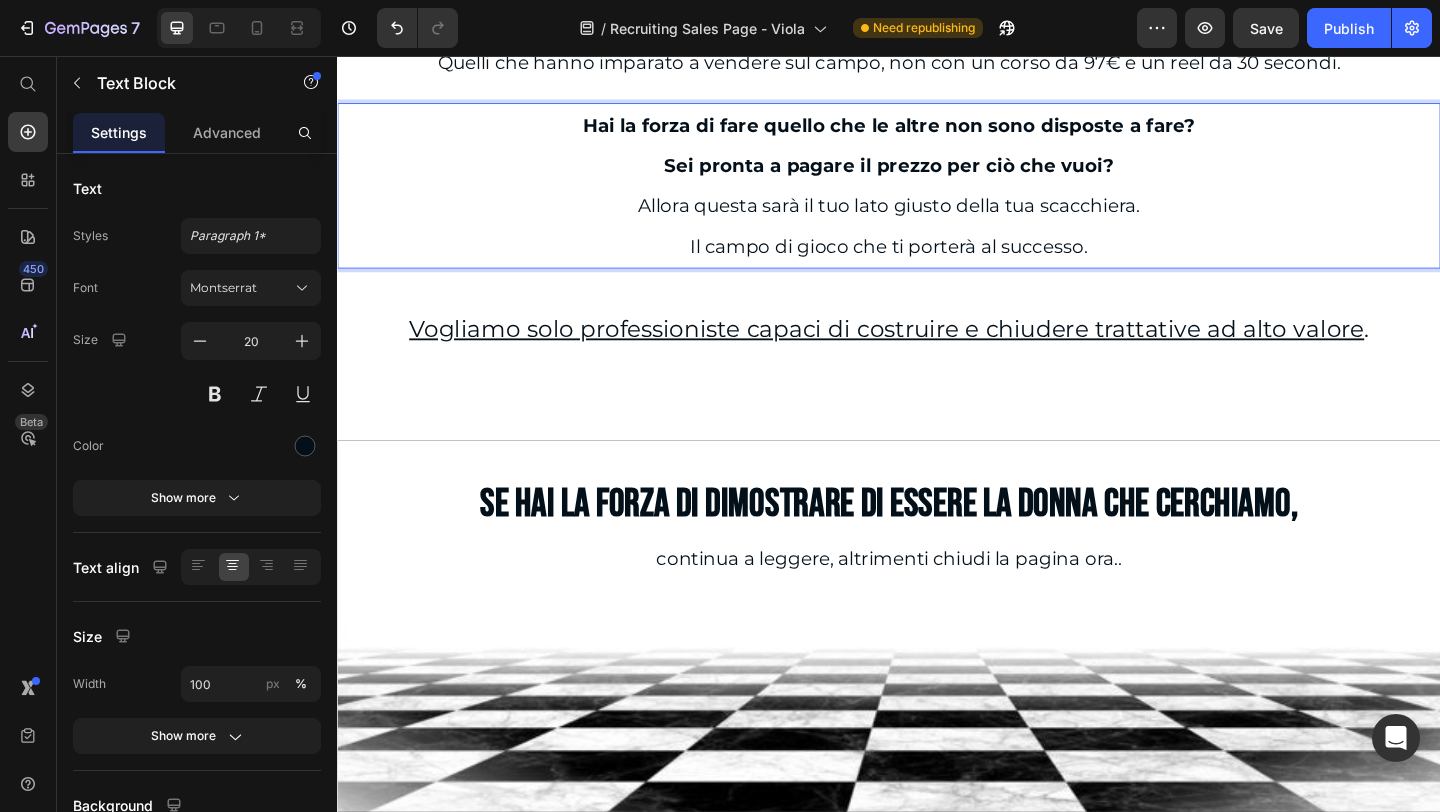 click on "Allora questa sarà il tuo lato giusto della tua scacchiera." at bounding box center (937, 219) 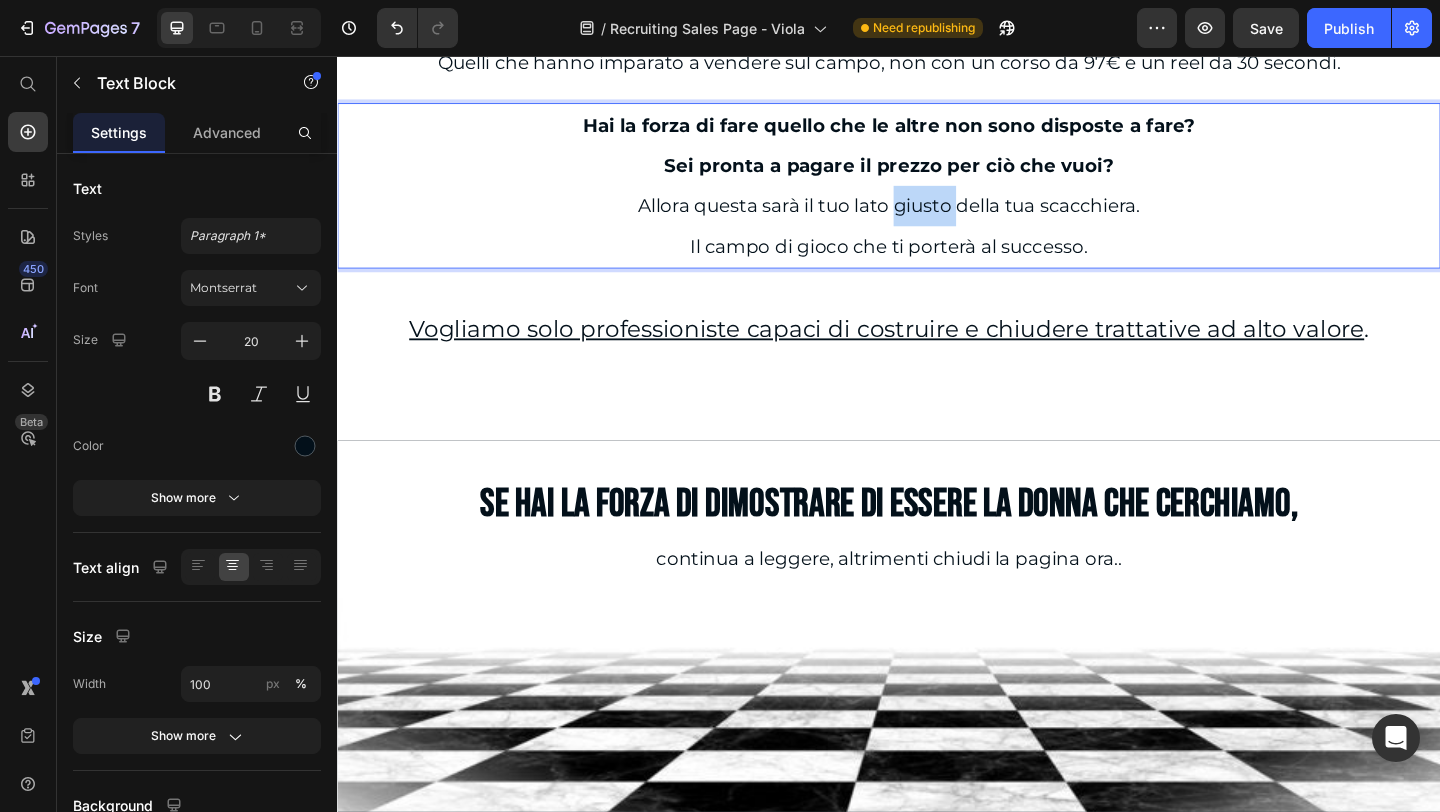 click on "Allora questa sarà il tuo lato giusto della tua scacchiera." at bounding box center [937, 219] 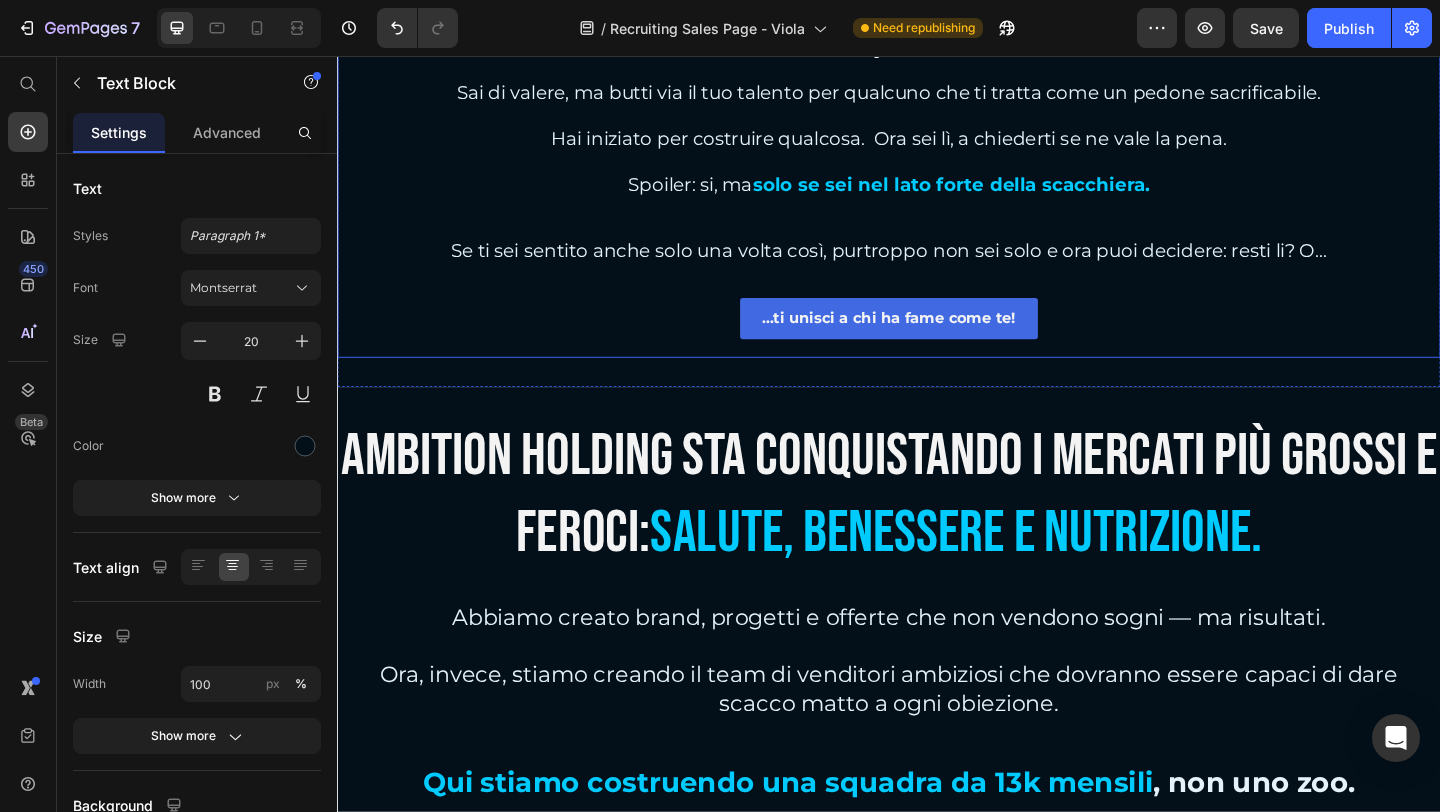 scroll, scrollTop: 2400, scrollLeft: 0, axis: vertical 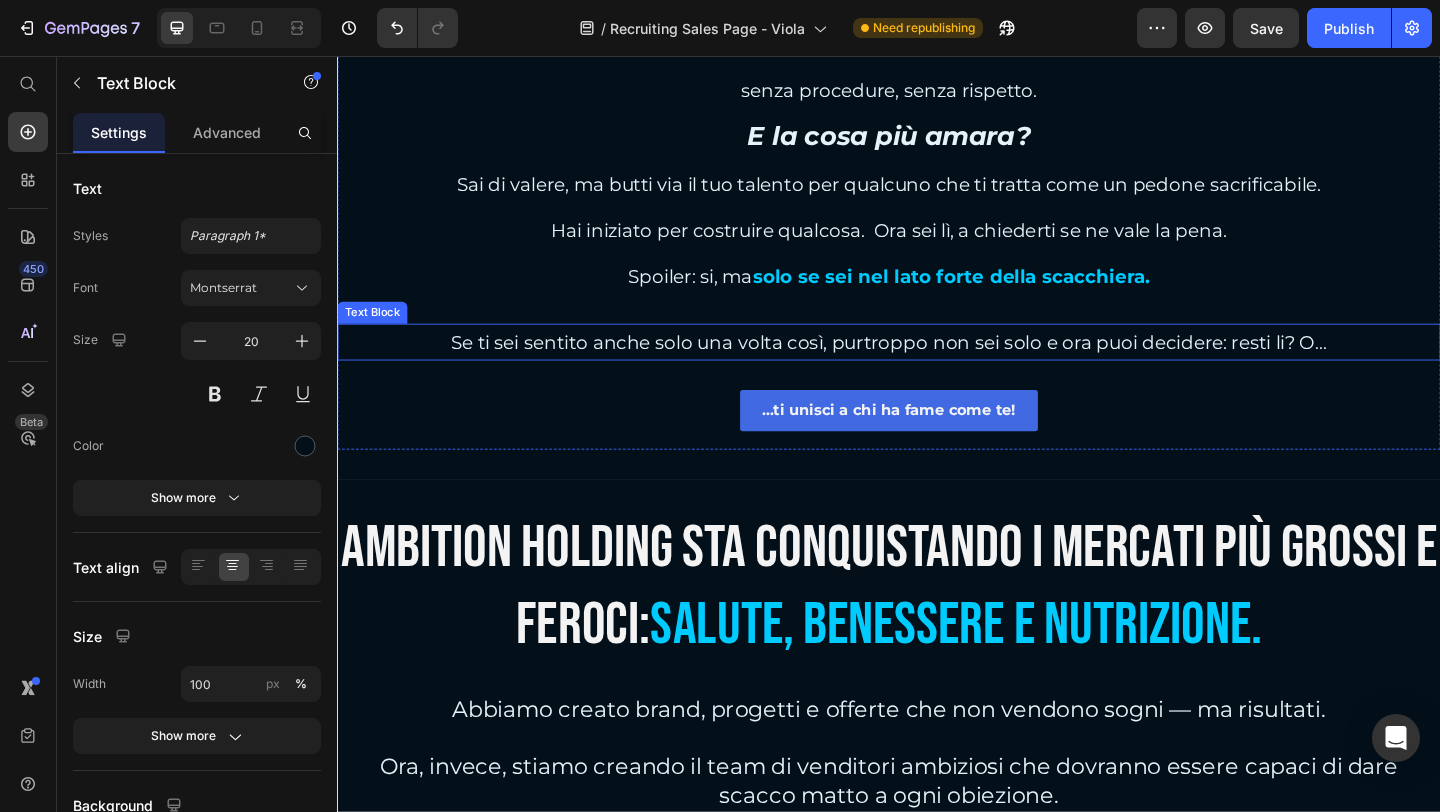 click on "Se ti sei sentito anche solo una volta così, purtroppo non sei solo e ora puoi decidere: resti li? O…" at bounding box center [937, 367] 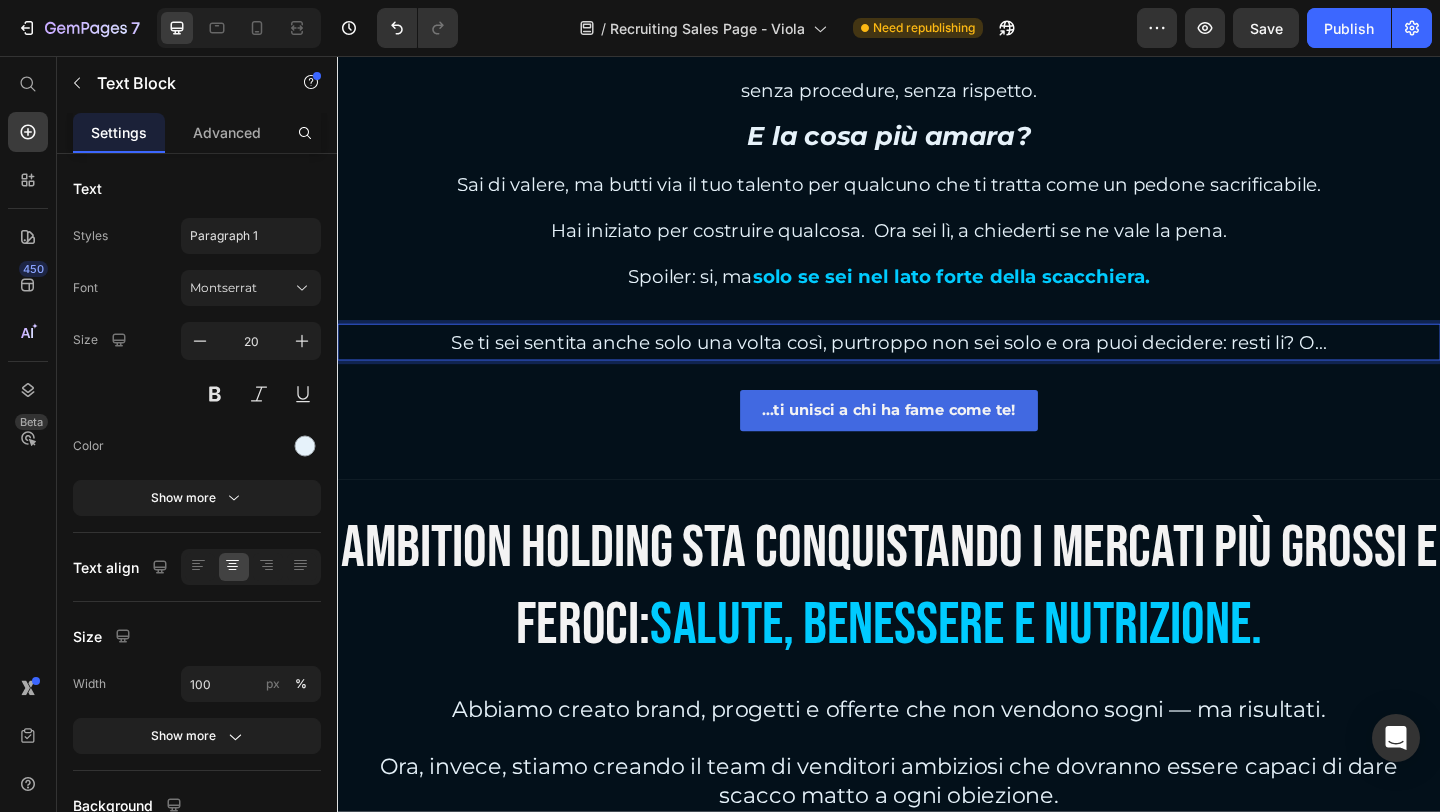 click on "Se ti sei sentita anche solo una volta così, purtroppo non sei solo e ora puoi decidere: resti li? O…" at bounding box center (937, 367) 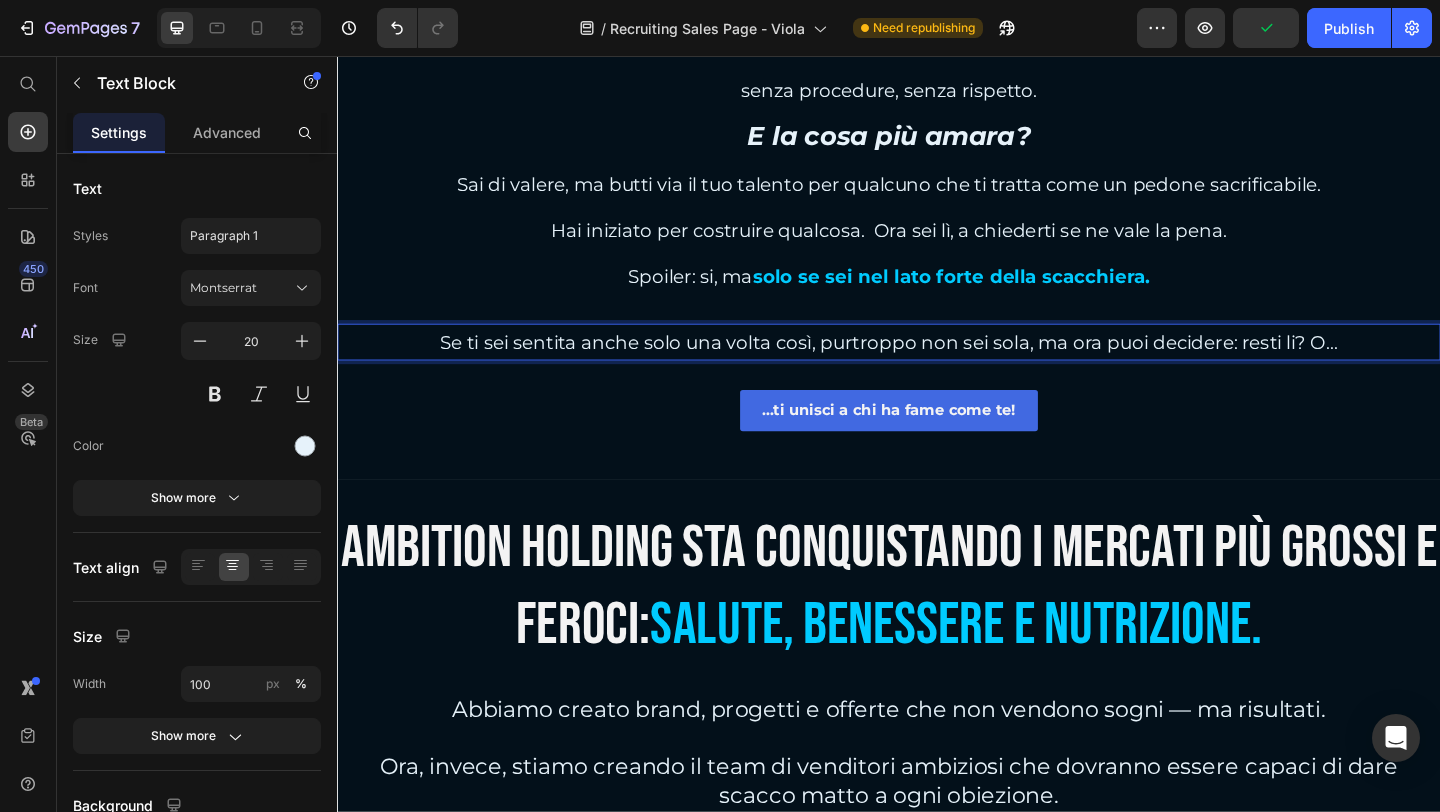 click on "Se ti sei sentita anche solo una volta così, purtroppo non sei sola, ma ora puoi decidere: resti li? O…" at bounding box center [937, 367] 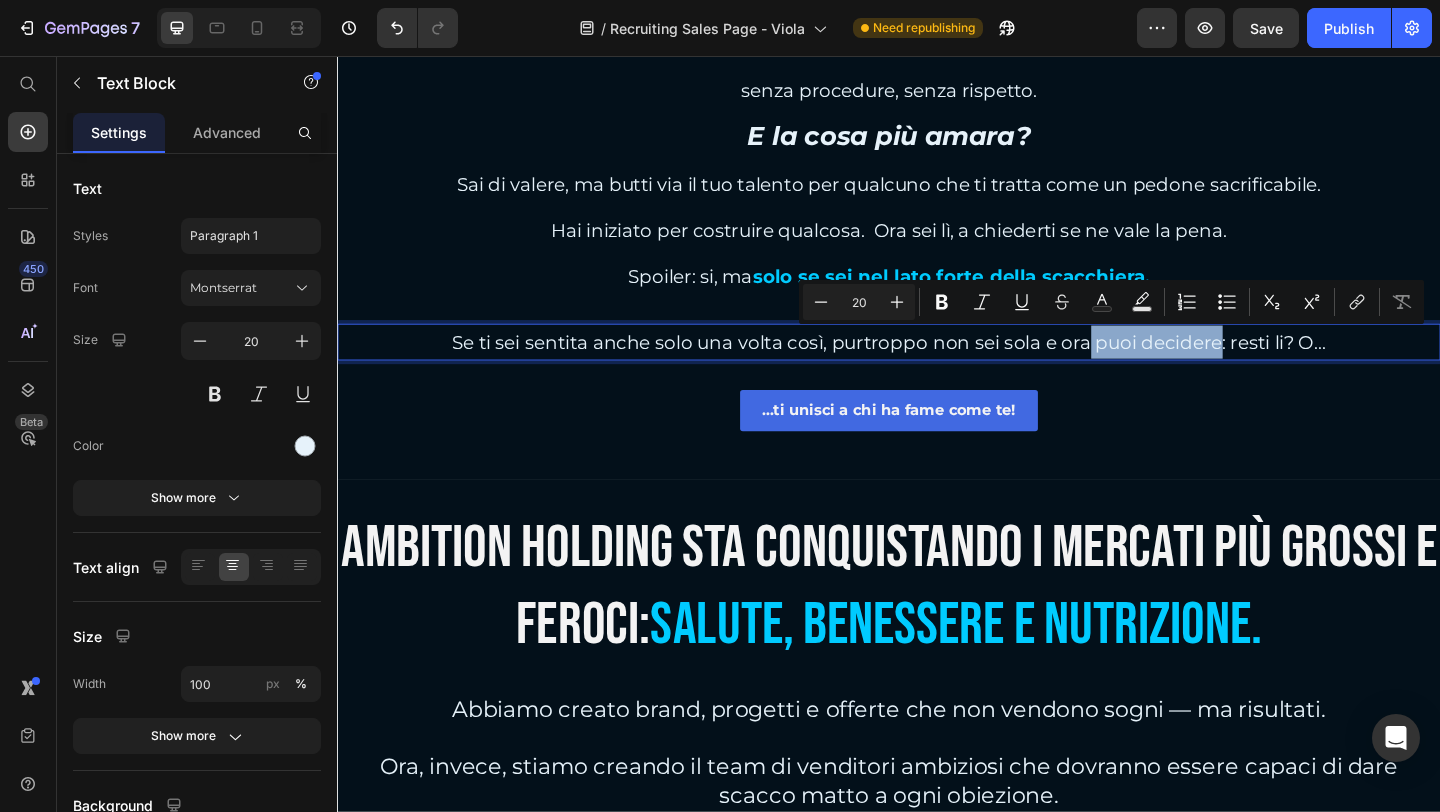 drag, startPoint x: 1146, startPoint y: 375, endPoint x: 1286, endPoint y: 375, distance: 140 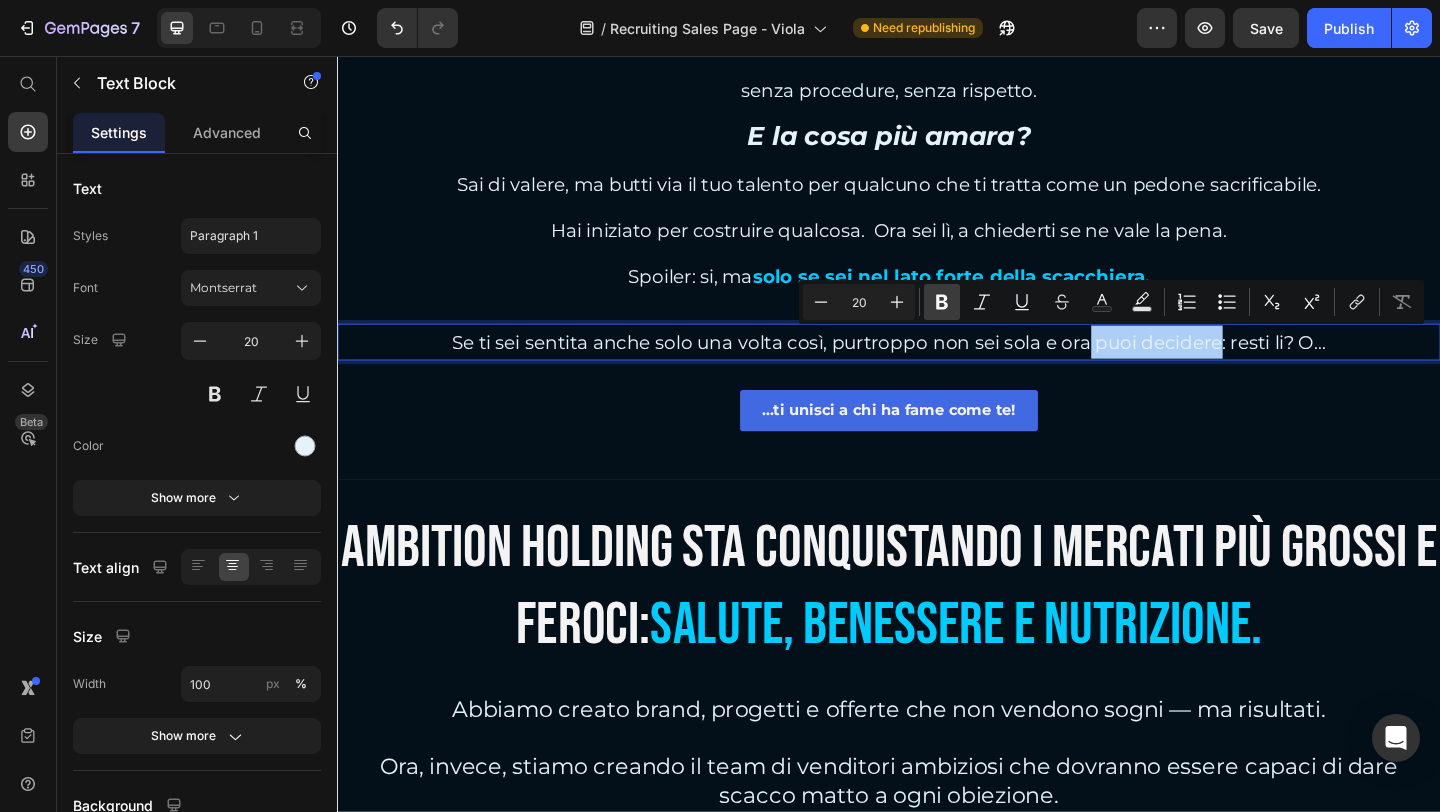 click 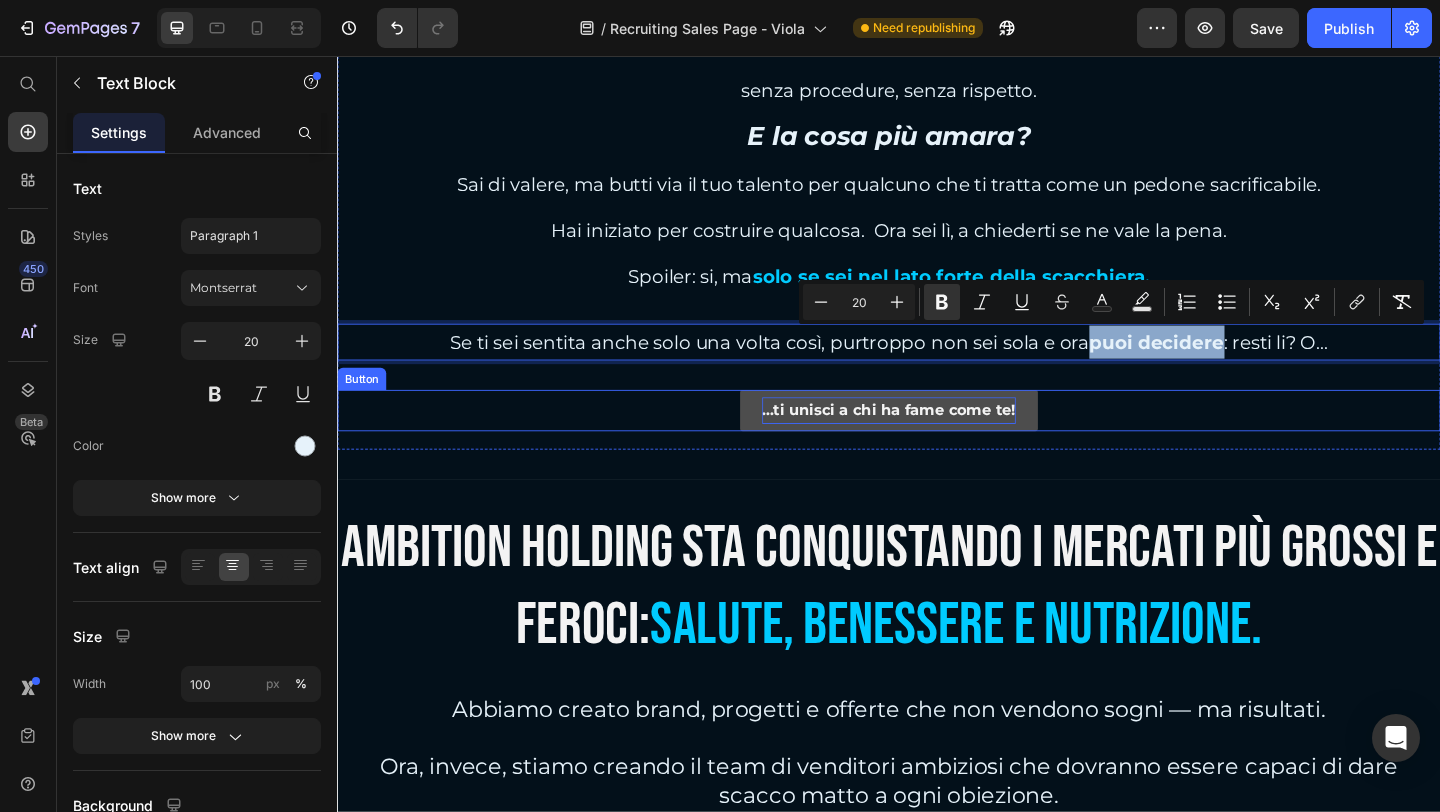 click on "...ti unisci a chi ha fame come te!" at bounding box center (937, 440) 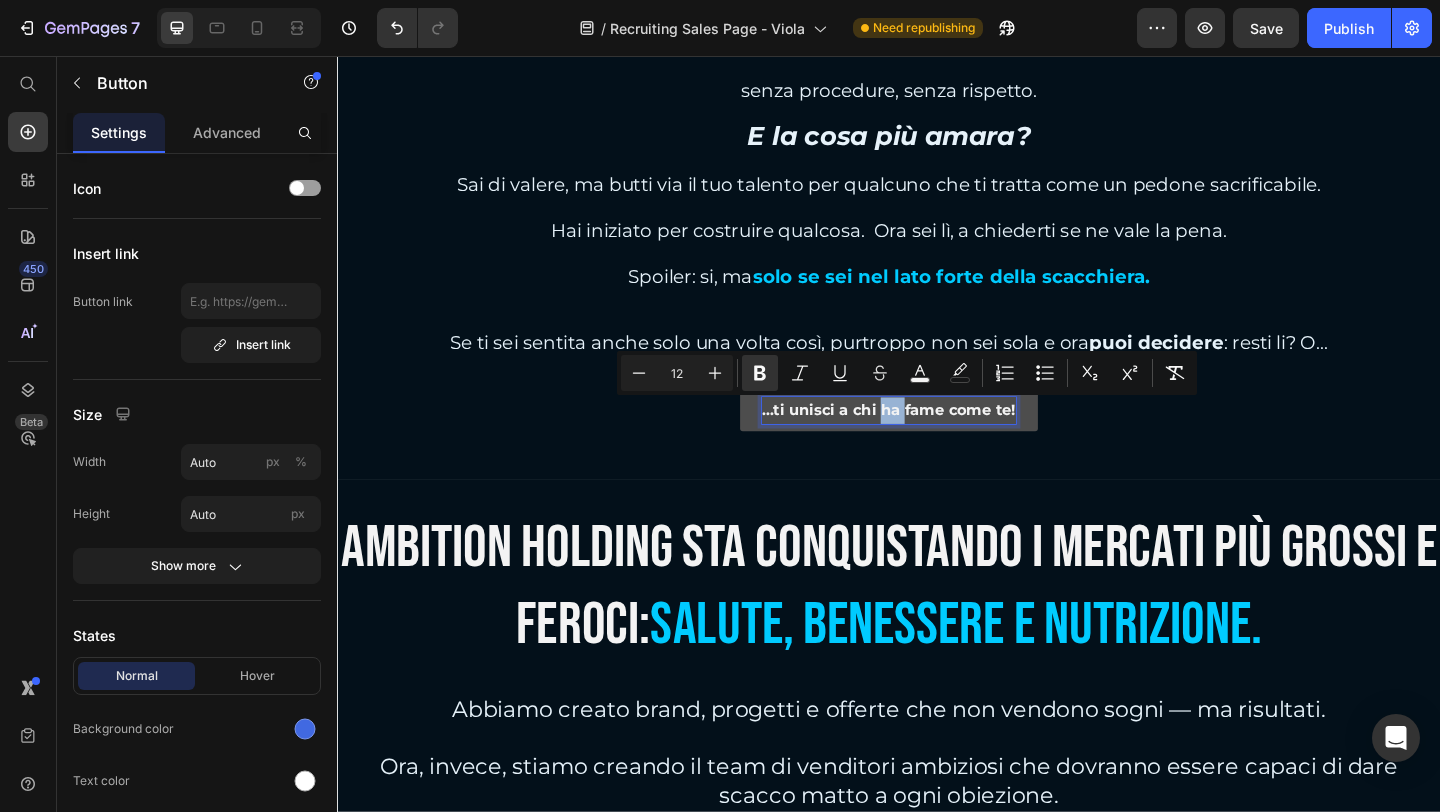 click on "...ti unisci a chi ha fame come te!" at bounding box center [937, 440] 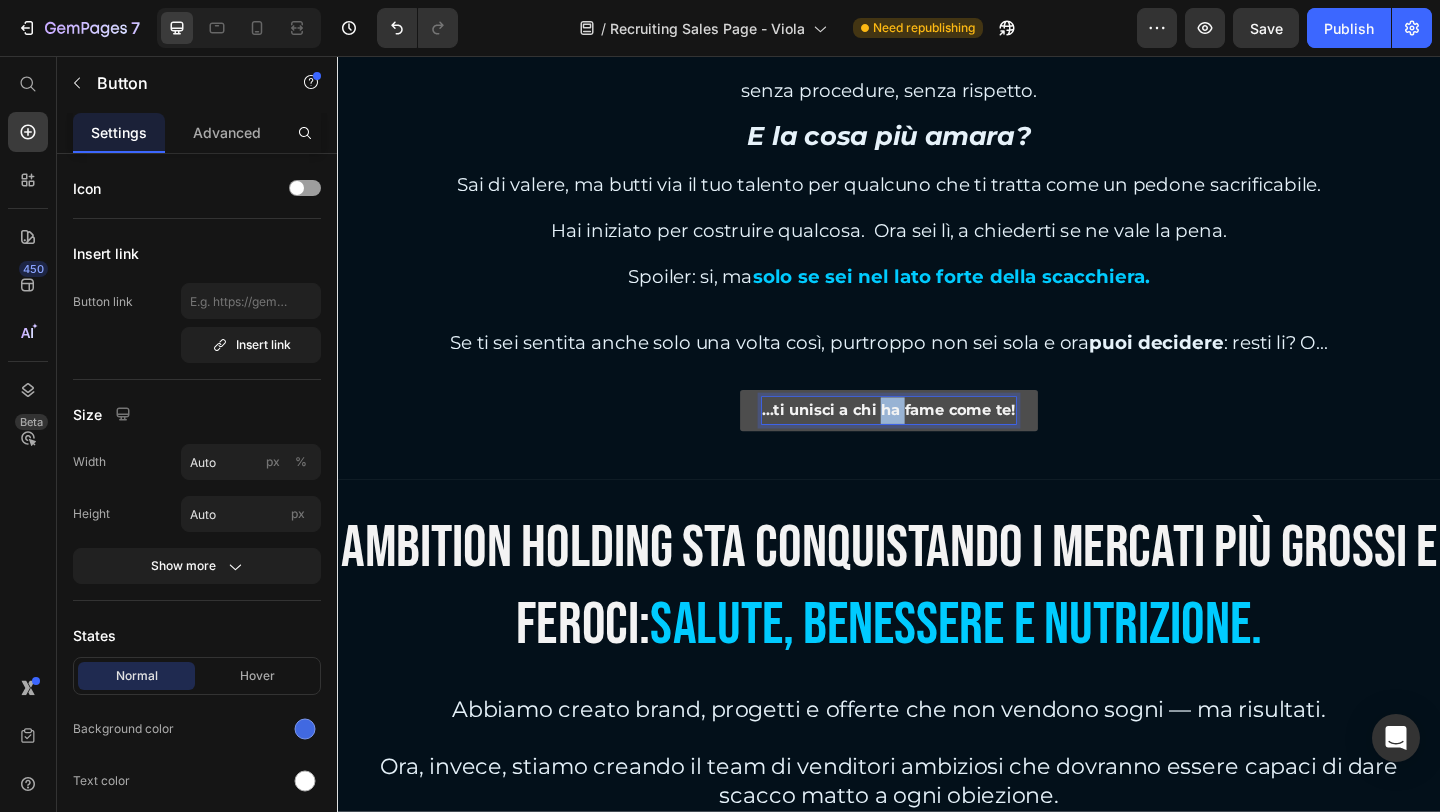 click on "...ti unisci a chi ha fame come te!" at bounding box center [937, 440] 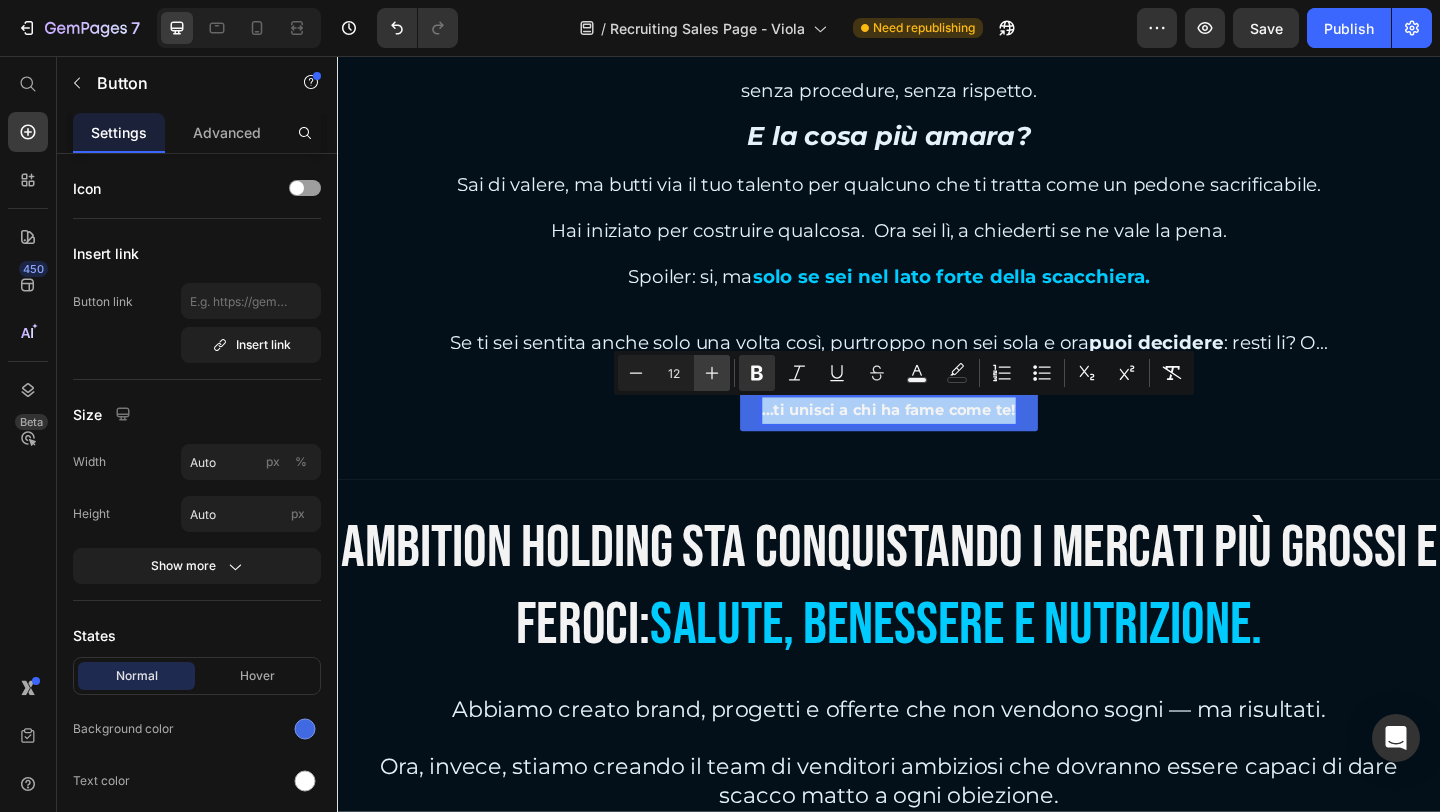 click on "Plus" at bounding box center [712, 373] 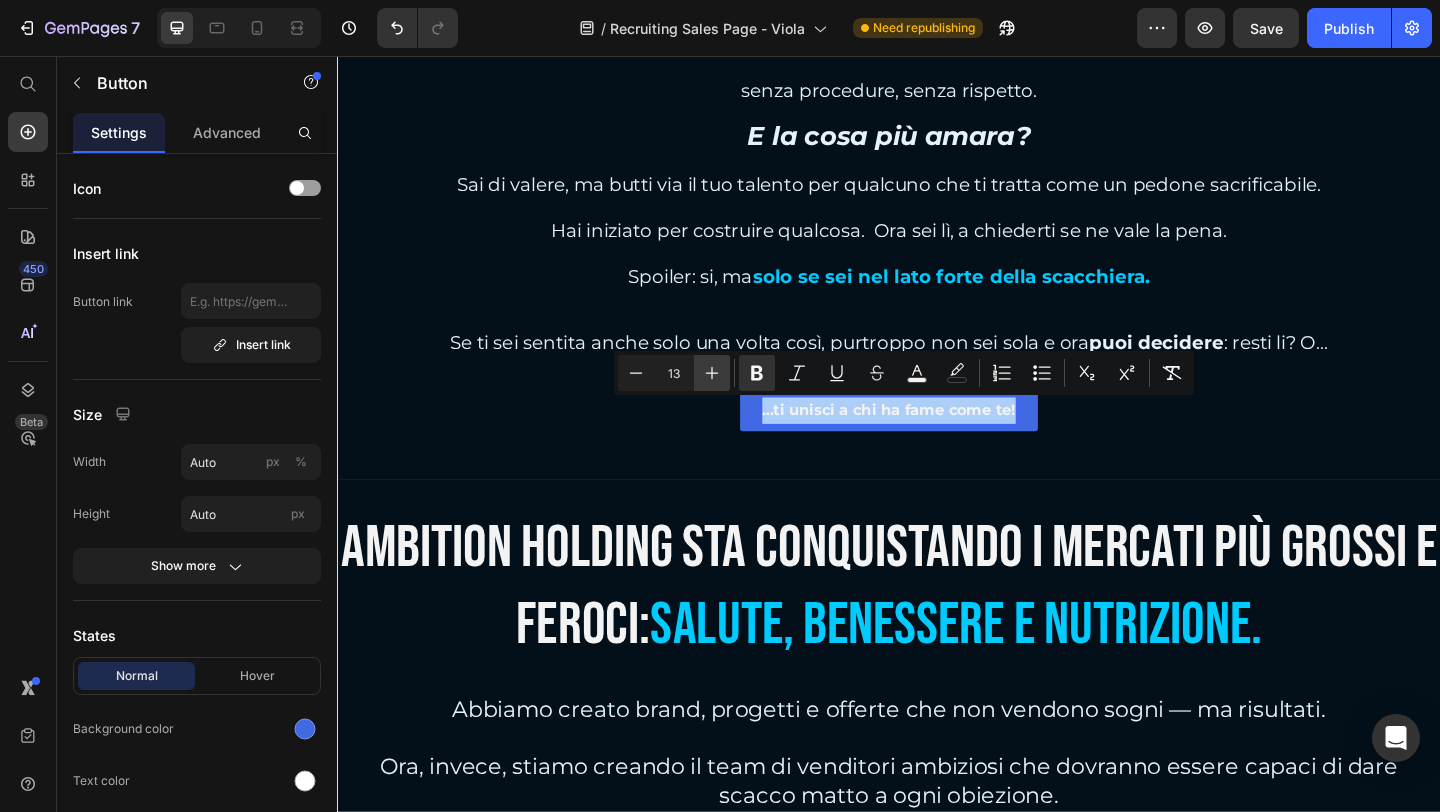 click on "Plus" at bounding box center (712, 373) 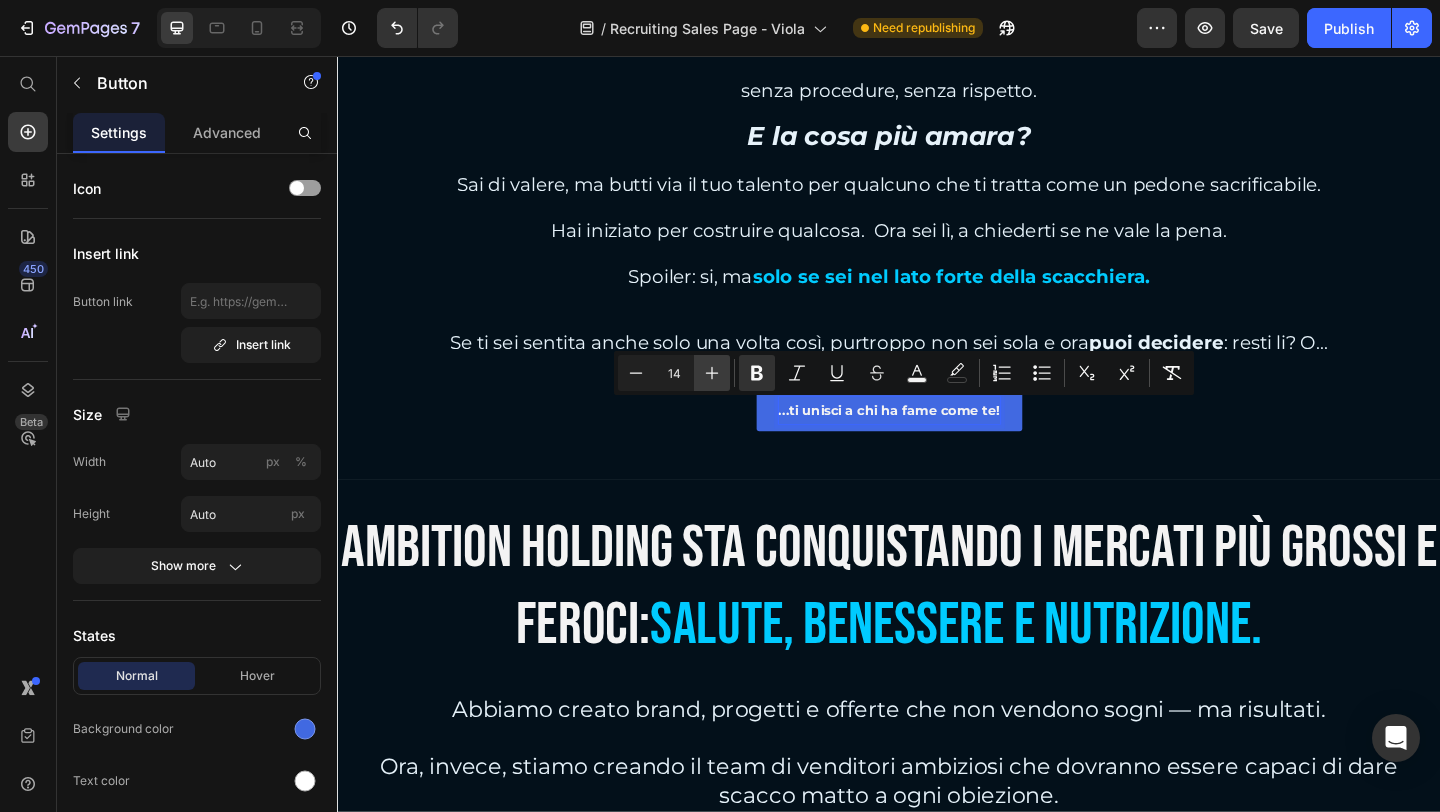 click on "Plus" at bounding box center (712, 373) 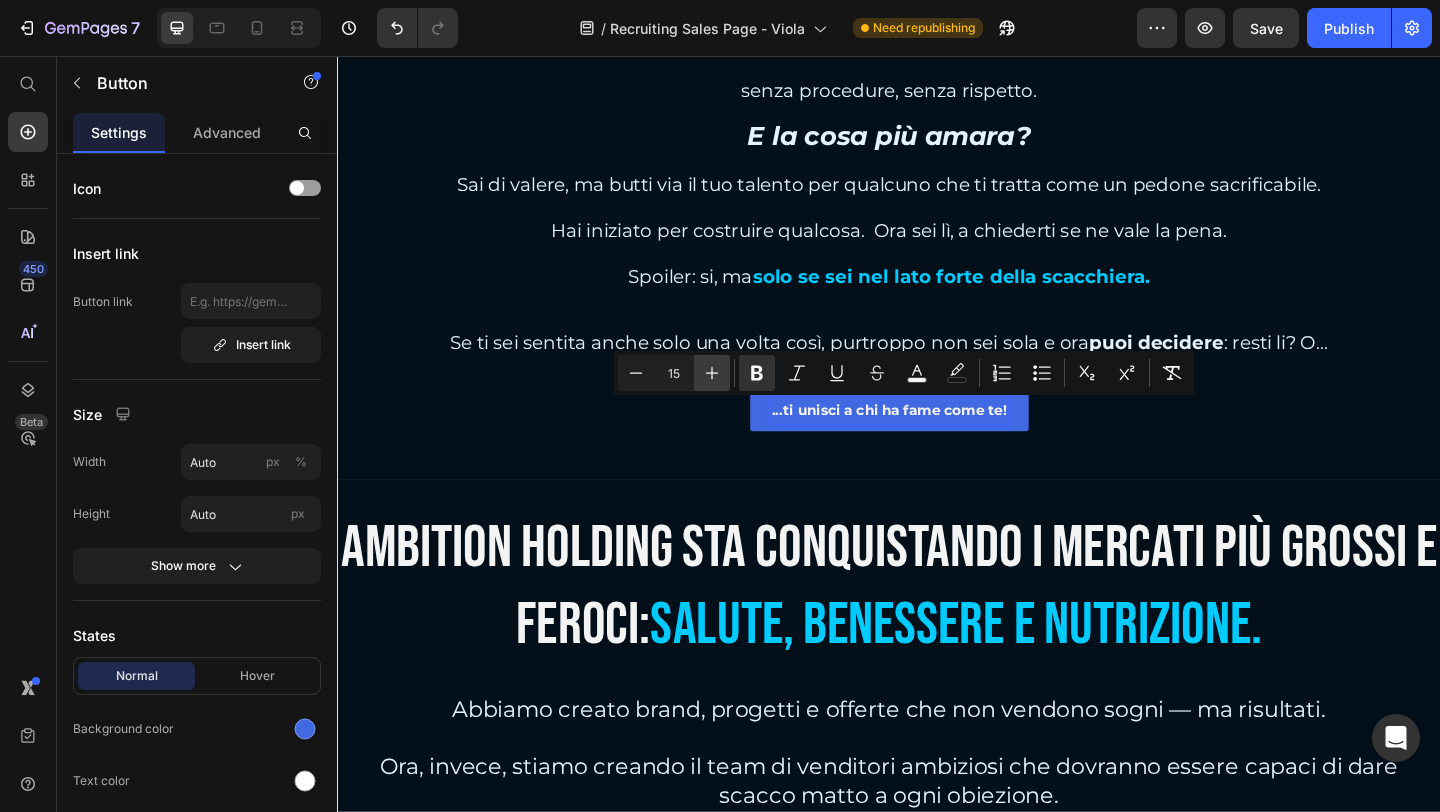 click on "Plus" at bounding box center (712, 373) 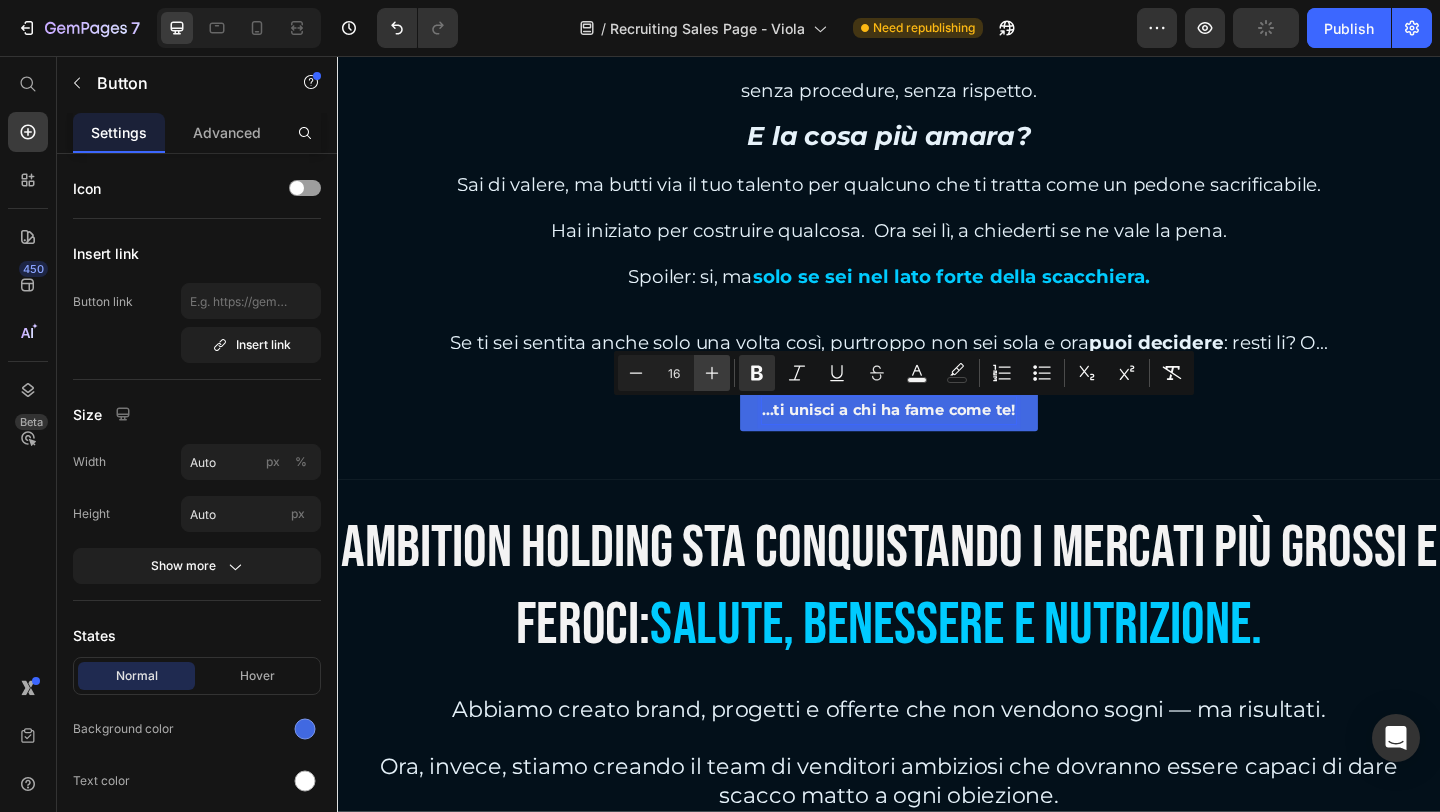click on "Plus" at bounding box center (712, 373) 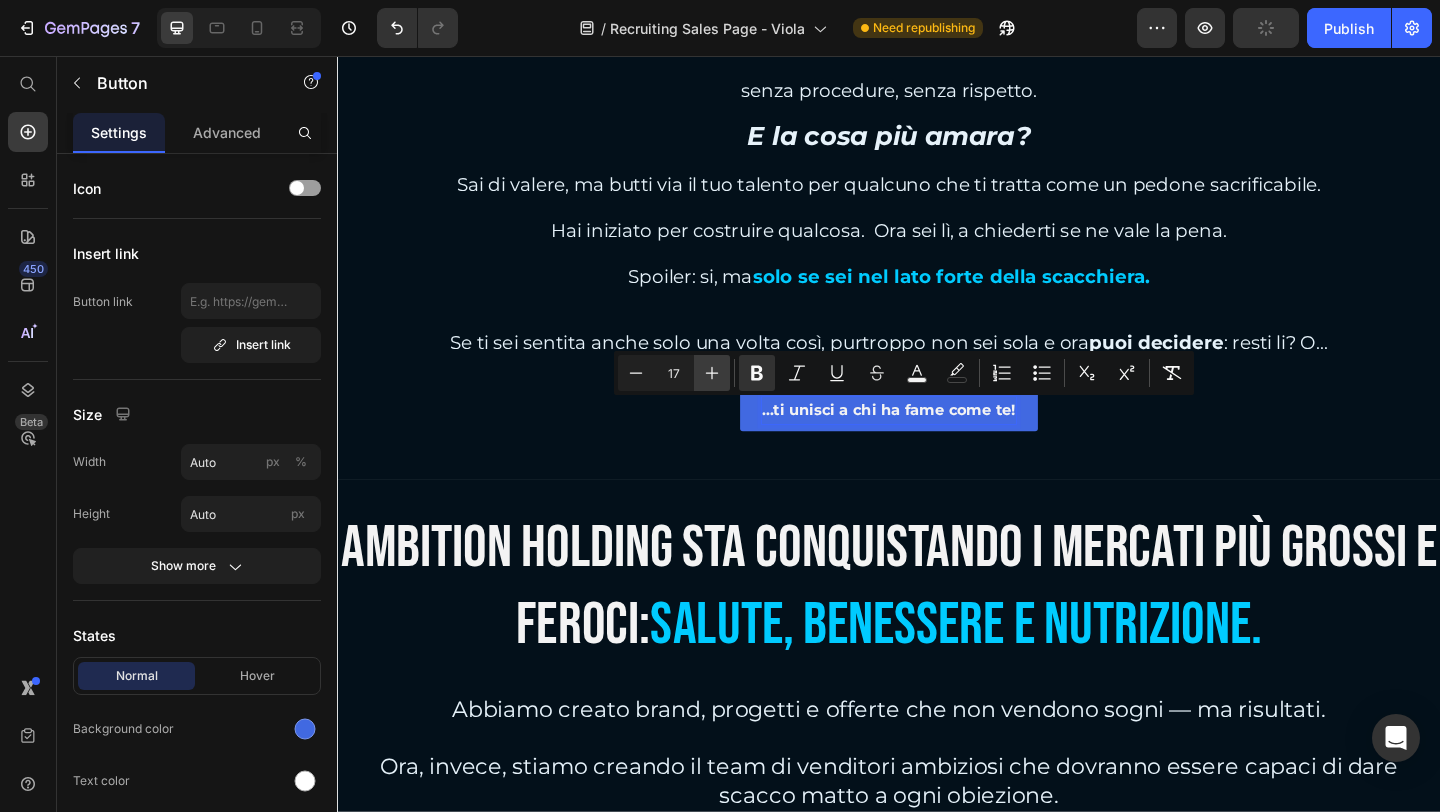 click on "Plus" at bounding box center [712, 373] 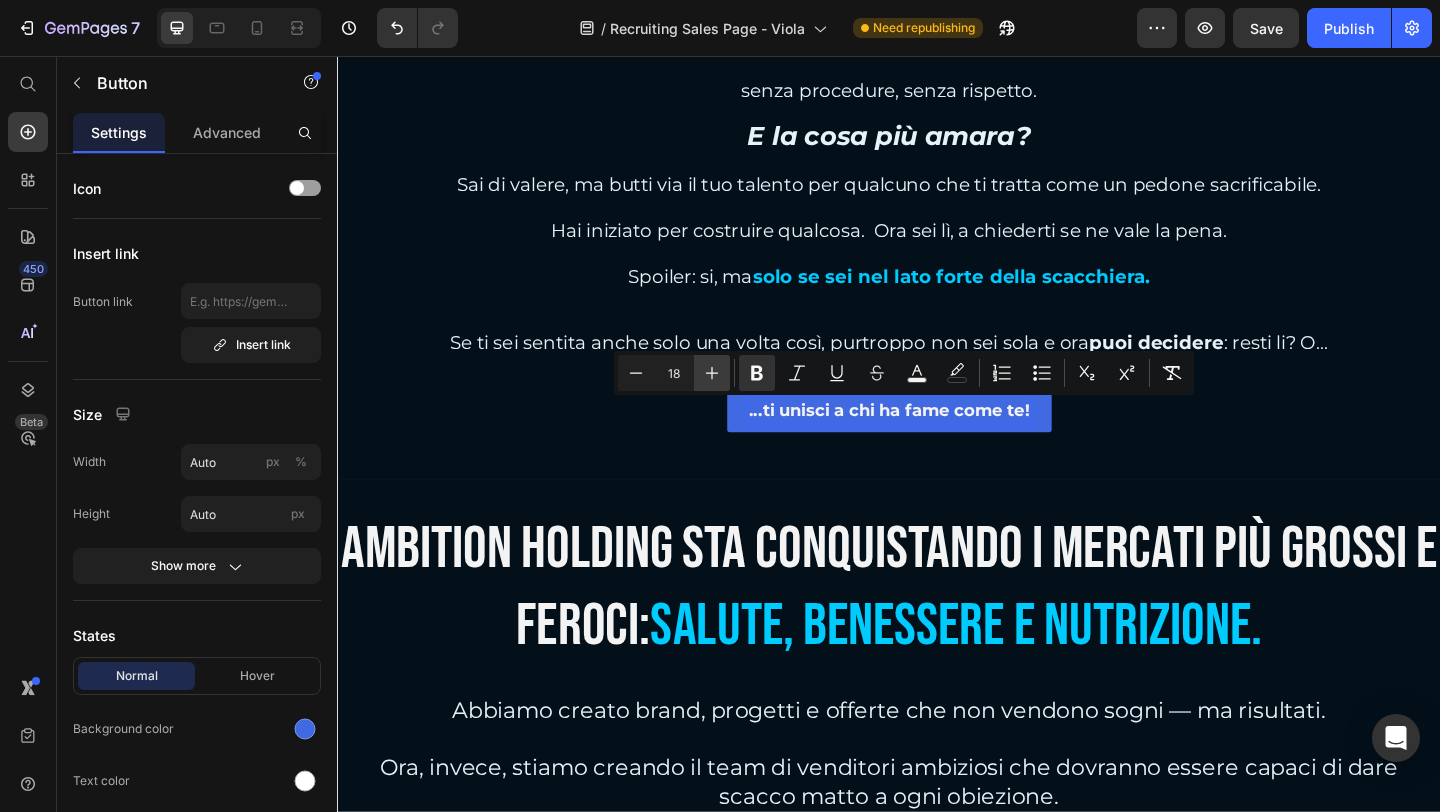 click on "Plus" at bounding box center (712, 373) 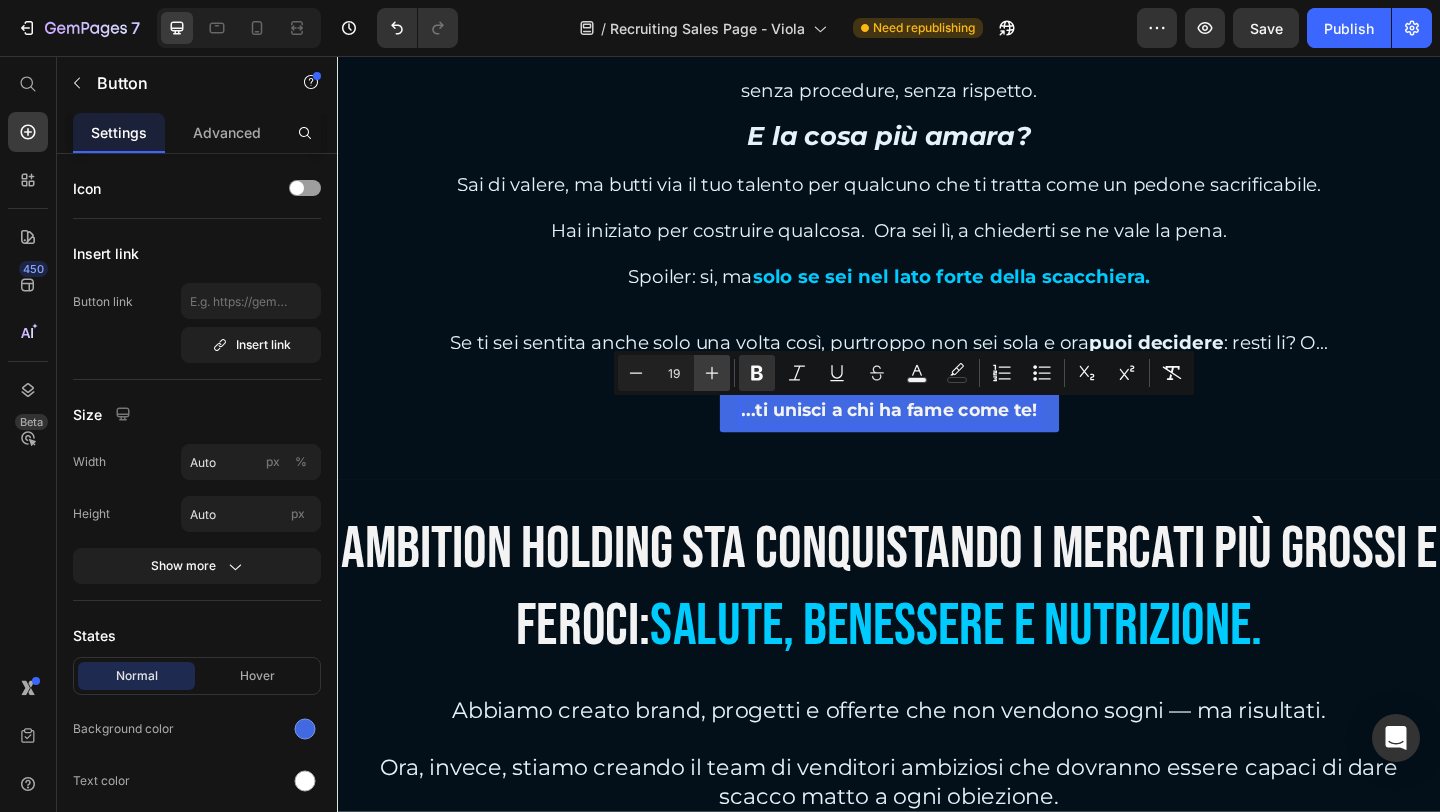 click on "Plus" at bounding box center (712, 373) 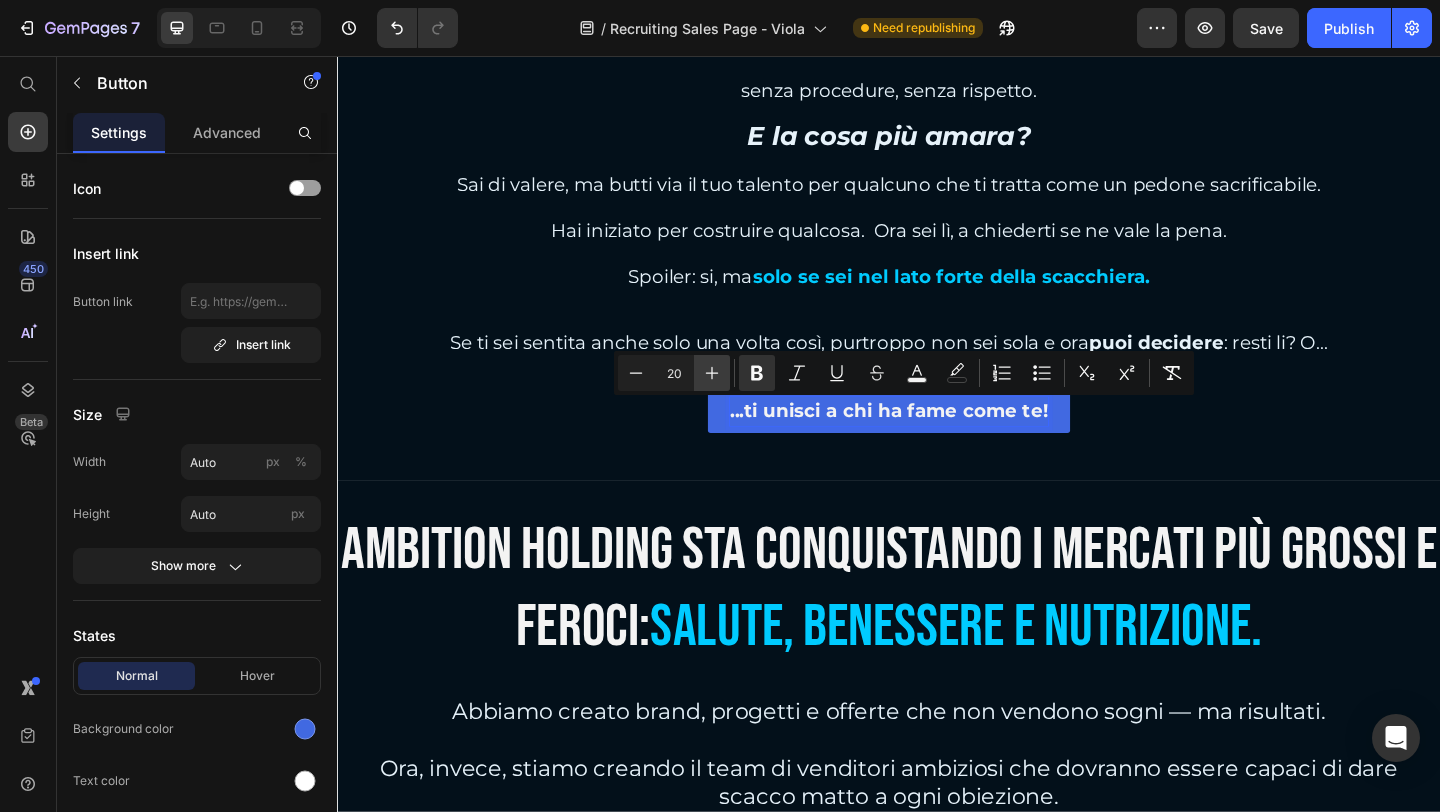 click on "Plus" at bounding box center [712, 373] 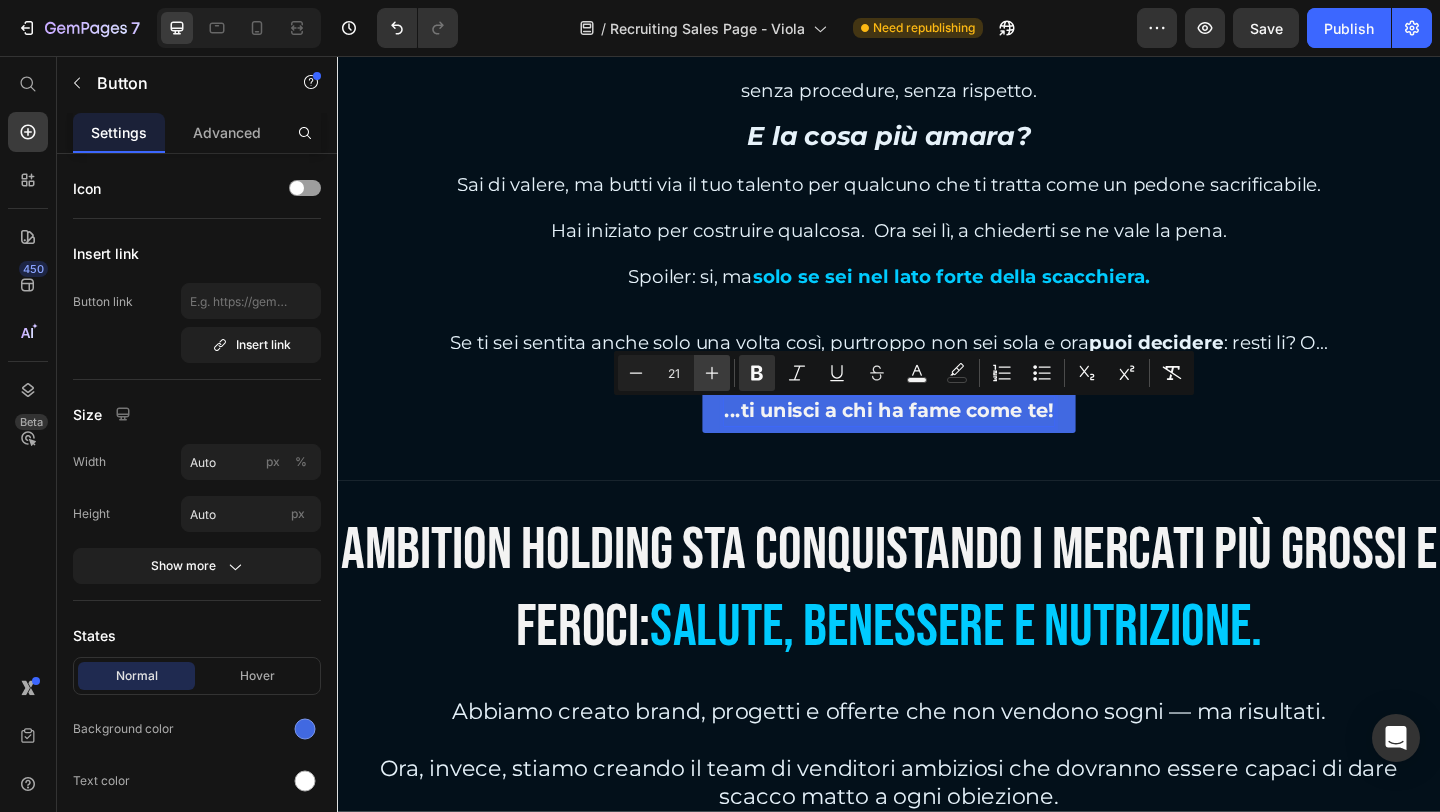 click on "Plus" at bounding box center [712, 373] 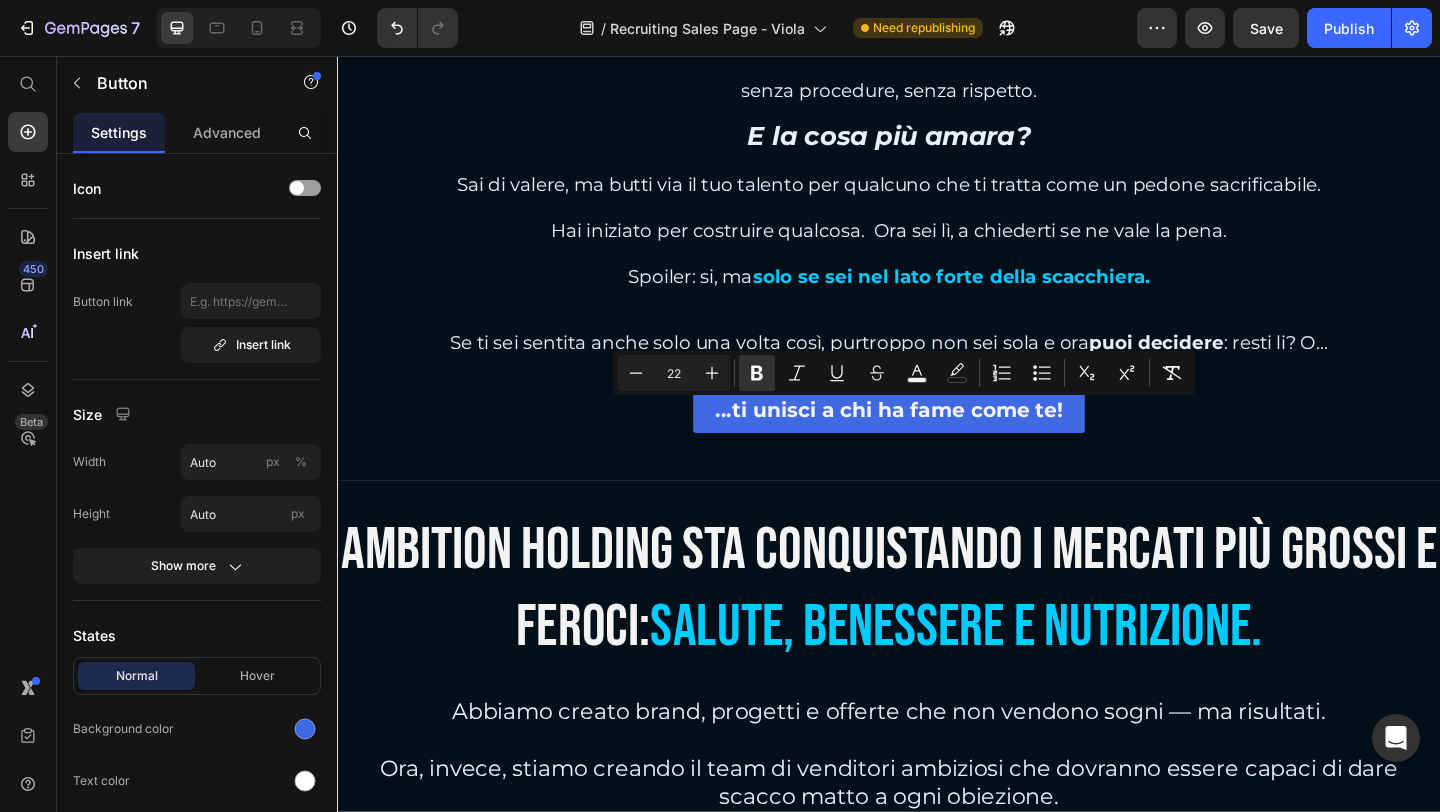 click on "(Infatti, se vuoi [SALARY] al mese, vai a fare lapostino)" at bounding box center [937, 101] 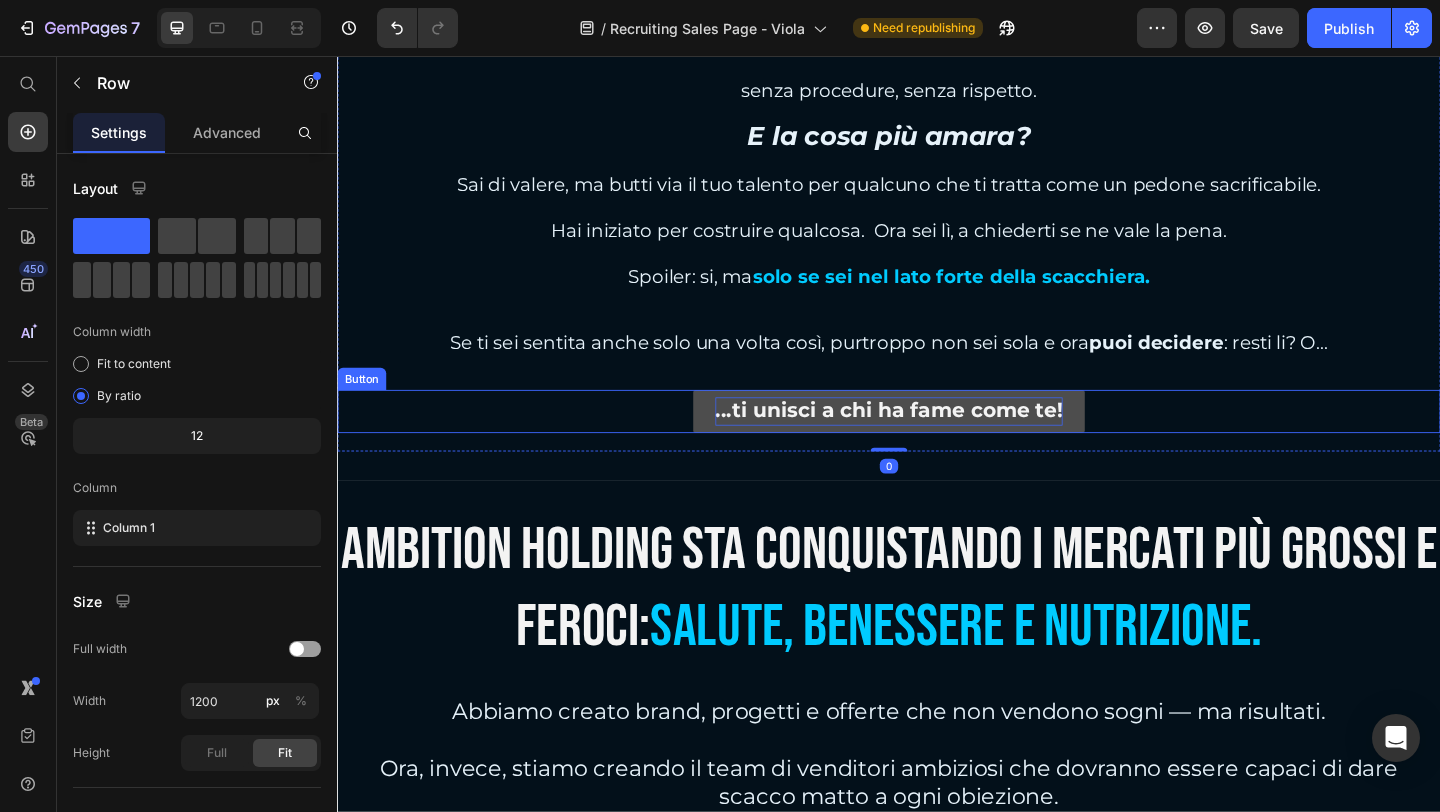 click on "...ti unisci a chi ha fame come te!" at bounding box center [937, 440] 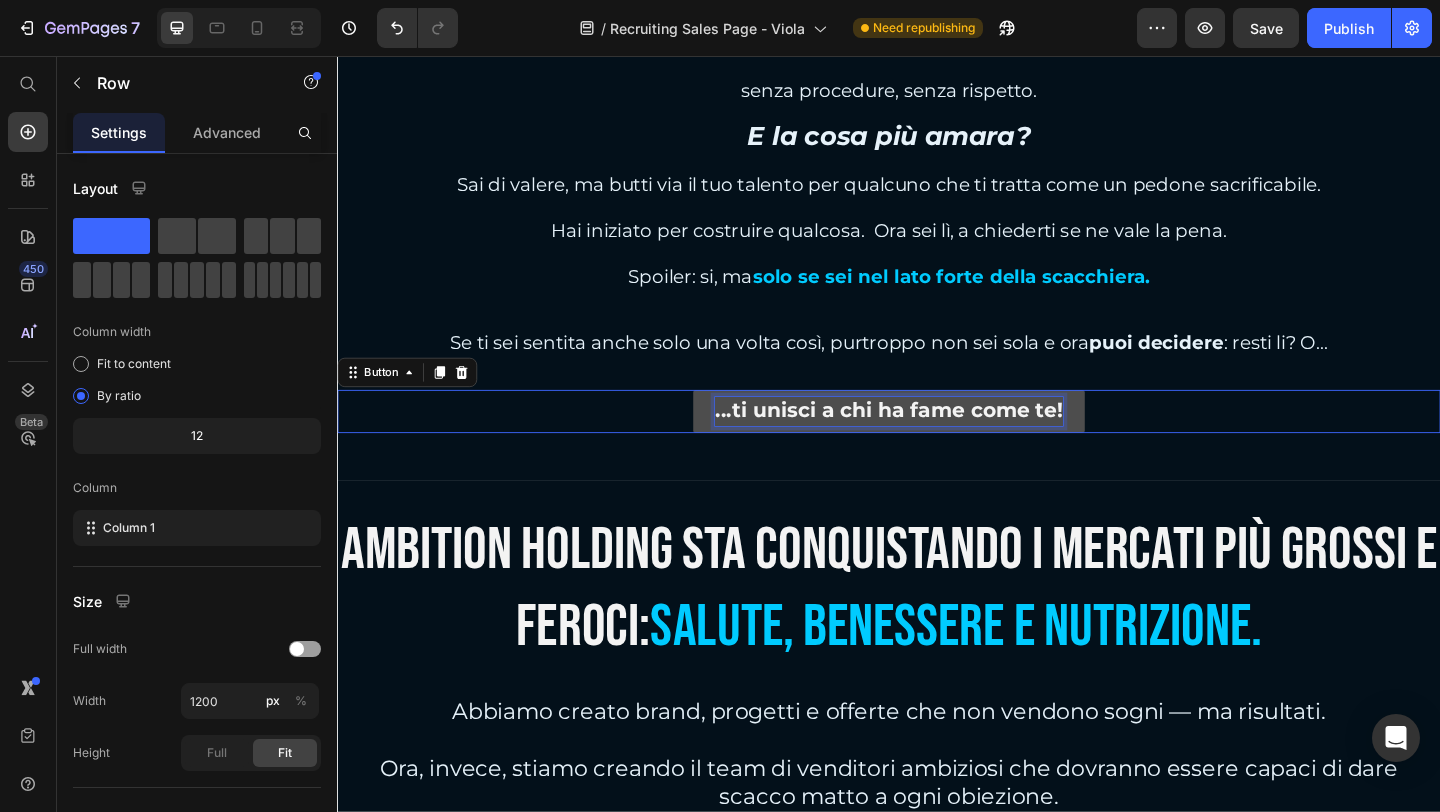 click on "...ti unisci a chi ha fame come te!" at bounding box center (937, 440) 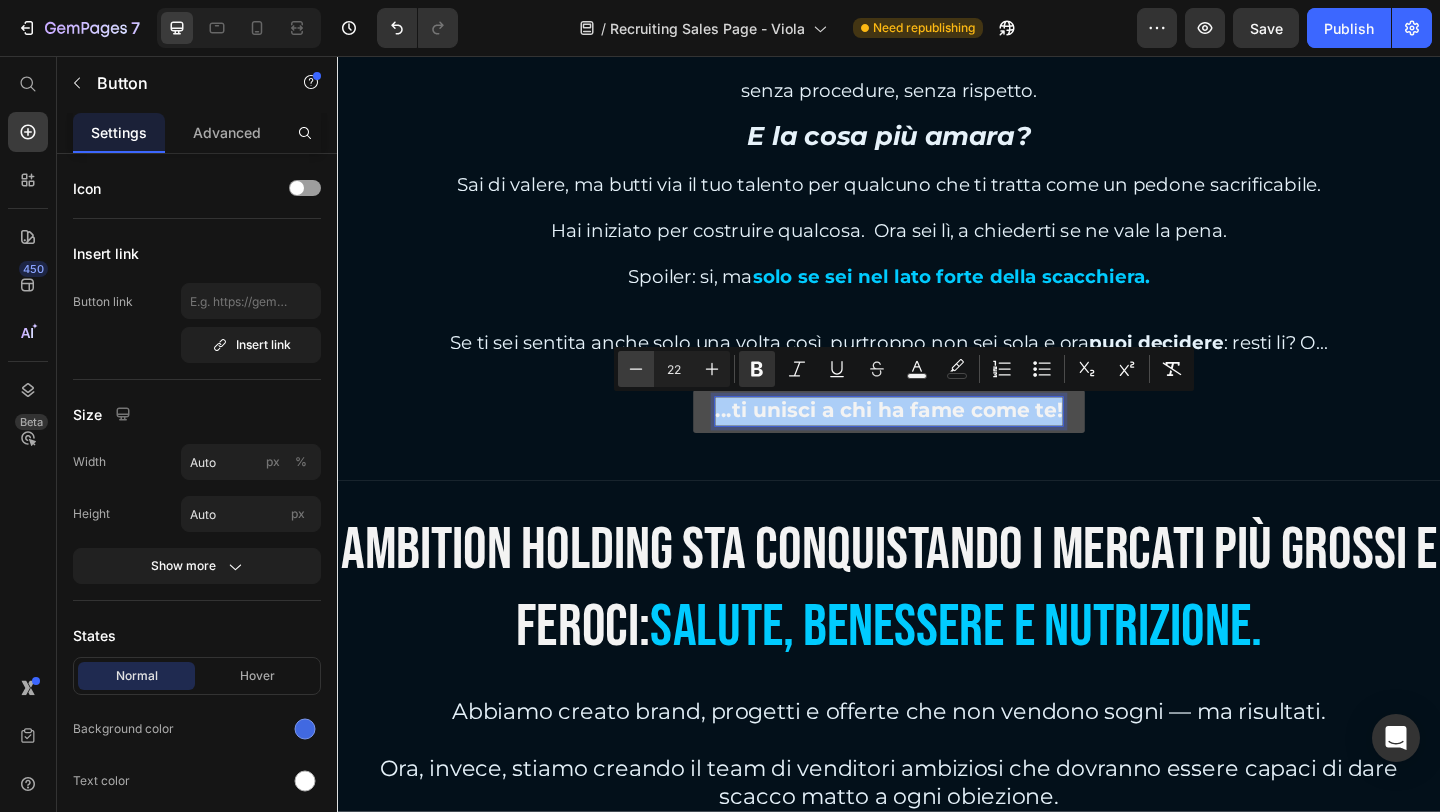 click 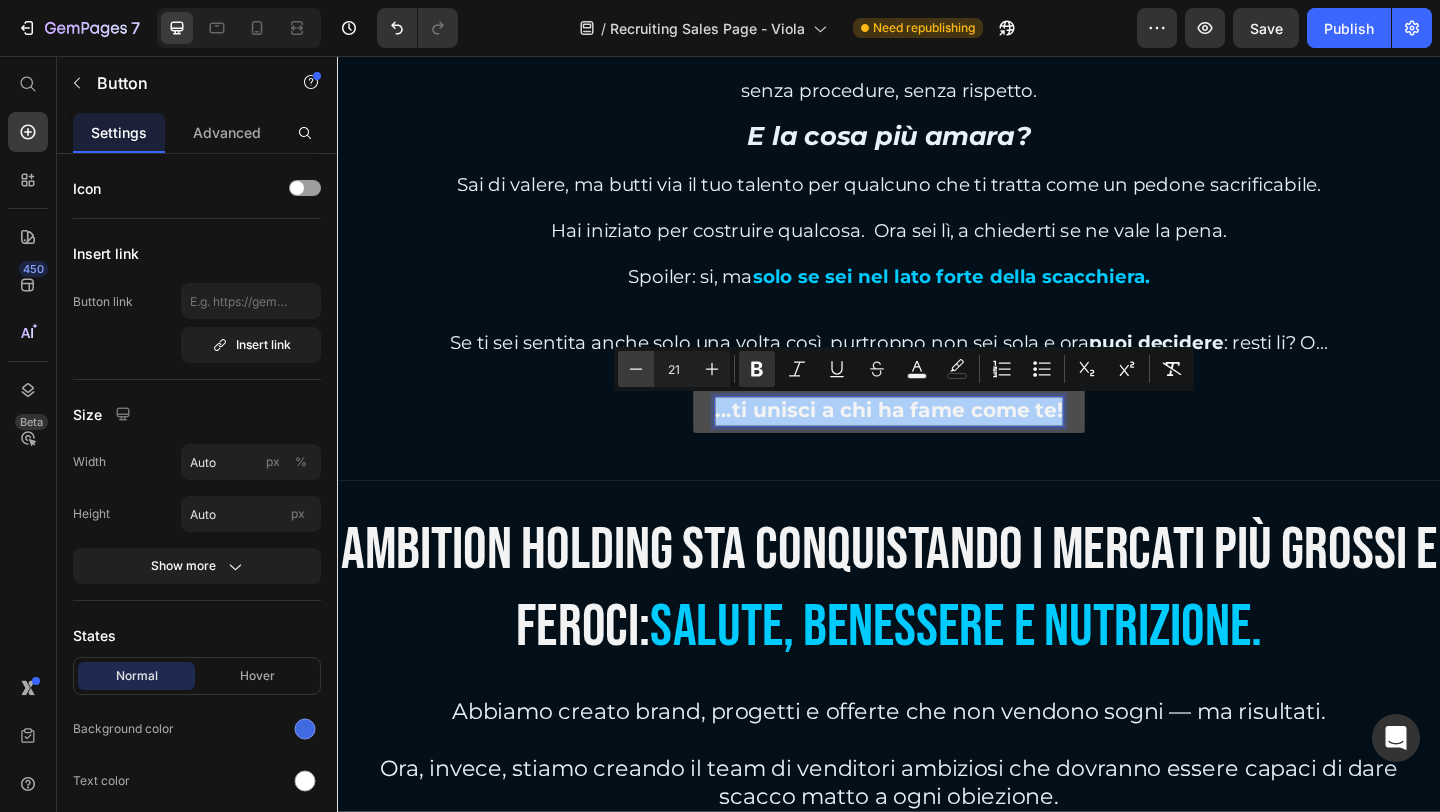 click 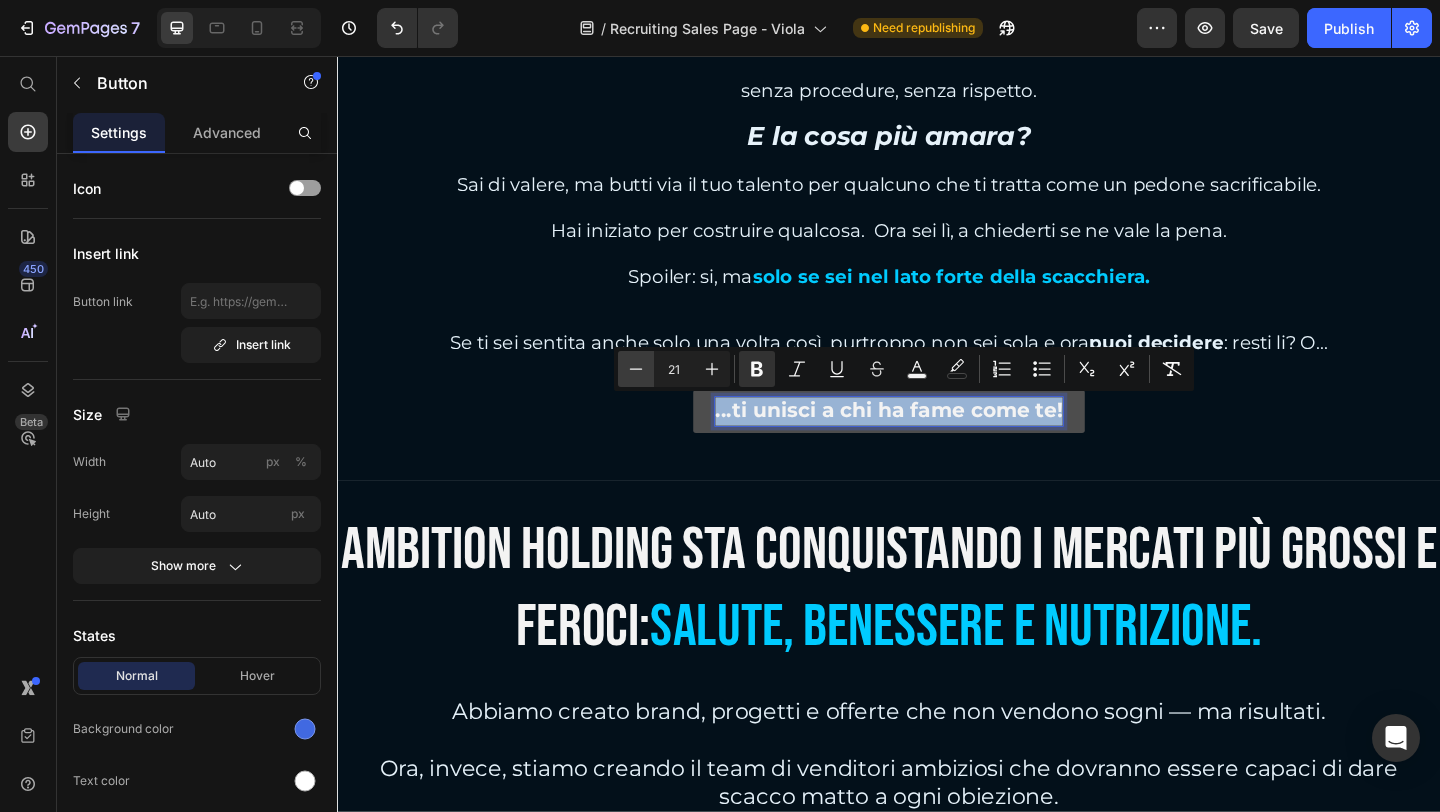 type on "20" 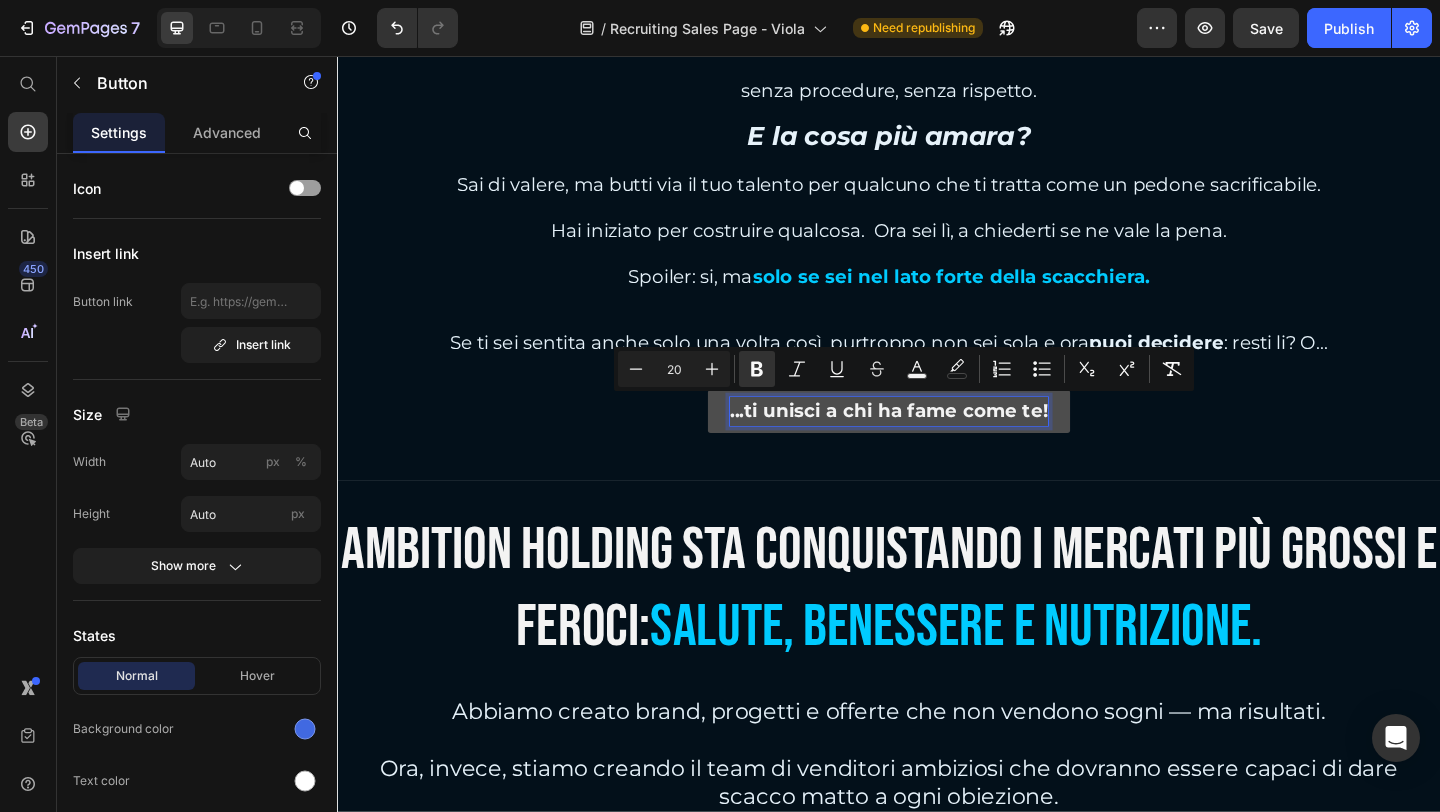 click on "(Infatti, se vuoi [SALARY] al mese, vai a fare lapostino)" at bounding box center [937, 101] 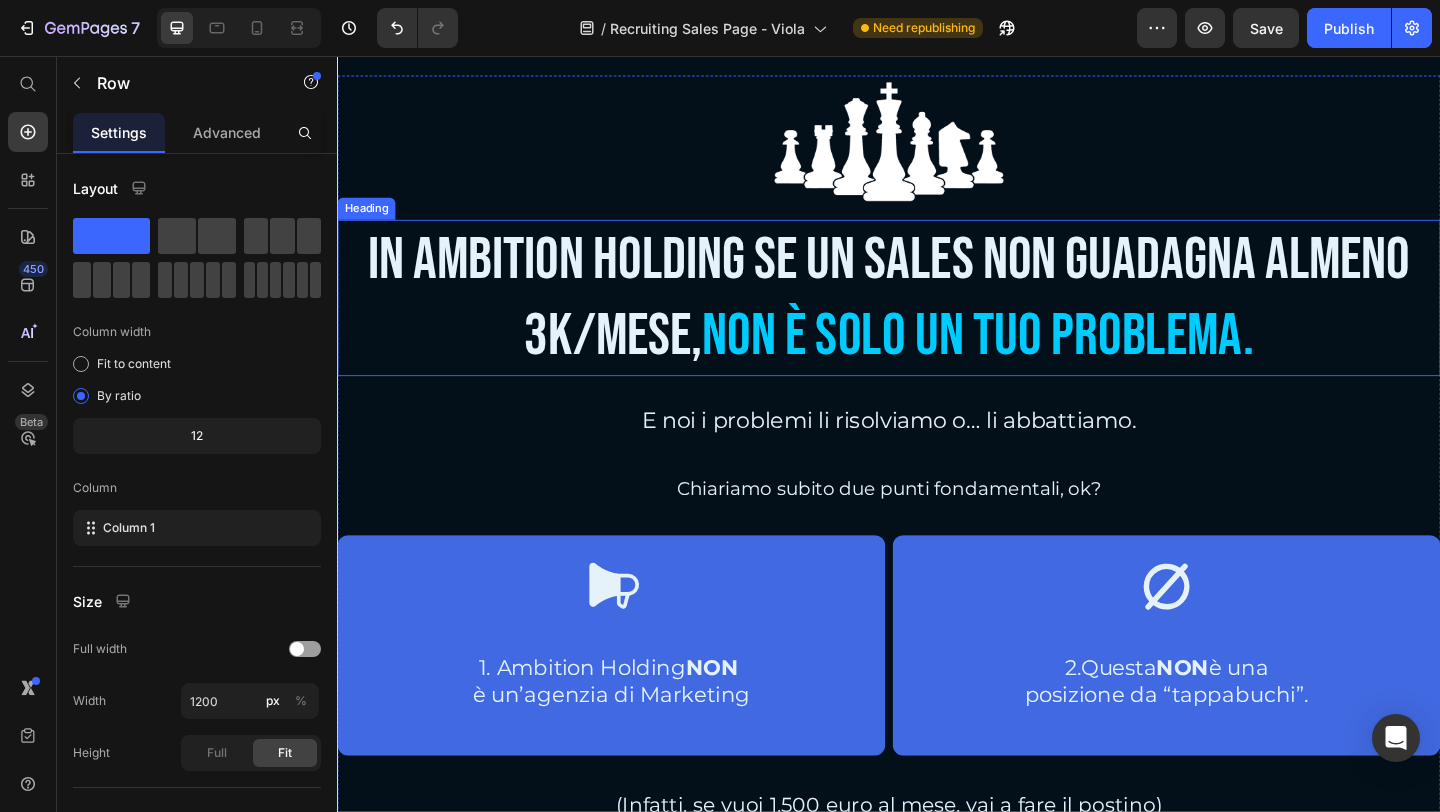 scroll, scrollTop: 3100, scrollLeft: 0, axis: vertical 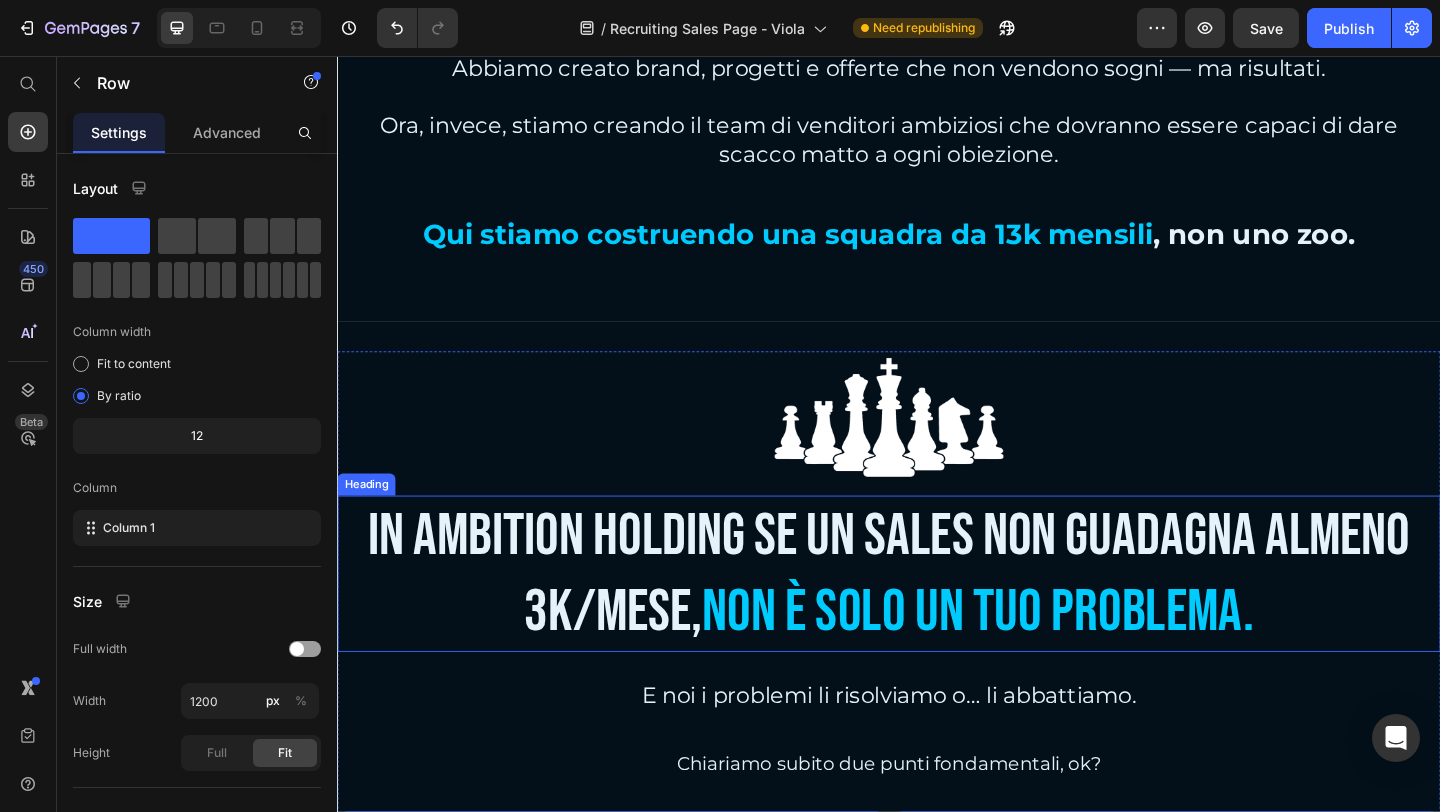 click on "IN AMBITION HOLDING SE UN SALES NON GUADAGNA ALMENO [SALARY]/MESE, NON è SOLO UN TUO PROBLEMA." at bounding box center [937, 619] 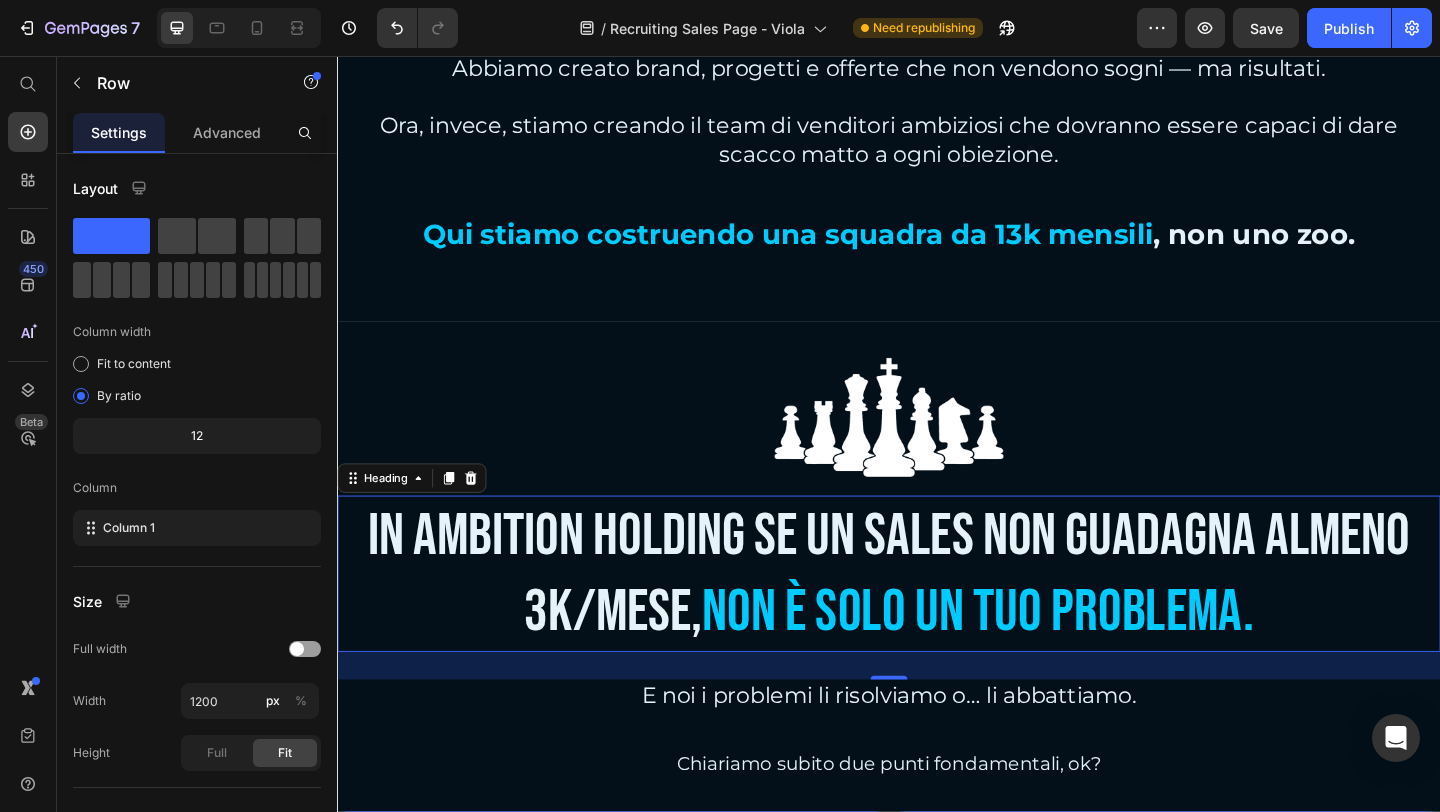click on "IN AMBITION HOLDING SE UN SALES NON GUADAGNA ALMENO [SALARY]/MESE, NON è SOLO UN TUO PROBLEMA." at bounding box center [937, 619] 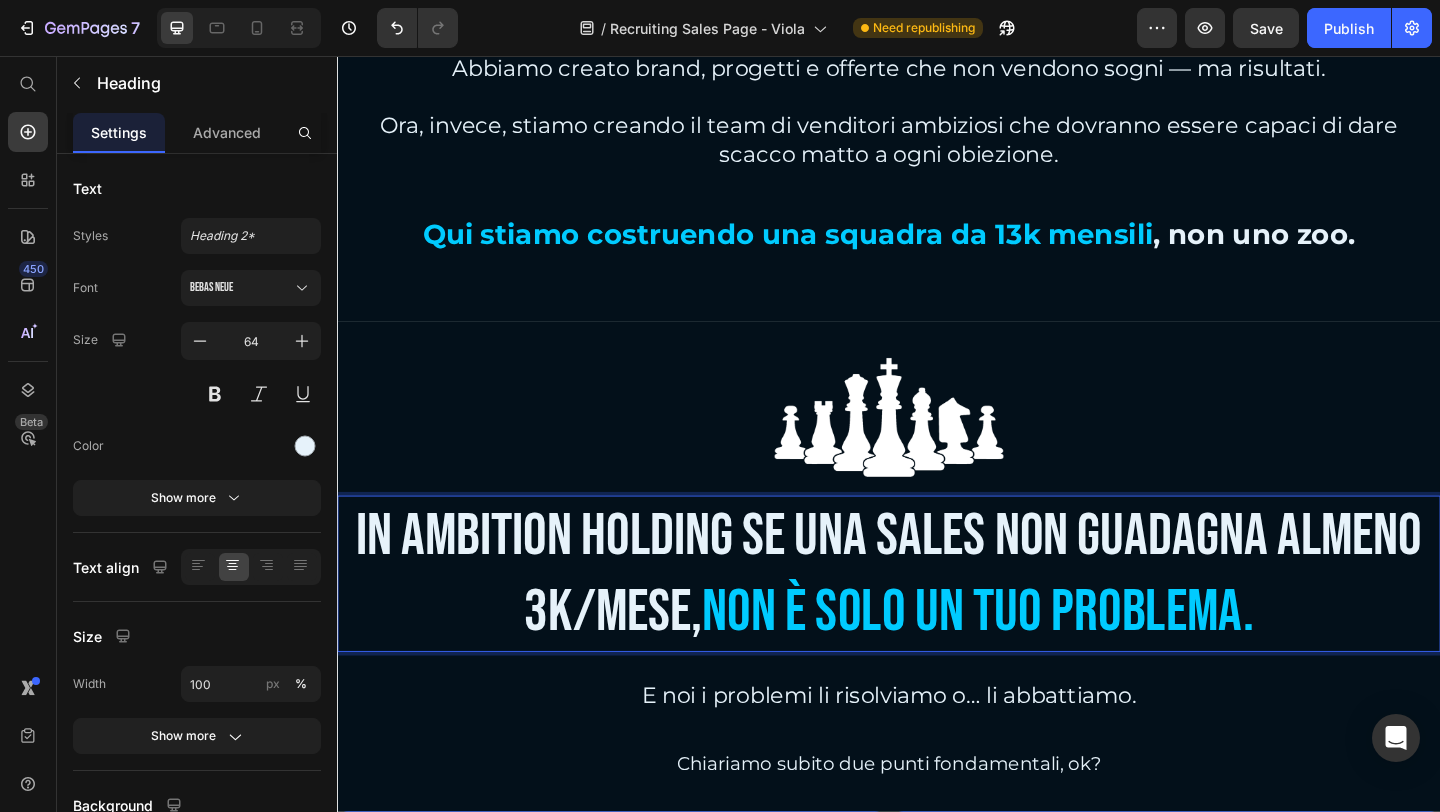 click on "IN AMBITION HOLDING SE UNa SALES NON GUADAGNA ALMENO [SALARY]/MESE, NON è SOLO UN TUO PROBLEMA." at bounding box center (937, 619) 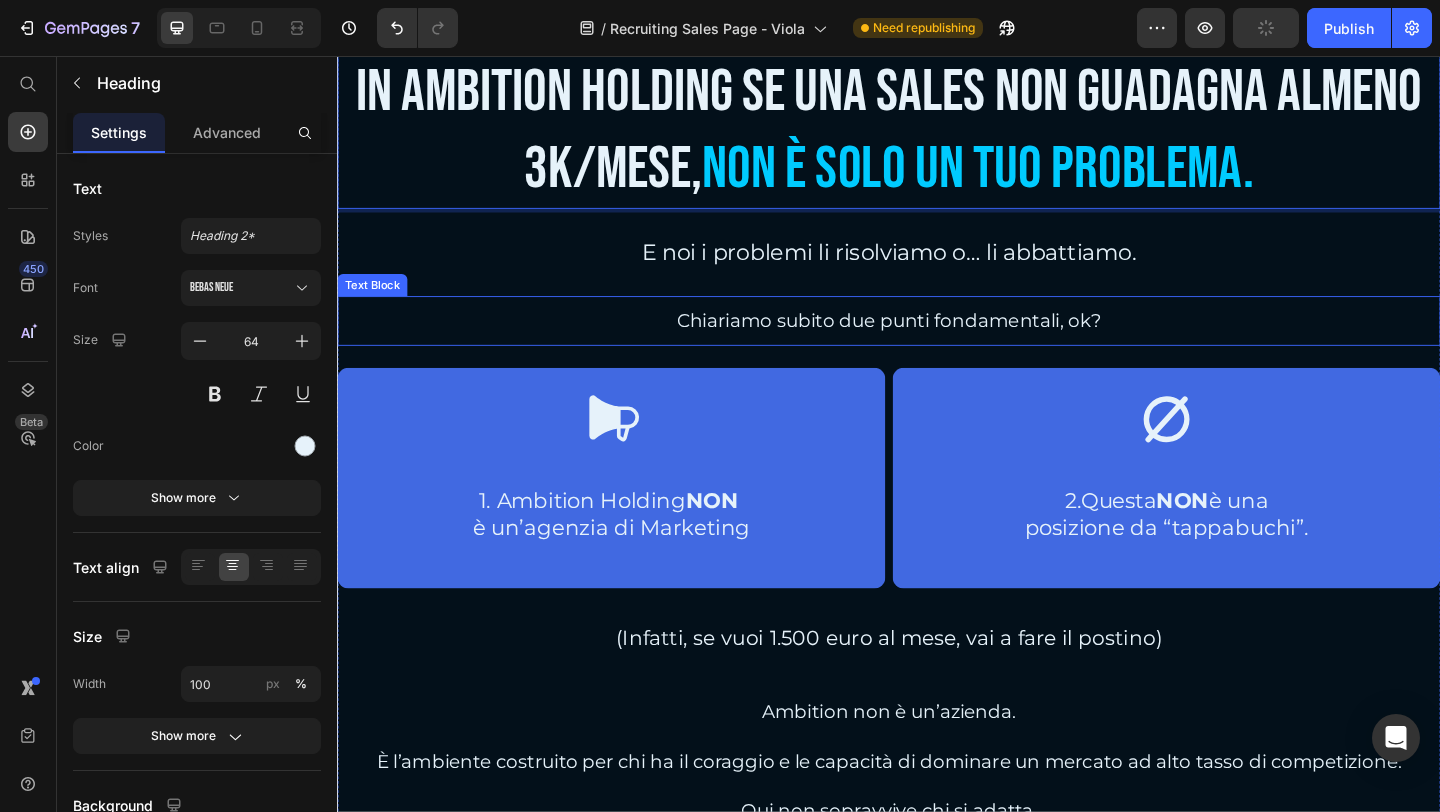 scroll, scrollTop: 3700, scrollLeft: 0, axis: vertical 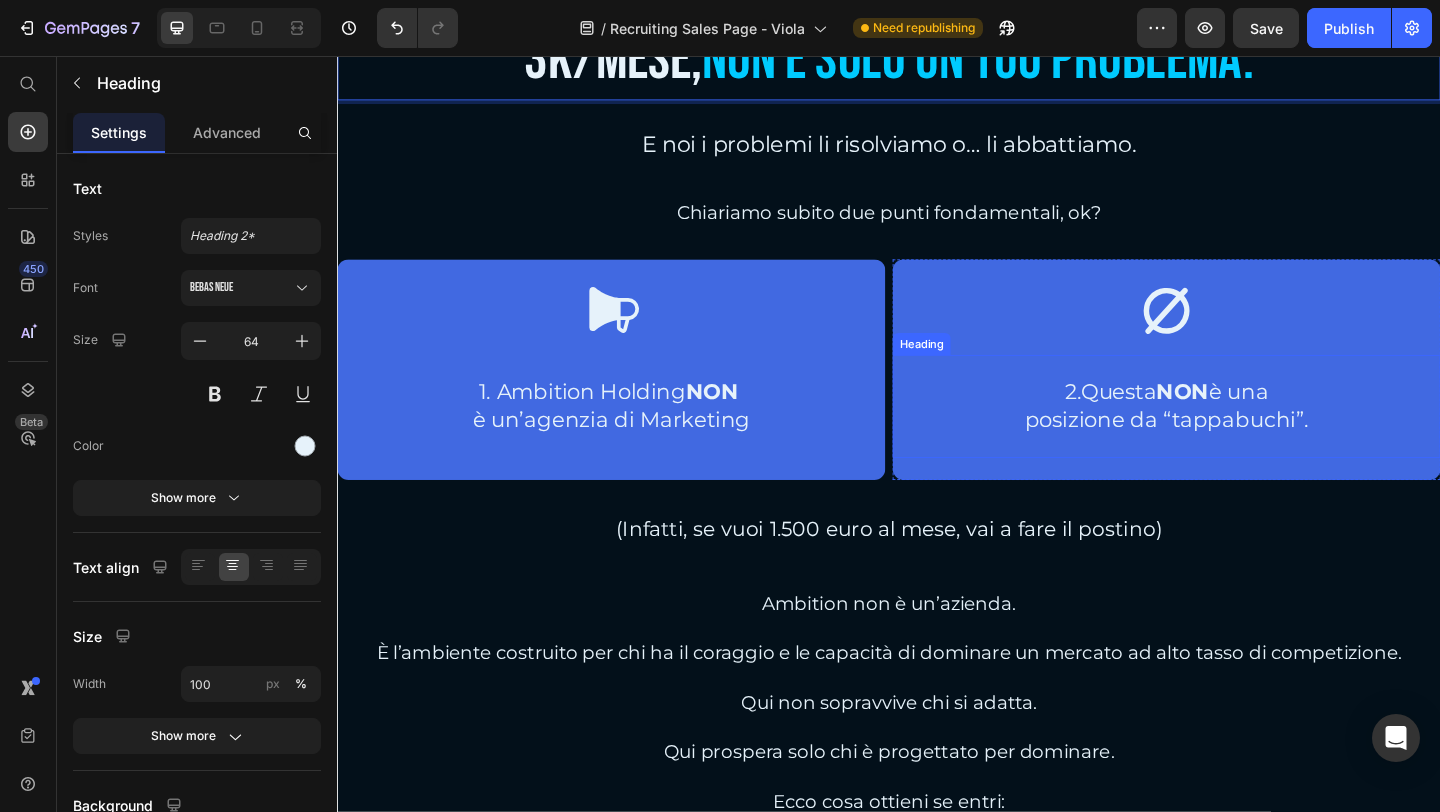 click on "2.Questa  NON  è una  posizione da “tappabuchi”." at bounding box center (1239, 437) 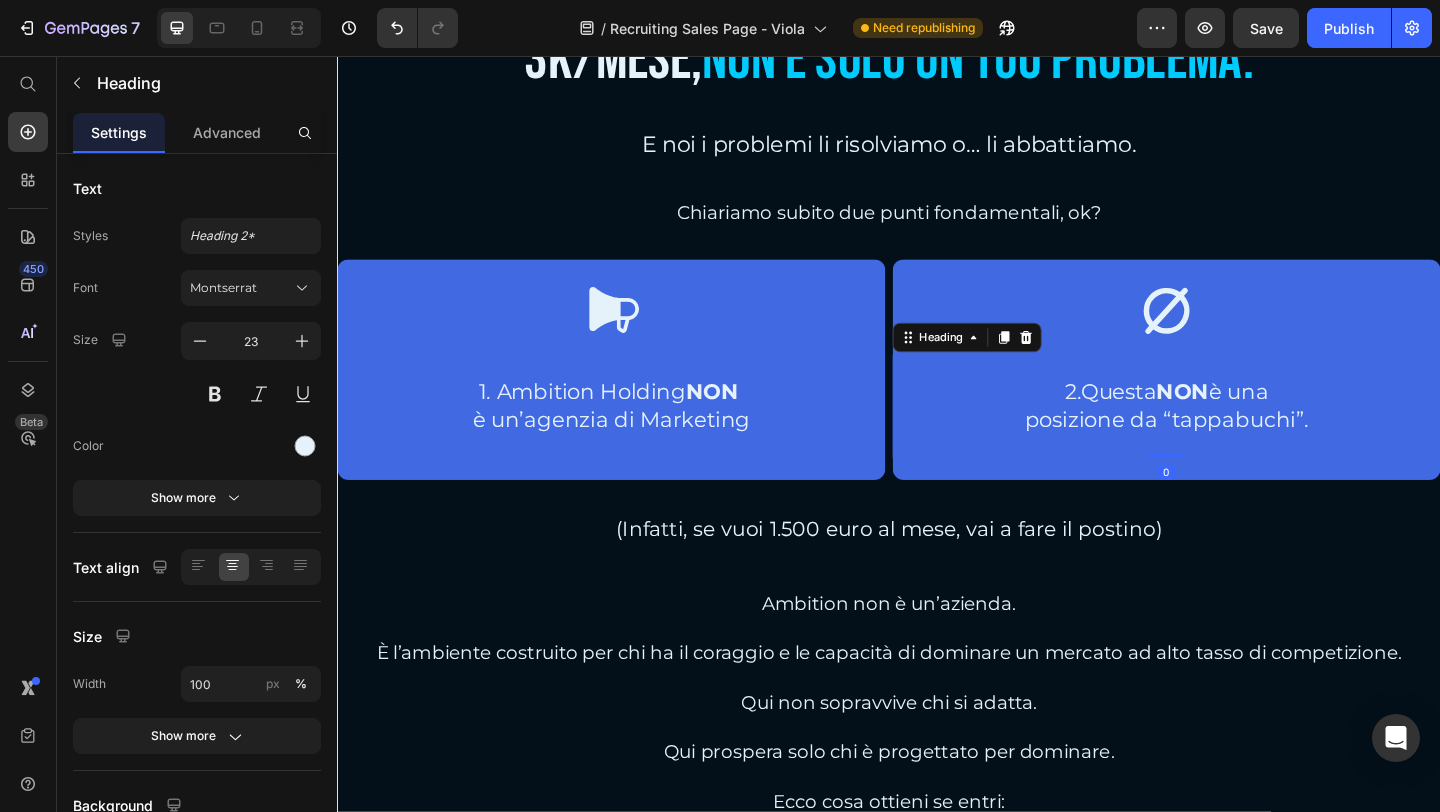 click on "2.Questa  NON  è una  posizione da “tappabuchi”." at bounding box center [1239, 437] 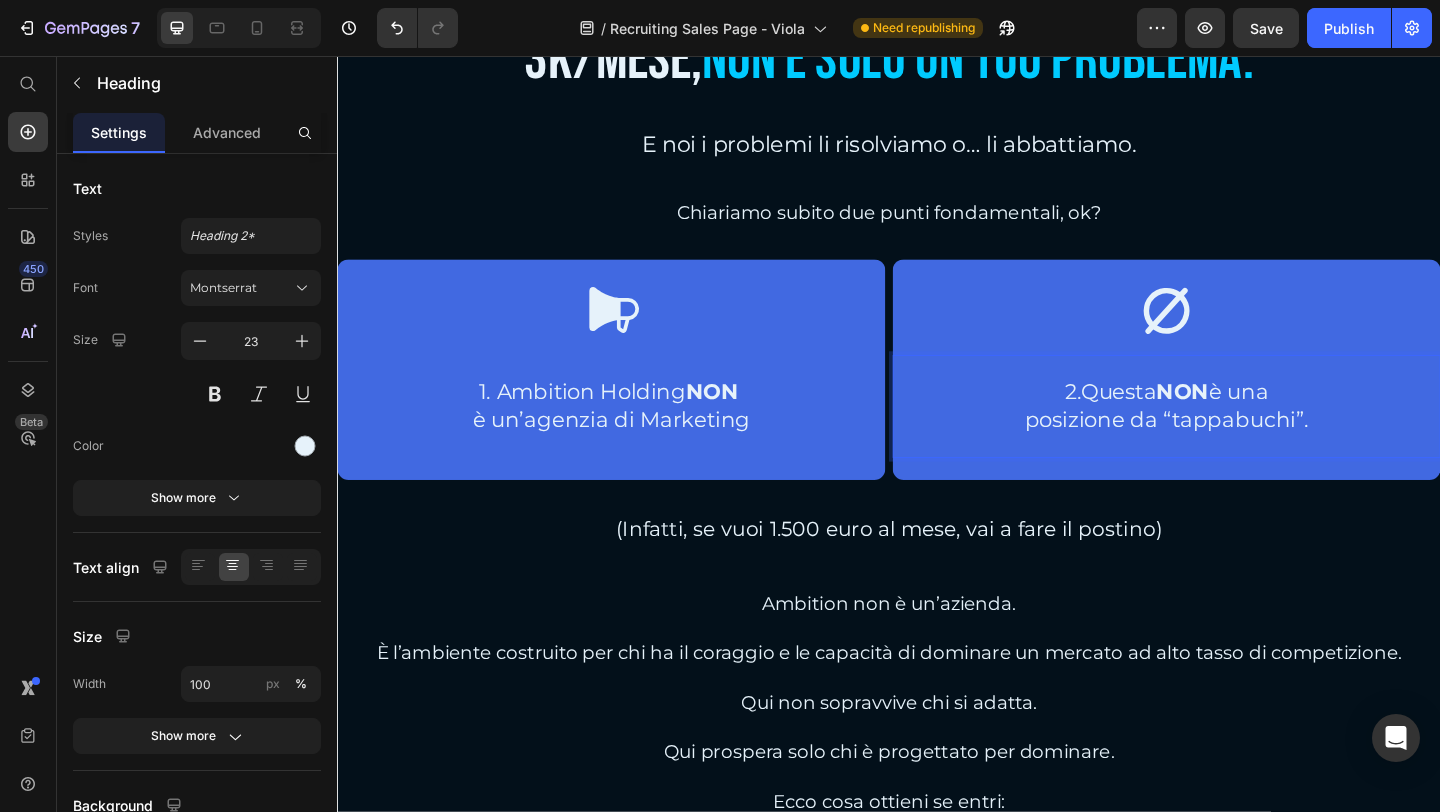 click on "2.Questa  NON  è una  posizione da “tappabuchi”." at bounding box center [1239, 437] 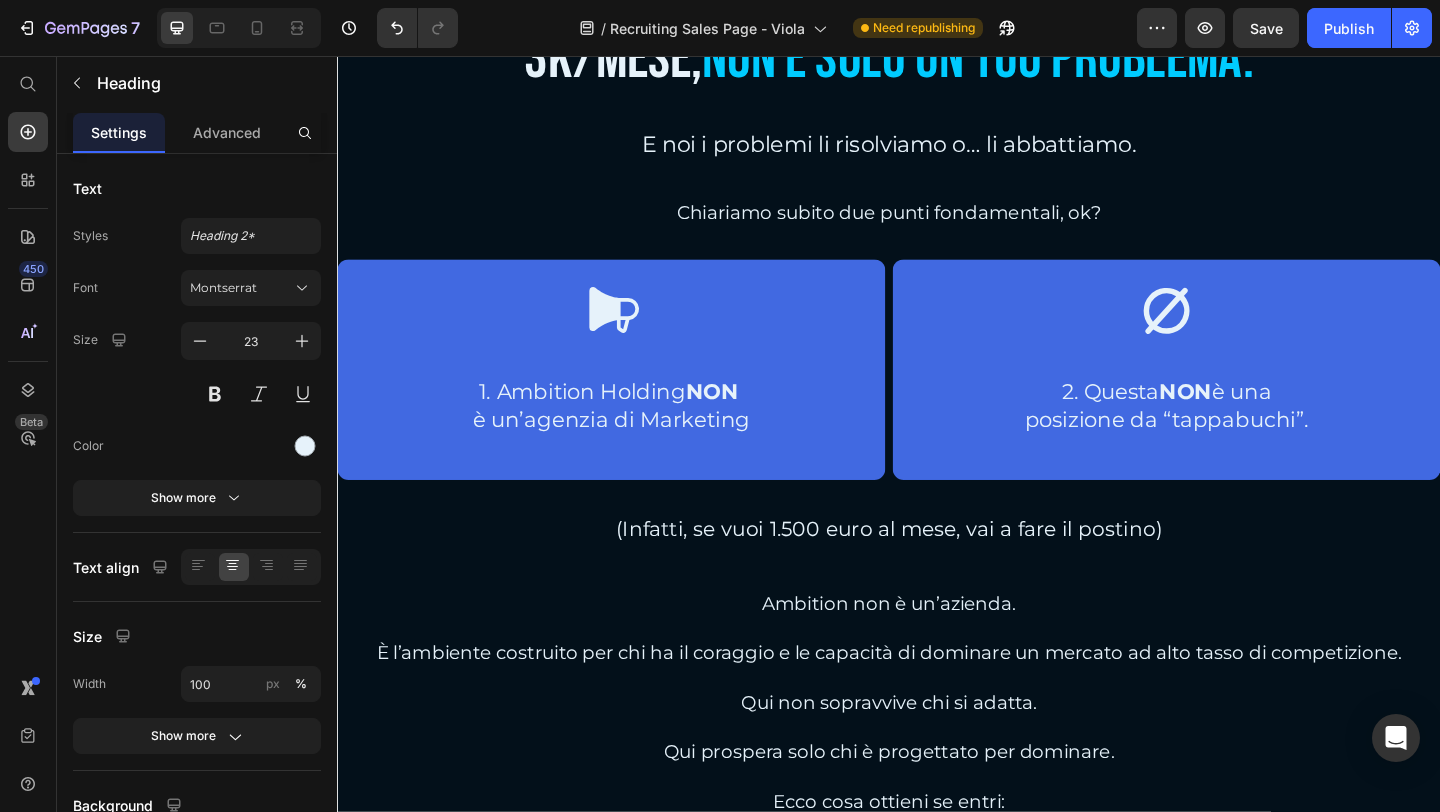 scroll, scrollTop: 4100, scrollLeft: 0, axis: vertical 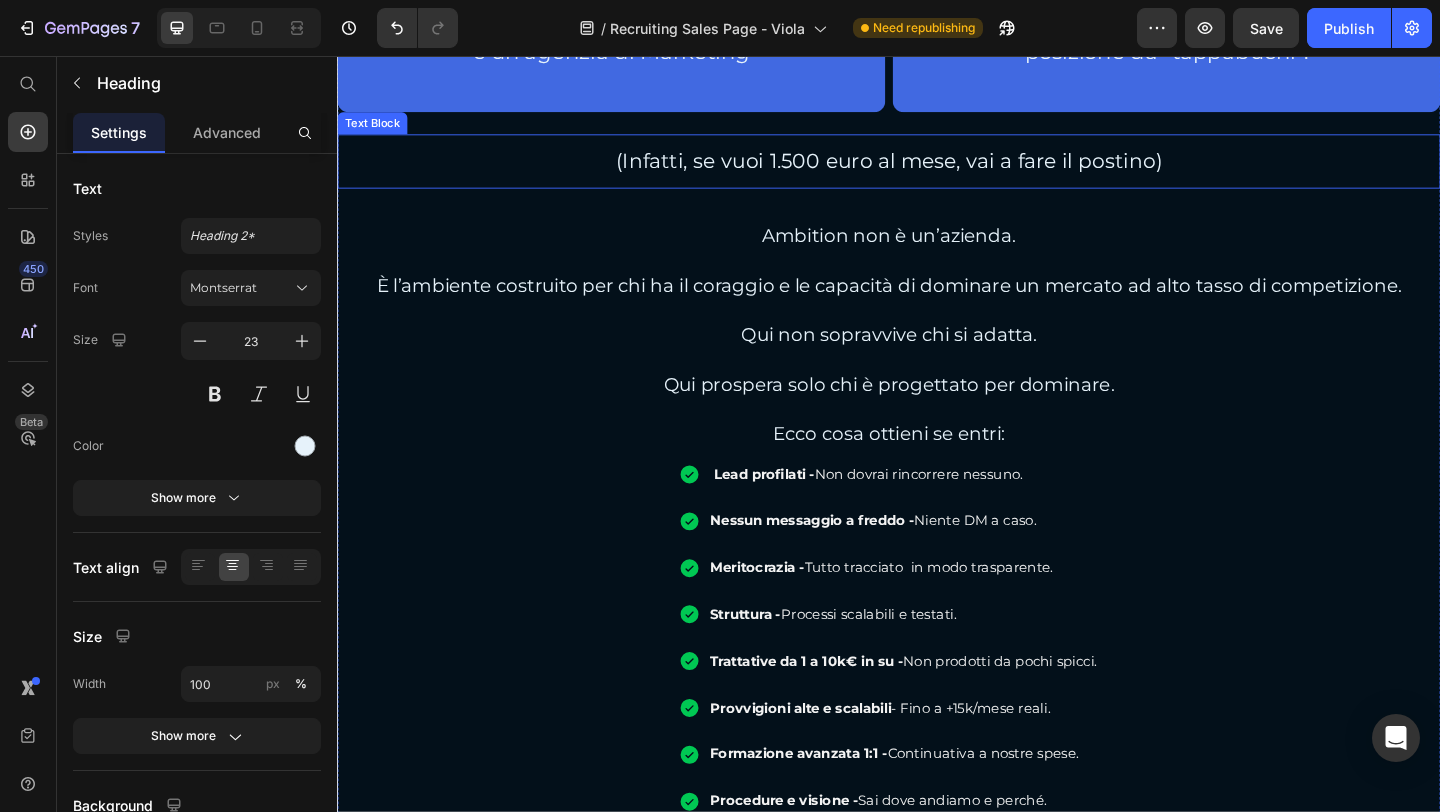 click on "(Infatti, se vuoi 1.500 euro al mese, vai a fare il postino)" at bounding box center [937, 170] 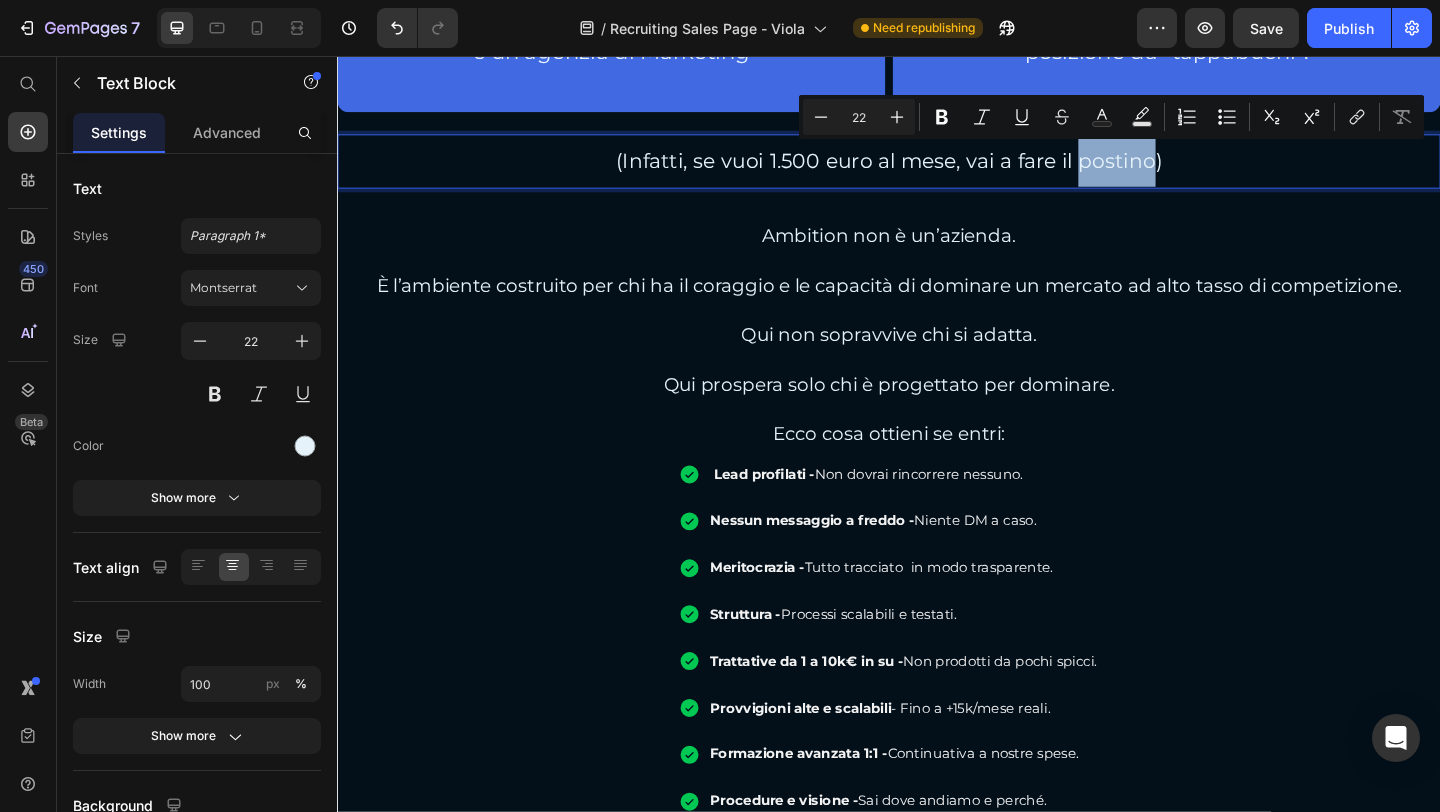 click on "(Infatti, se vuoi 1.500 euro al mese, vai a fare il postino)" at bounding box center (937, 170) 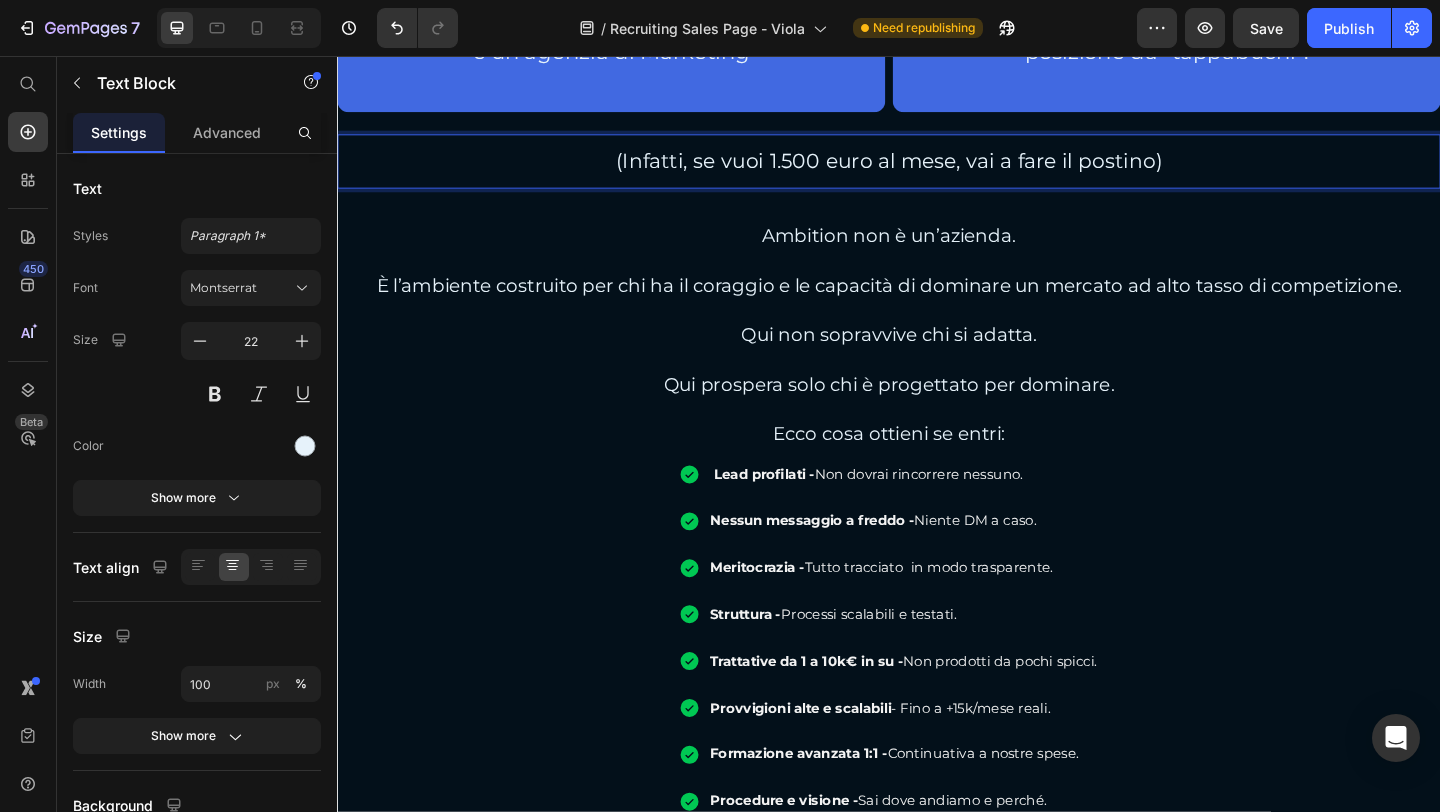 click on "(Infatti, se vuoi 1.500 euro al mese, vai a fare il postino)" at bounding box center (937, 170) 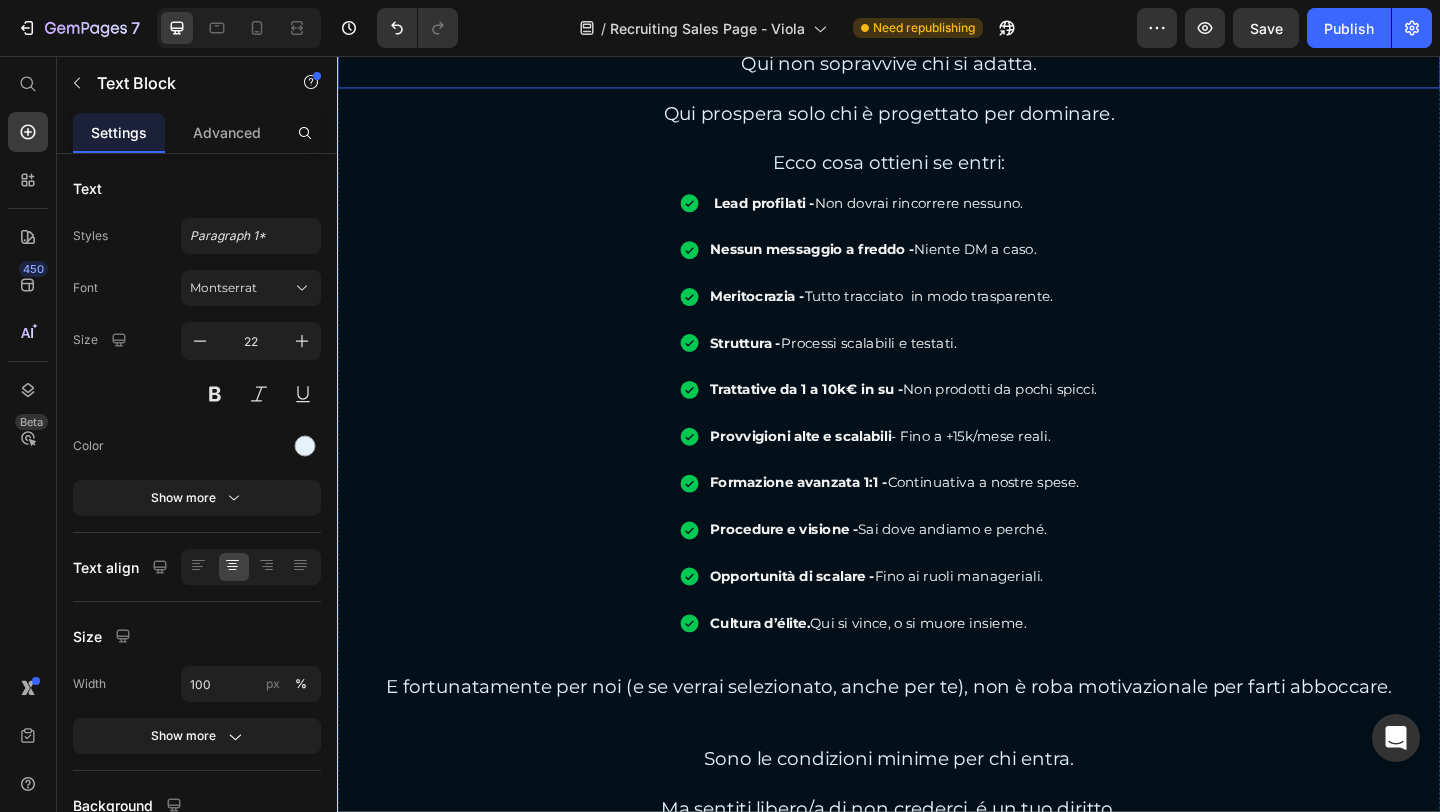 scroll, scrollTop: 4400, scrollLeft: 0, axis: vertical 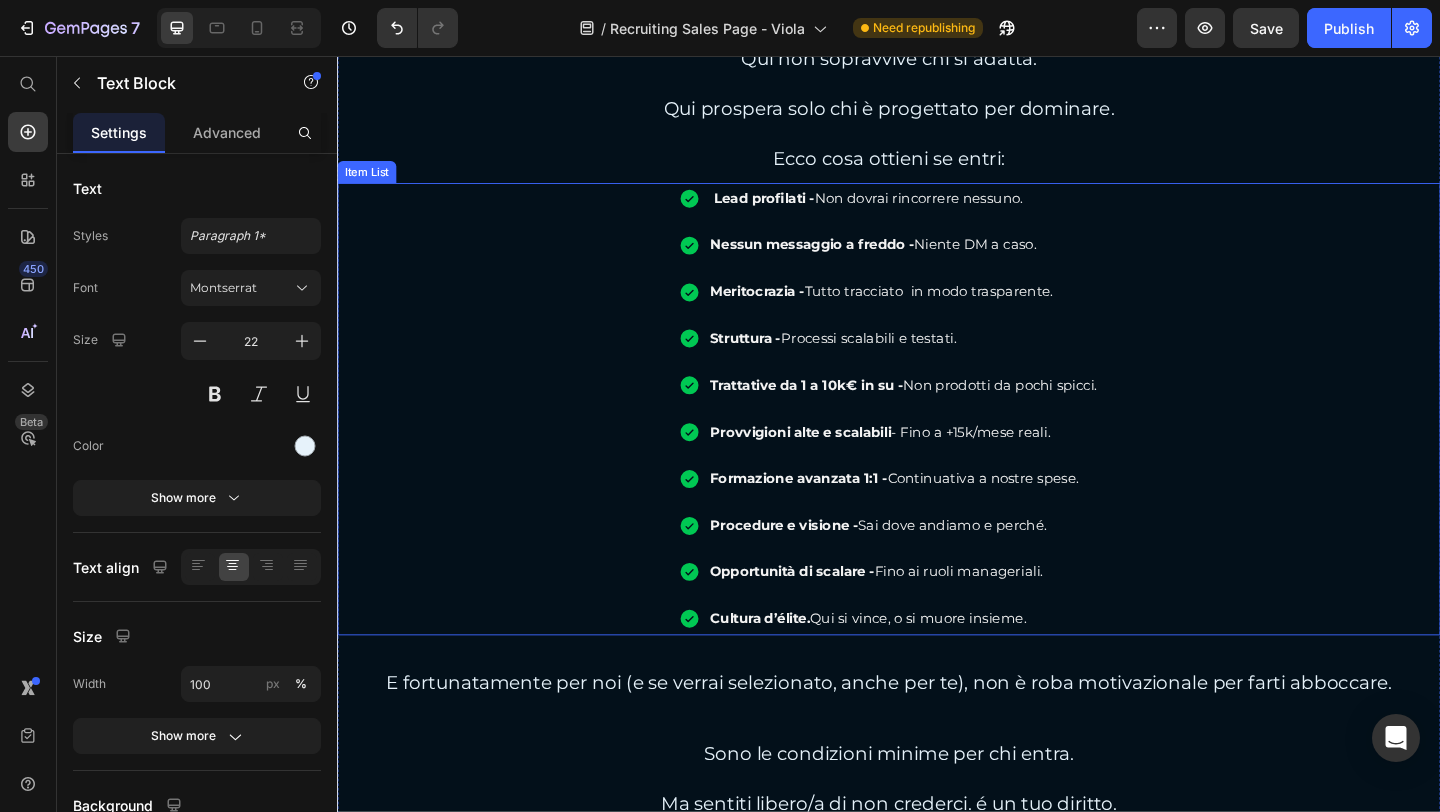 click on "Lead profilati - Non dovrai rincorrere nessuno. Nessun messaggio a freddo - Niente DM a caso. Meritocrazia - Tutto tracciato in modo trasparente. Struttura - Processi scalabili e testati. Trattative da [PRICE] a [PRICE] in su - Non prodotti da pochi spicci. Provvigioni alte e scalabili - Fino a +[SALARY]/MESE reali. Formazione avanzata 1:1 - Continuativa a nostre spese. Procedure e visione - Sai dove andiamo e perché. Opportunità di scalare - Fino ai ruoli manageriali. Cultura d’élite. Qui si vince, o si muore insieme." at bounding box center [937, 440] 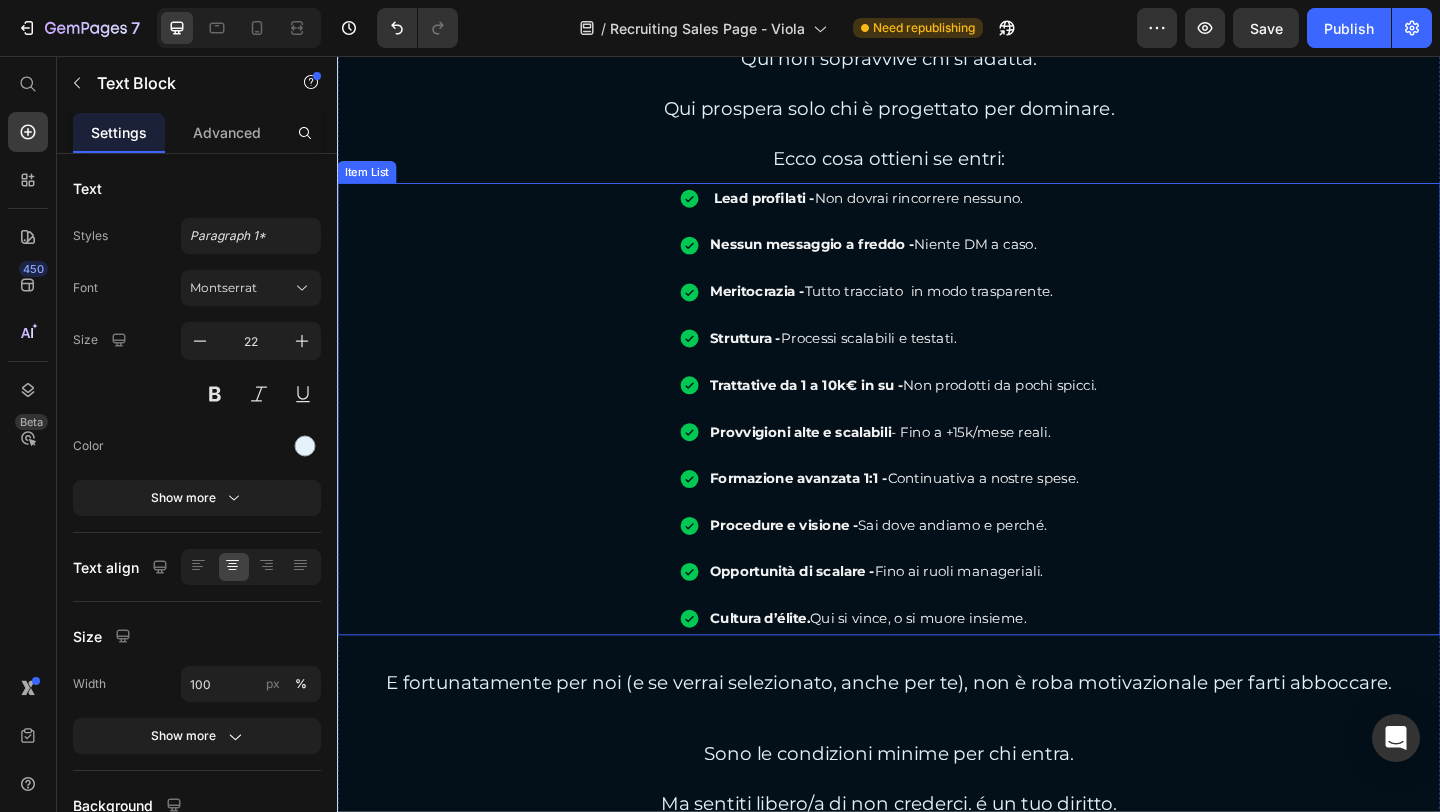 click on "Lead profilati - Non dovrai rincorrere nessuno. Nessun messaggio a freddo - Niente DM a caso. Meritocrazia - Tutto tracciato in modo trasparente. Struttura - Processi scalabili e testati. Trattative da [PRICE] a [PRICE] in su - Non prodotti da pochi spicci. Provvigioni alte e scalabili - Fino a +[SALARY]/MESE reali. Formazione avanzata 1:1 - Continuativa a nostre spese. Procedure e visione - Sai dove andiamo e perché. Opportunità di scalare - Fino ai ruoli manageriali. Cultura d’élite. Qui si vince, o si muore insieme." at bounding box center (937, 440) 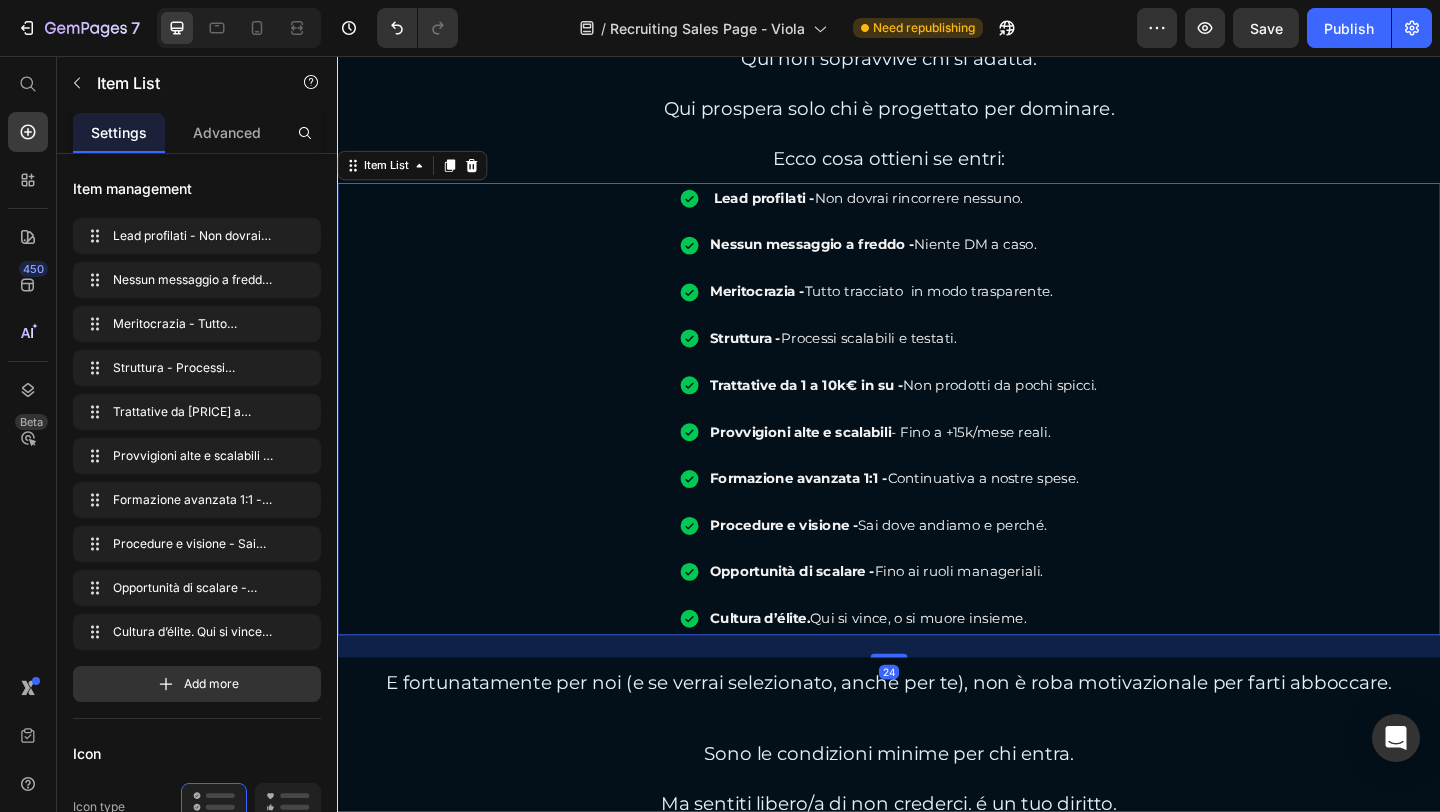 click on "Lead profilati - Non dovrai rincorrere nessuno. Nessun messaggio a freddo - Niente DM a caso. Meritocrazia - Tutto tracciato in modo trasparente. Struttura - Processi scalabili e testati. Trattative da [PRICE] a [PRICE] in su - Non prodotti da pochi spicci. Provvigioni alte e scalabili - Fino a +[SALARY]/MESE reali. Formazione avanzata 1:1 - Continuativa a nostre spese. Procedure e visione - Sai dove andiamo e perché. Opportunità di scalare - Fino ai ruoli manageriali. Cultura d’élite. Qui si vince, o si muore insieme." at bounding box center [937, 440] 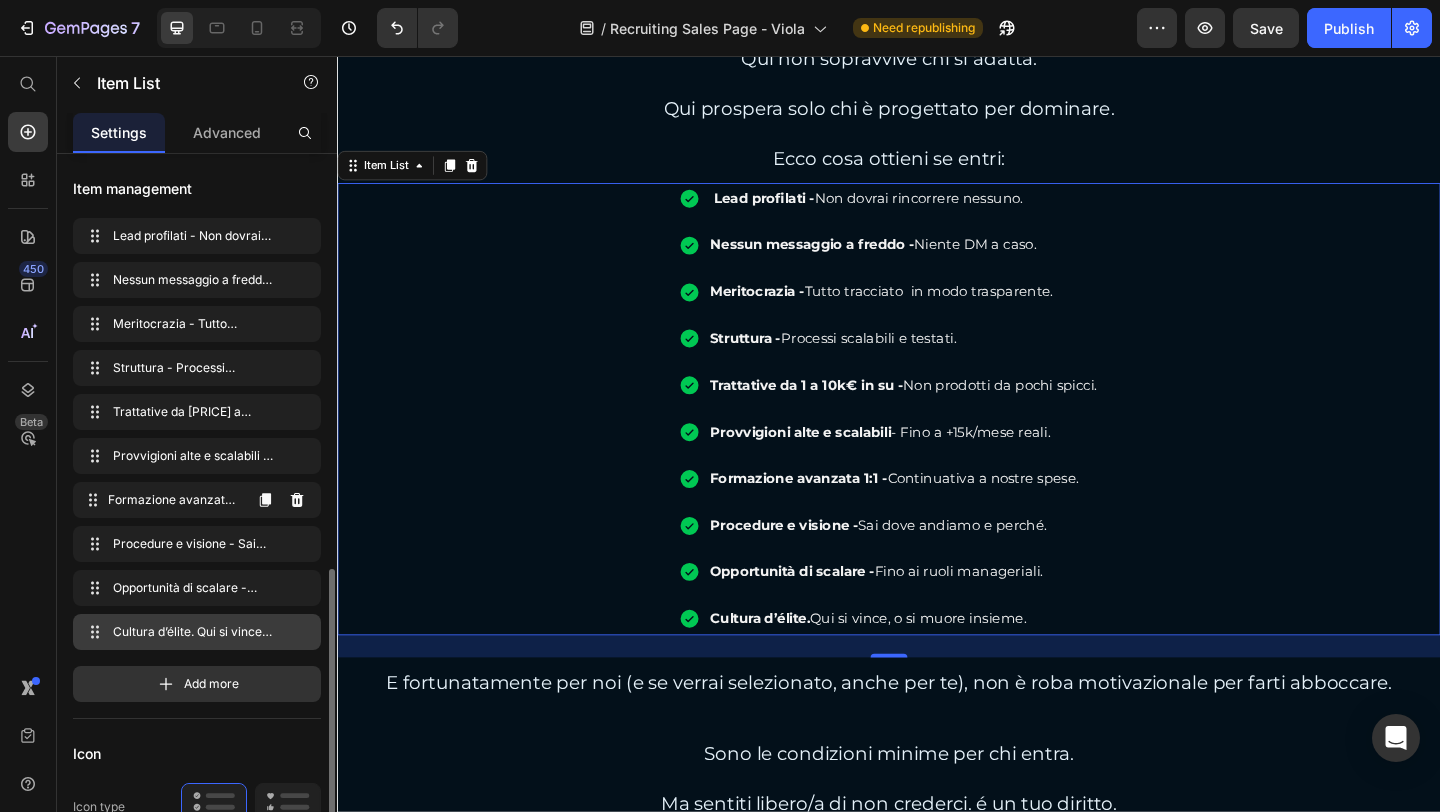 scroll, scrollTop: 400, scrollLeft: 0, axis: vertical 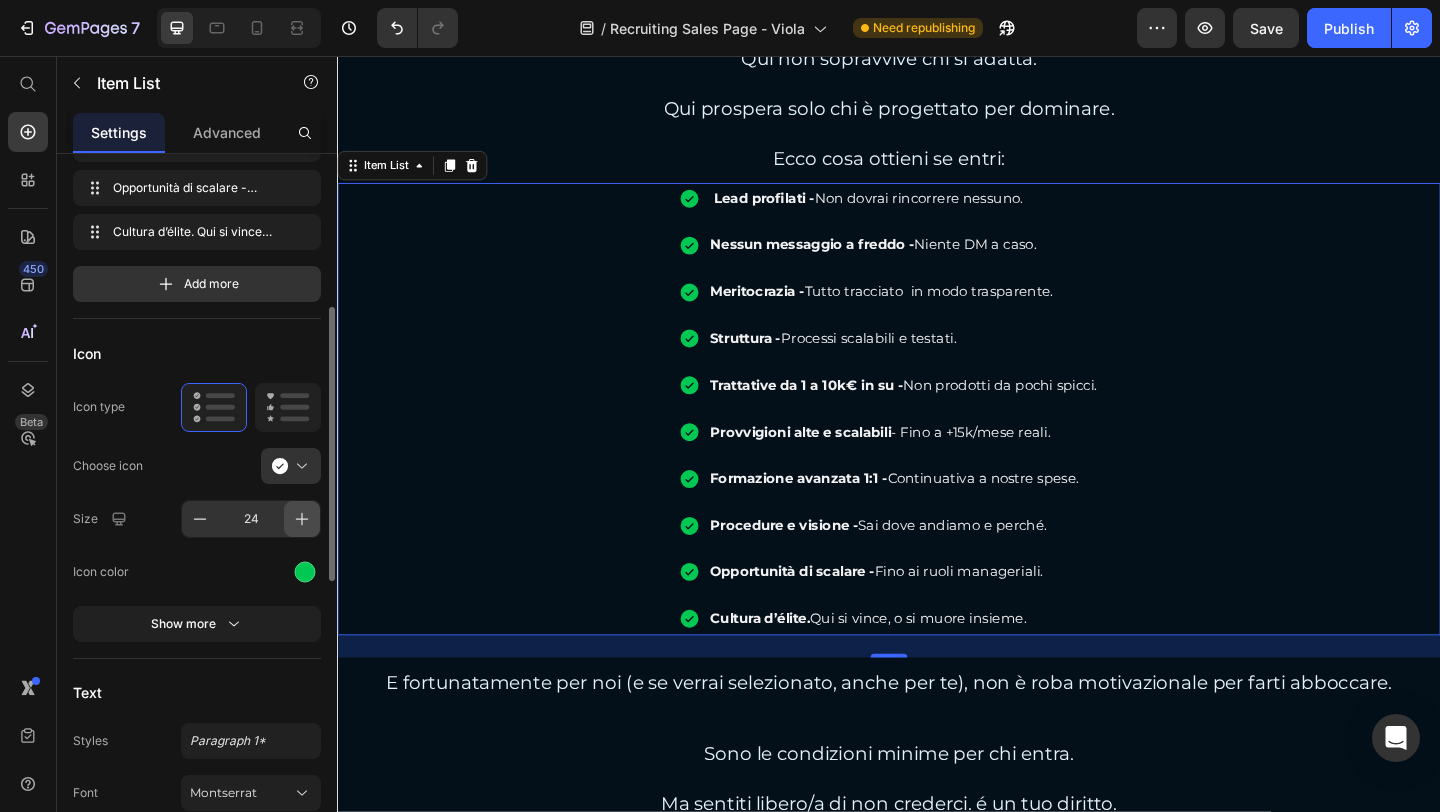 click 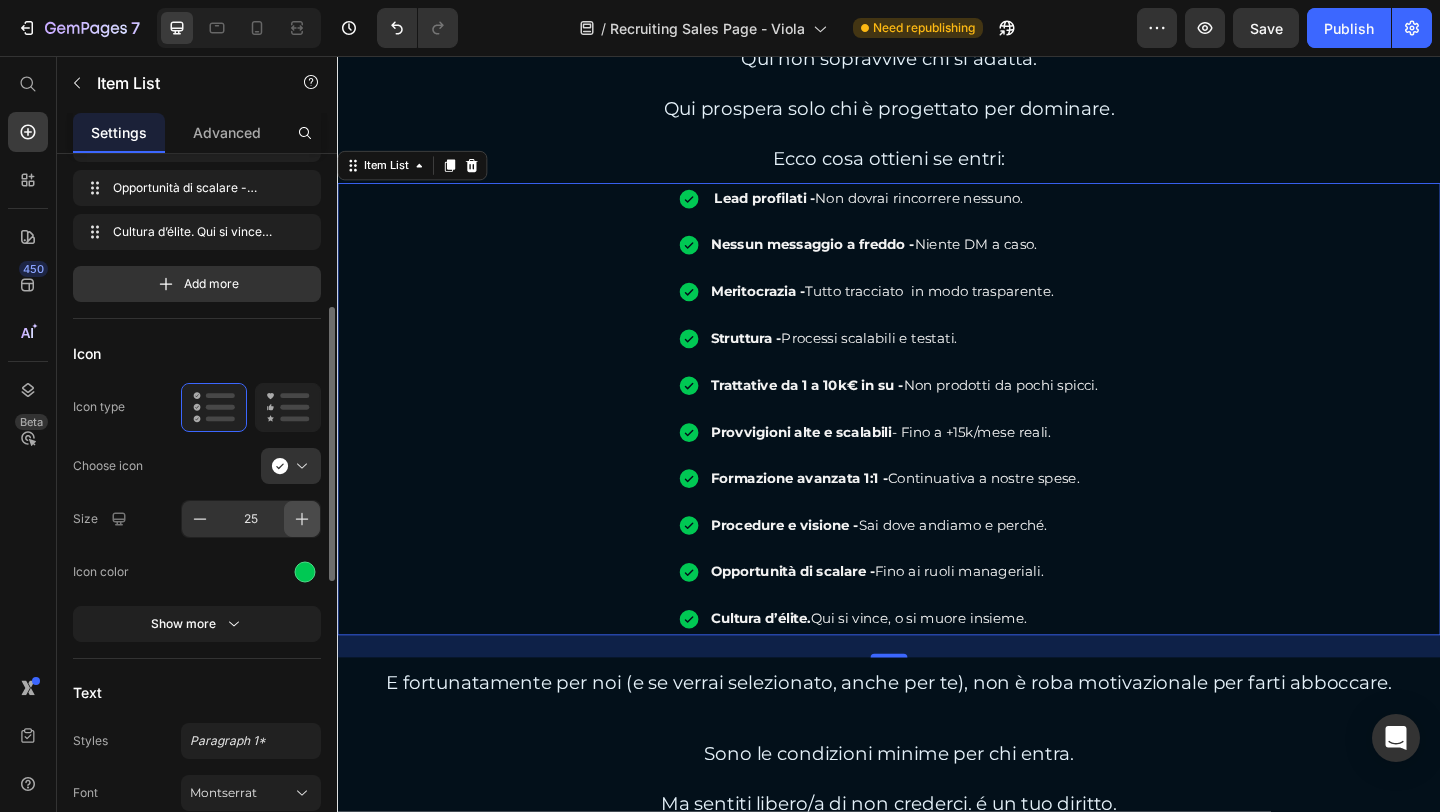 click 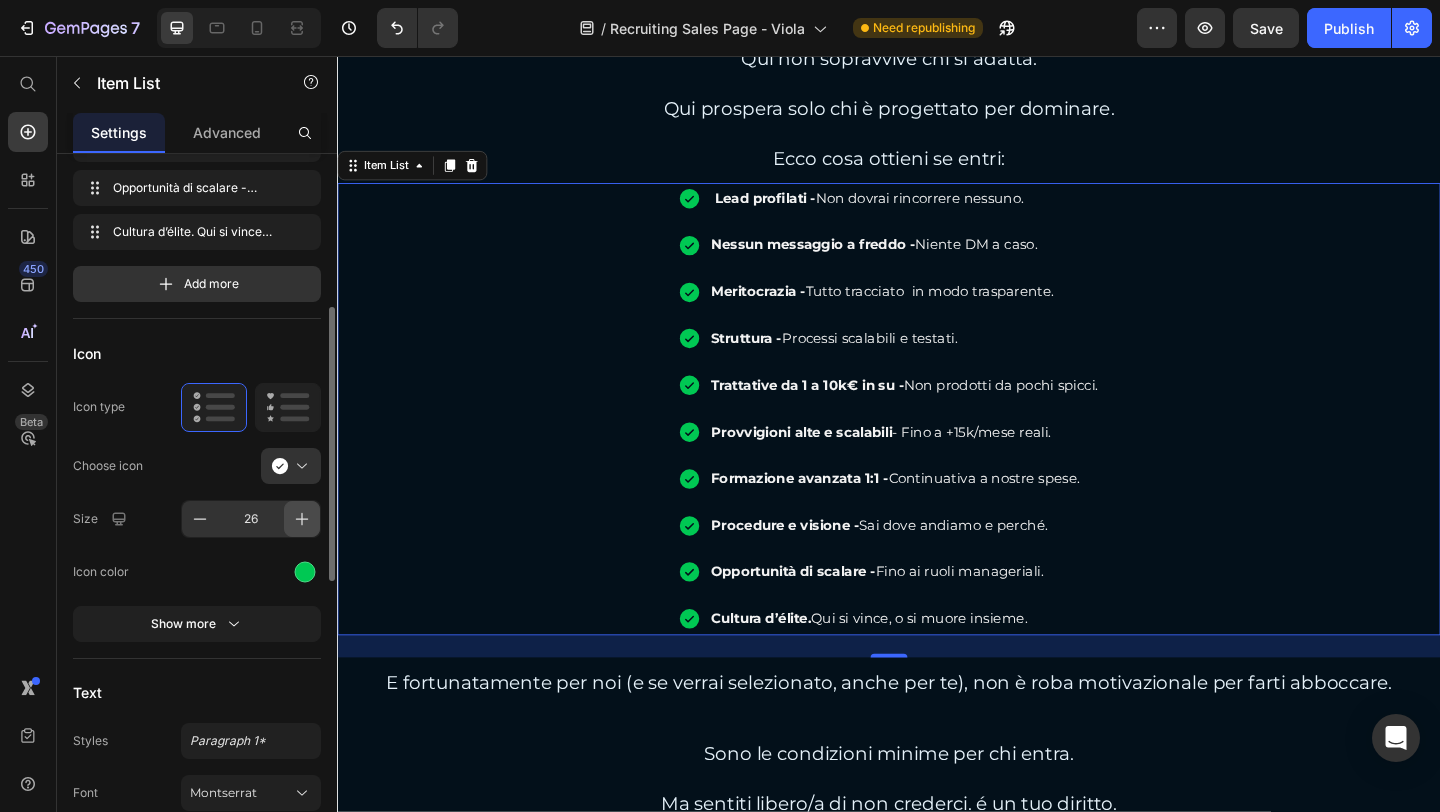 click 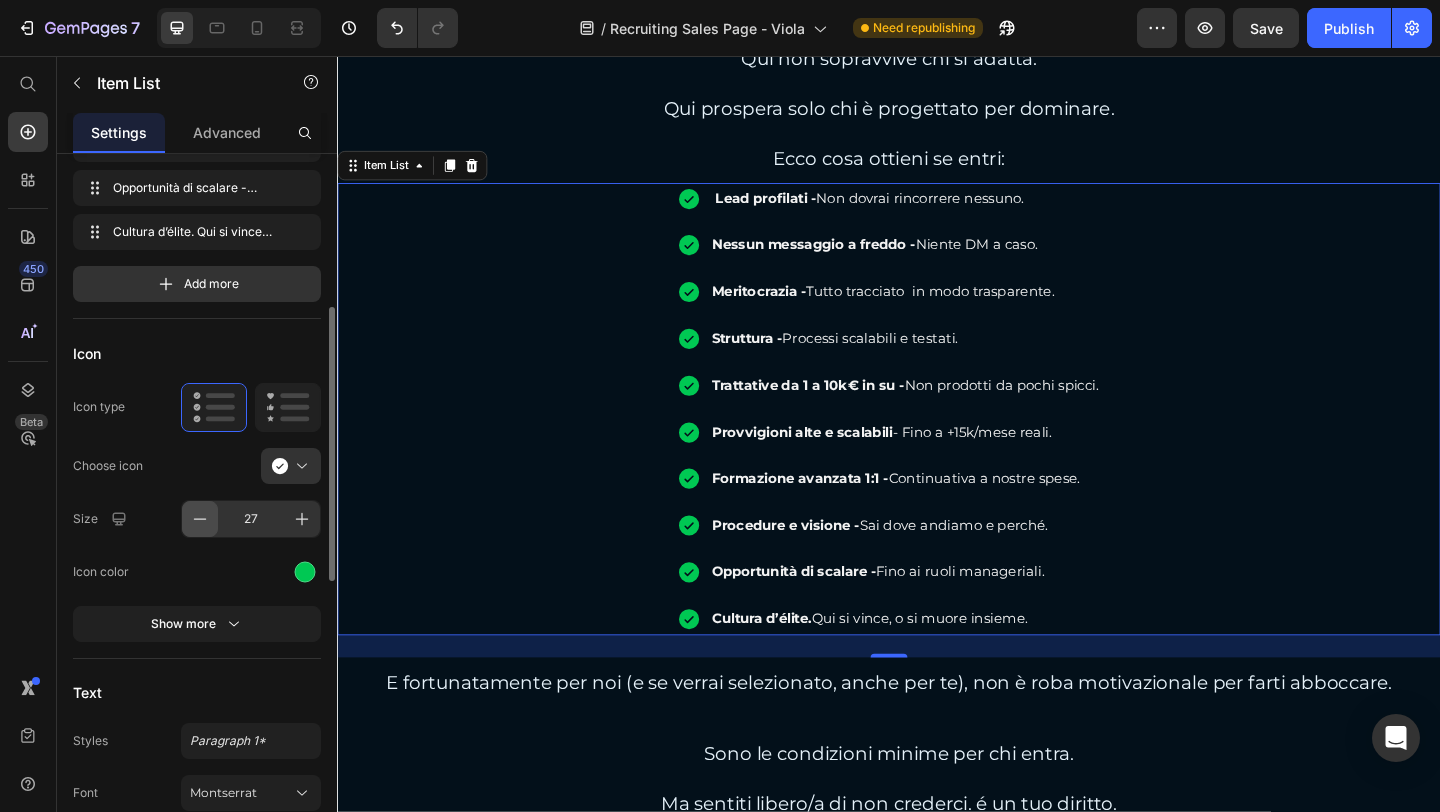 click 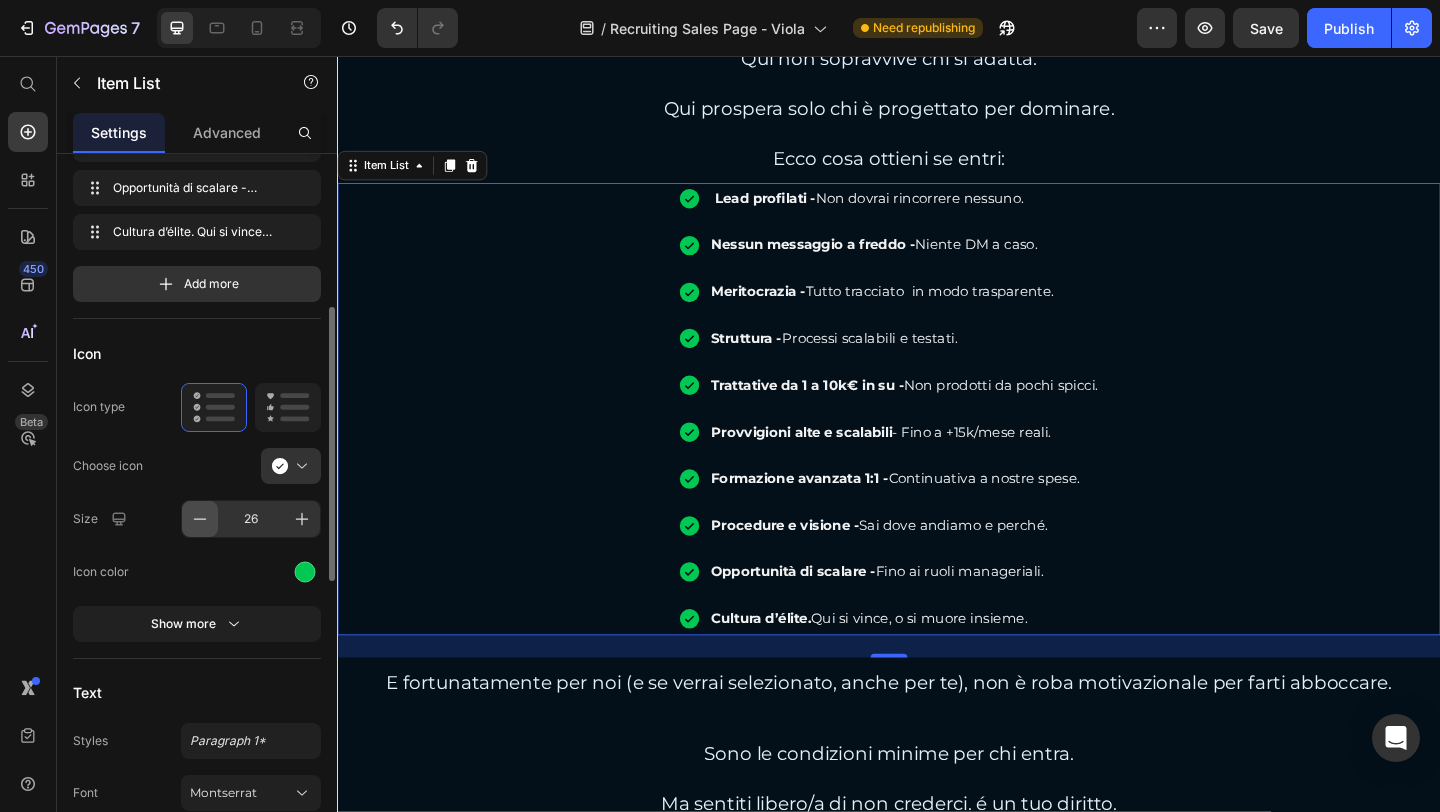 click 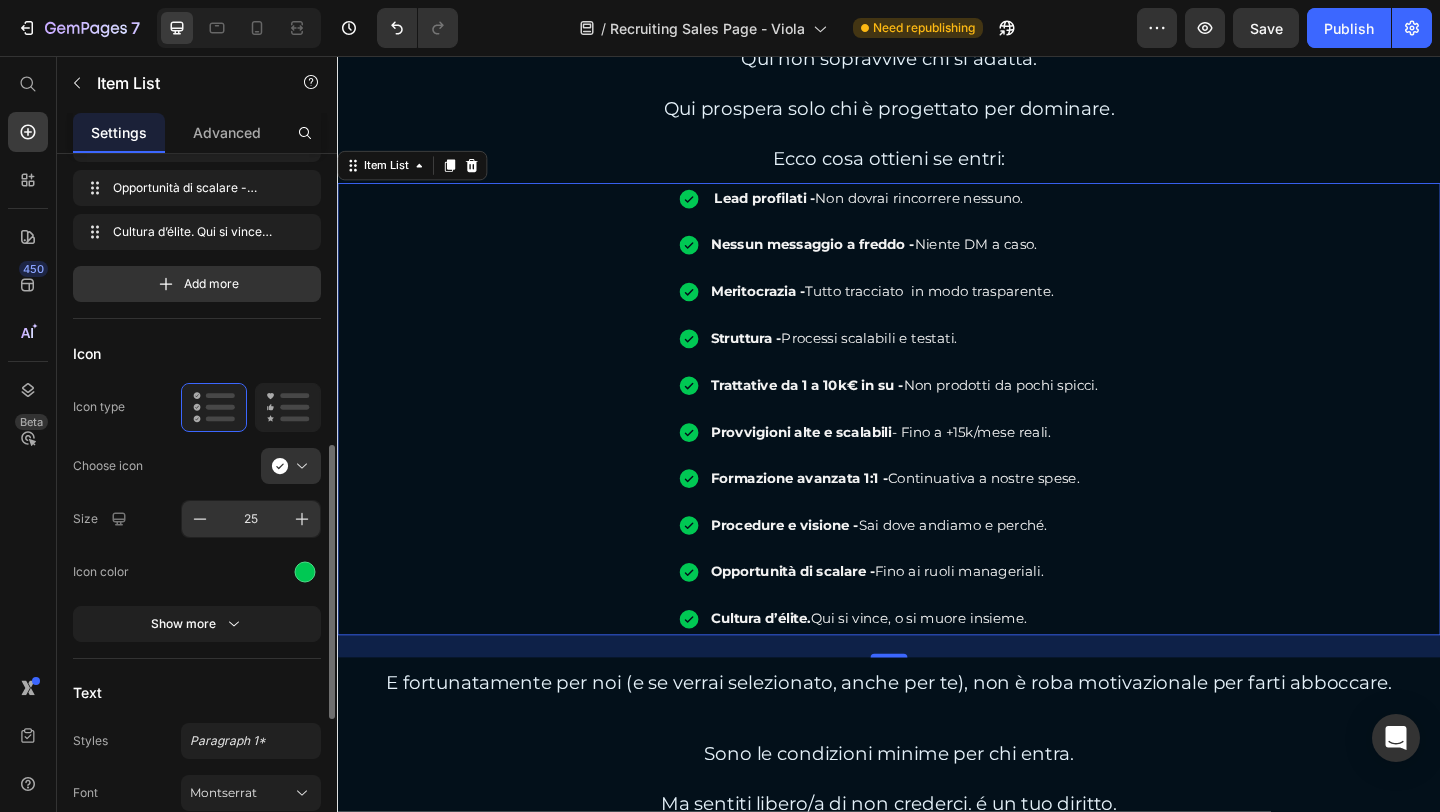 scroll, scrollTop: 600, scrollLeft: 0, axis: vertical 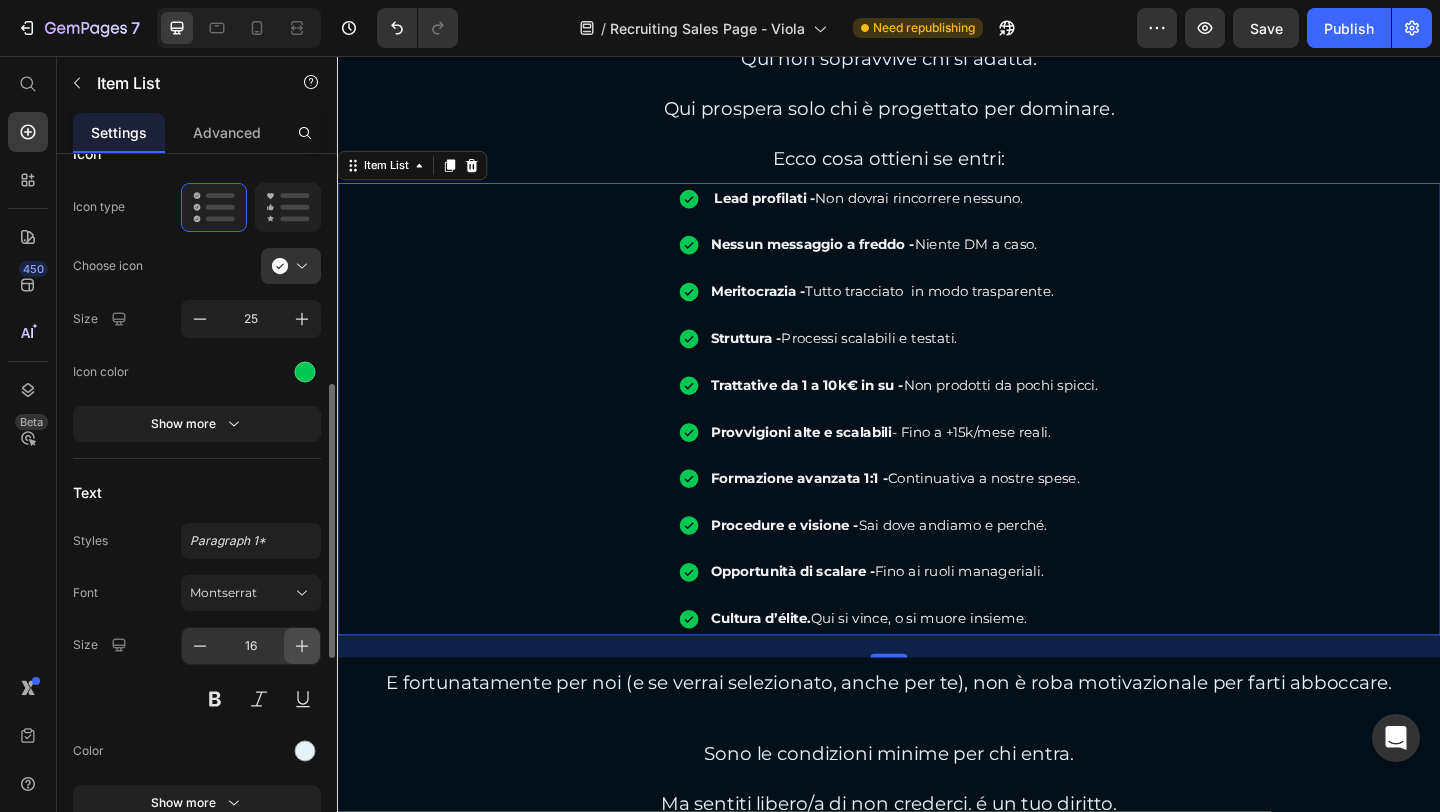 click at bounding box center (302, 646) 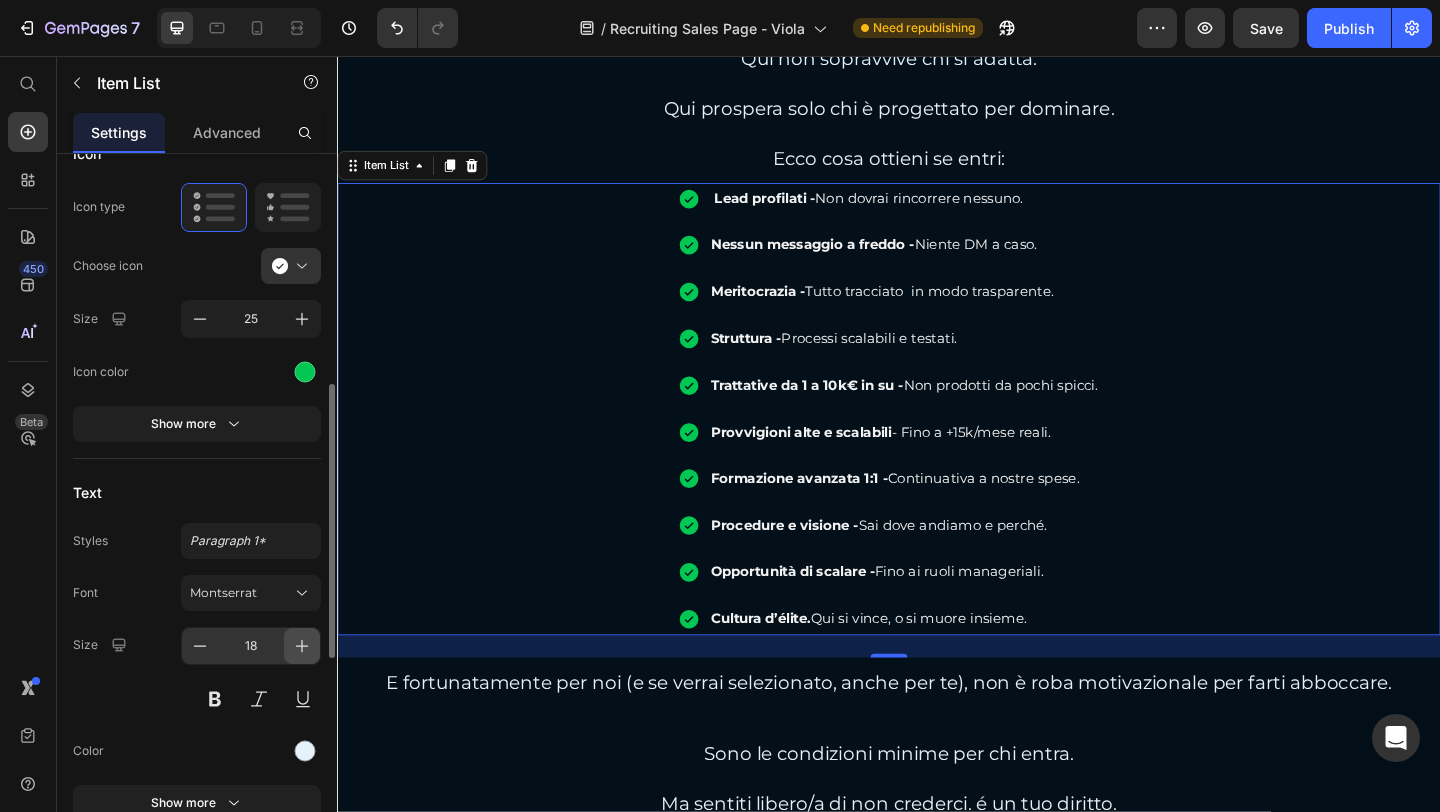 click at bounding box center (302, 646) 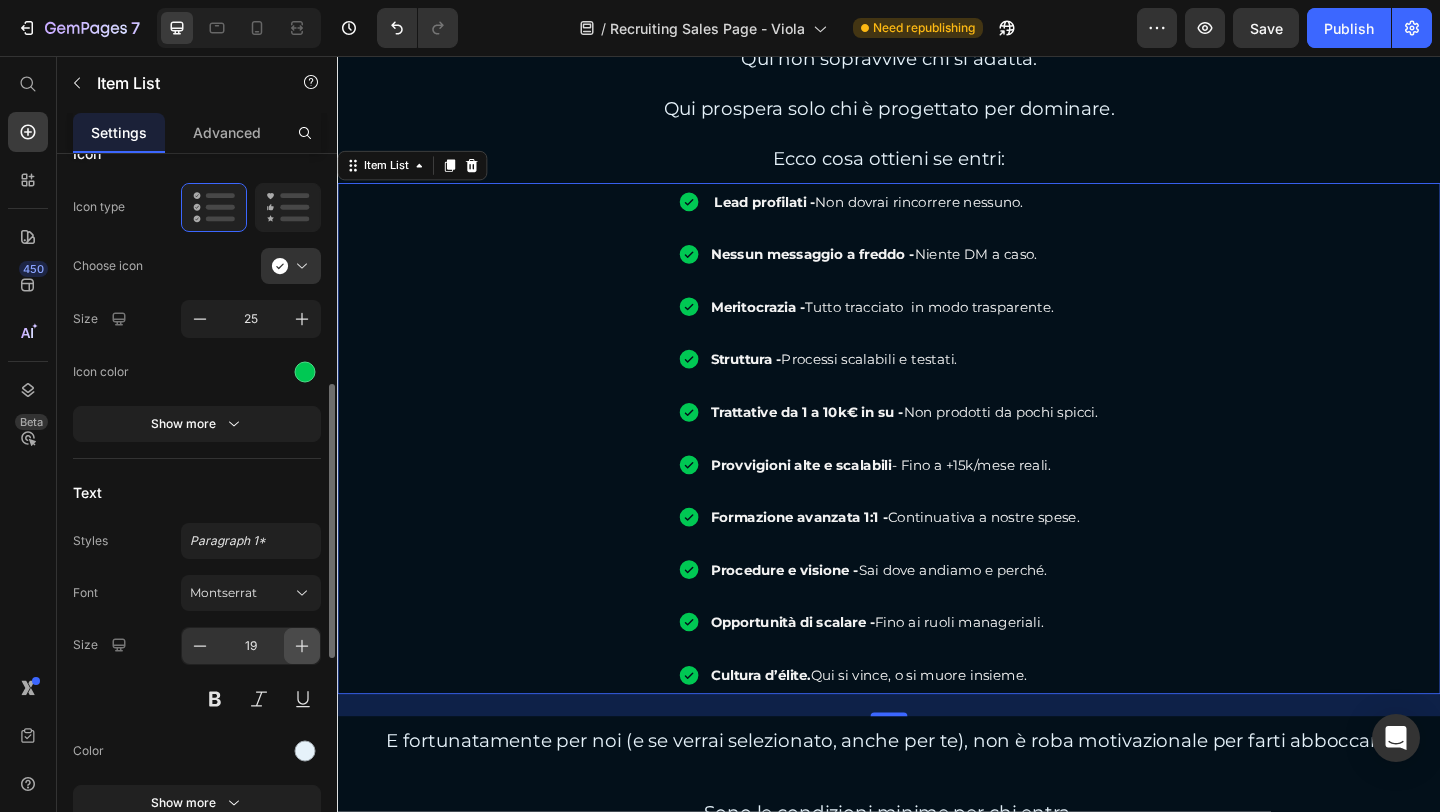 click at bounding box center [302, 646] 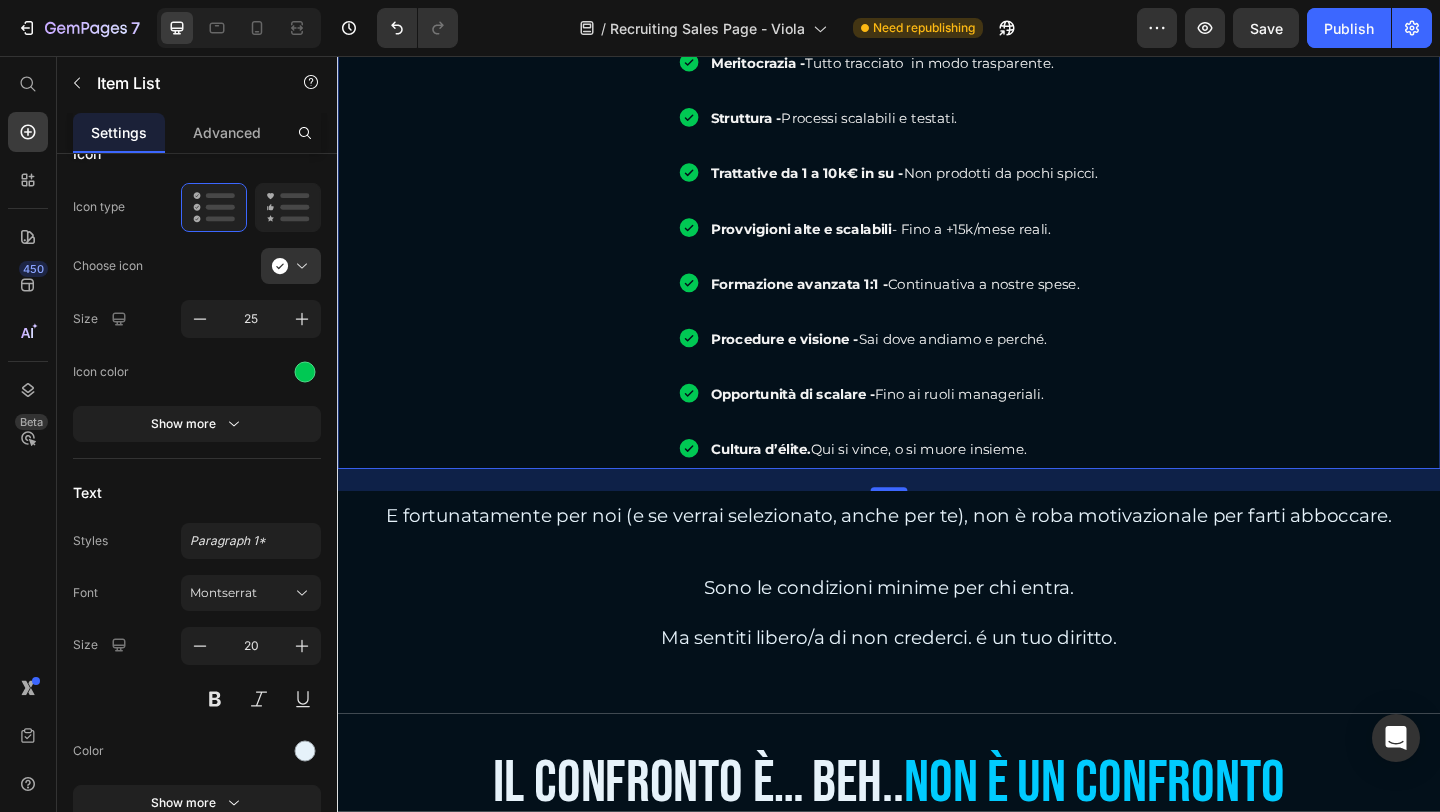 scroll, scrollTop: 4700, scrollLeft: 0, axis: vertical 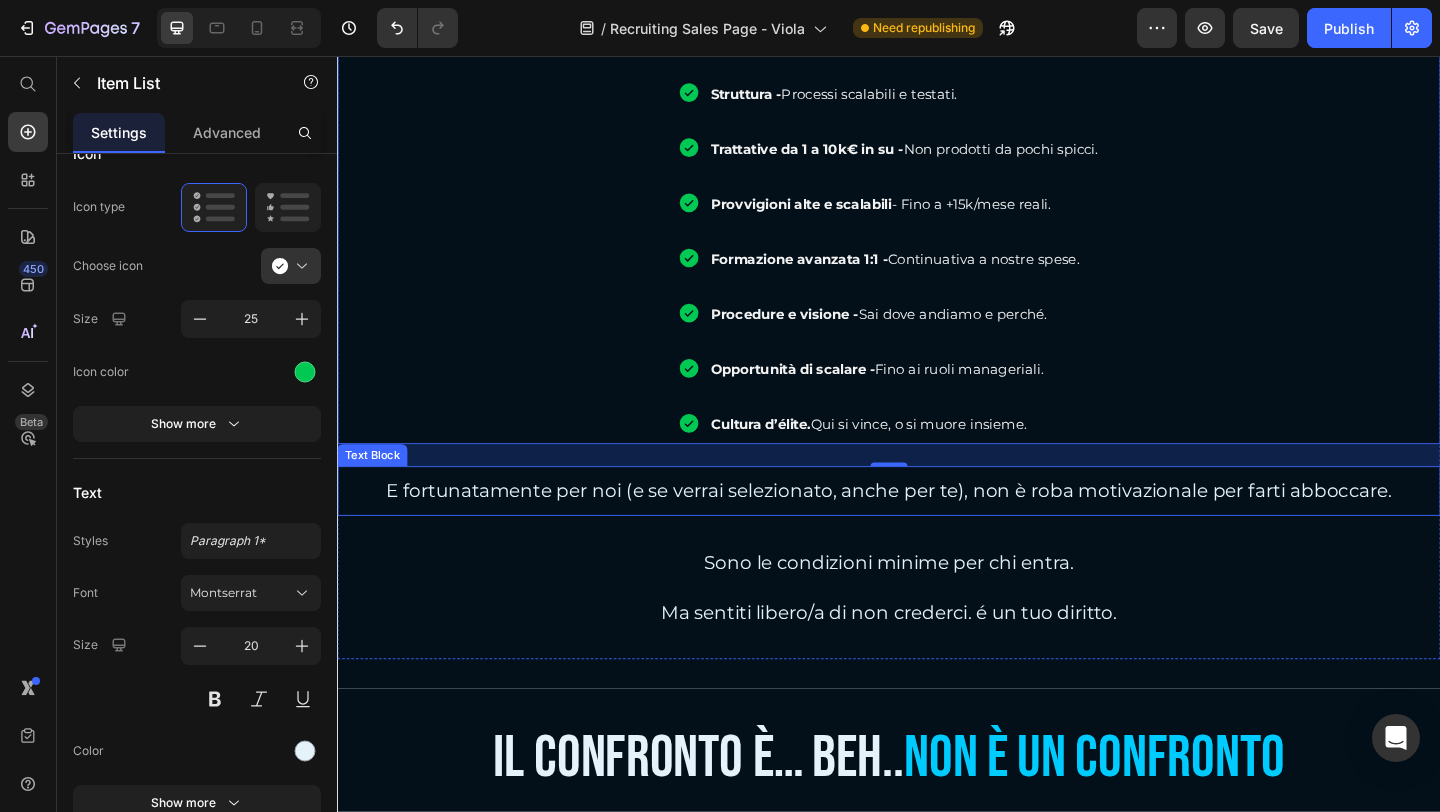 click on "E fortunatamente per noi (e se verrai selezionato, anche per te), non è roba motivazionale per farti abboccare." at bounding box center [937, 529] 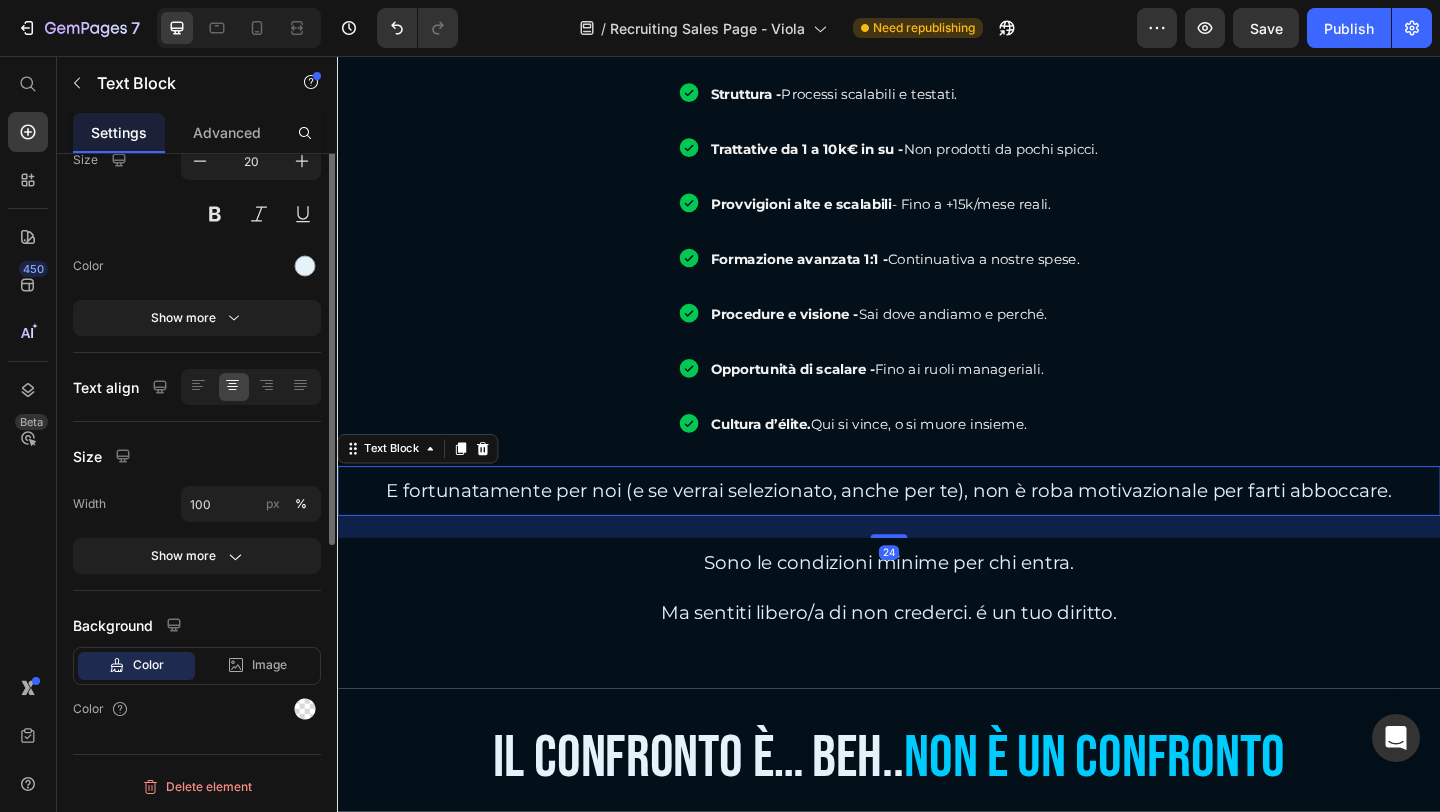 scroll, scrollTop: 0, scrollLeft: 0, axis: both 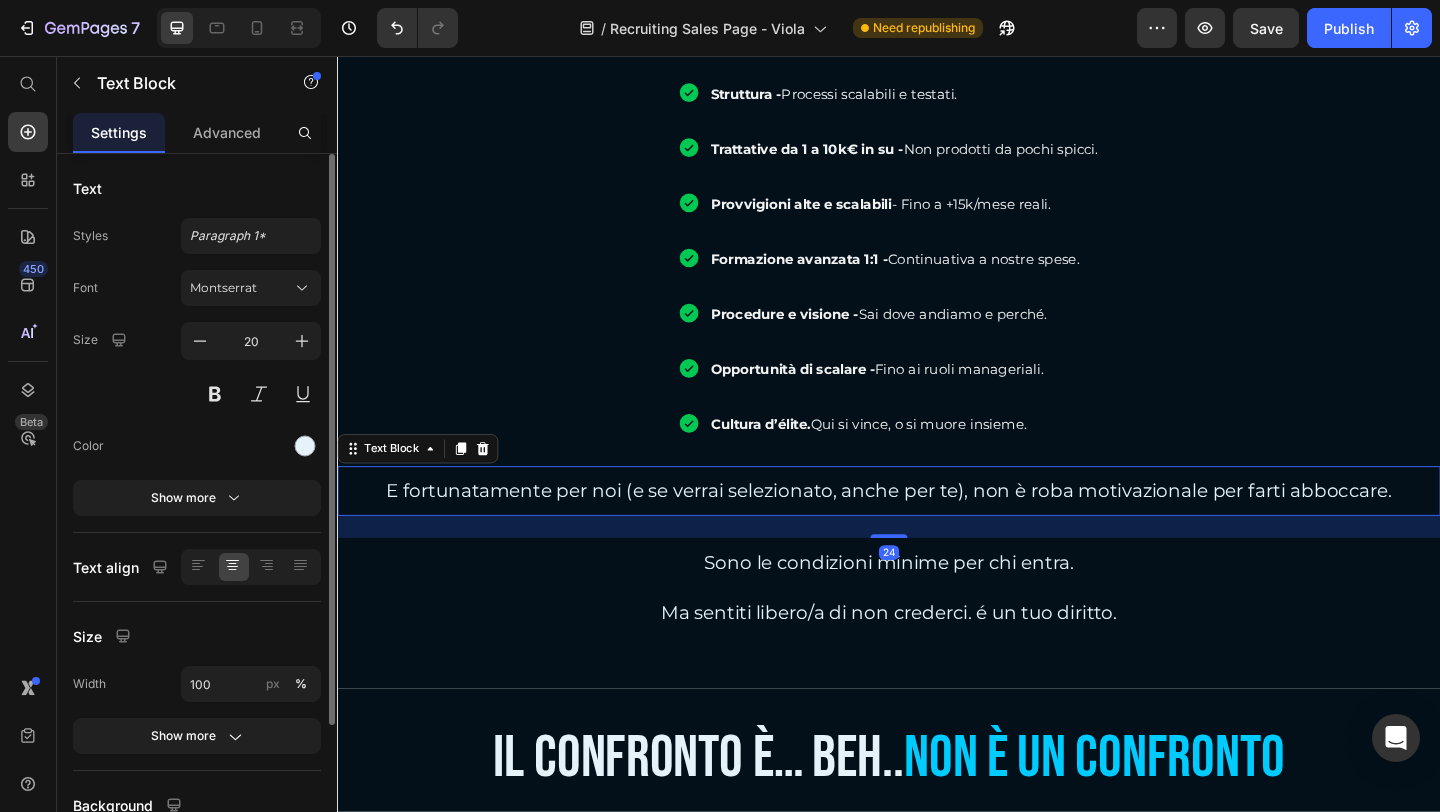 click on "E fortunatamente per noi (e se verrai selezionato, anche per te), non è roba motivazionale per farti abboccare." at bounding box center [937, 529] 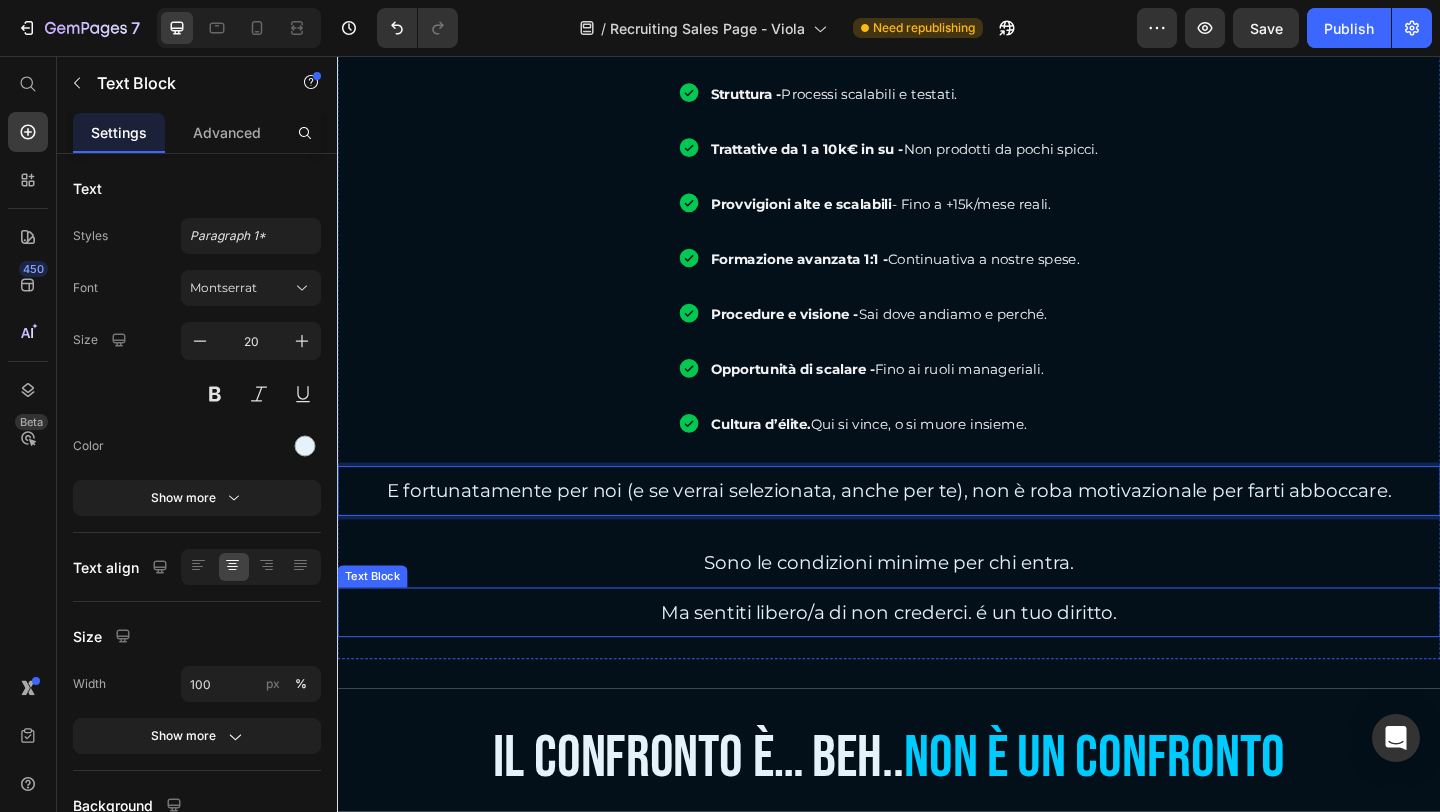 click on "Ma sentiti libero/a di non crederci. é un tuo diritto." at bounding box center [937, 661] 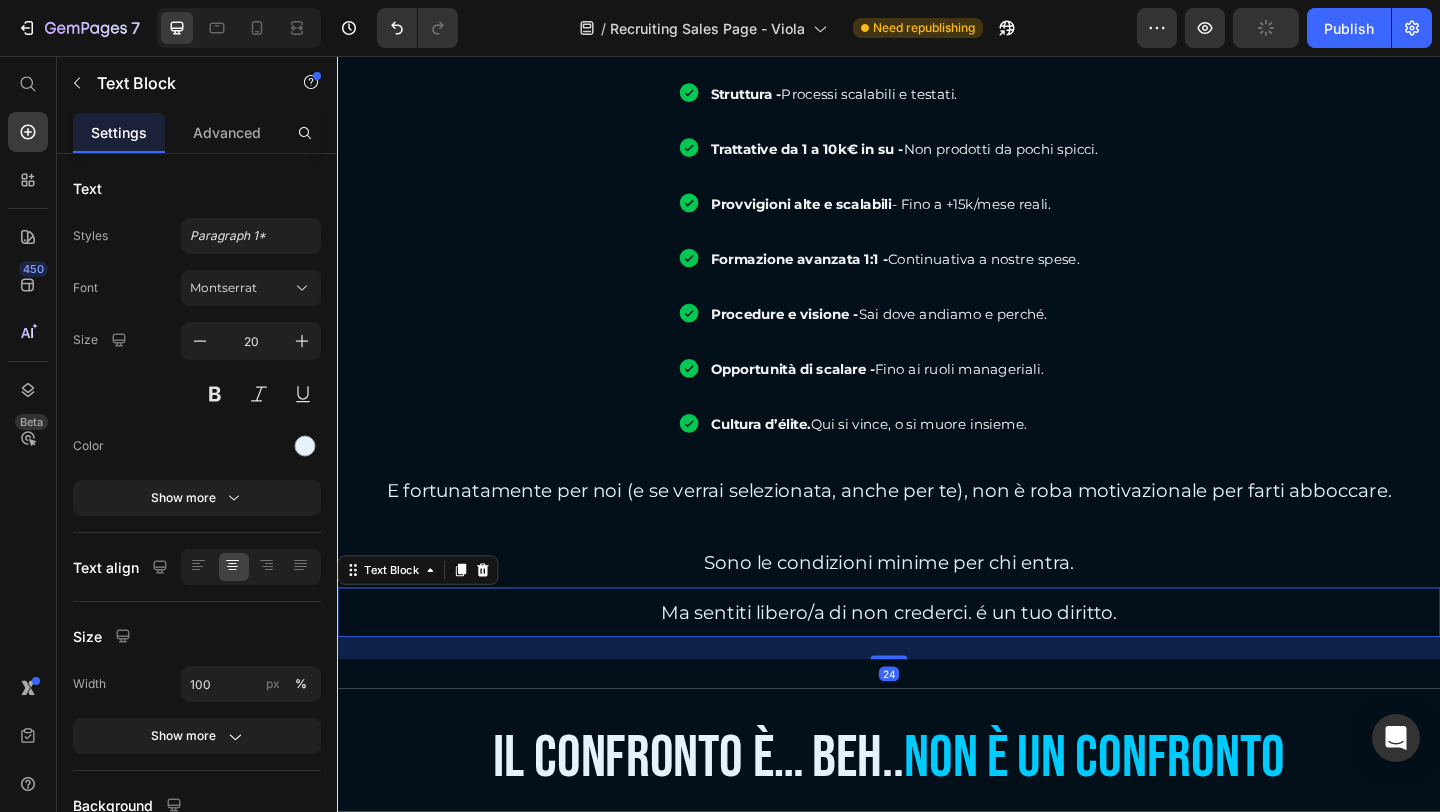 click on "Ma sentiti libero/a di non crederci. é un tuo diritto." at bounding box center [937, 661] 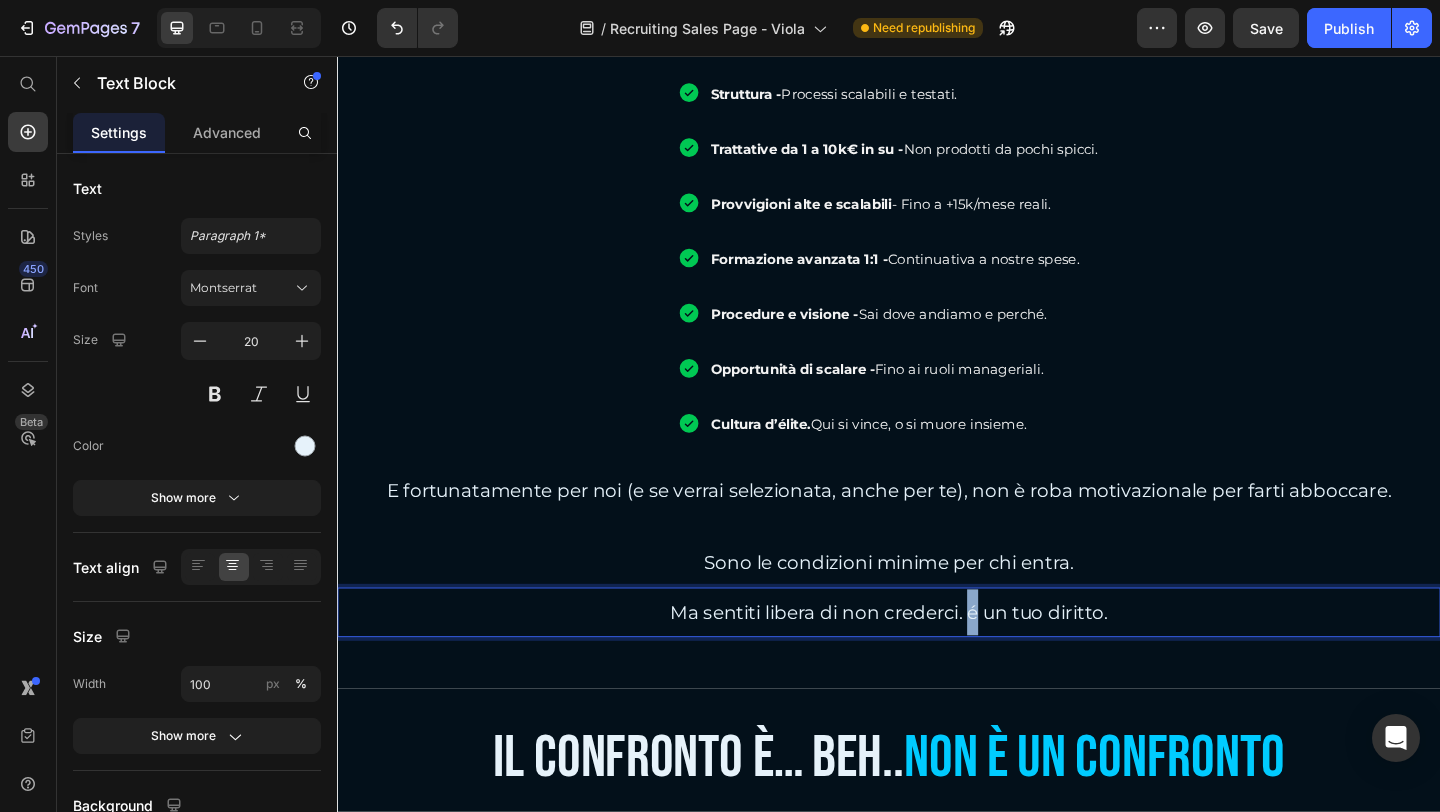click on "Ma sentiti libera di non crederci. é un tuo diritto." at bounding box center (937, 661) 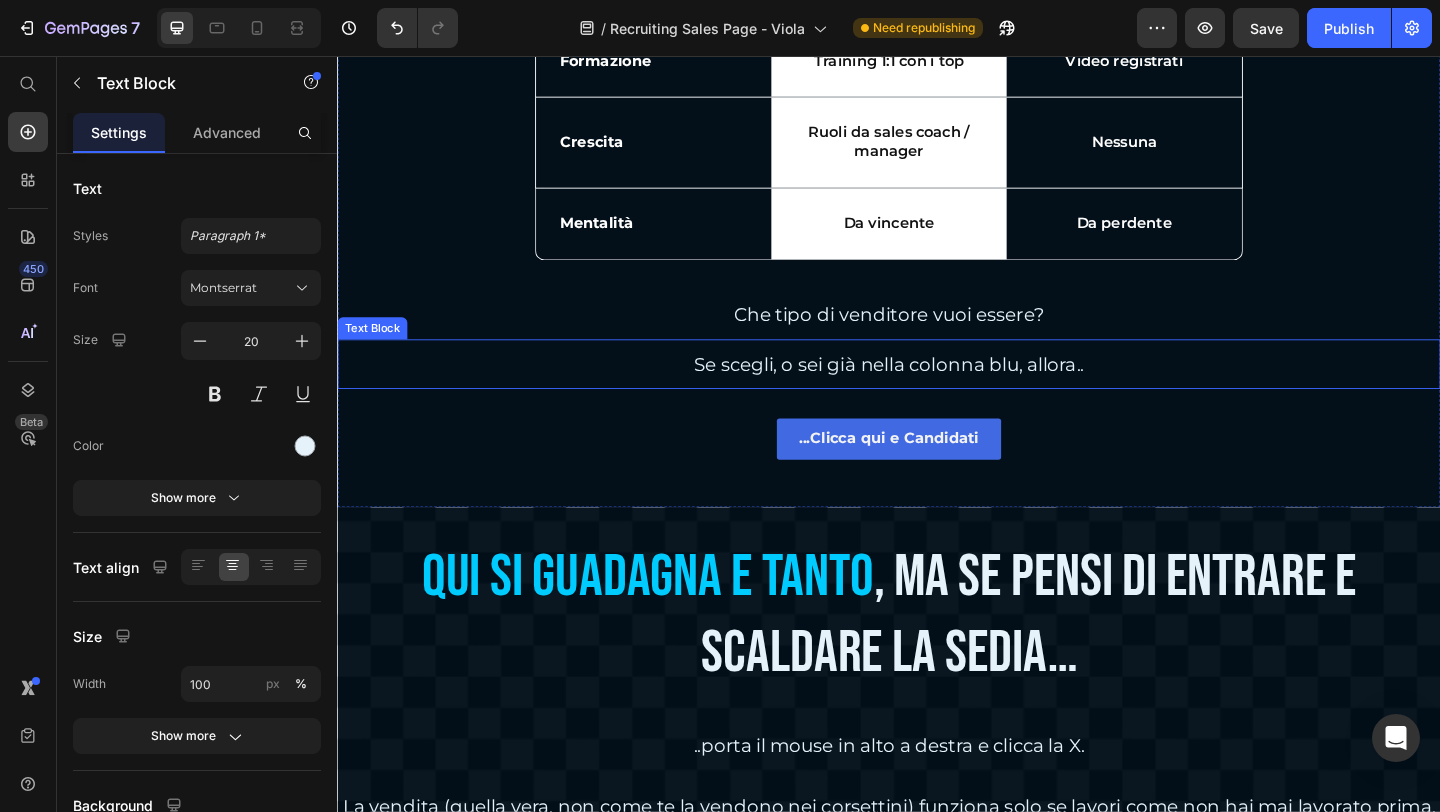 scroll, scrollTop: 5900, scrollLeft: 0, axis: vertical 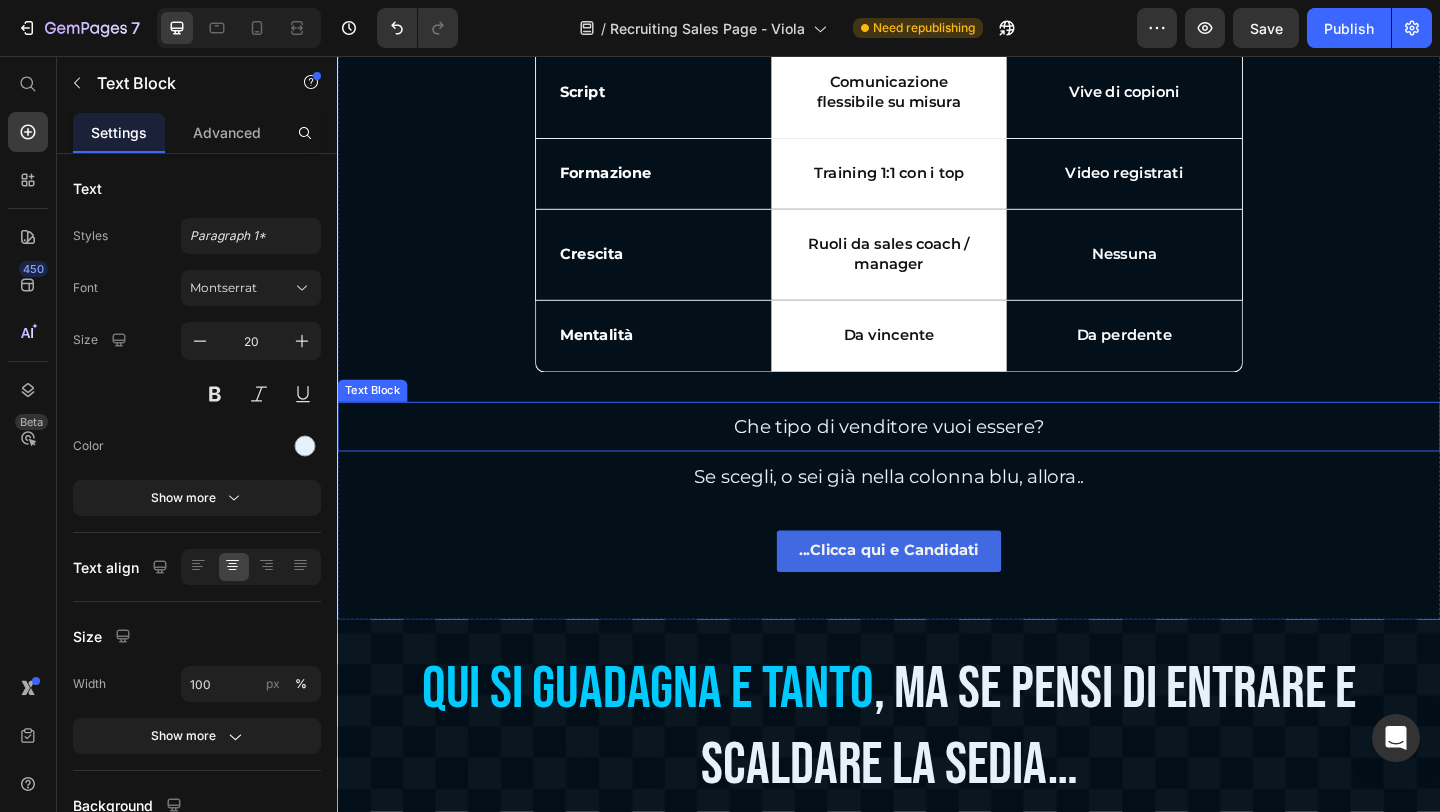 click on "Che tipo di venditore vuoi essere?" at bounding box center (937, 459) 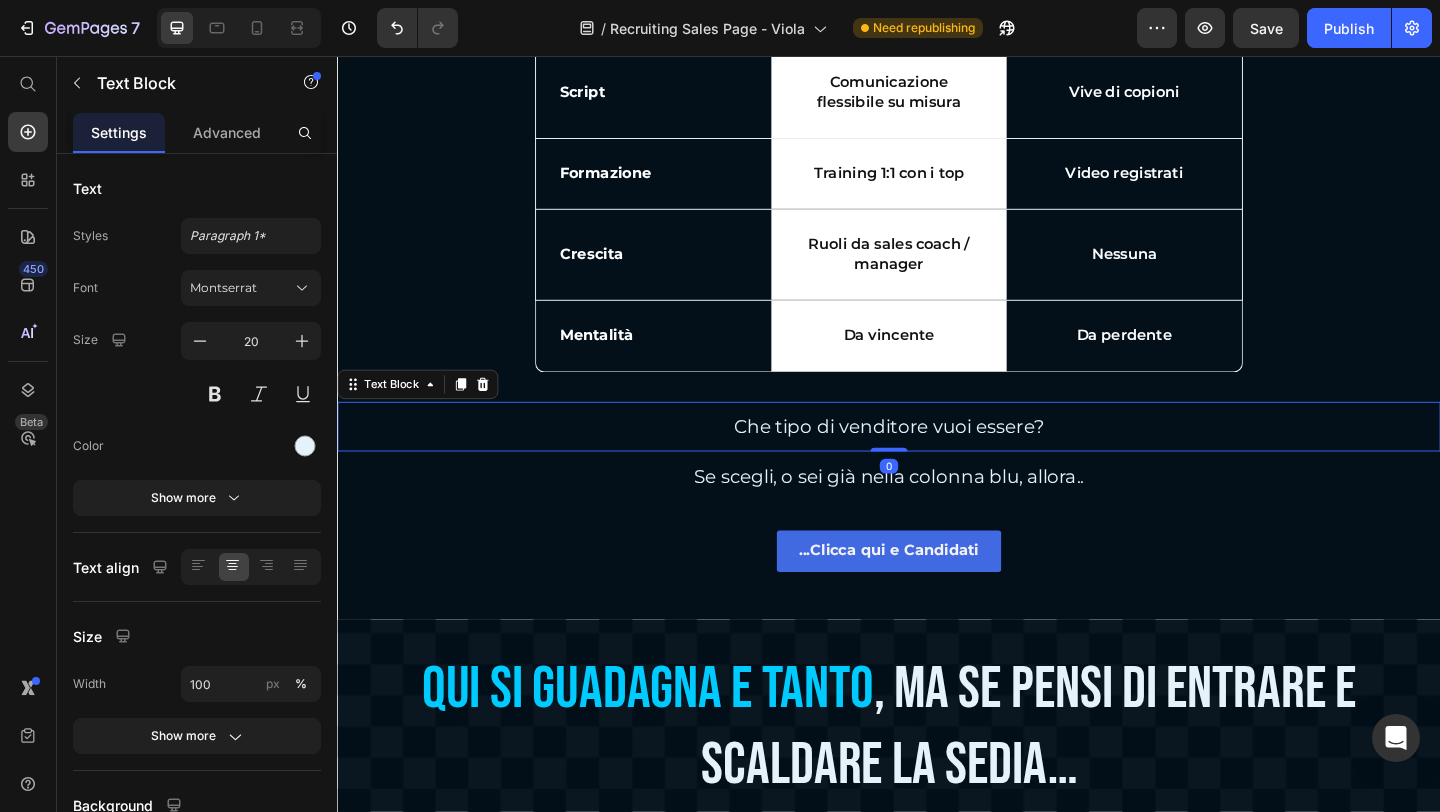 click on "Che tipo di venditore vuoi essere?" at bounding box center [937, 459] 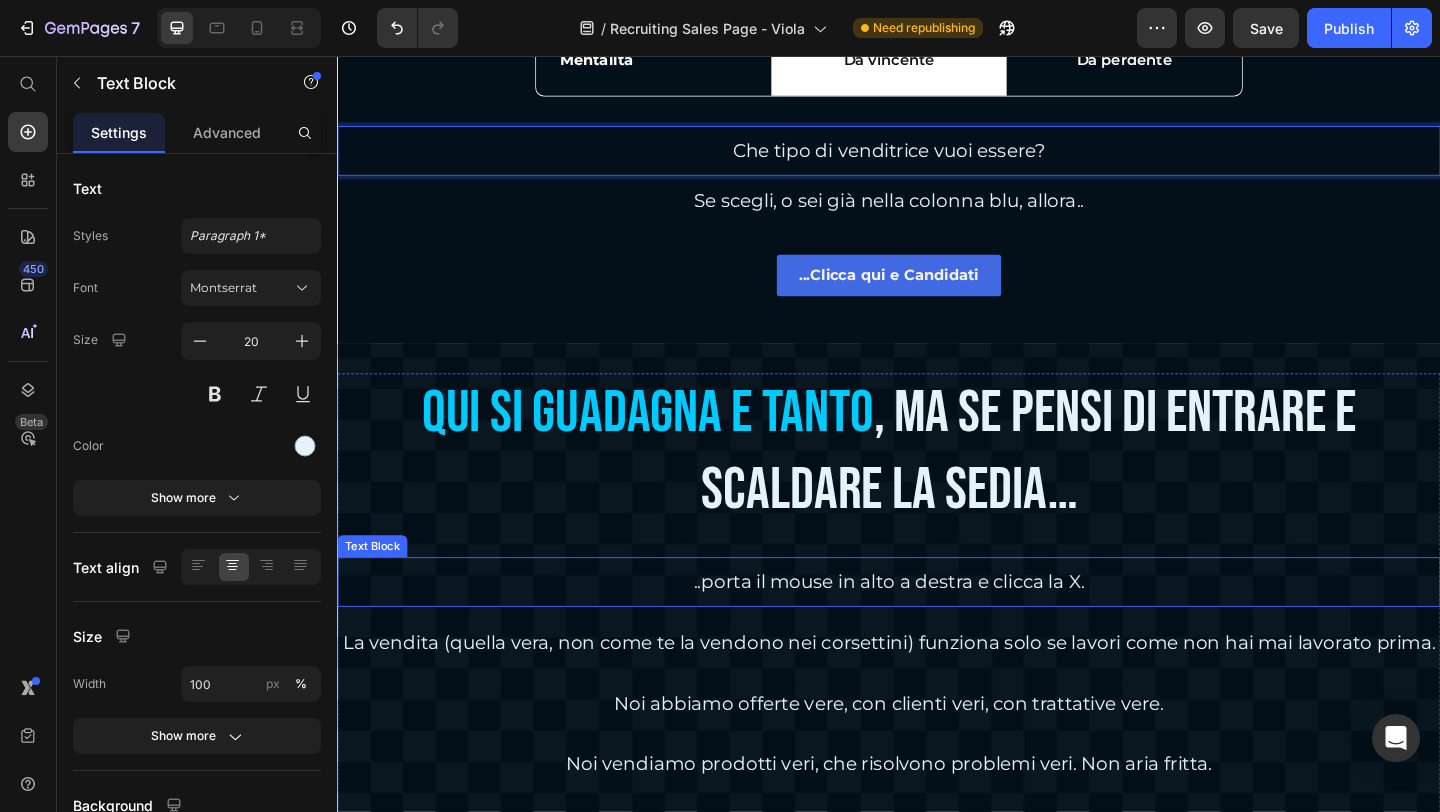 scroll, scrollTop: 6500, scrollLeft: 0, axis: vertical 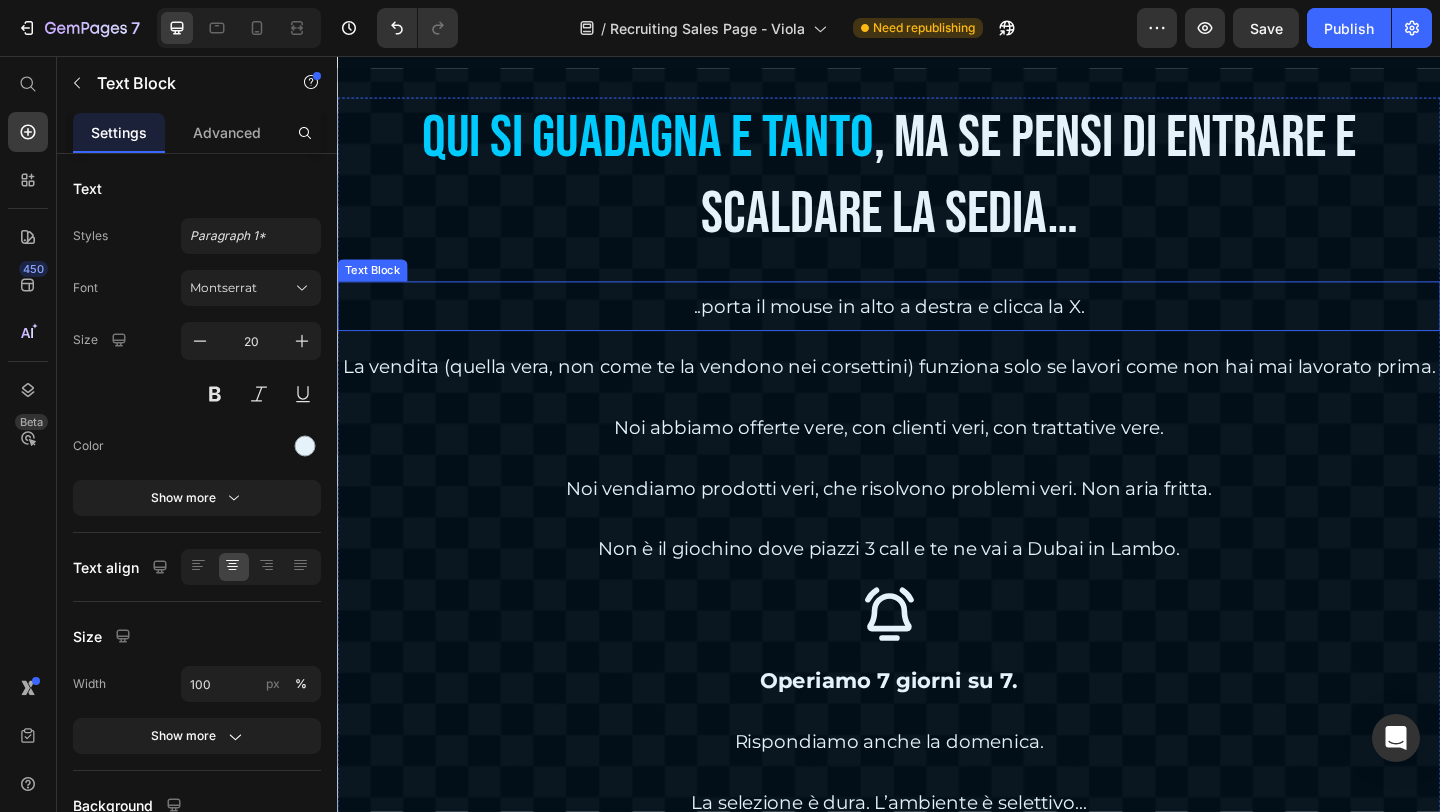 click on "..porta il mouse in alto a destra e clicca la X." at bounding box center [937, 328] 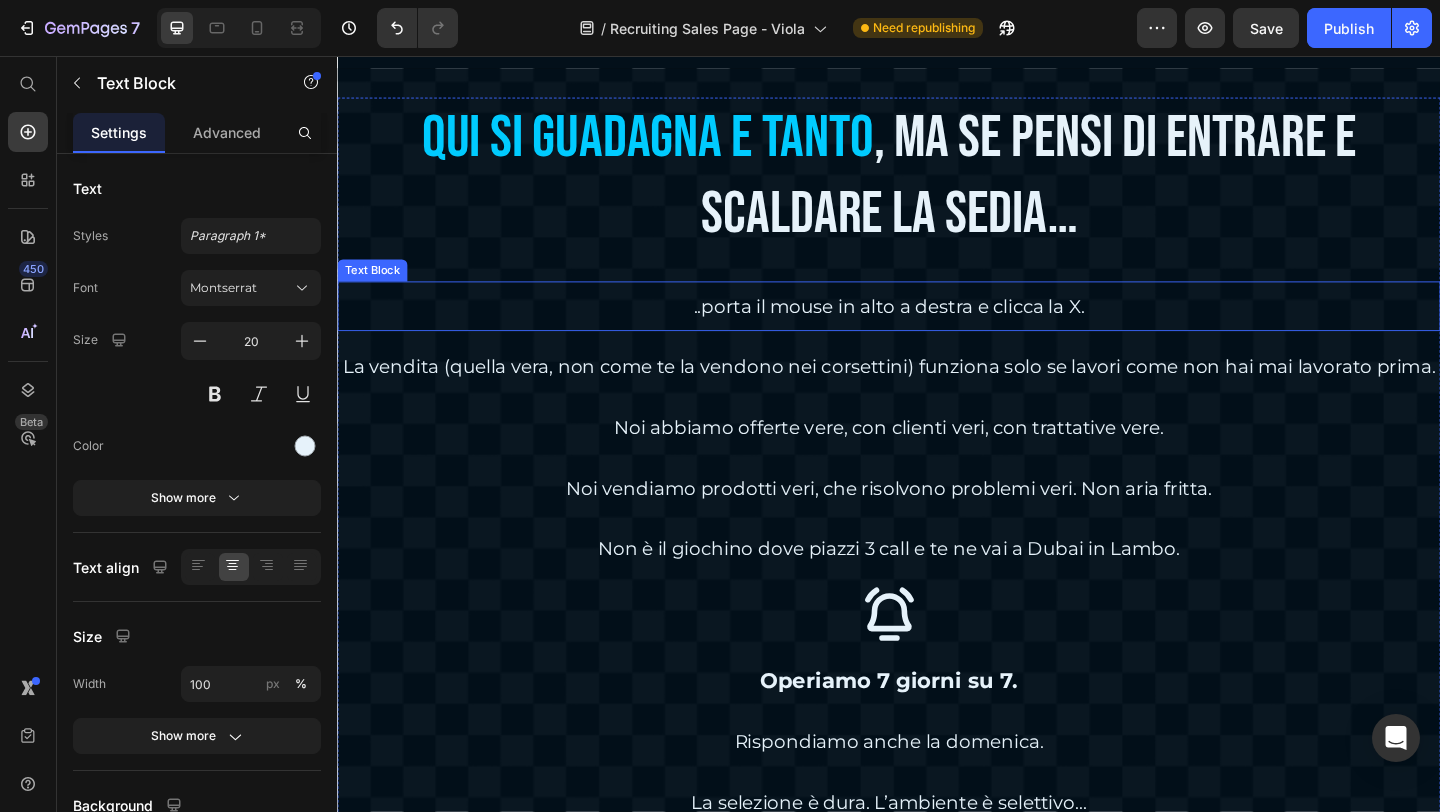 click on "..porta il mouse in alto a destra e clicca la X." at bounding box center (937, 328) 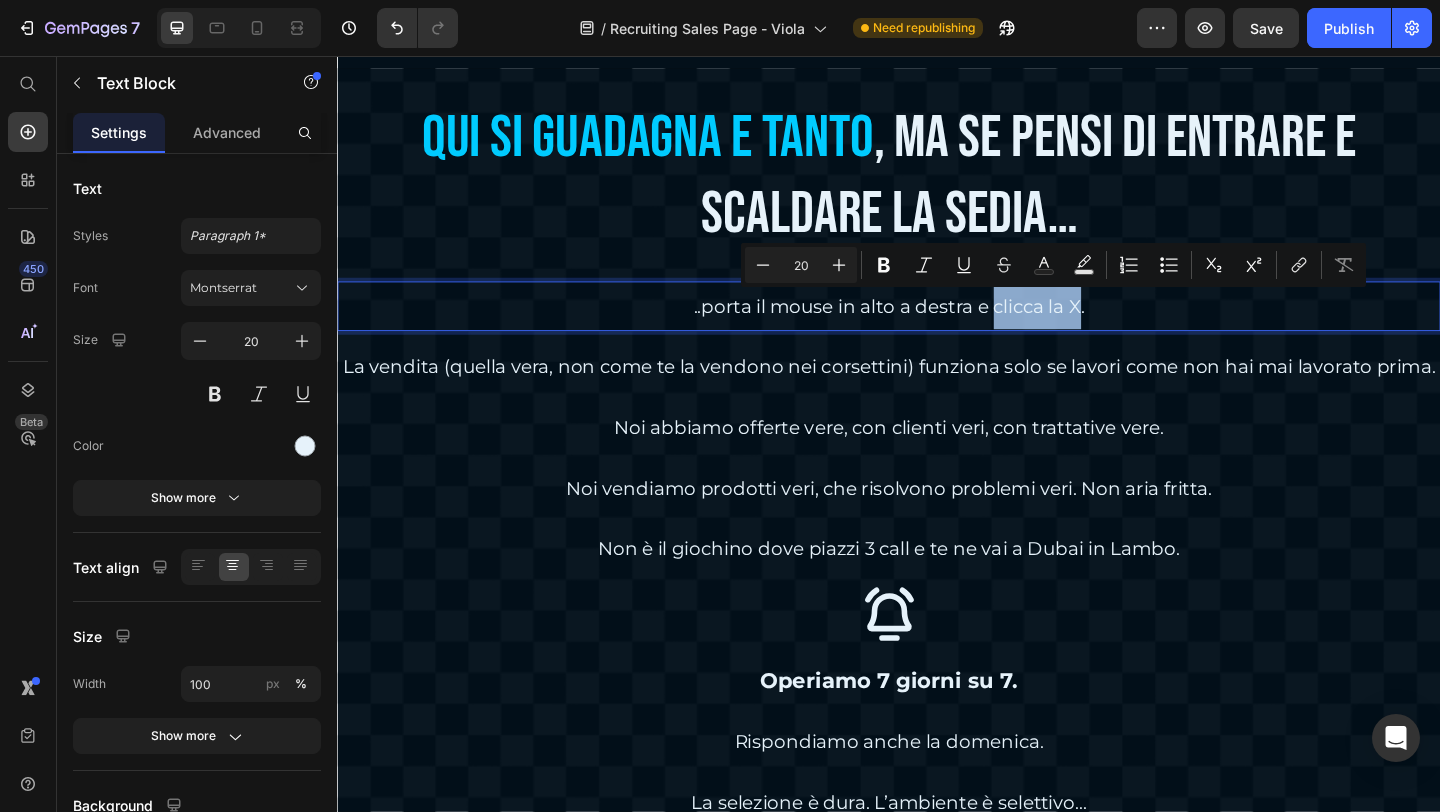 drag, startPoint x: 1136, startPoint y: 331, endPoint x: 1044, endPoint y: 335, distance: 92.086914 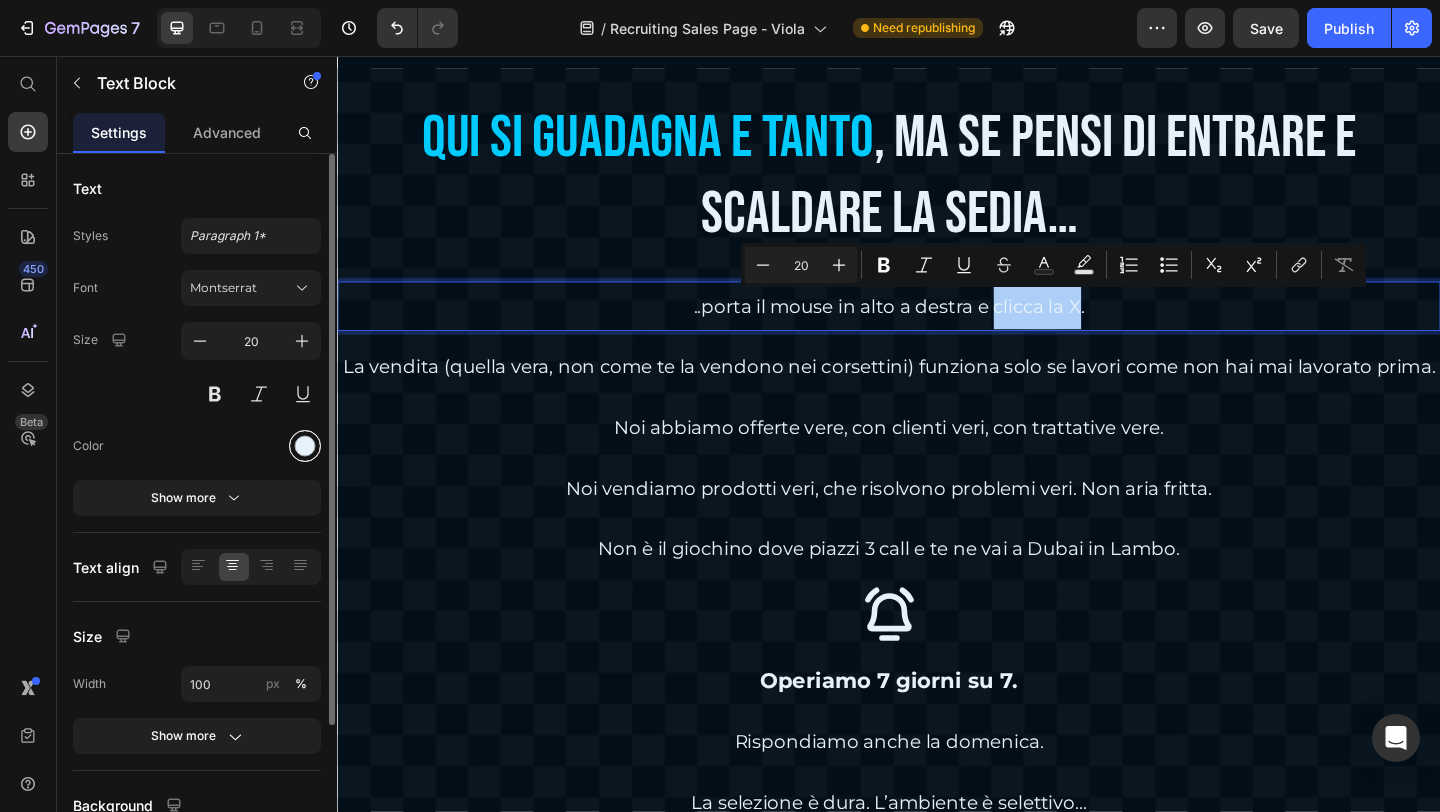 click at bounding box center [305, 446] 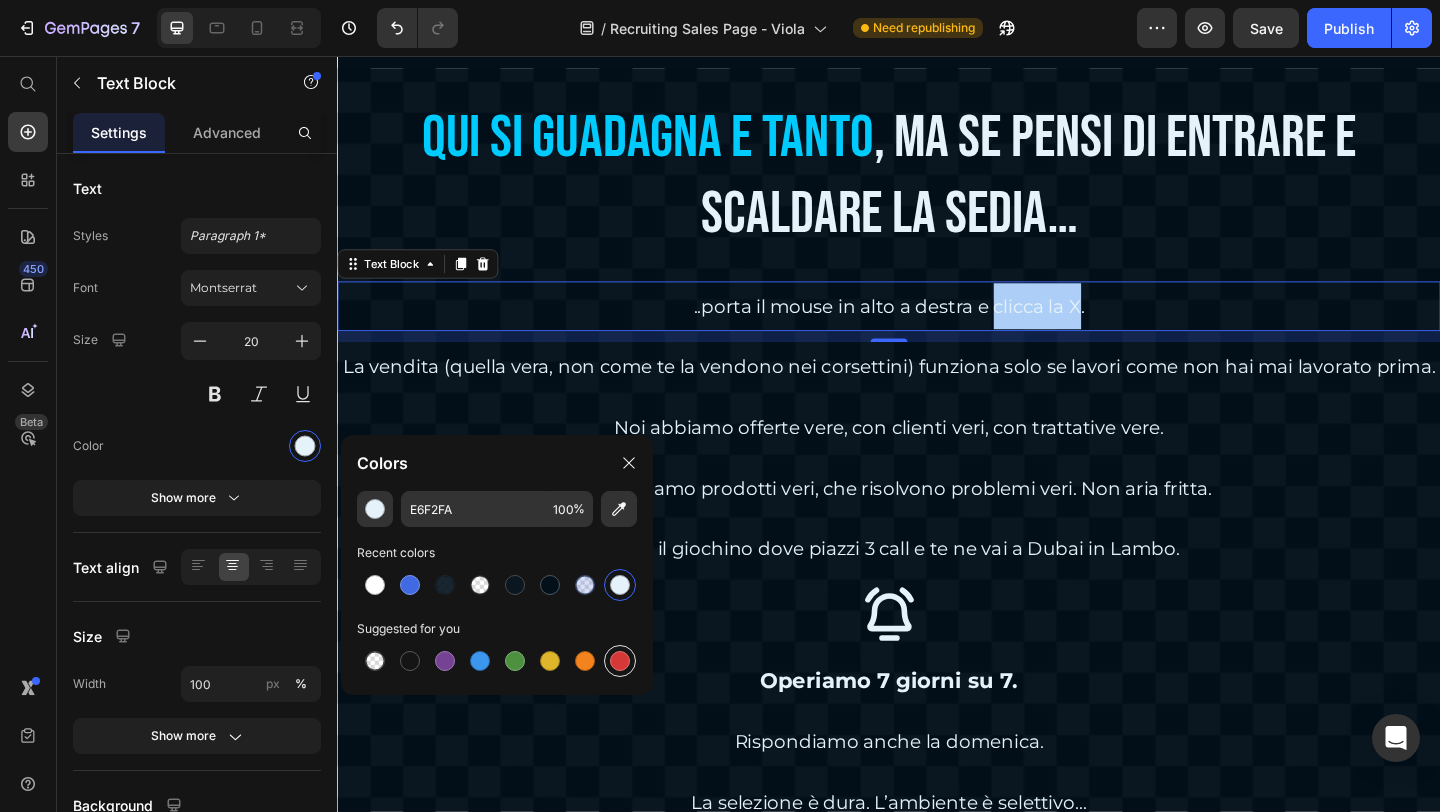 click at bounding box center [620, 661] 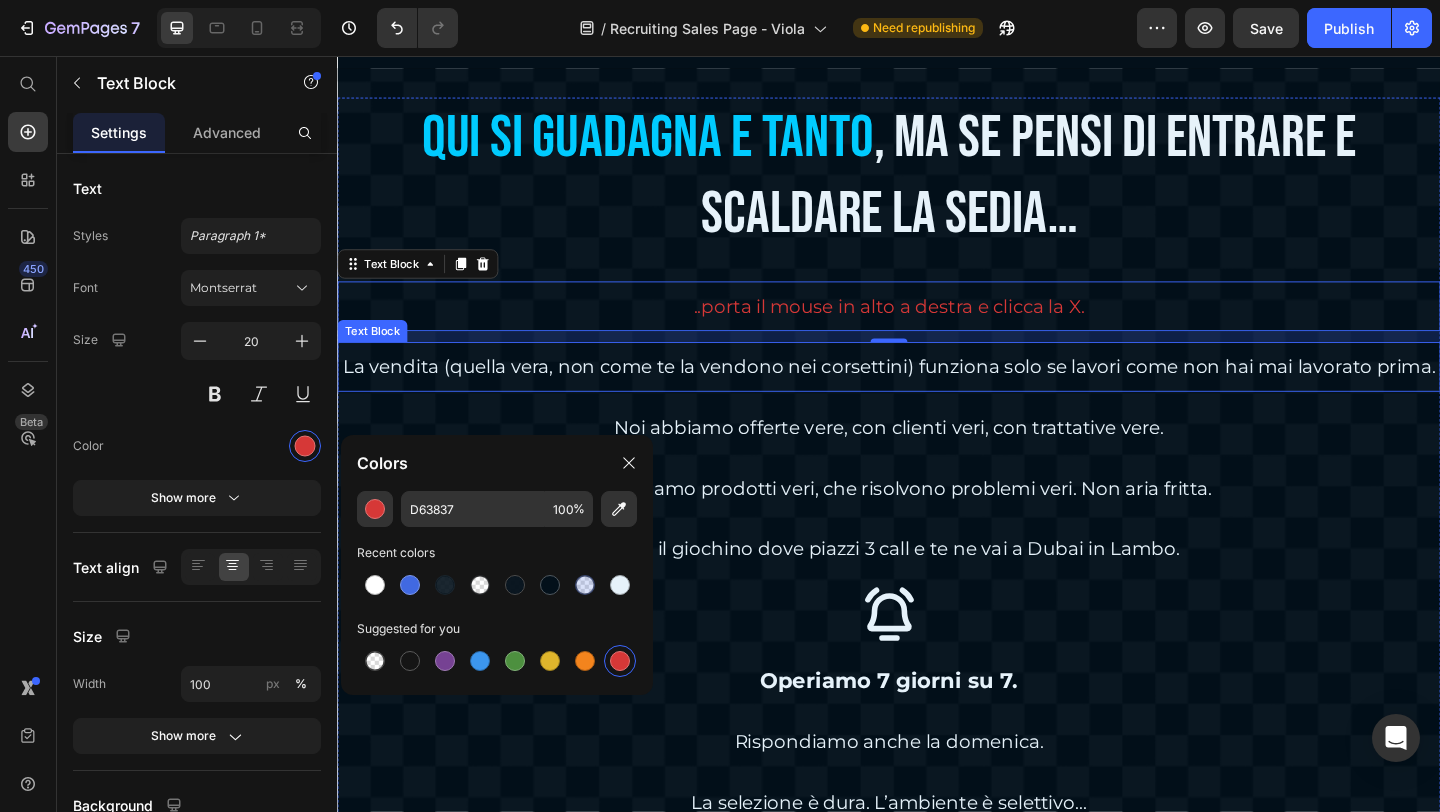 type on "E6F2FA" 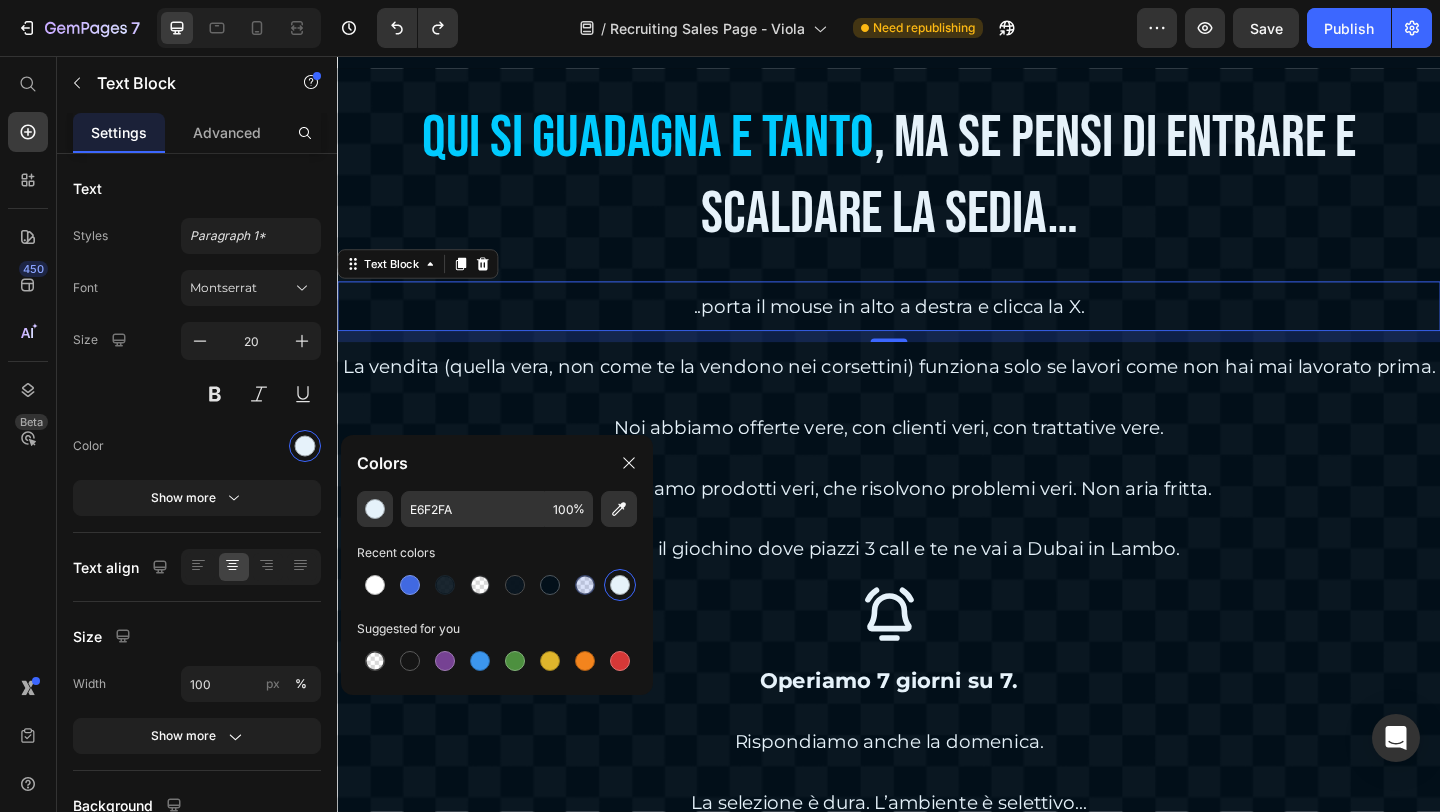 click on "..porta il mouse in alto a destra e clicca la X." at bounding box center [937, 328] 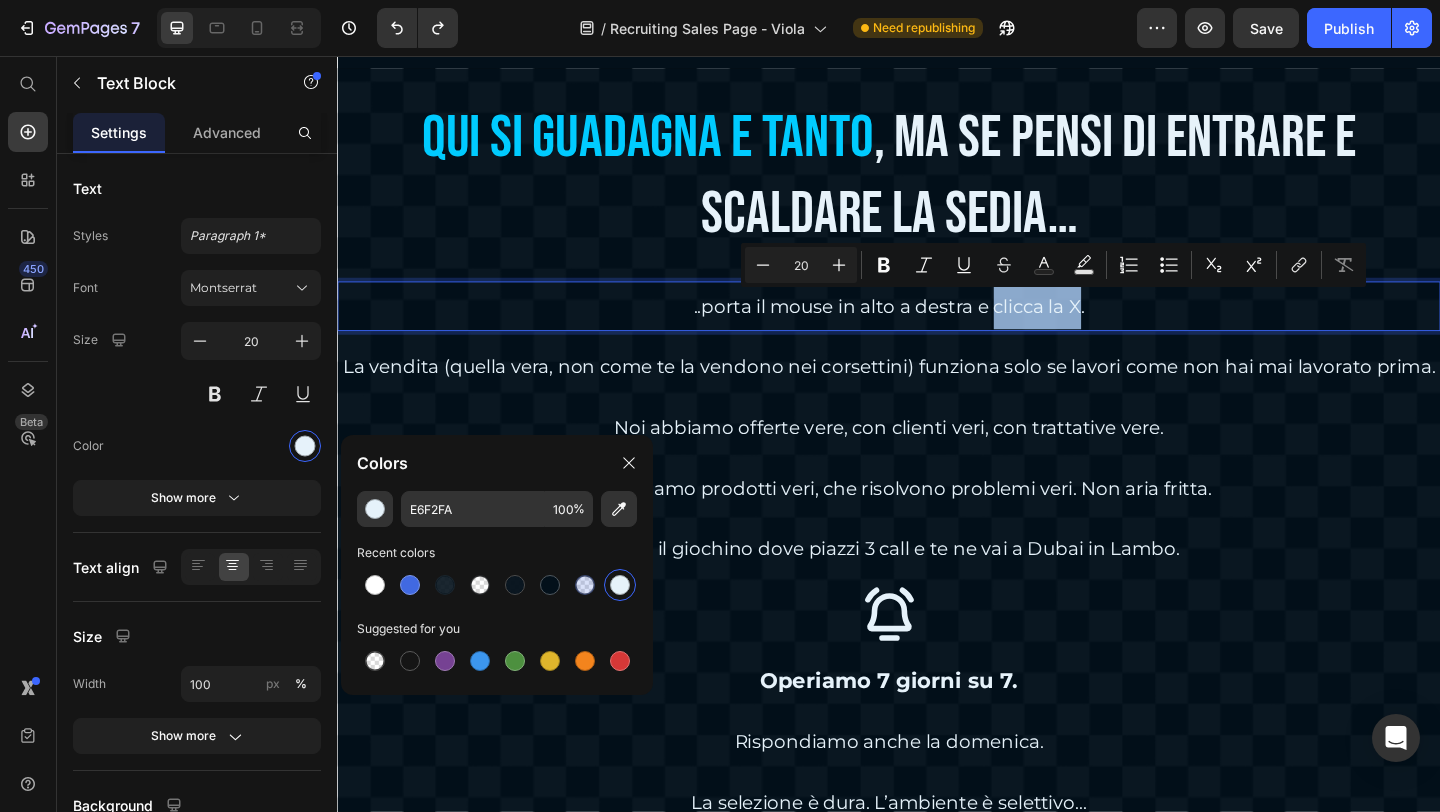 drag, startPoint x: 1044, startPoint y: 331, endPoint x: 1136, endPoint y: 339, distance: 92.34717 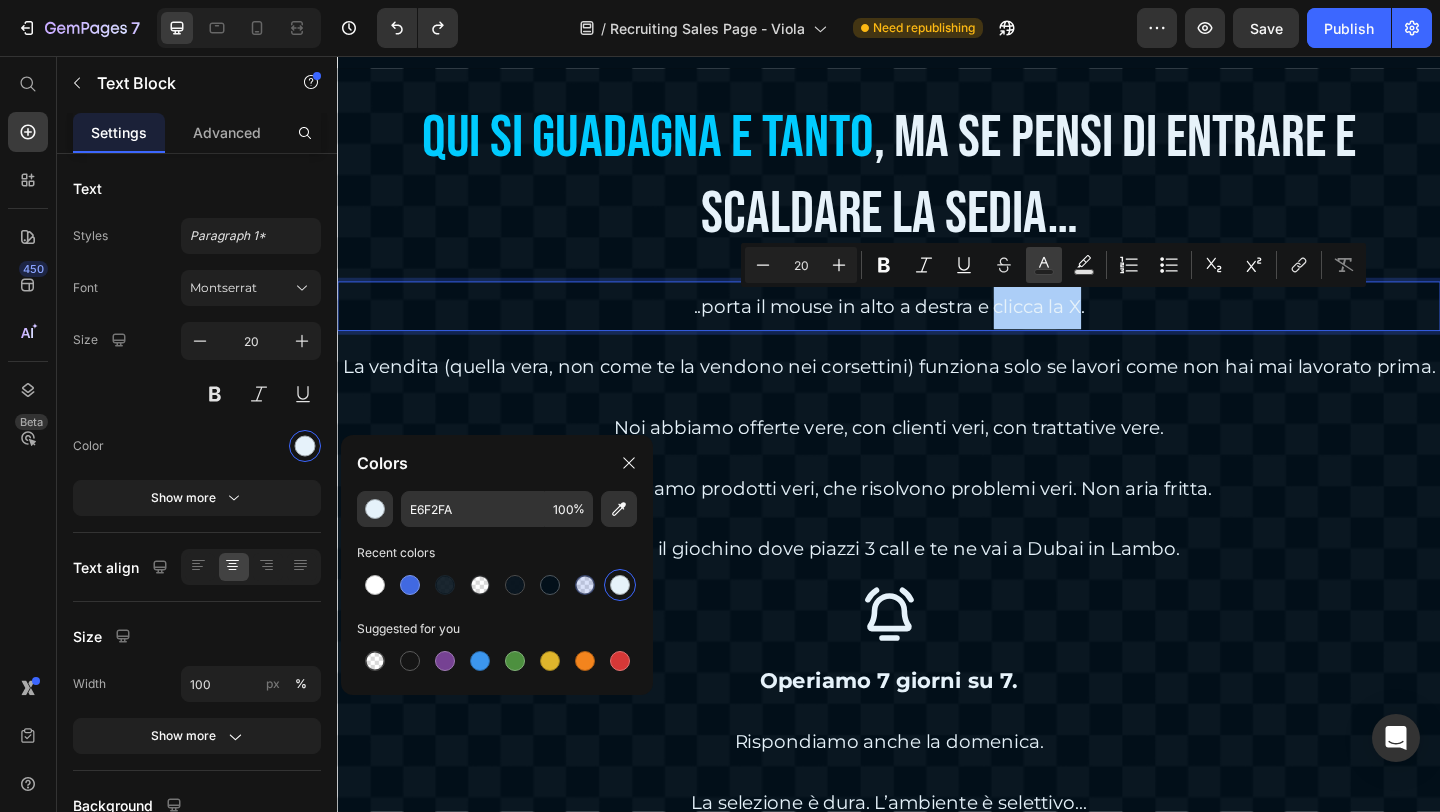 click 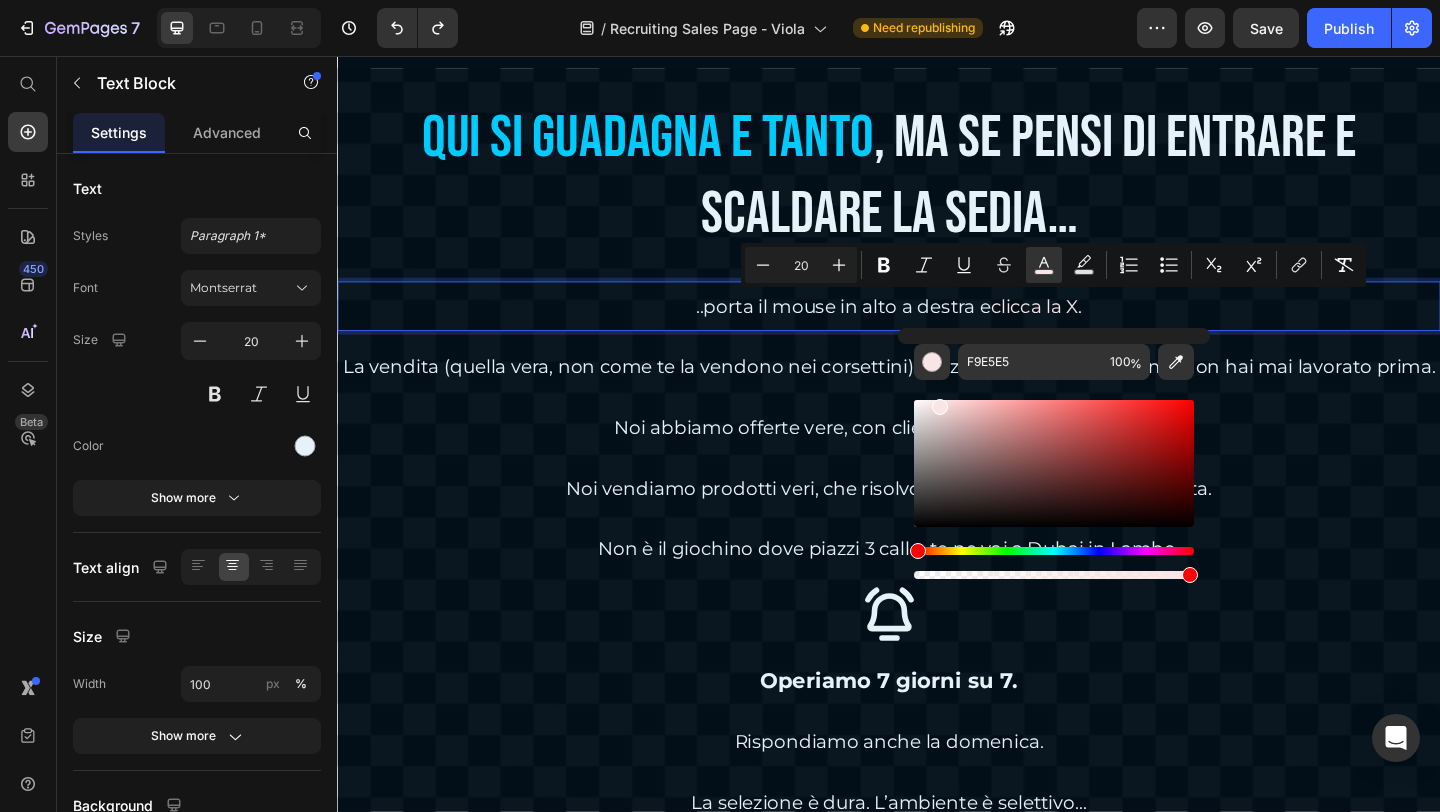 drag, startPoint x: 1071, startPoint y: 547, endPoint x: 911, endPoint y: 572, distance: 161.94135 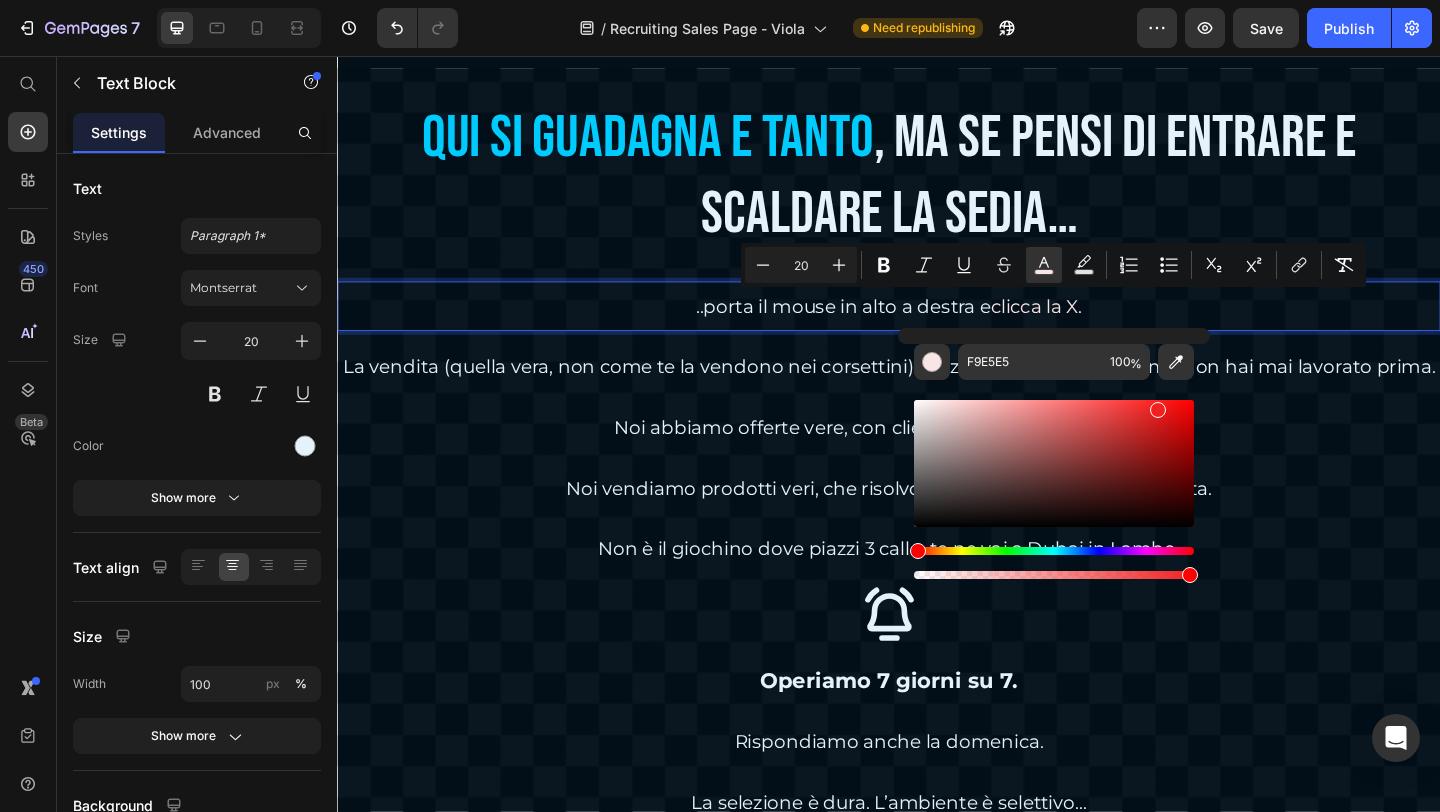 click at bounding box center [1054, 463] 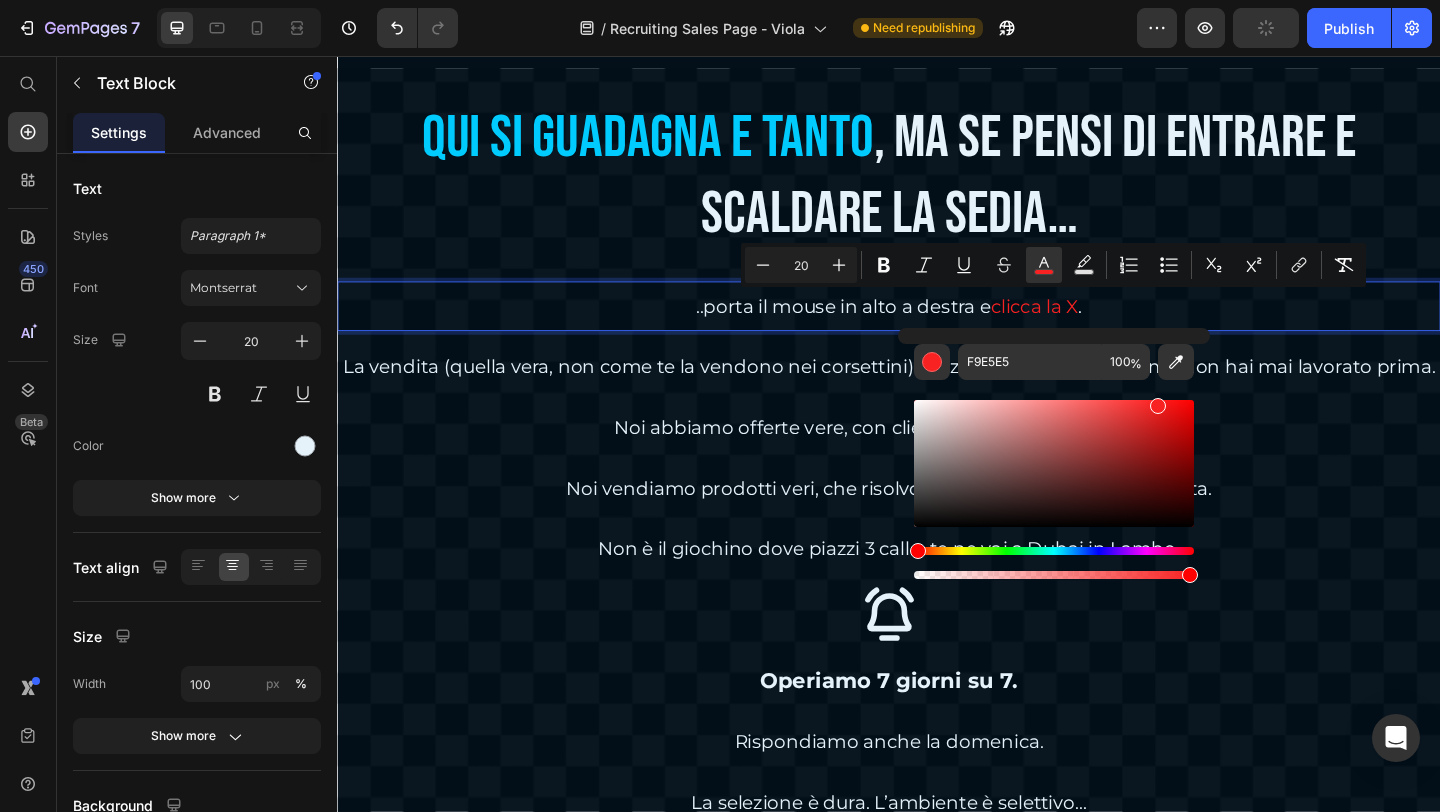 type on "F92222" 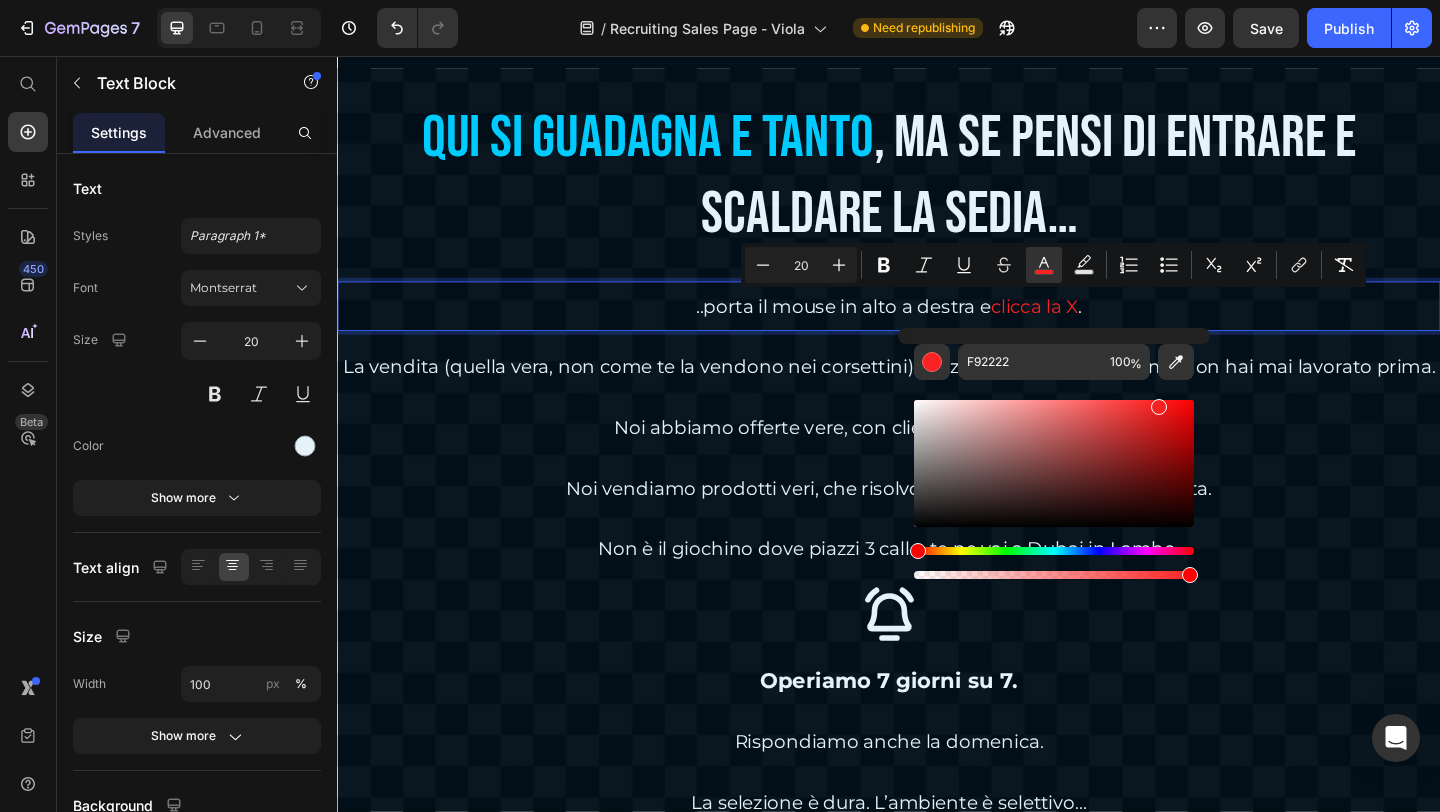 click on "..porta il mouse in alto a destra e  clicca la X ." at bounding box center [937, 328] 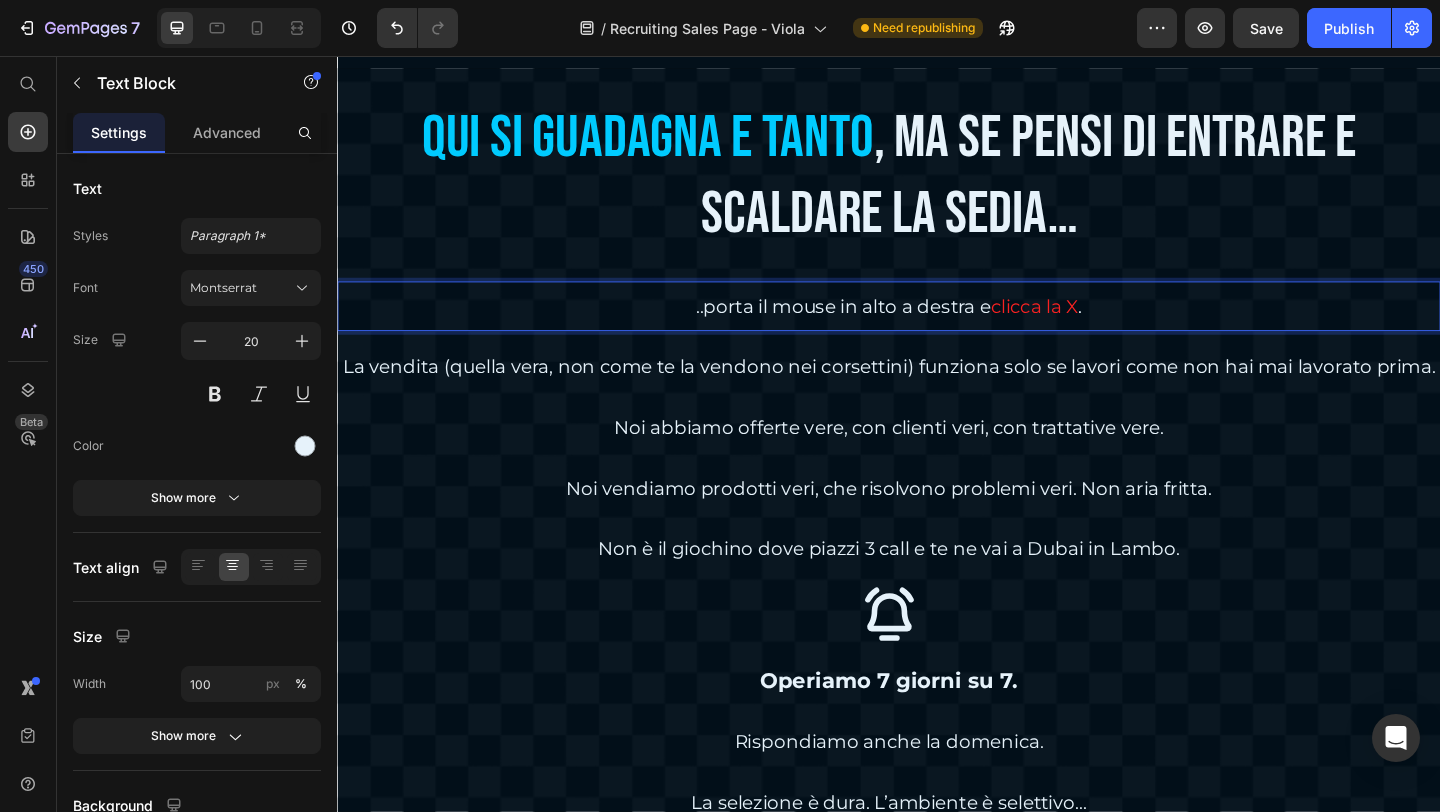 click on "clicca la X" at bounding box center (1095, 328) 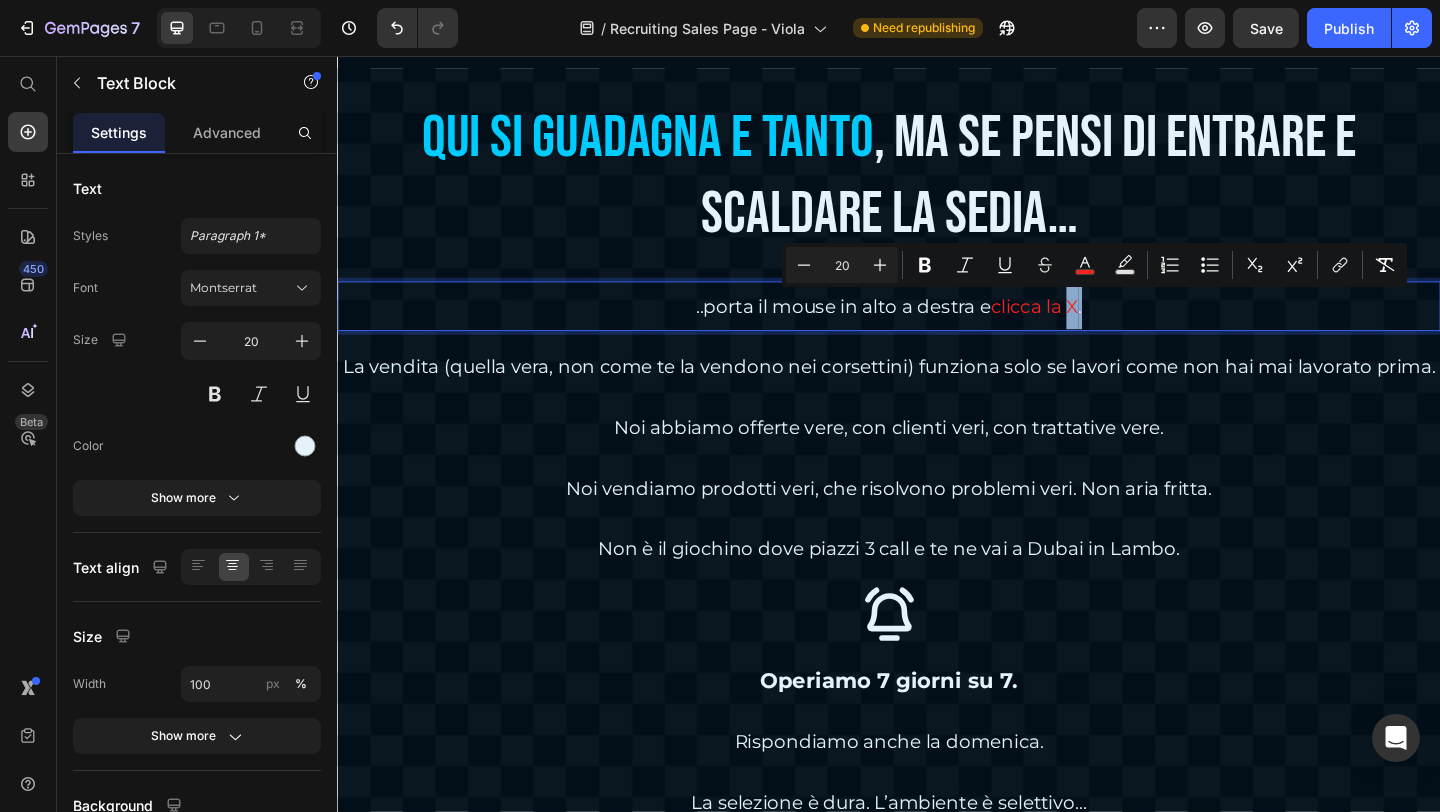 click on "clicca la X" at bounding box center [1095, 328] 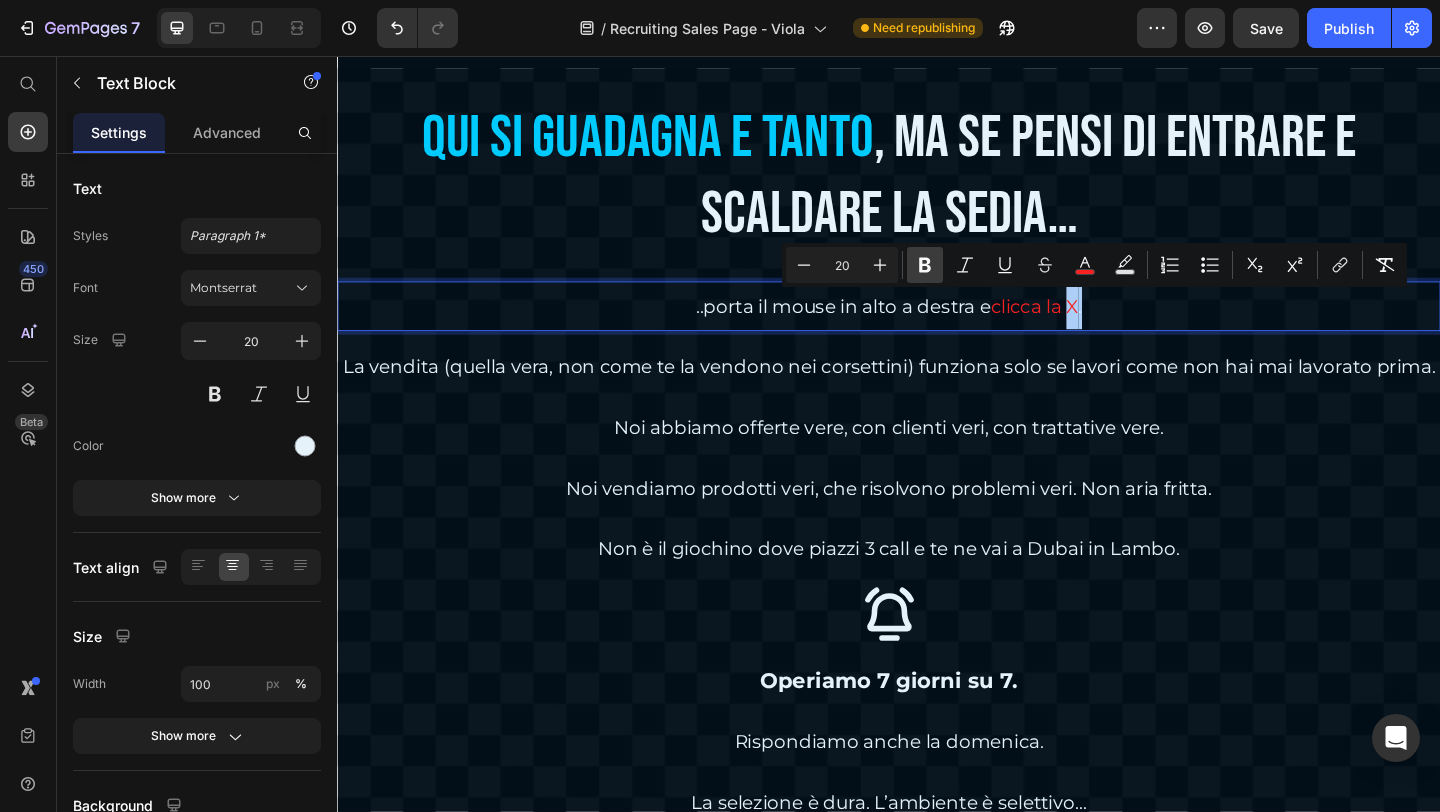 click 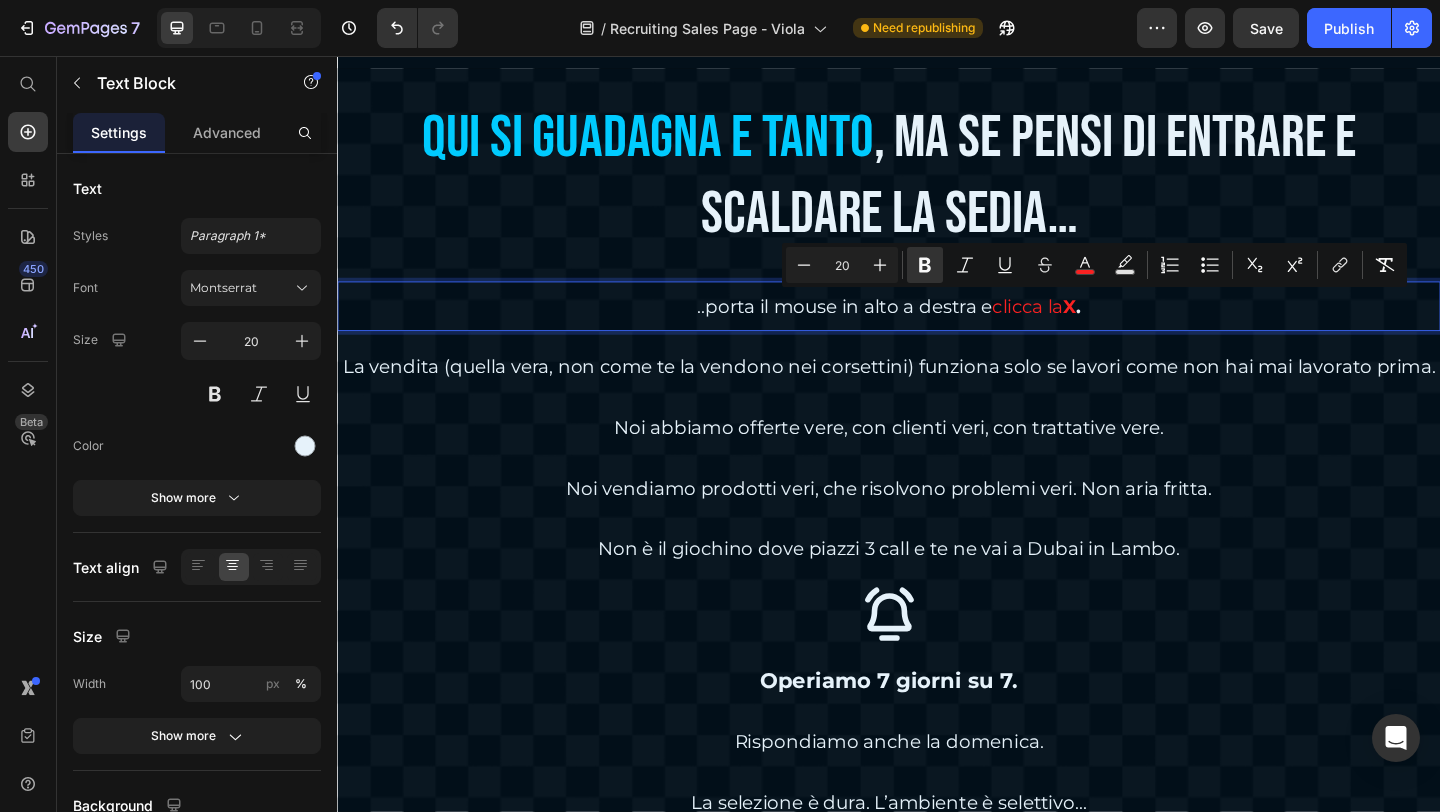 click on "..porta il mouse in alto a destra e  clicca la  X ." at bounding box center [937, 328] 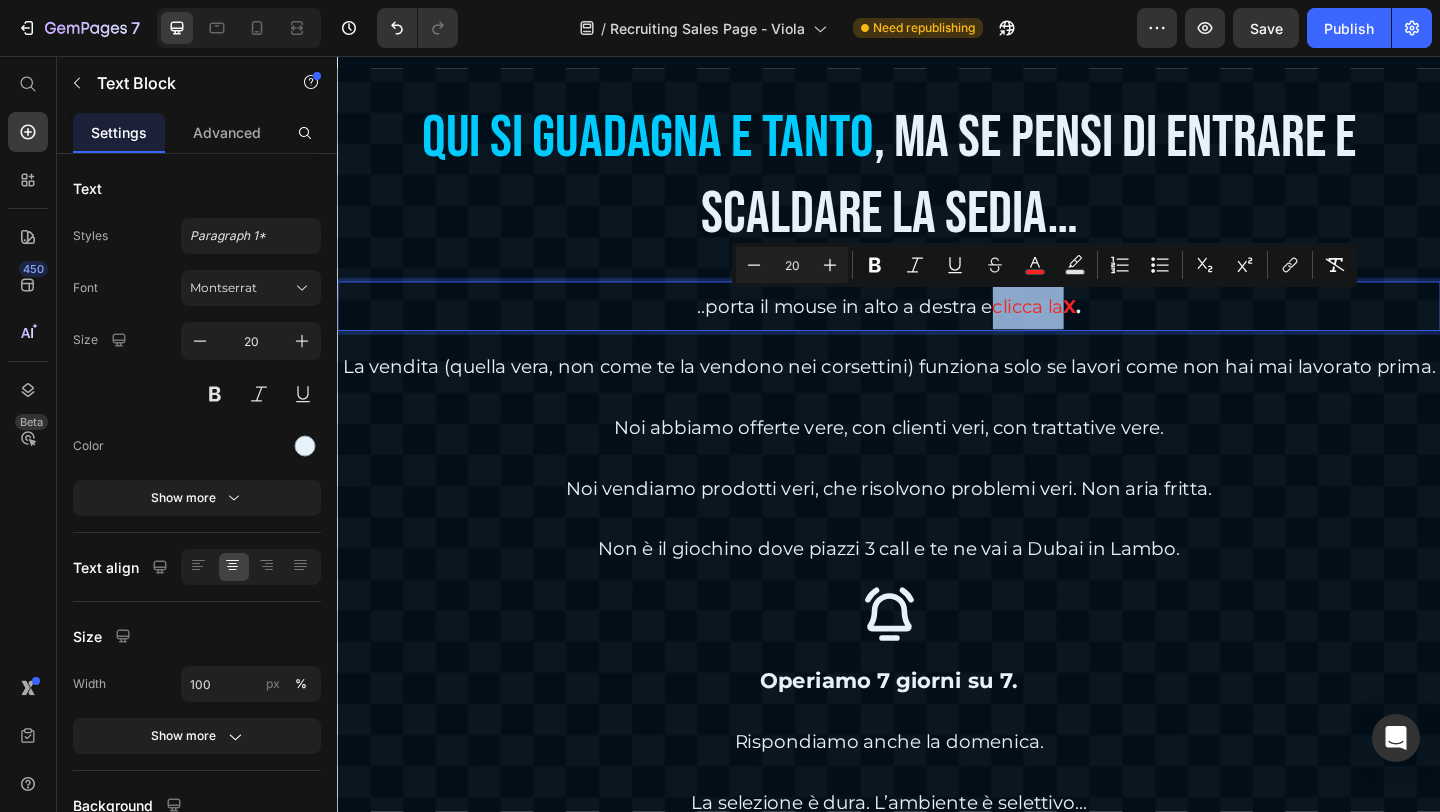 drag, startPoint x: 1040, startPoint y: 331, endPoint x: 1115, endPoint y: 332, distance: 75.00667 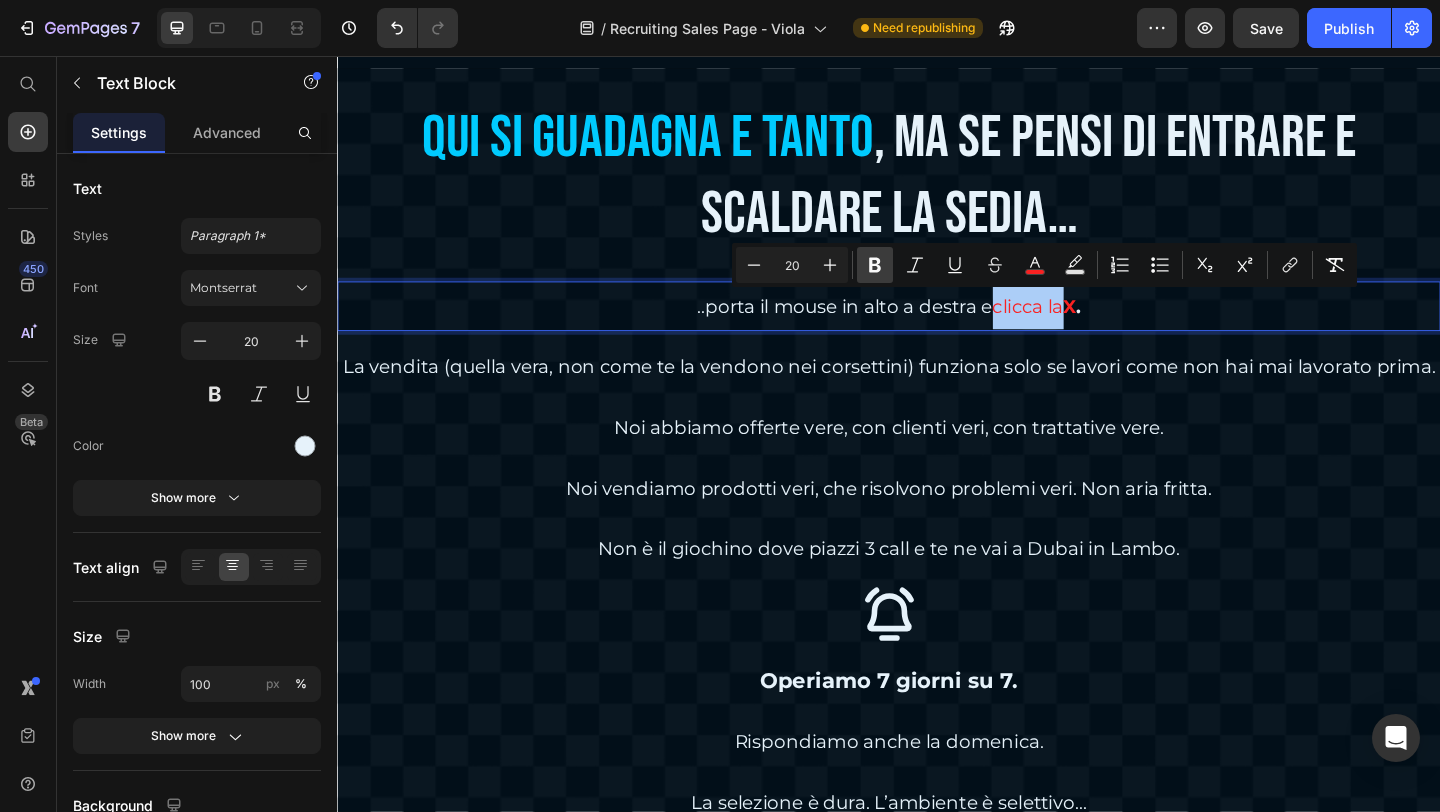 click 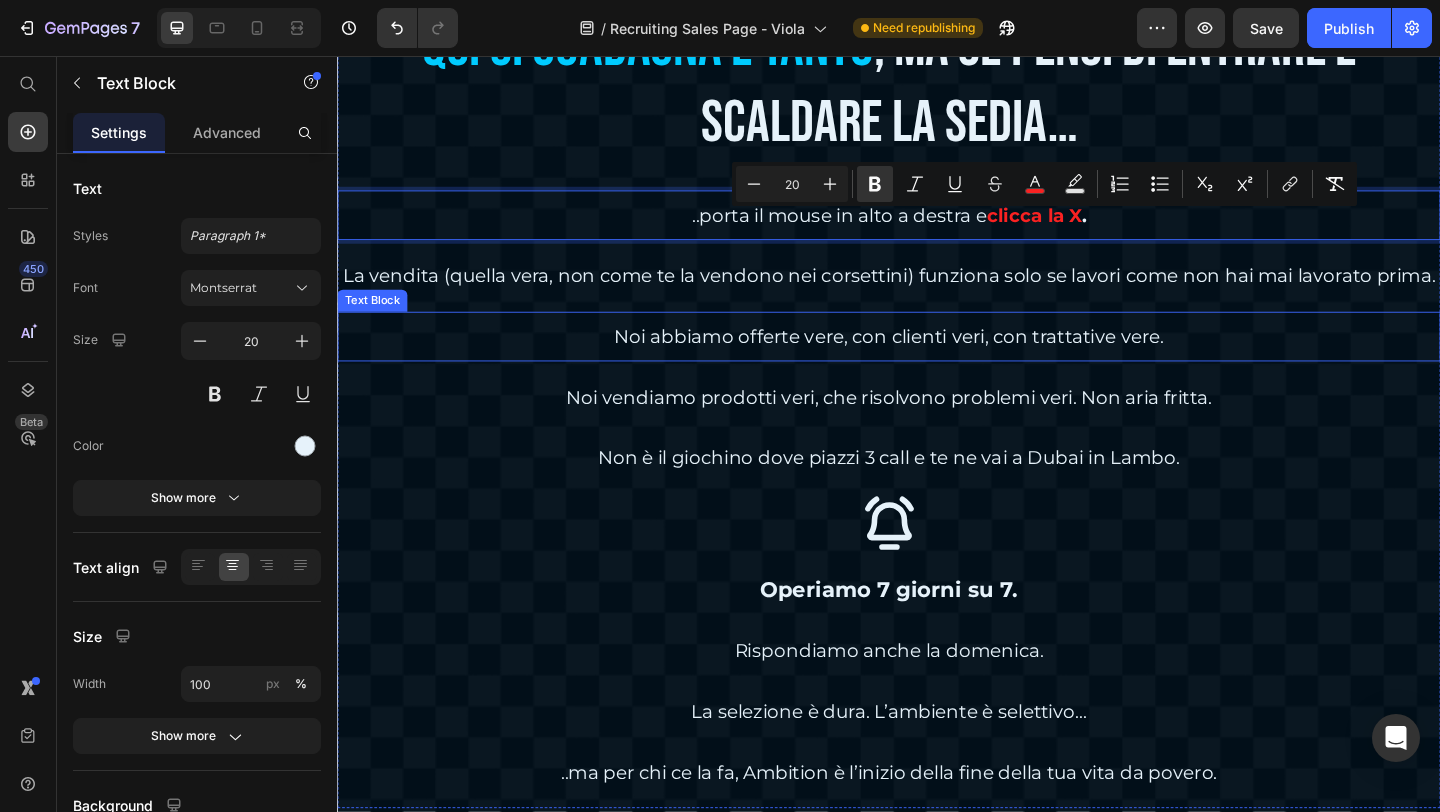 scroll, scrollTop: 6600, scrollLeft: 0, axis: vertical 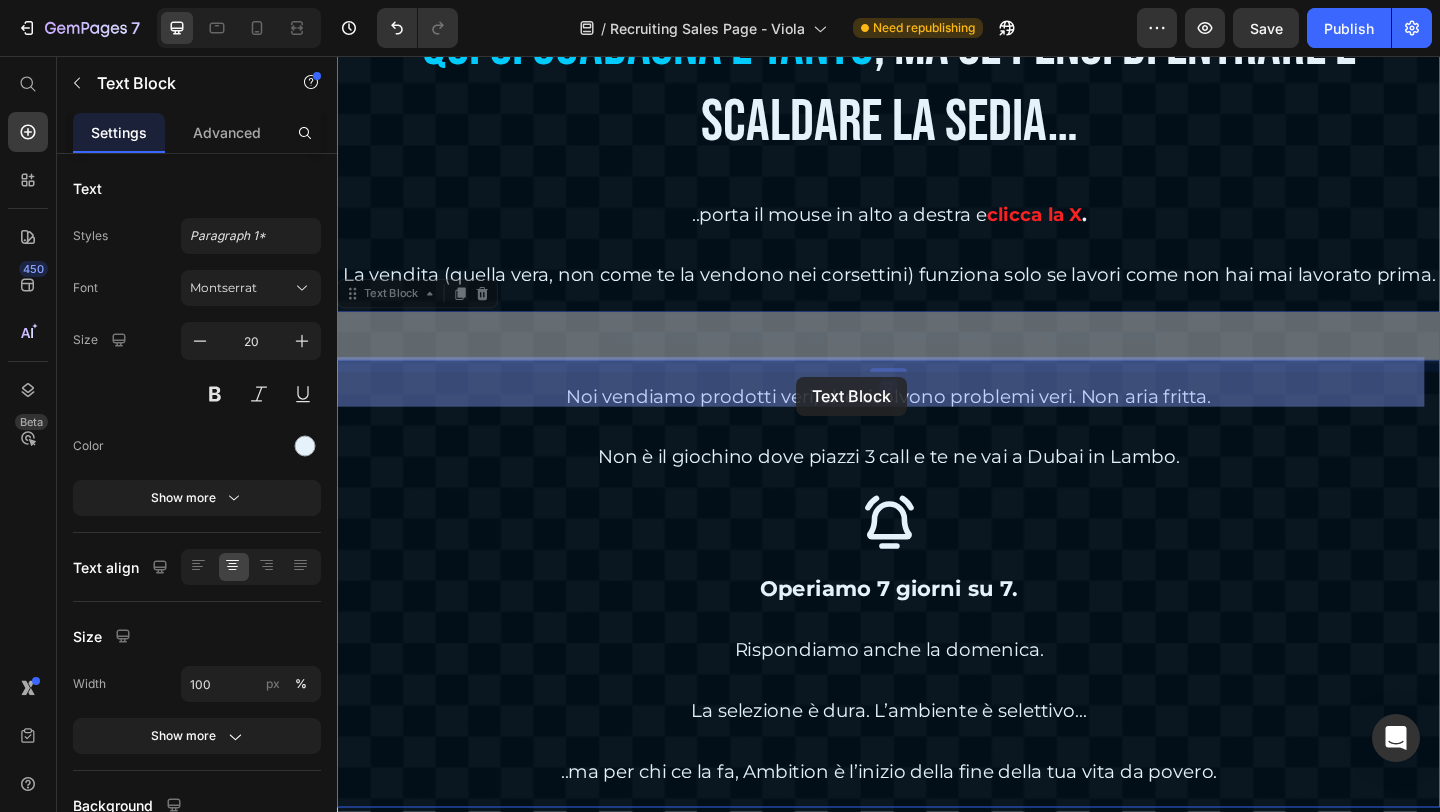 drag, startPoint x: 764, startPoint y: 412, endPoint x: 853, endPoint y: 405, distance: 89.27486 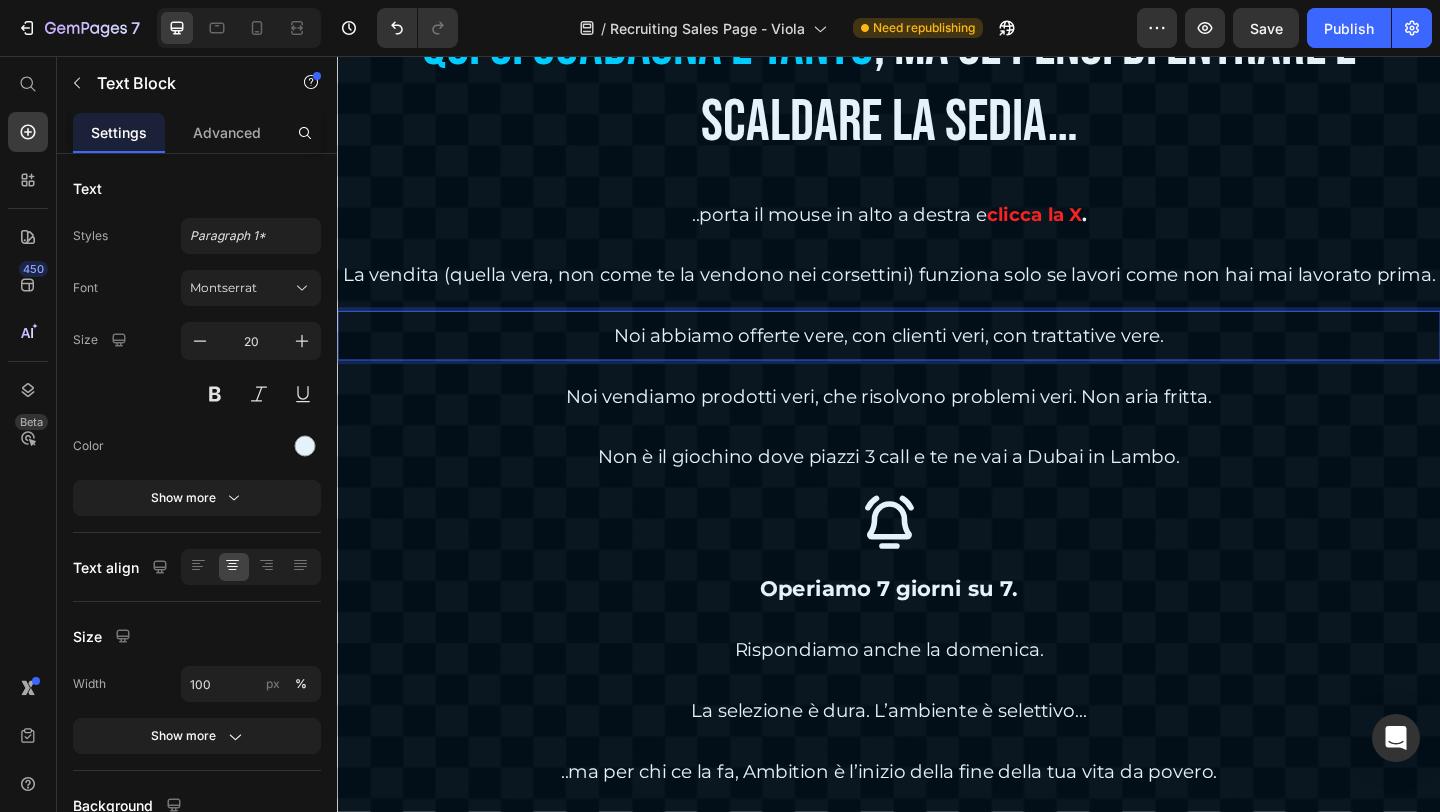 click on "Noi abbiamo offerte vere, con clienti veri, con trattative vere." at bounding box center [937, 360] 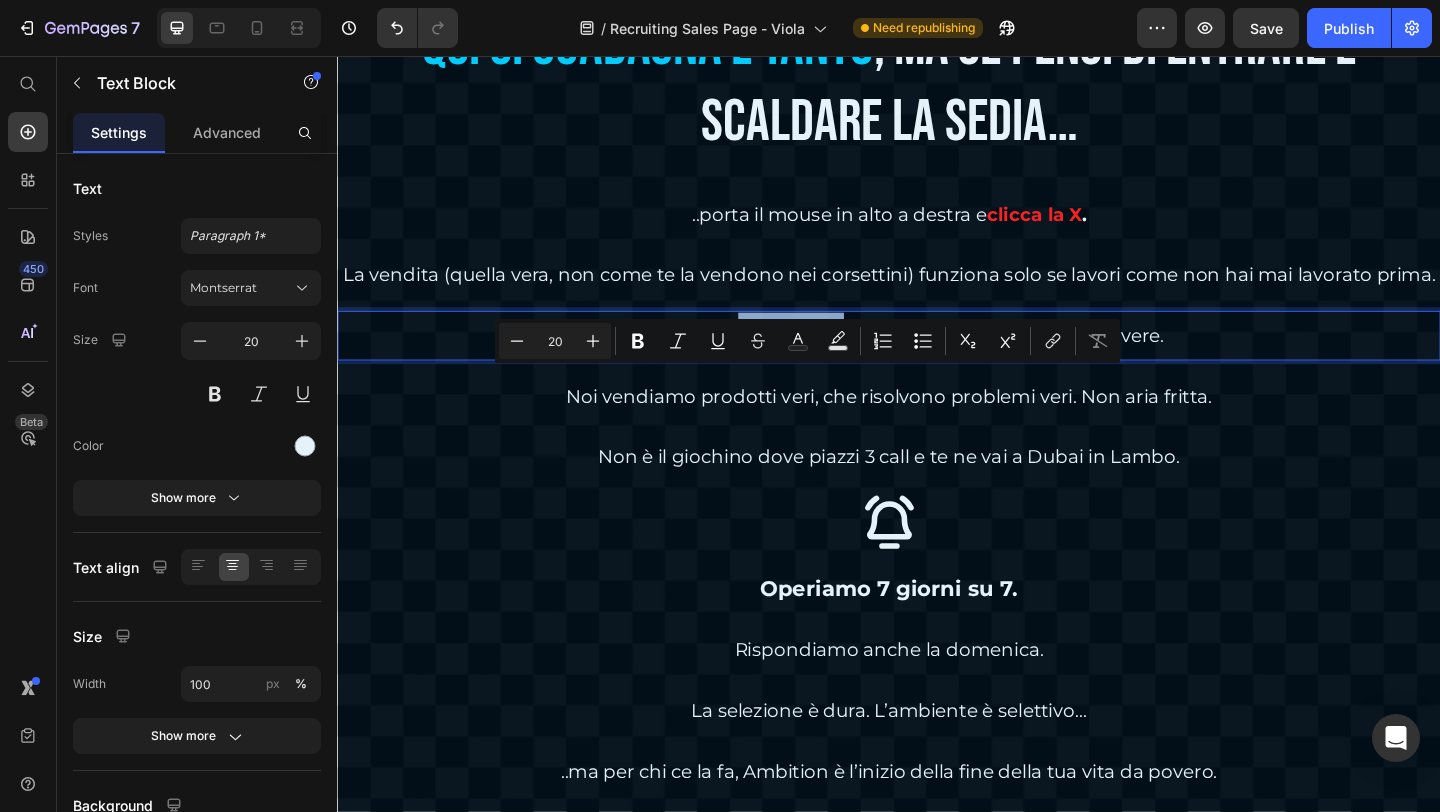 drag, startPoint x: 770, startPoint y: 406, endPoint x: 874, endPoint y: 411, distance: 104.120125 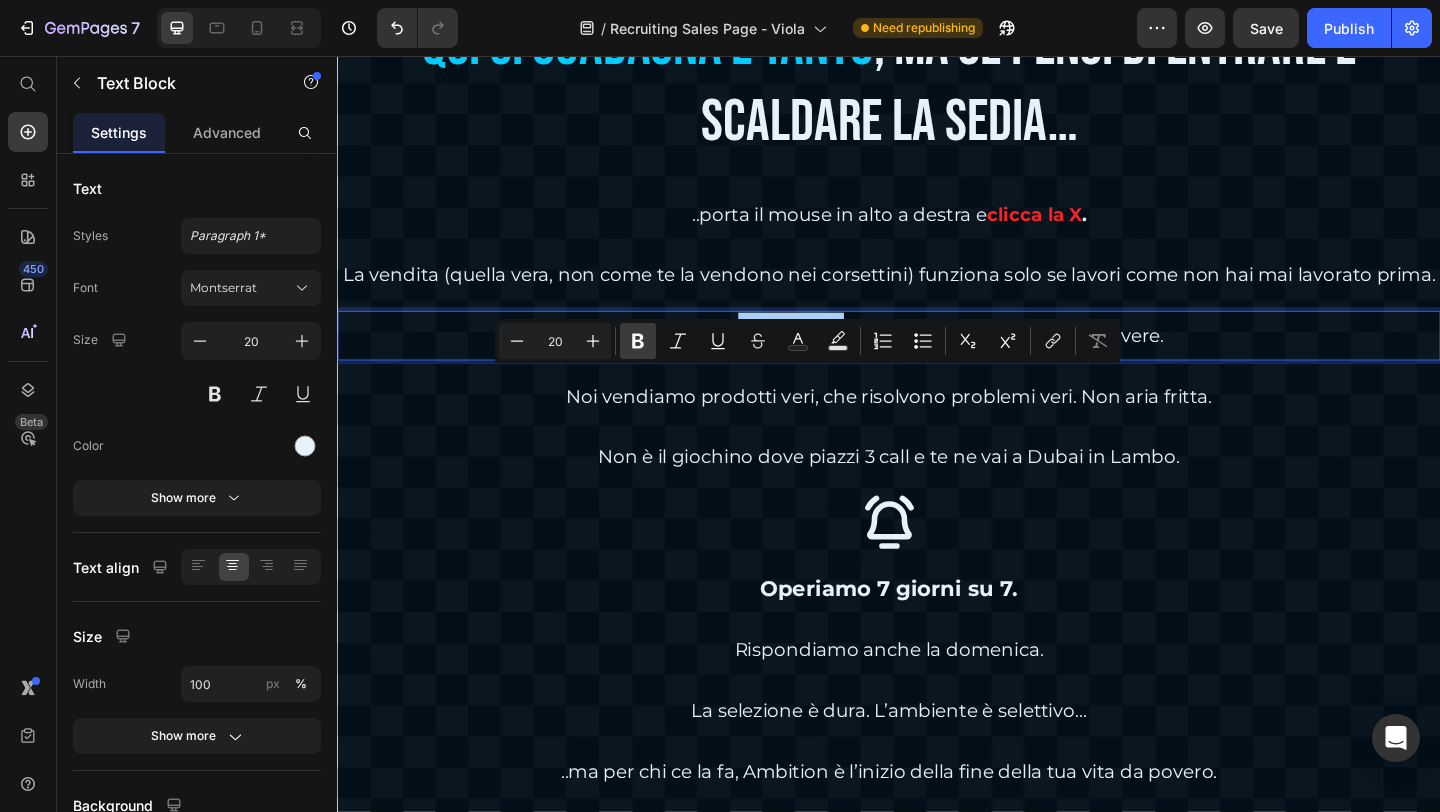 click 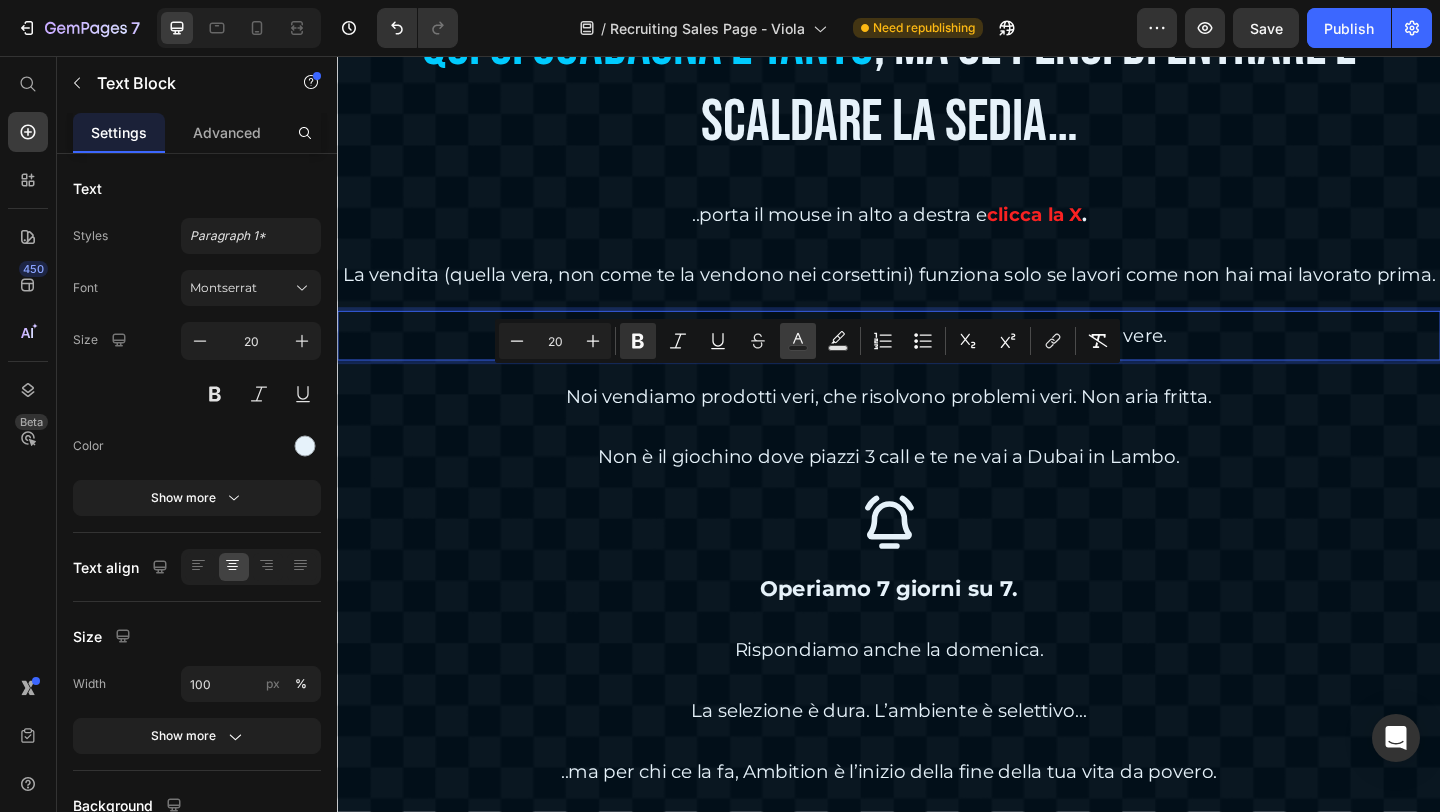 click 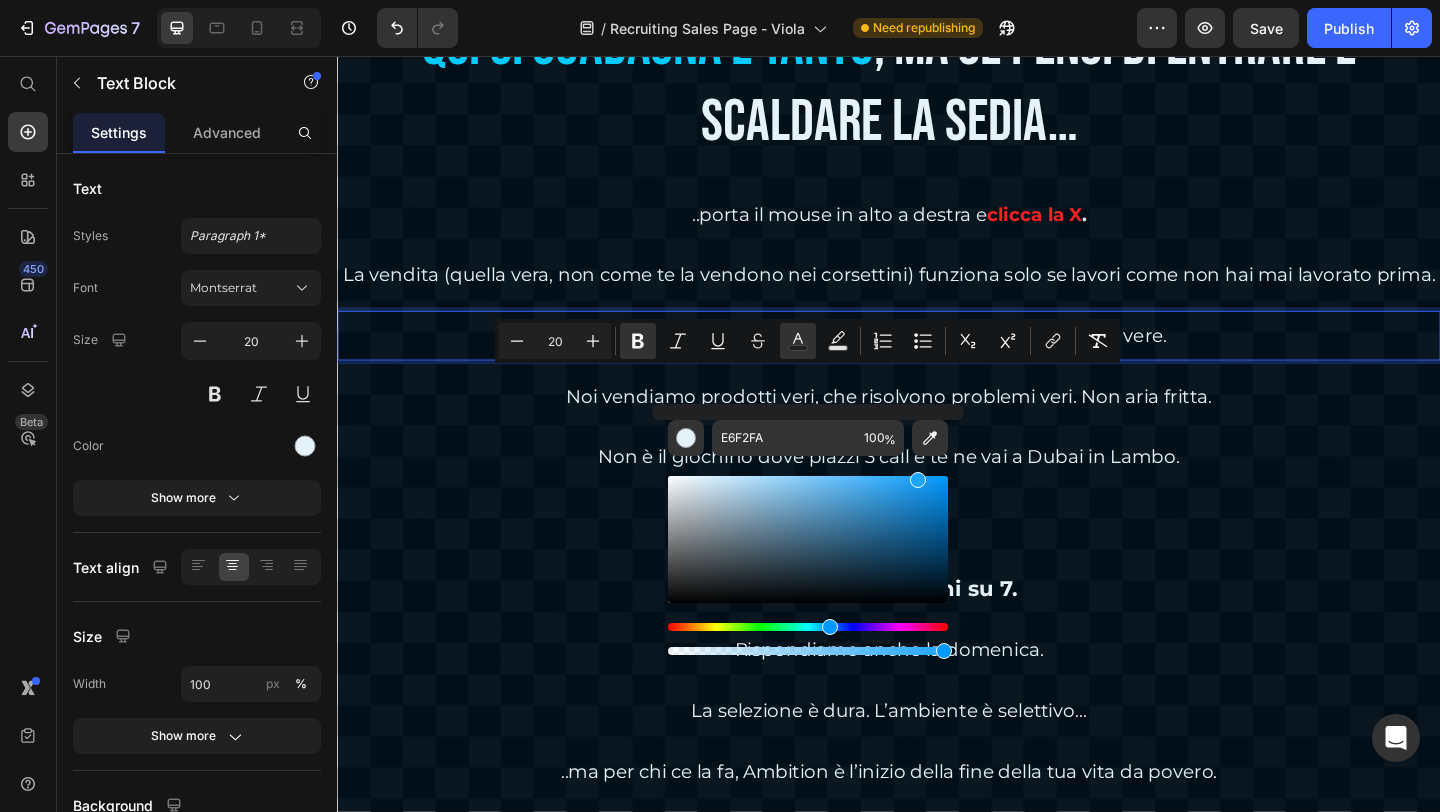 drag, startPoint x: 892, startPoint y: 478, endPoint x: 915, endPoint y: 467, distance: 25.495098 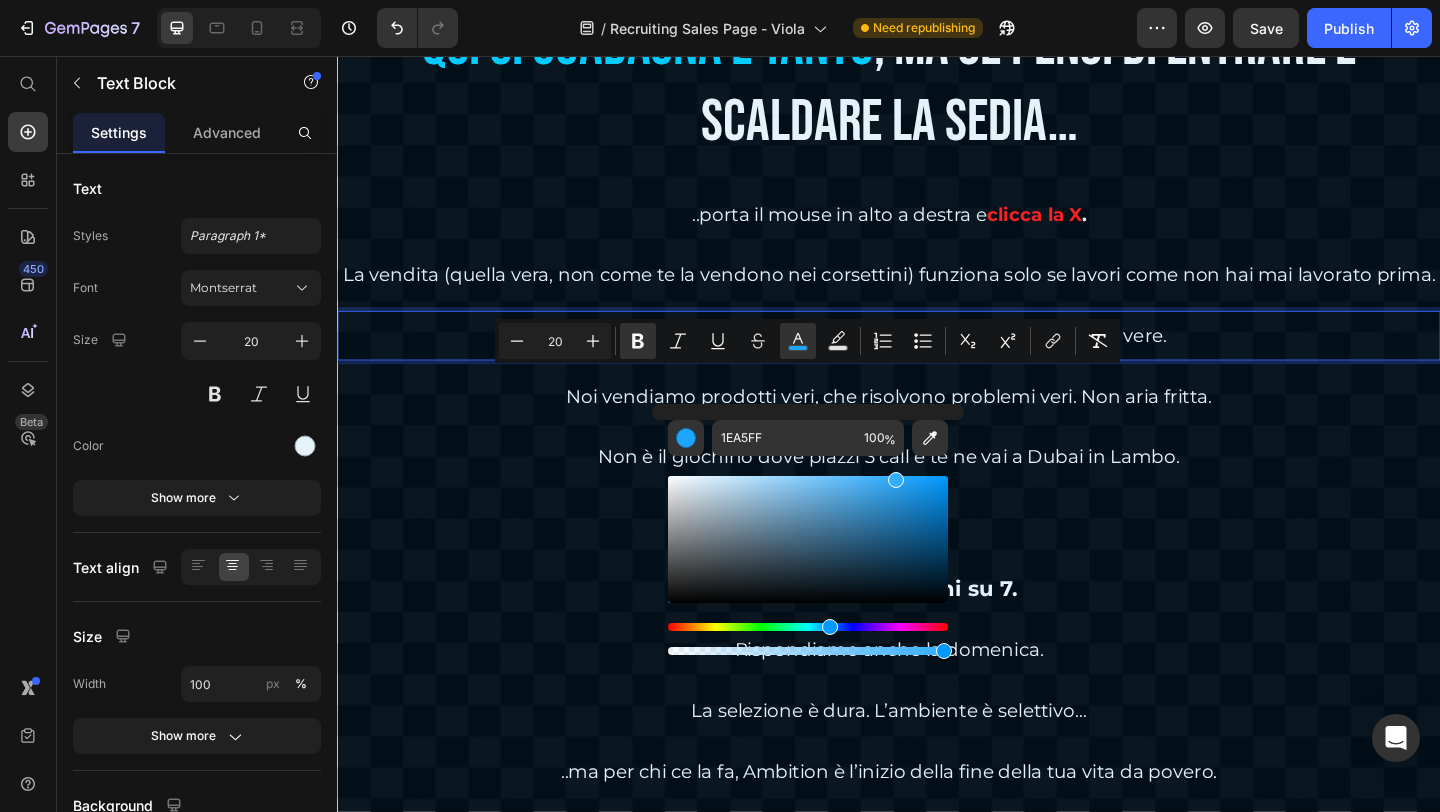 drag, startPoint x: 918, startPoint y: 477, endPoint x: 892, endPoint y: 470, distance: 26.925823 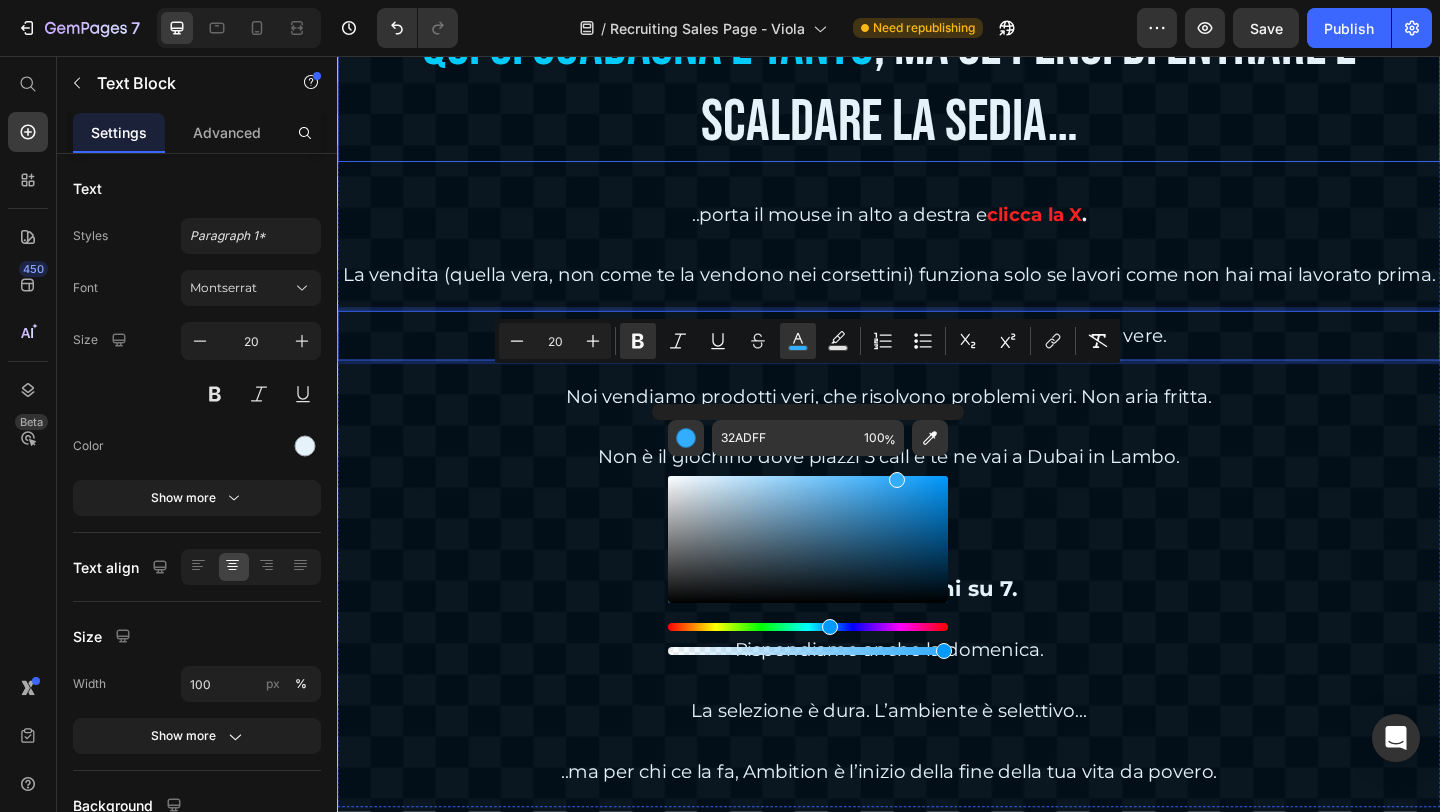 click on "QUI SI GUADAGNA E TANTO" at bounding box center (675, 44) 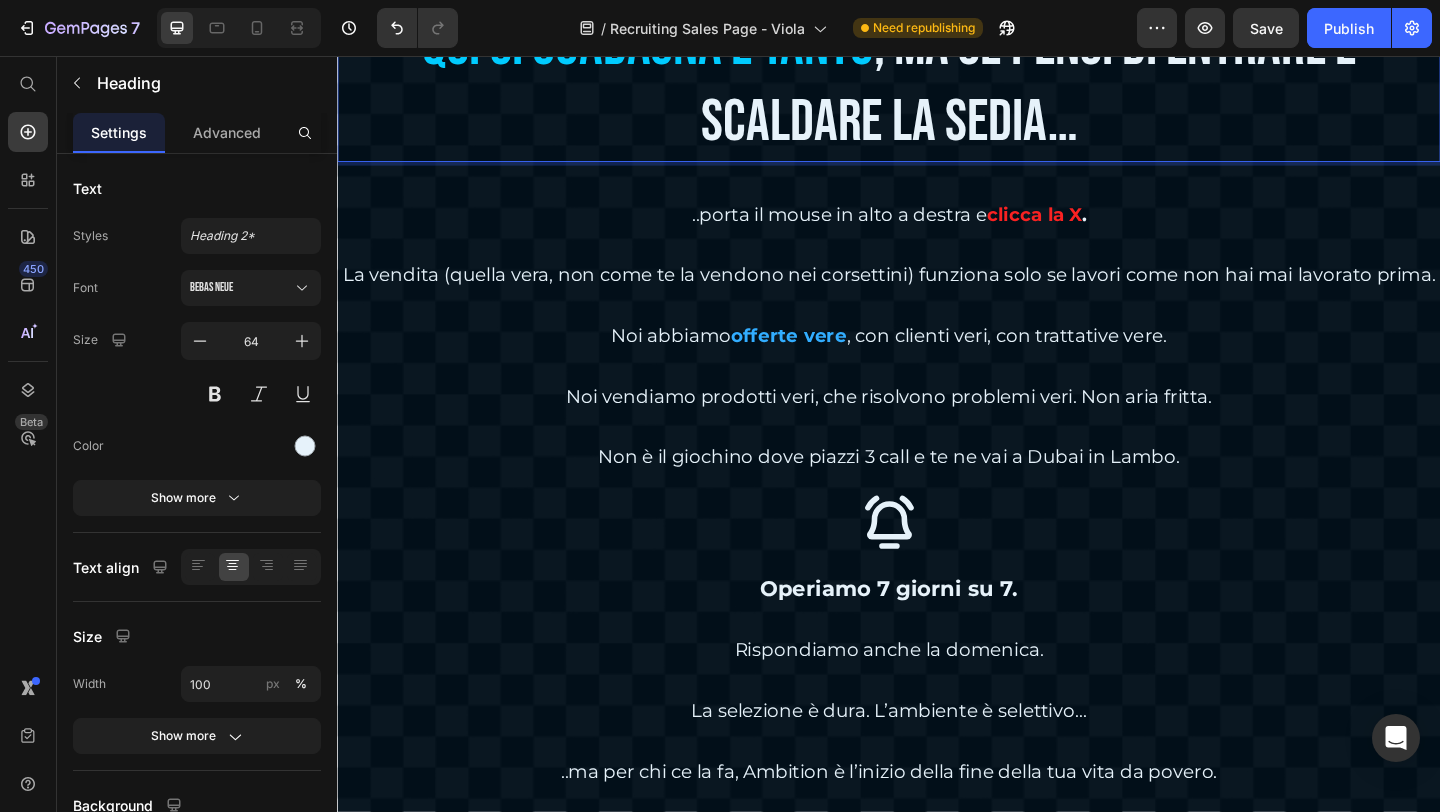scroll, scrollTop: 6546, scrollLeft: 0, axis: vertical 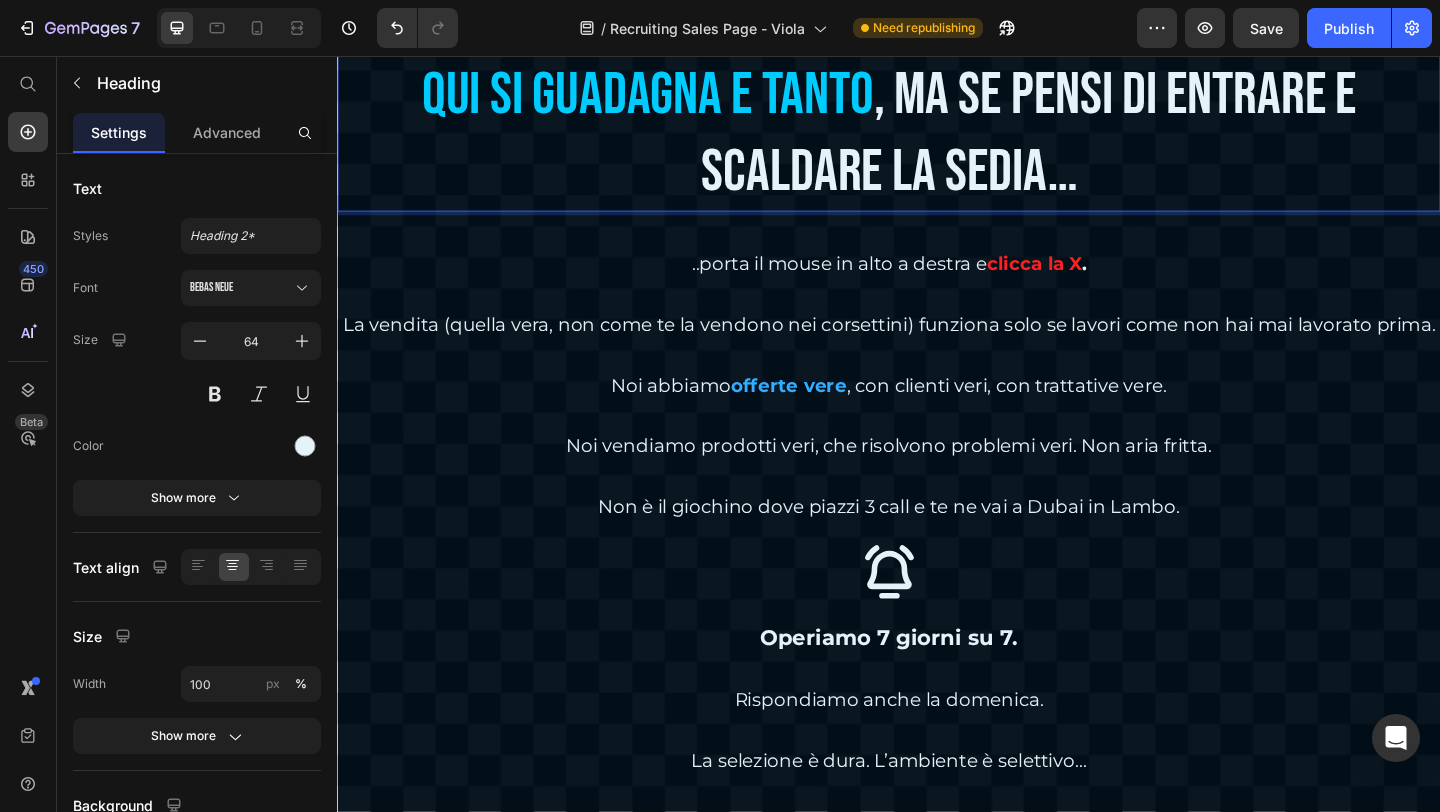 click on "QUI SI GUADAGNA E TANTO" at bounding box center [675, 98] 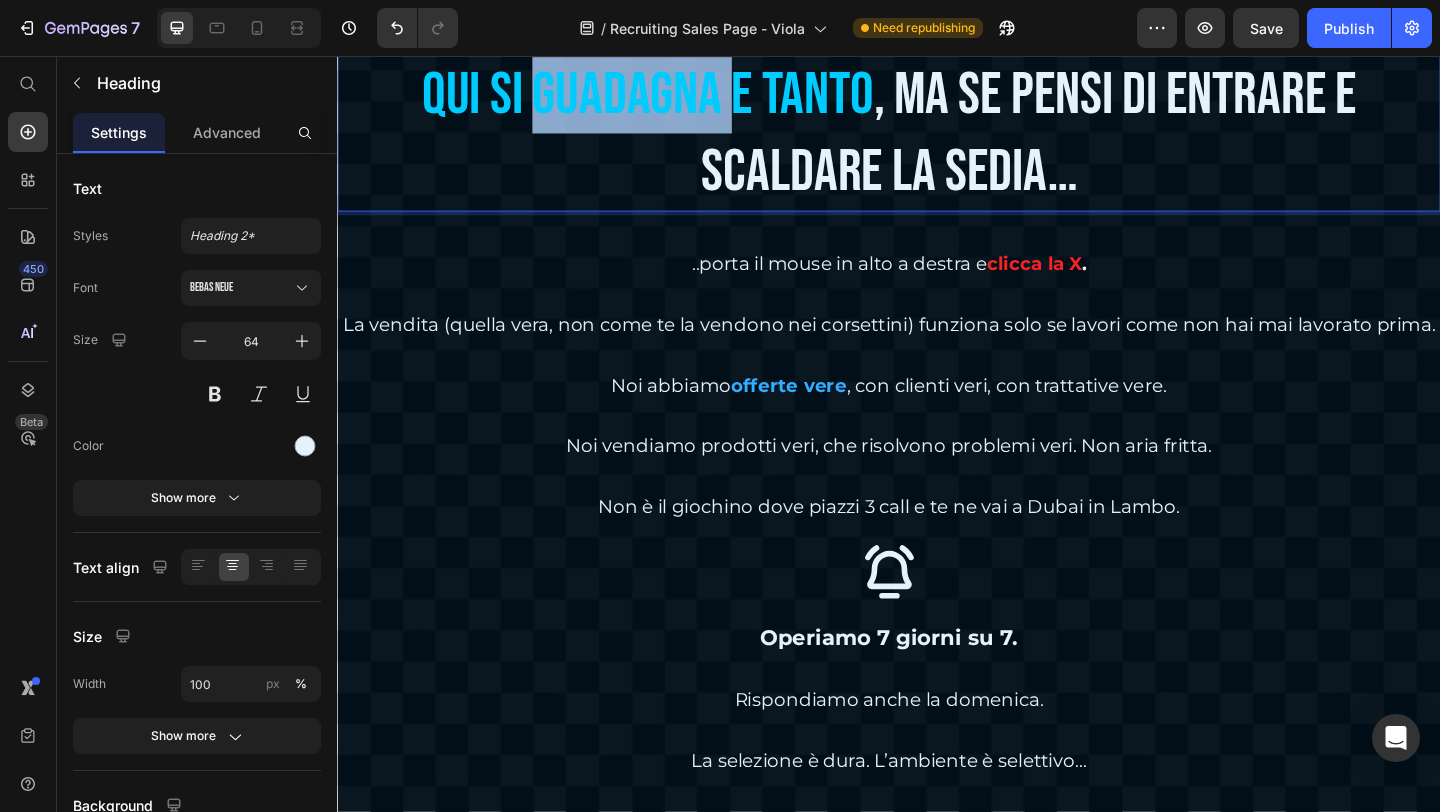 click on "QUI SI GUADAGNA E TANTO" at bounding box center [675, 98] 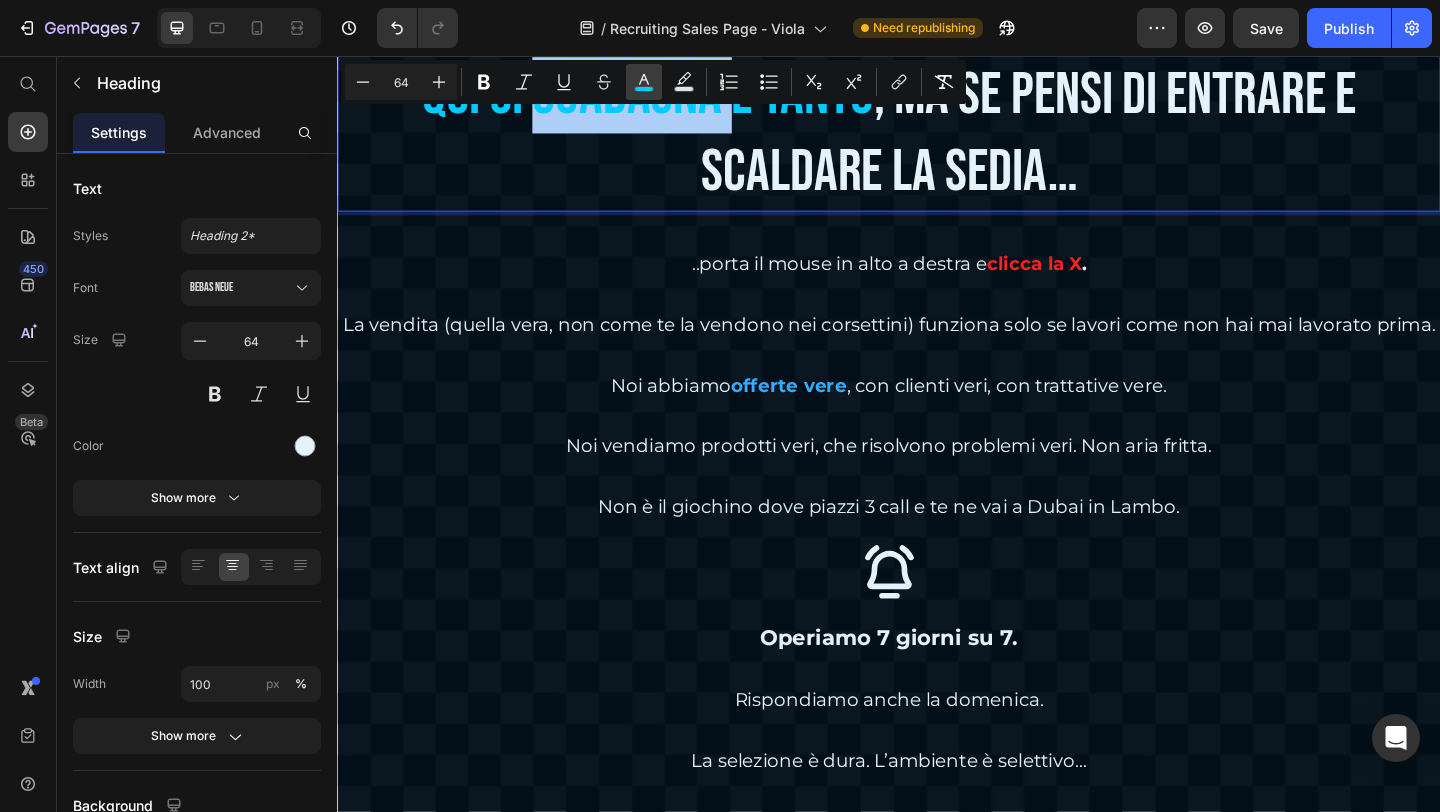 click 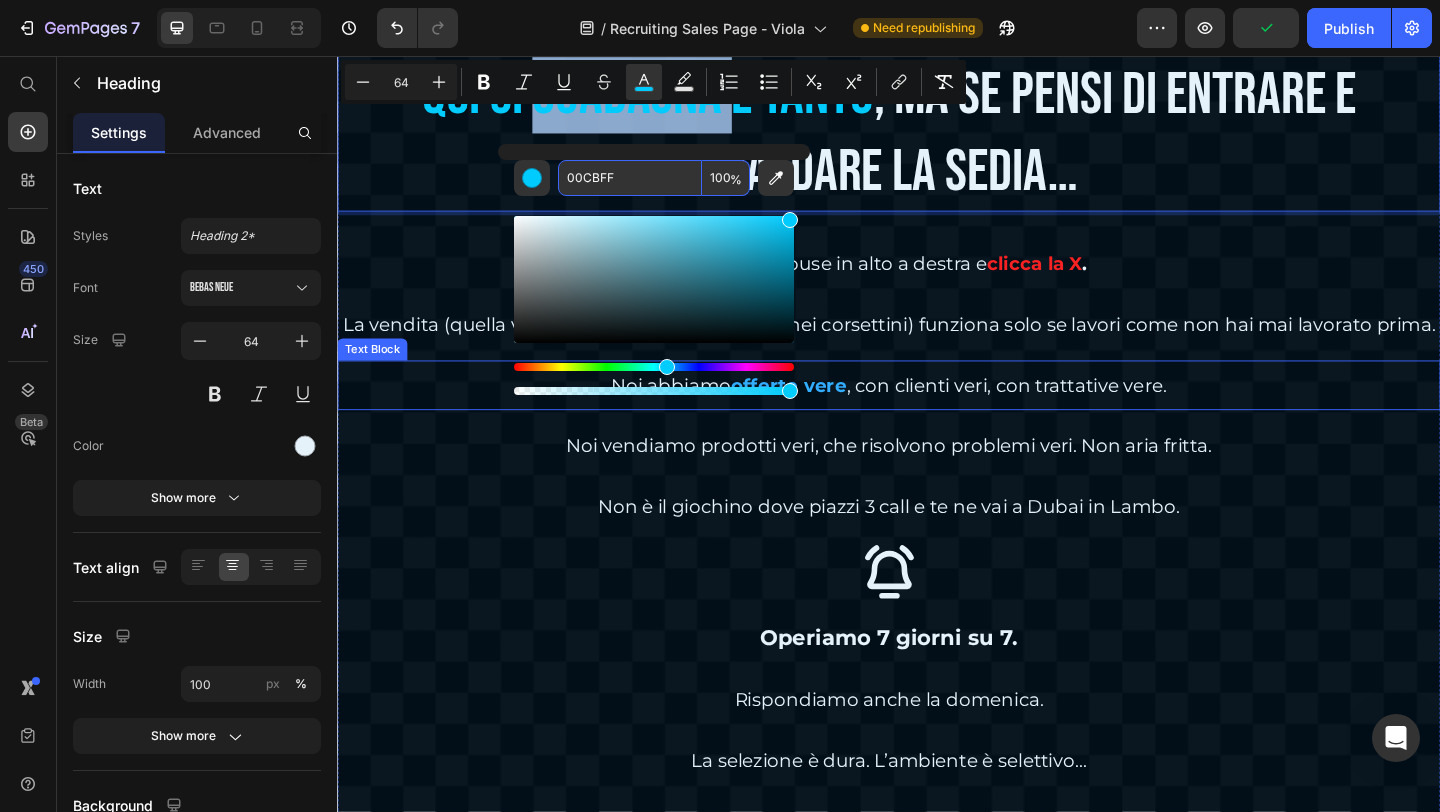 click on "Noi abbiamo  offerte vere , con clienti veri, con trattative vere." at bounding box center (937, 414) 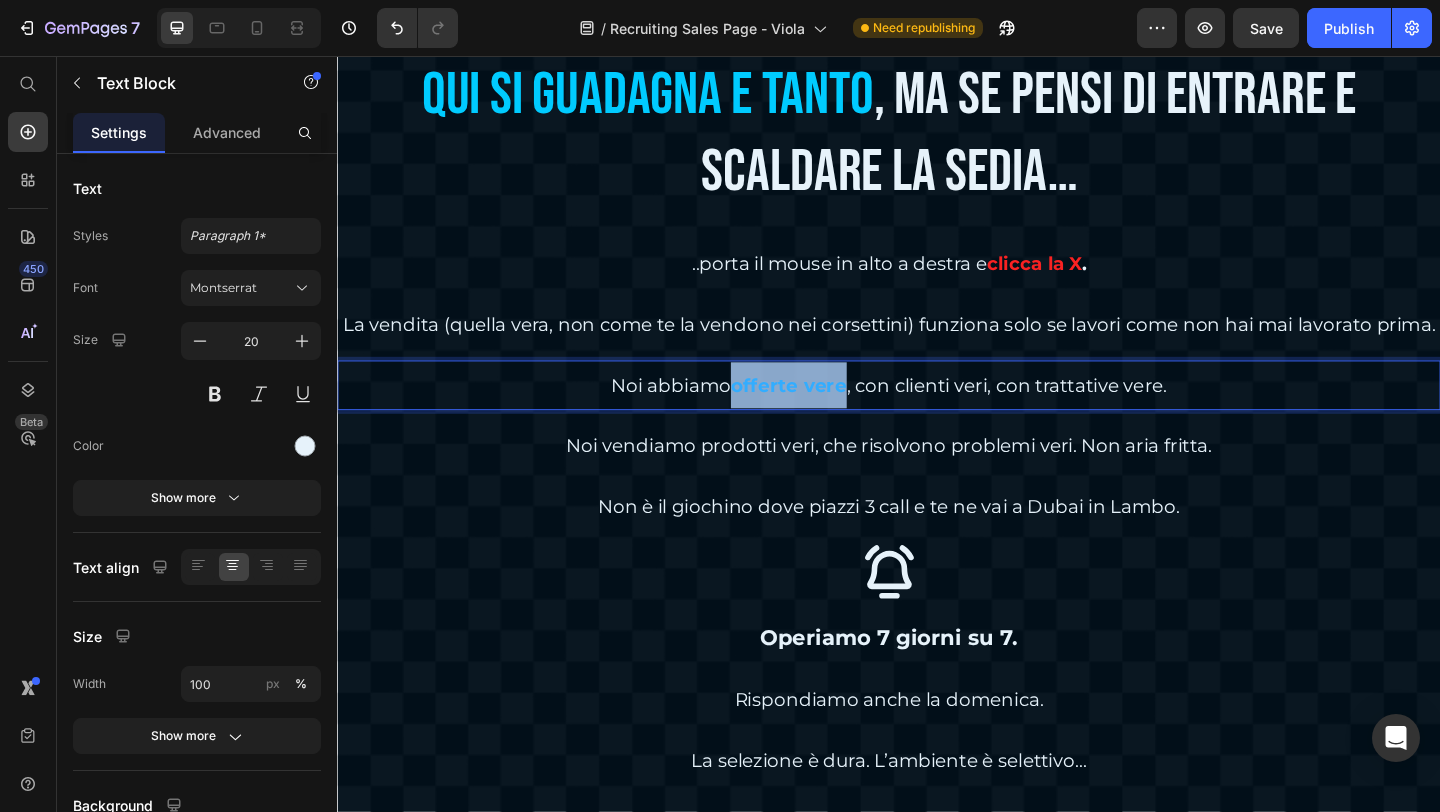 drag, startPoint x: 878, startPoint y: 466, endPoint x: 761, endPoint y: 466, distance: 117 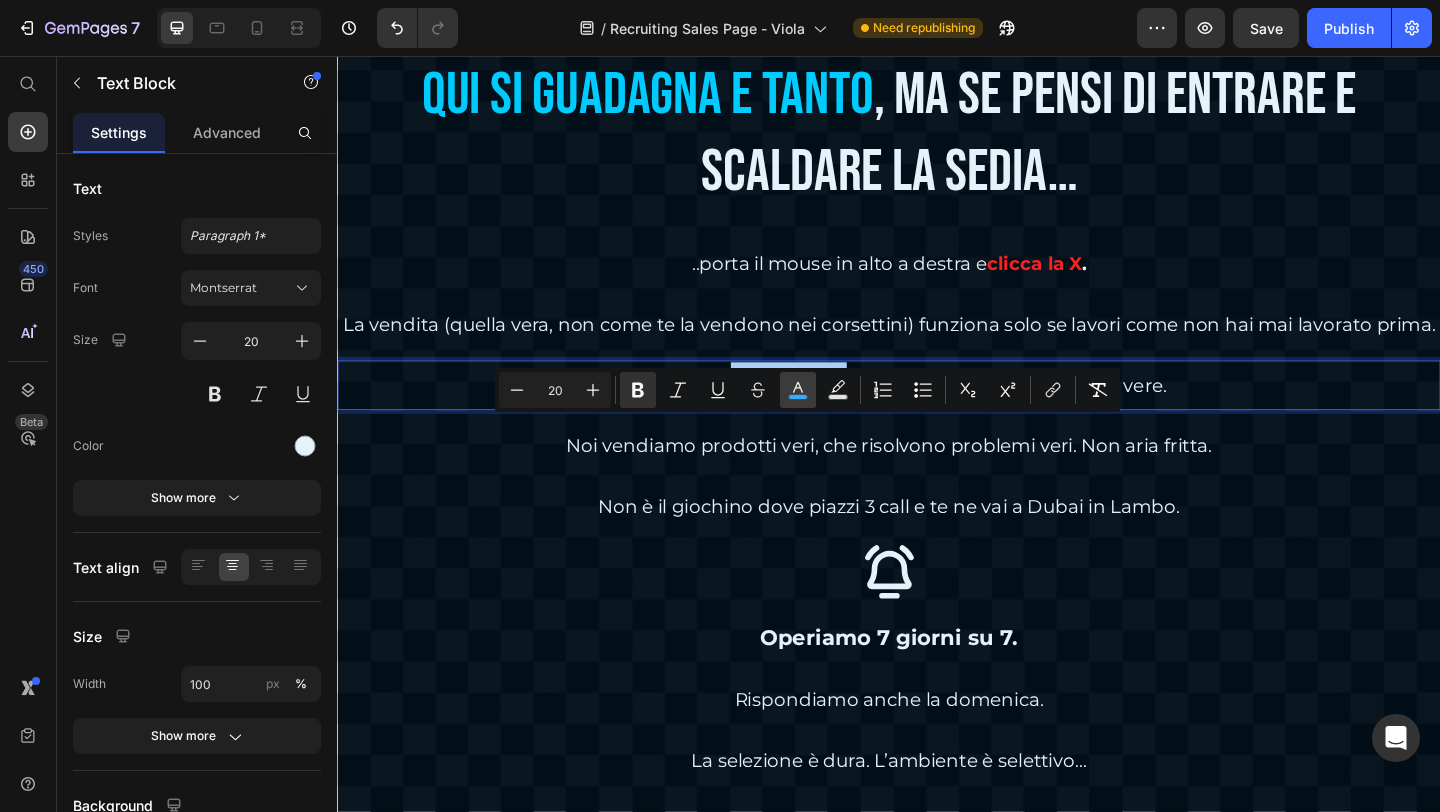 click on "color" at bounding box center (798, 390) 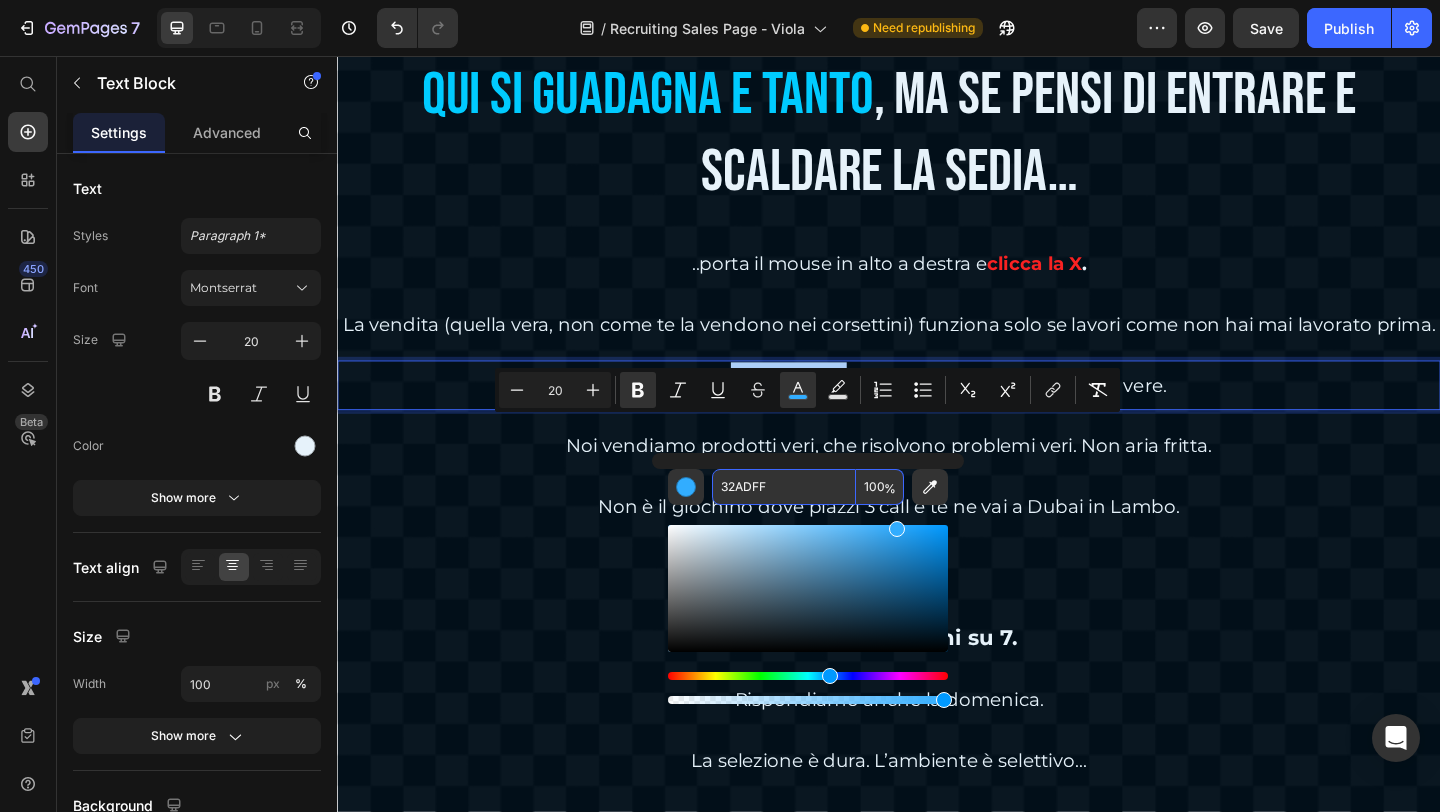 paste on "00CB" 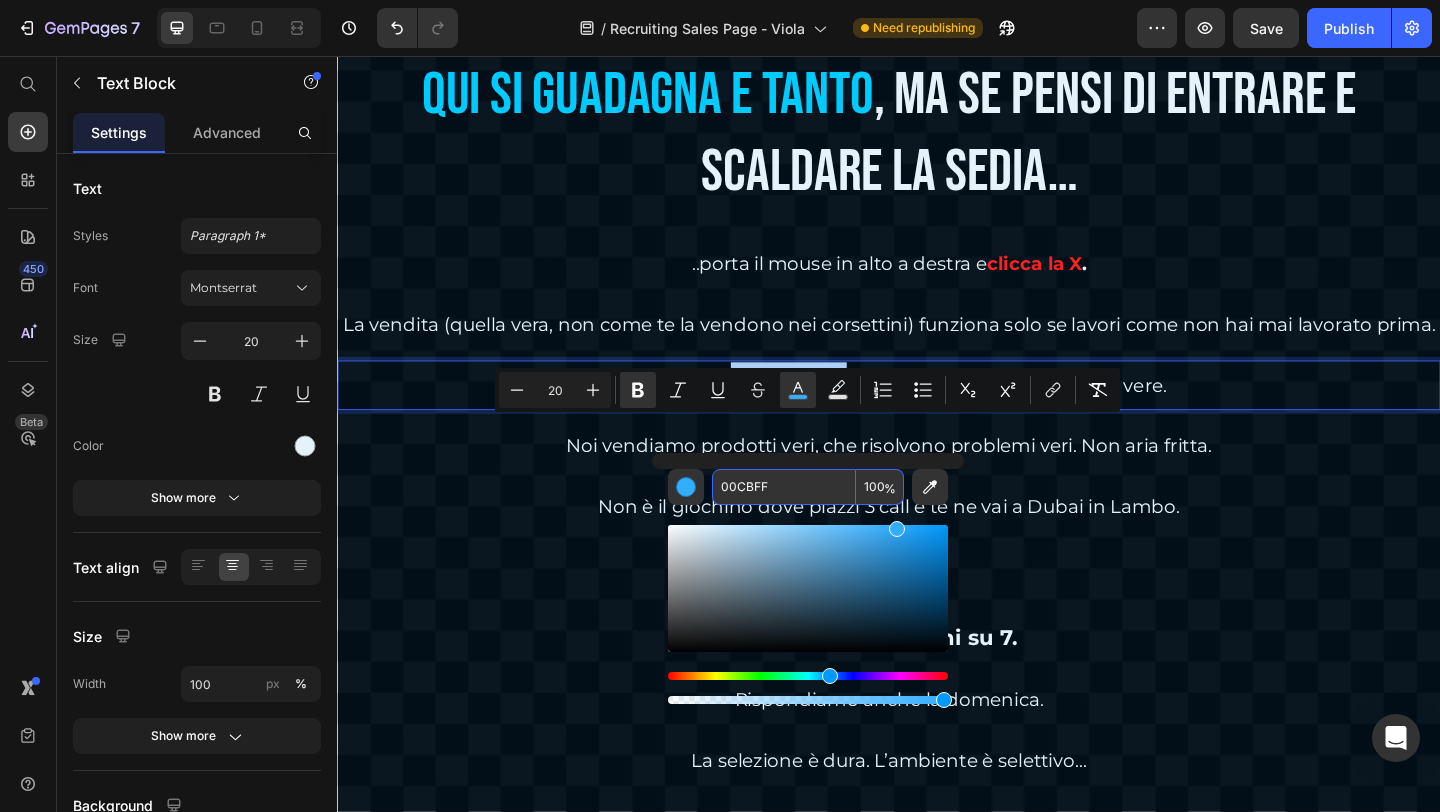 type on "00CBFF" 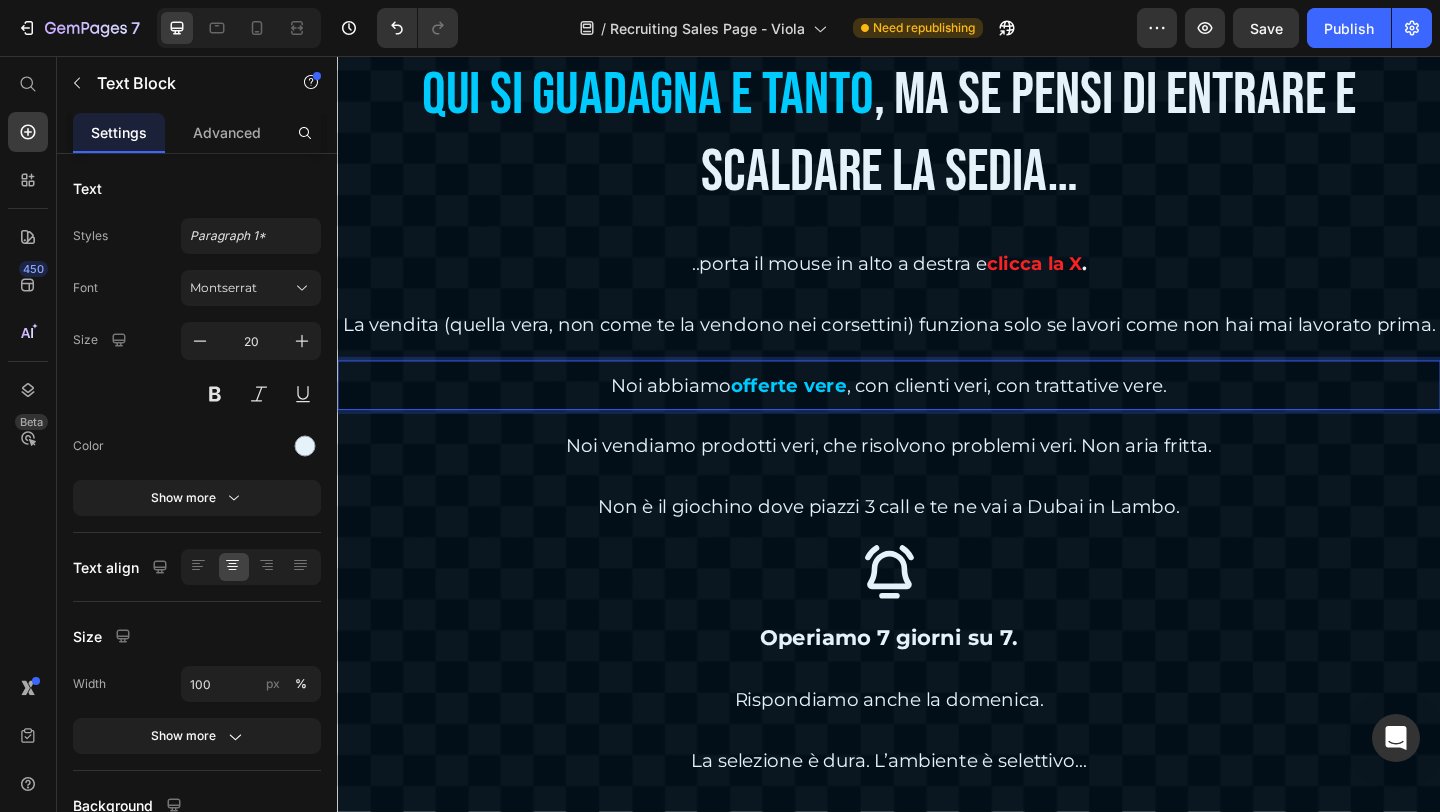 click on "Noi abbiamo  offerte vere , con clienti veri, con trattative vere." at bounding box center (937, 414) 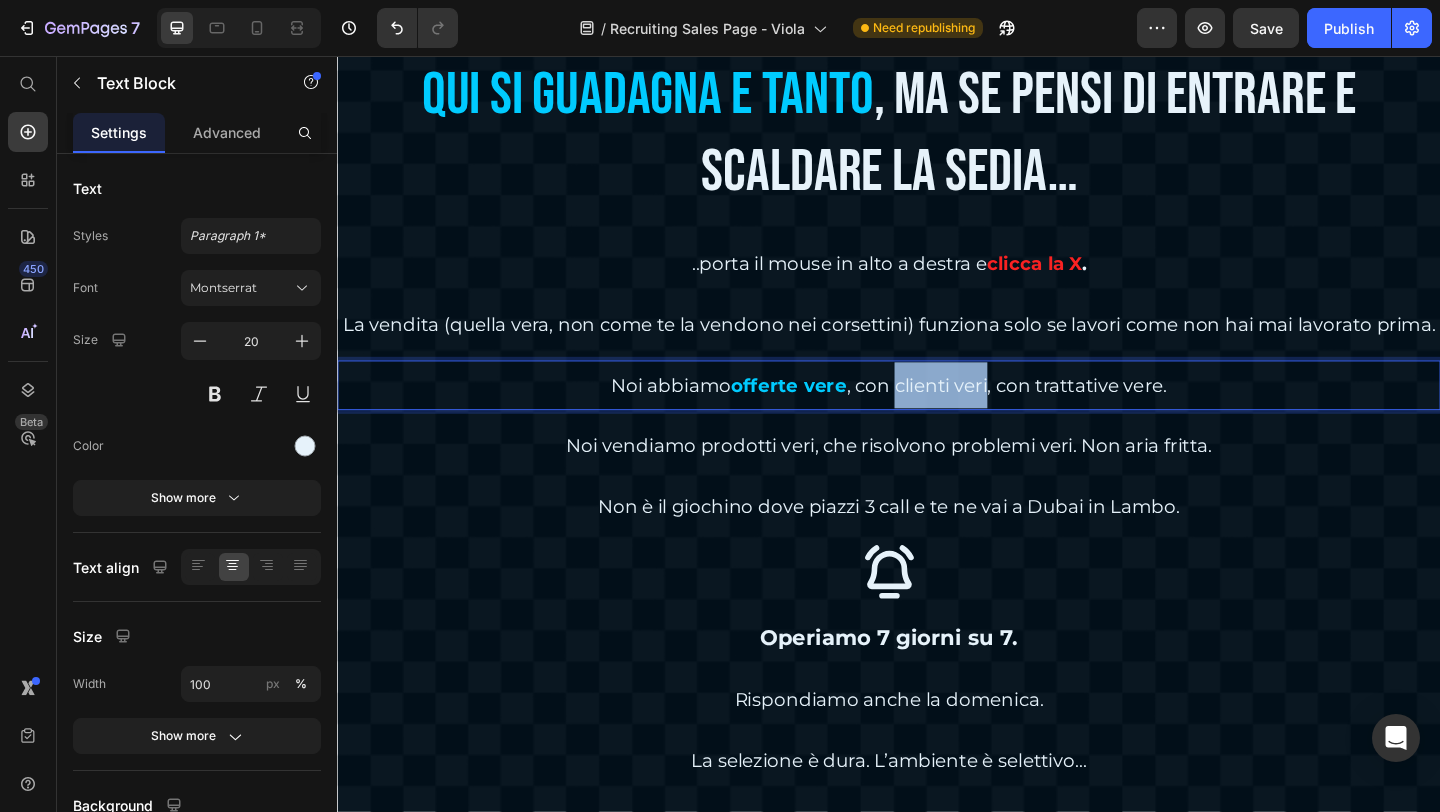 drag, startPoint x: 938, startPoint y: 466, endPoint x: 1037, endPoint y: 466, distance: 99 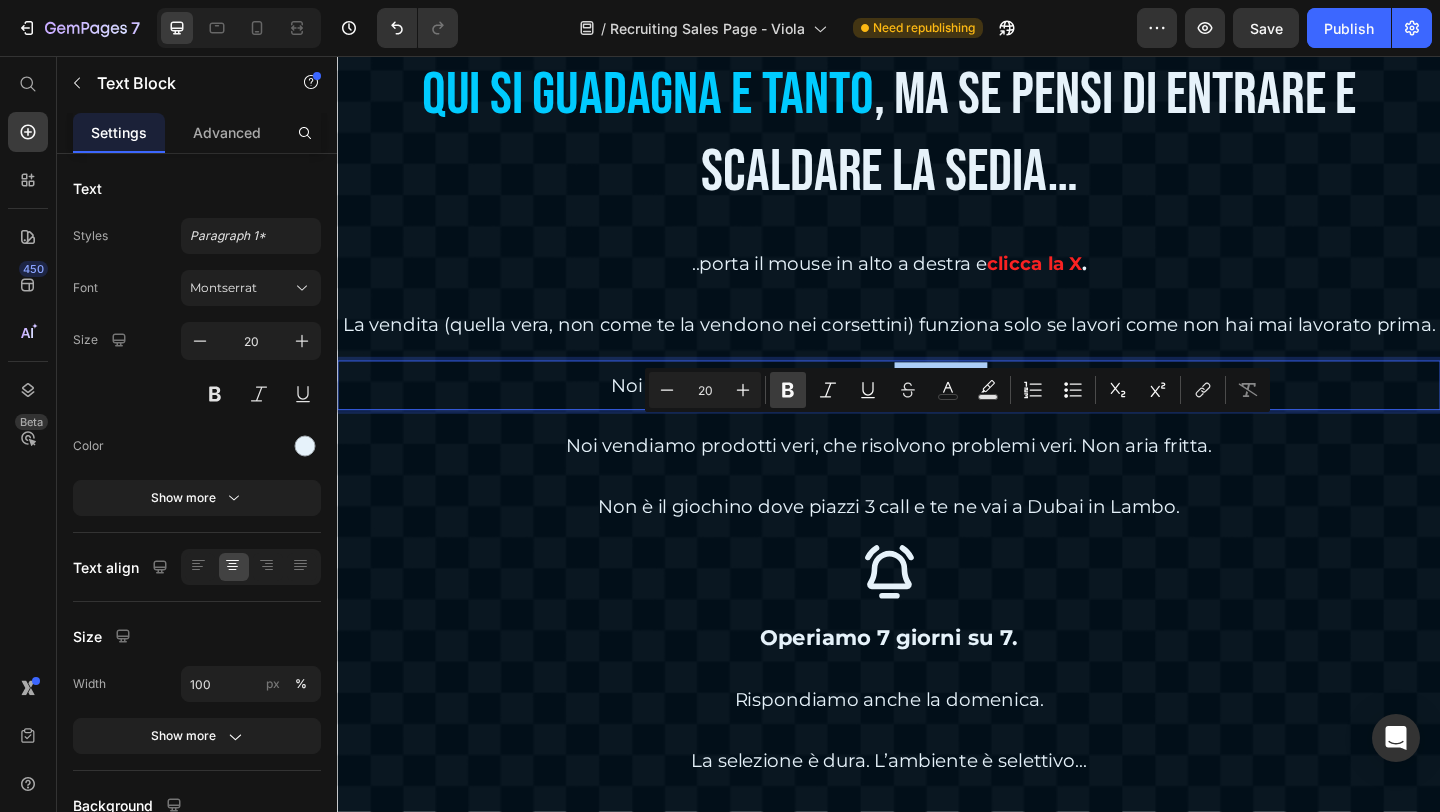 click 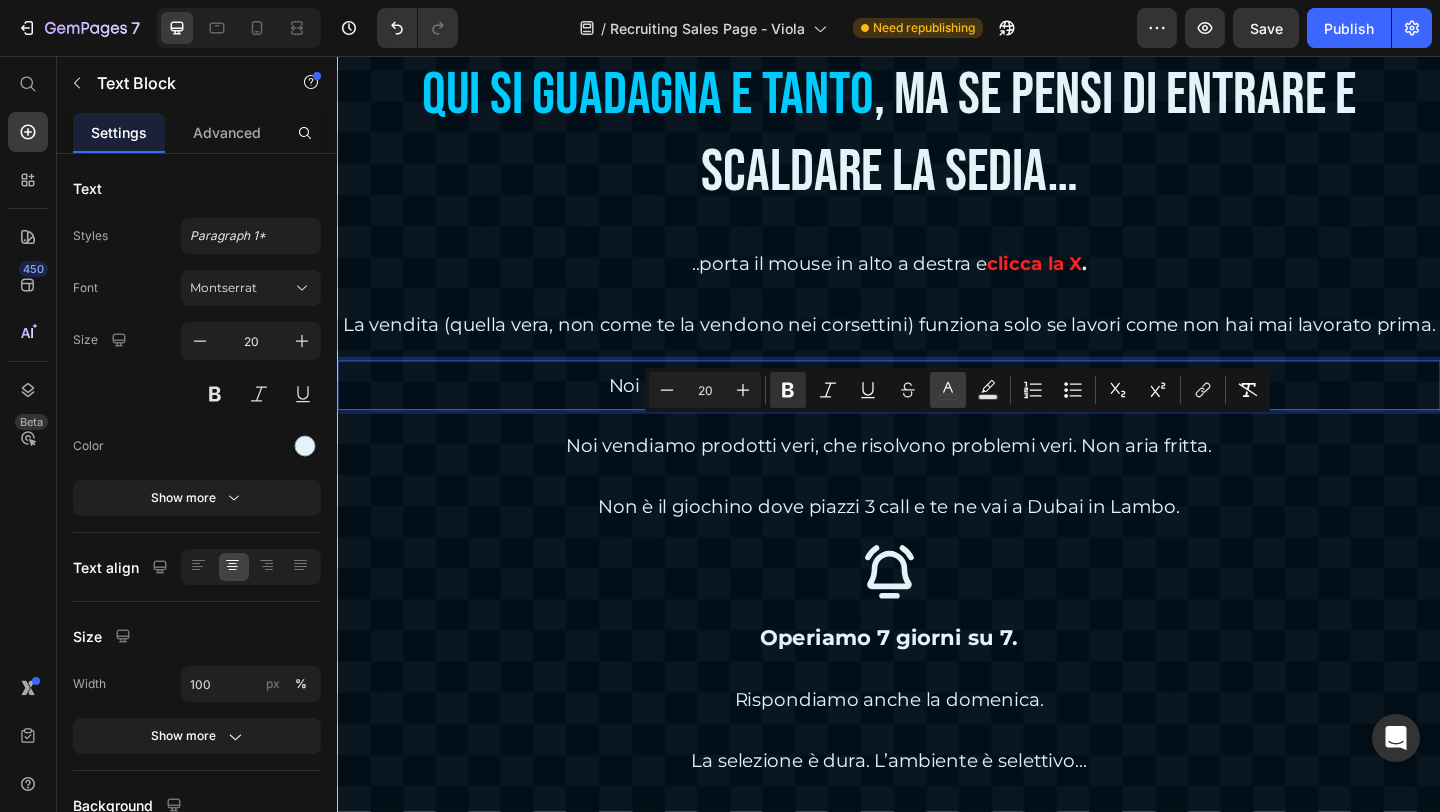 click 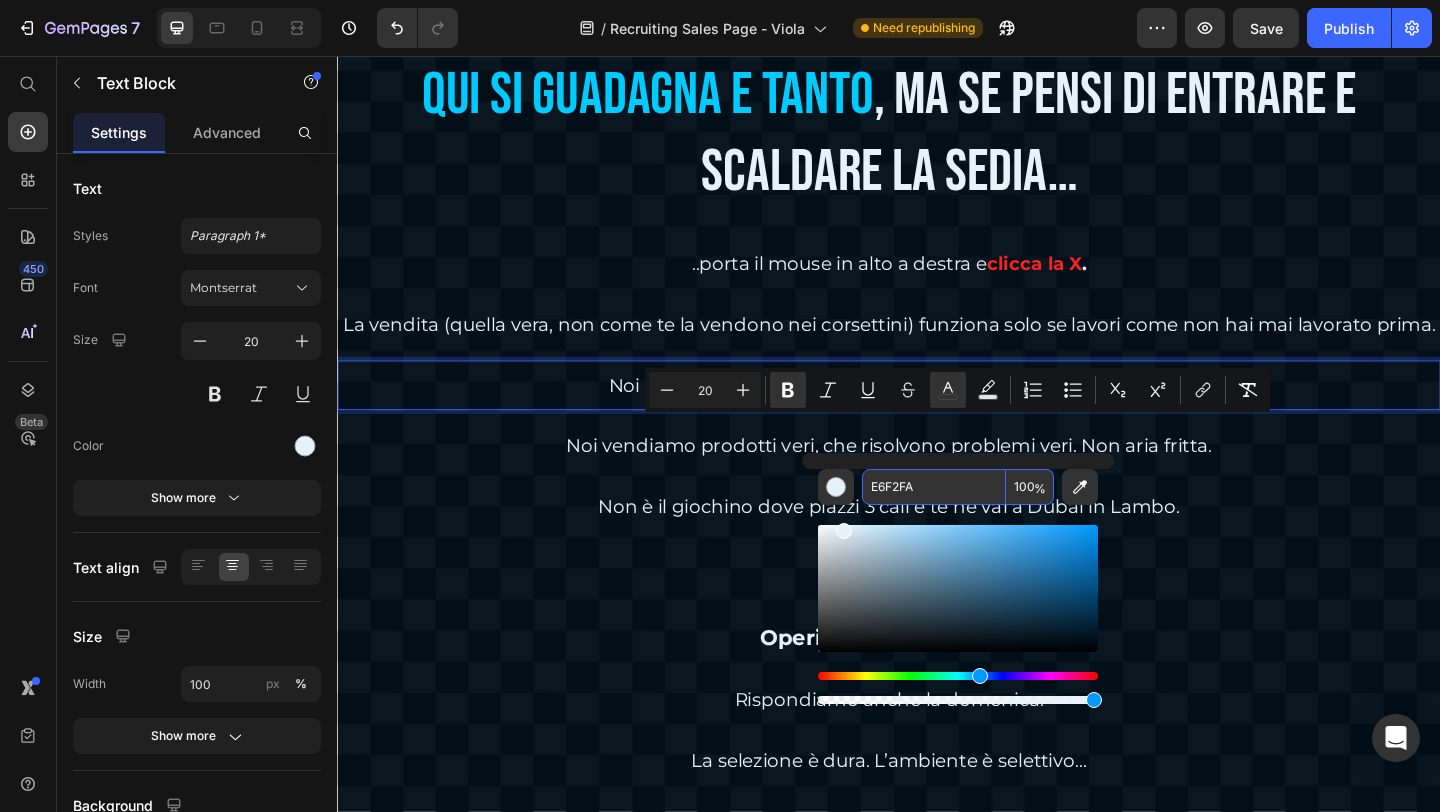 paste on "00CBFF" 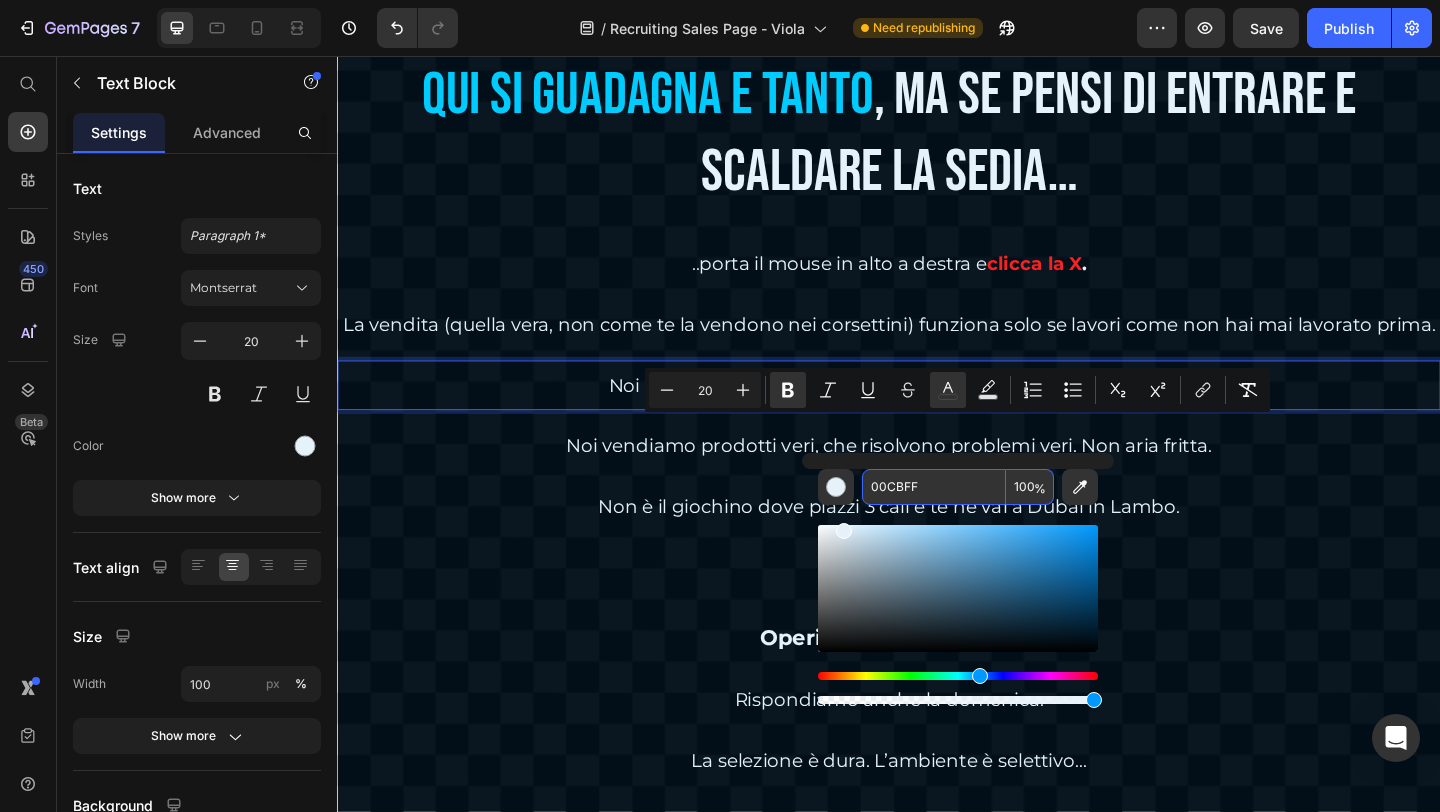 type on "00CBFF" 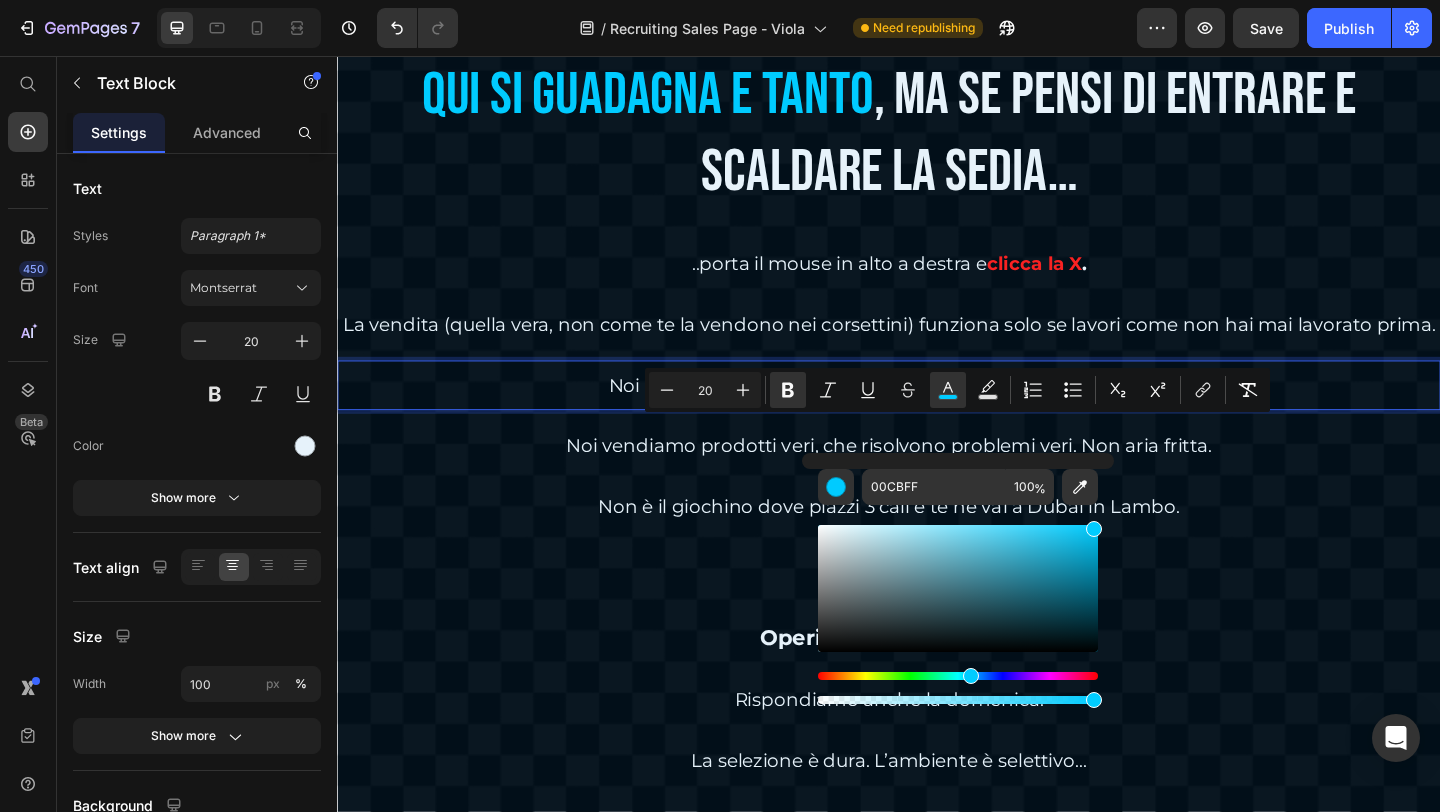 click on "Noi abbiamo  offerte vere , con  clienti veri , con trattative vere." at bounding box center (937, 414) 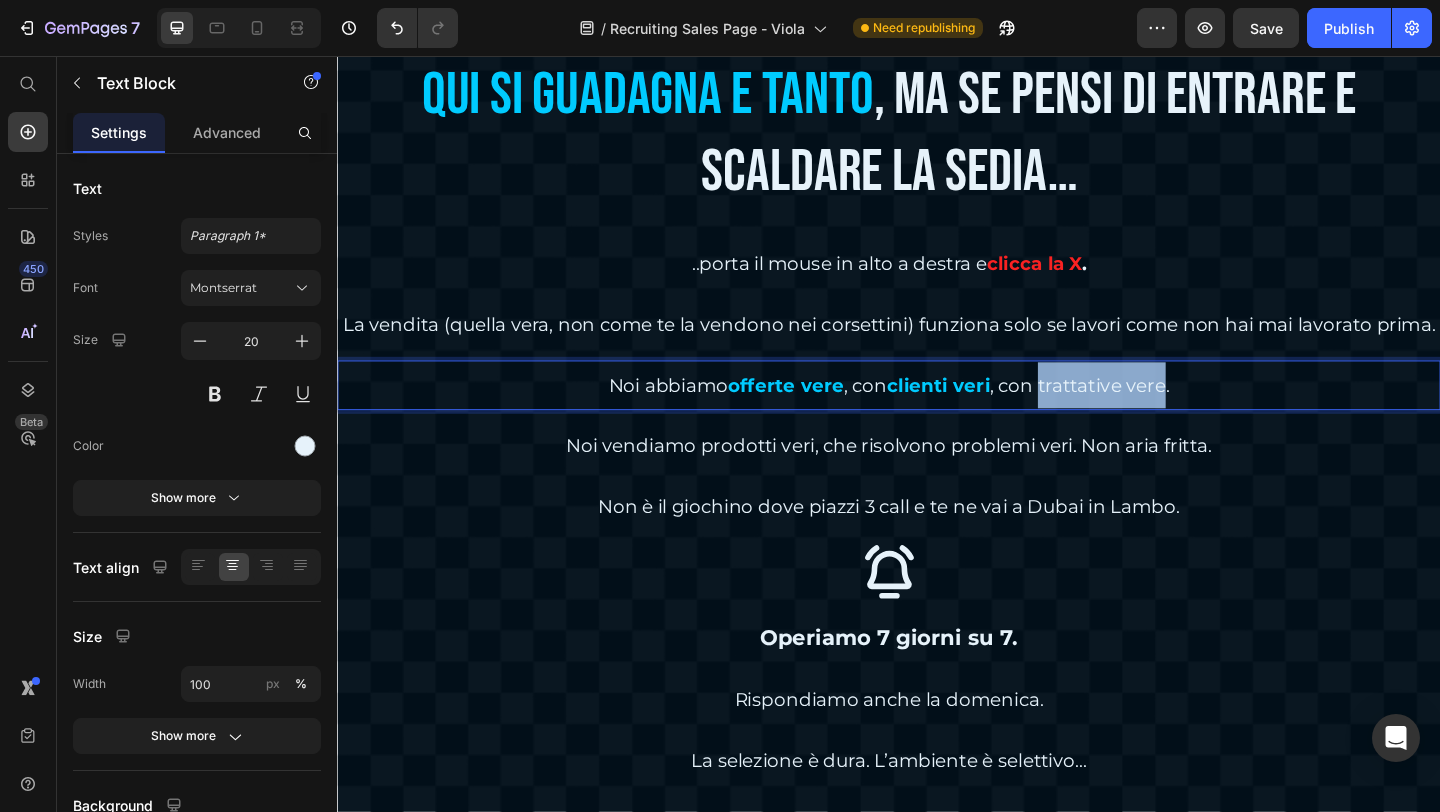 drag, startPoint x: 1095, startPoint y: 468, endPoint x: 1225, endPoint y: 471, distance: 130.0346 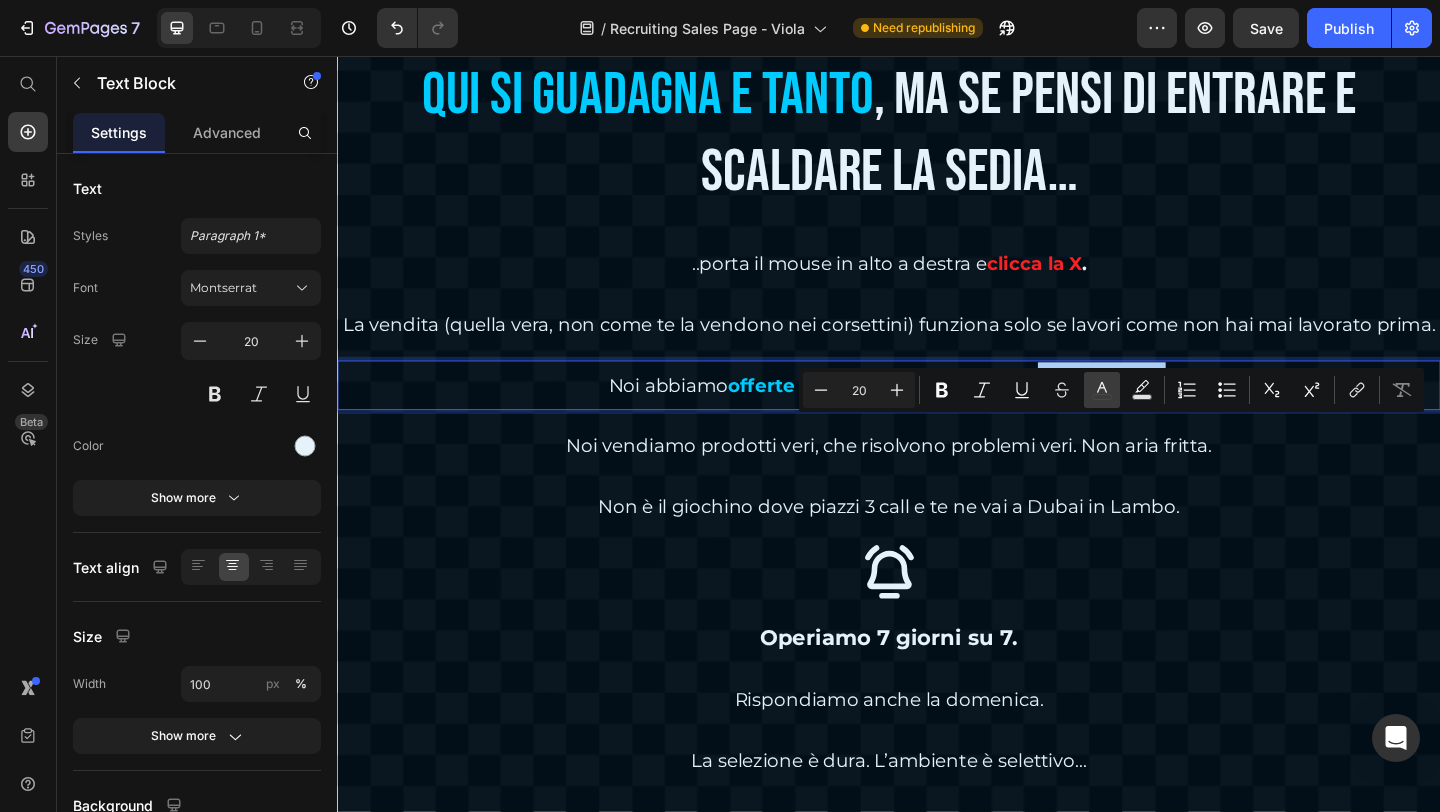 click 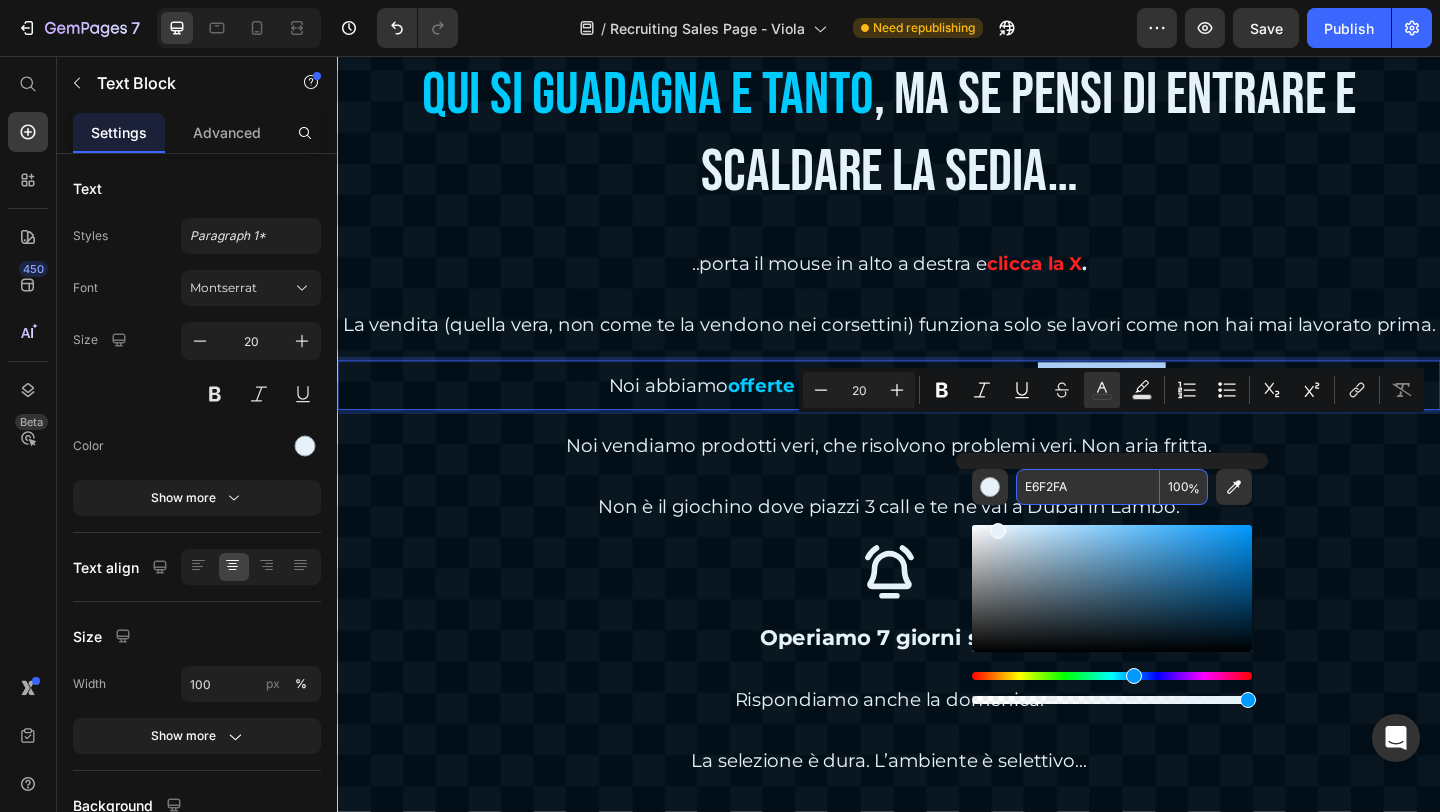 paste on "00CBFF" 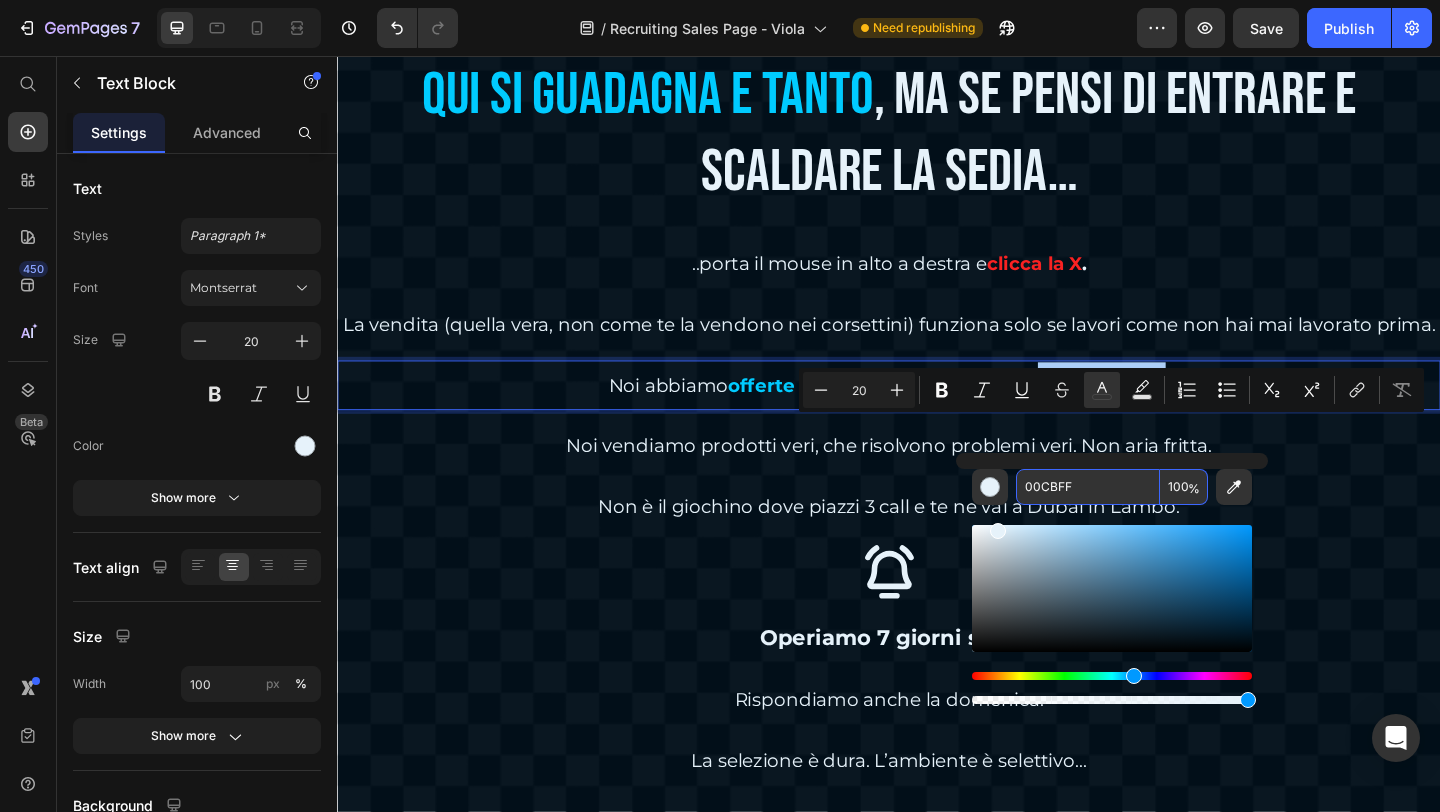 type on "00CBFF" 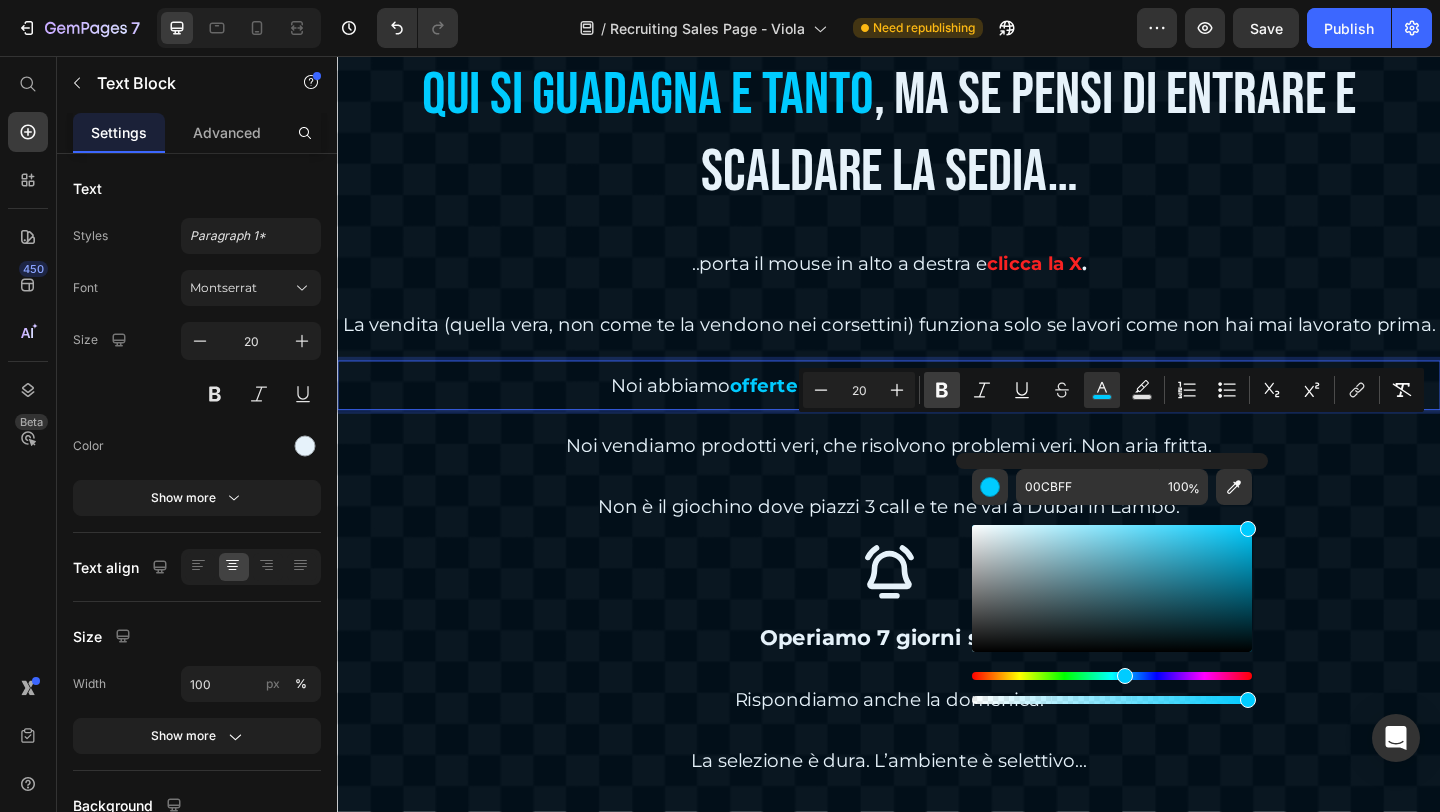 click 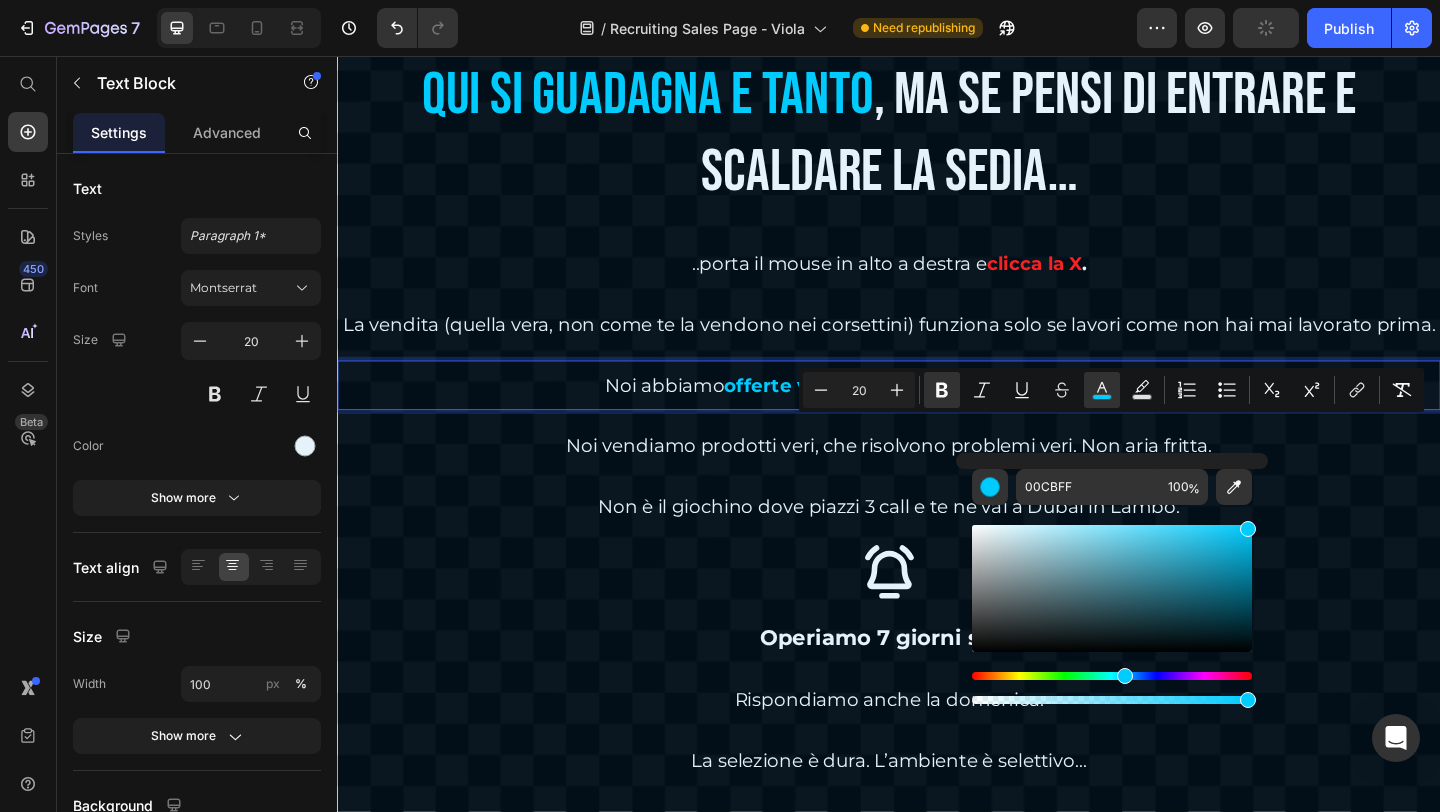 click on "clienti veri" at bounding box center (987, 414) 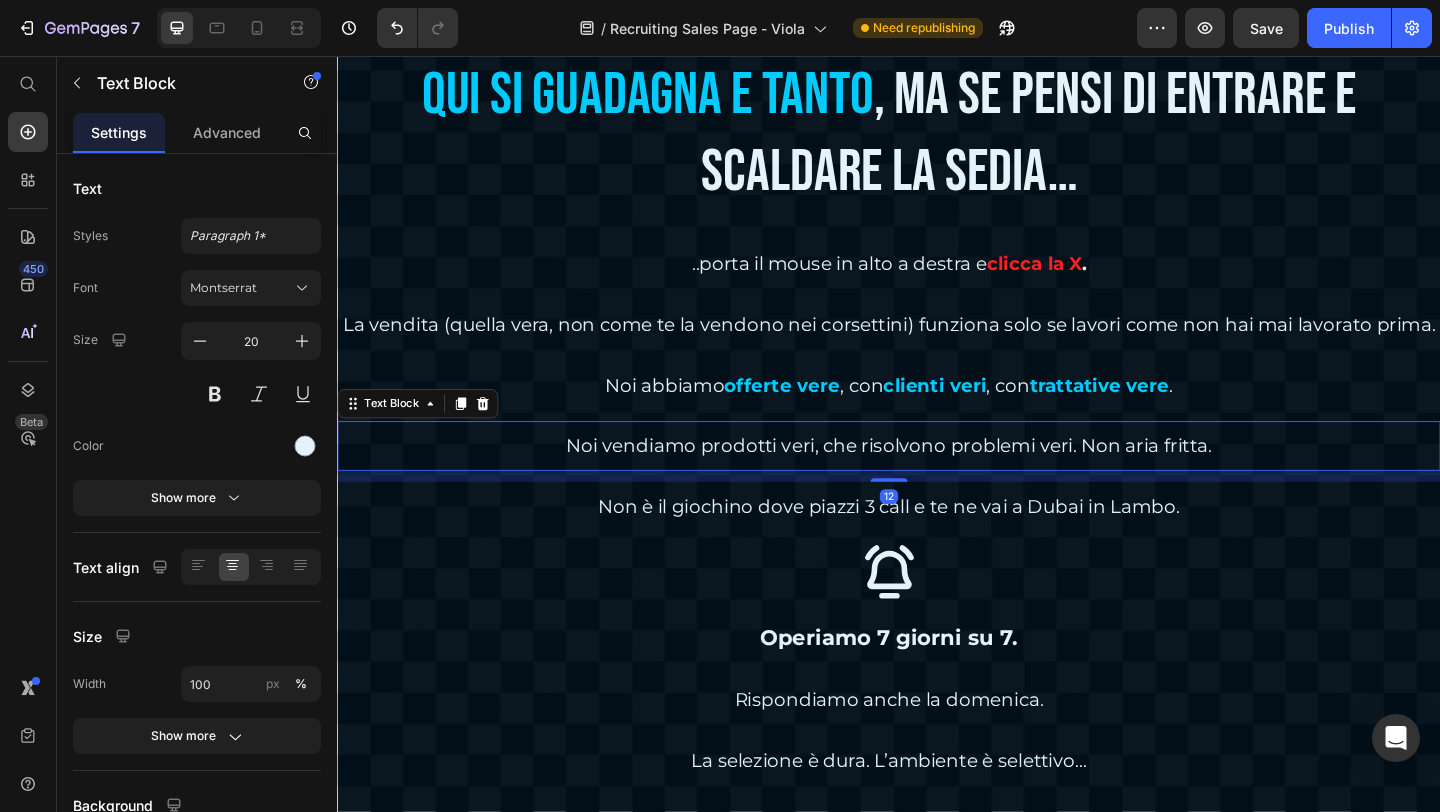 click on "Noi vendiamo prodotti veri, che risolvono problemi veri. Non aria fritta." at bounding box center [937, 480] 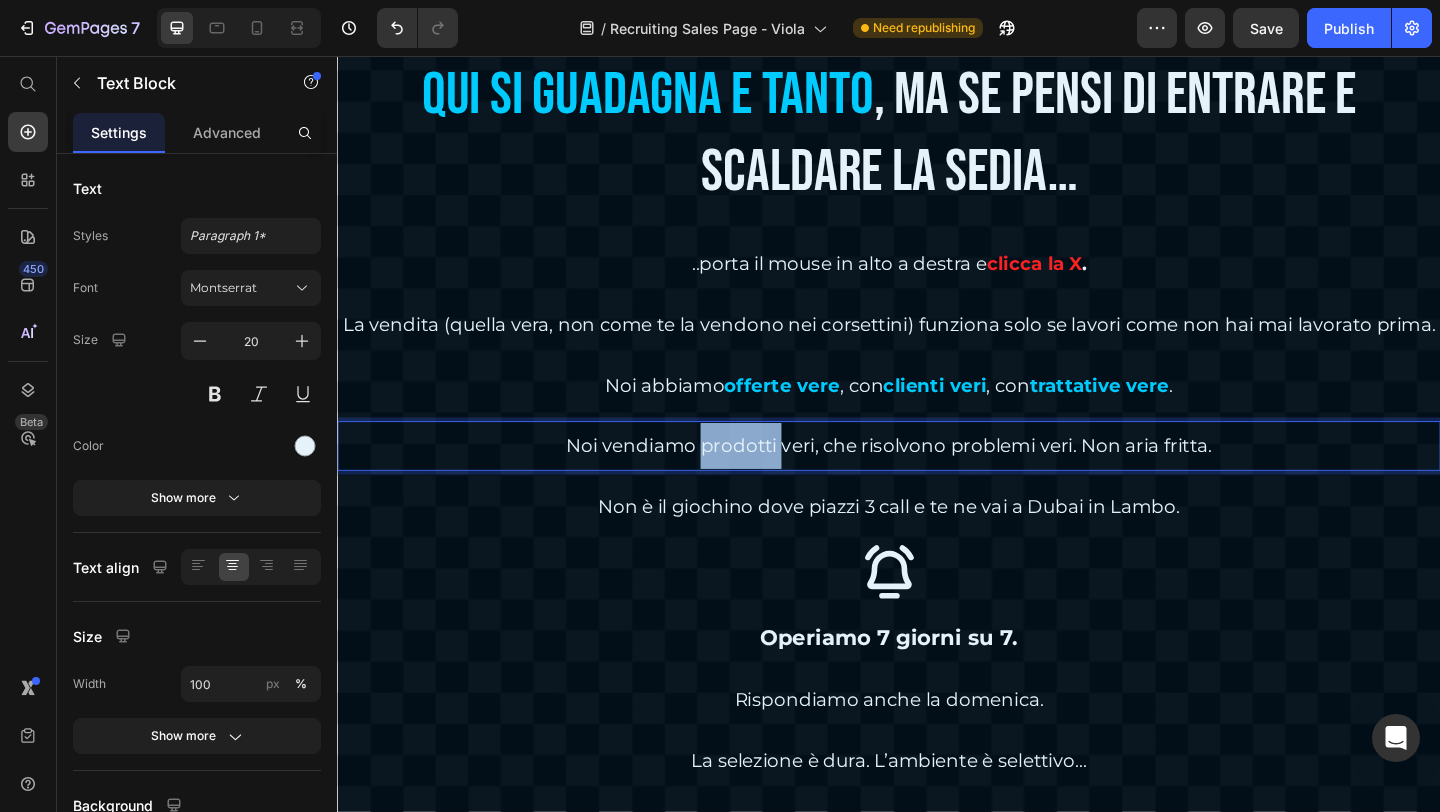 click on "Noi vendiamo prodotti veri, che risolvono problemi veri. Non aria fritta." at bounding box center (937, 480) 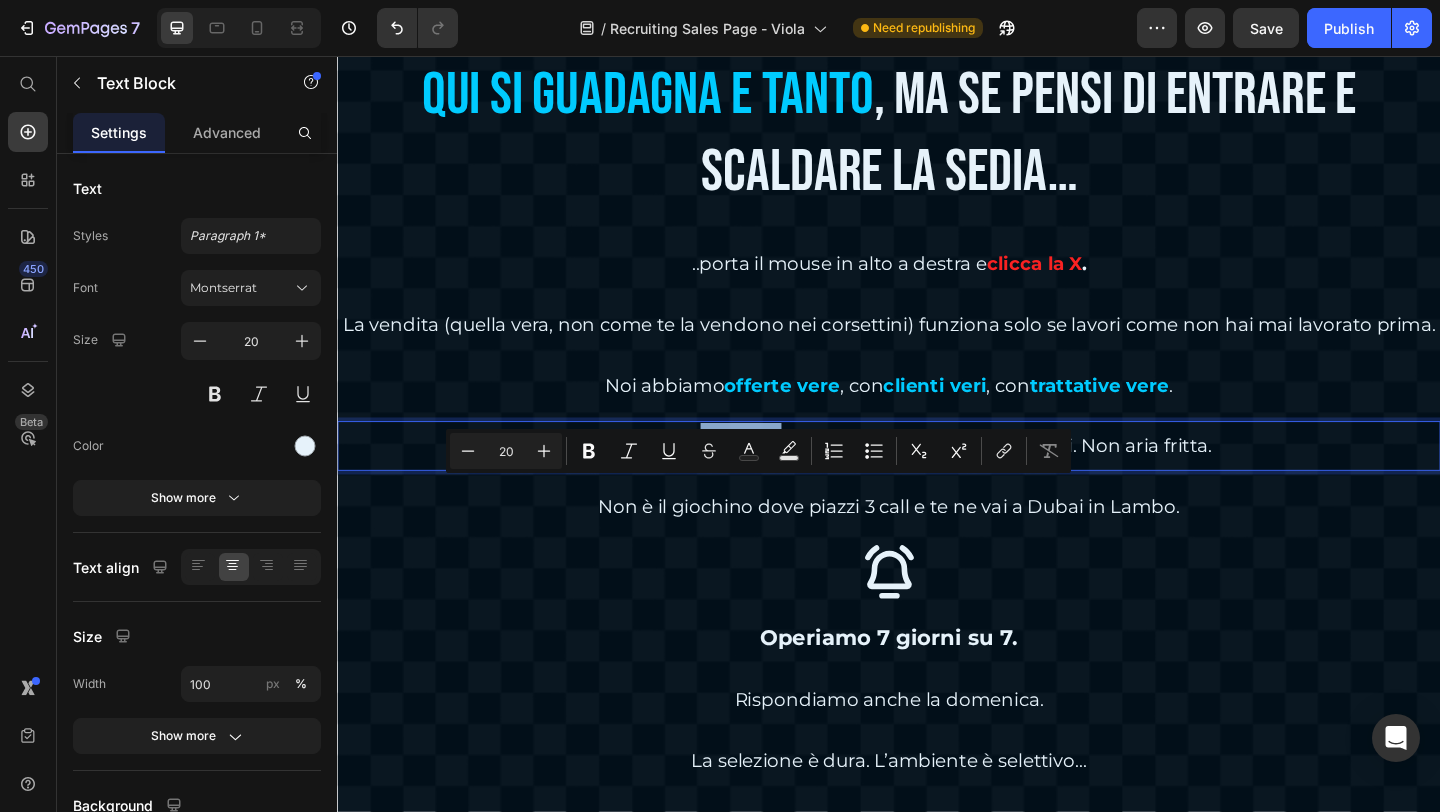 click on "Noi vendiamo prodotti veri, che risolvono problemi veri. Non aria fritta." at bounding box center [937, 480] 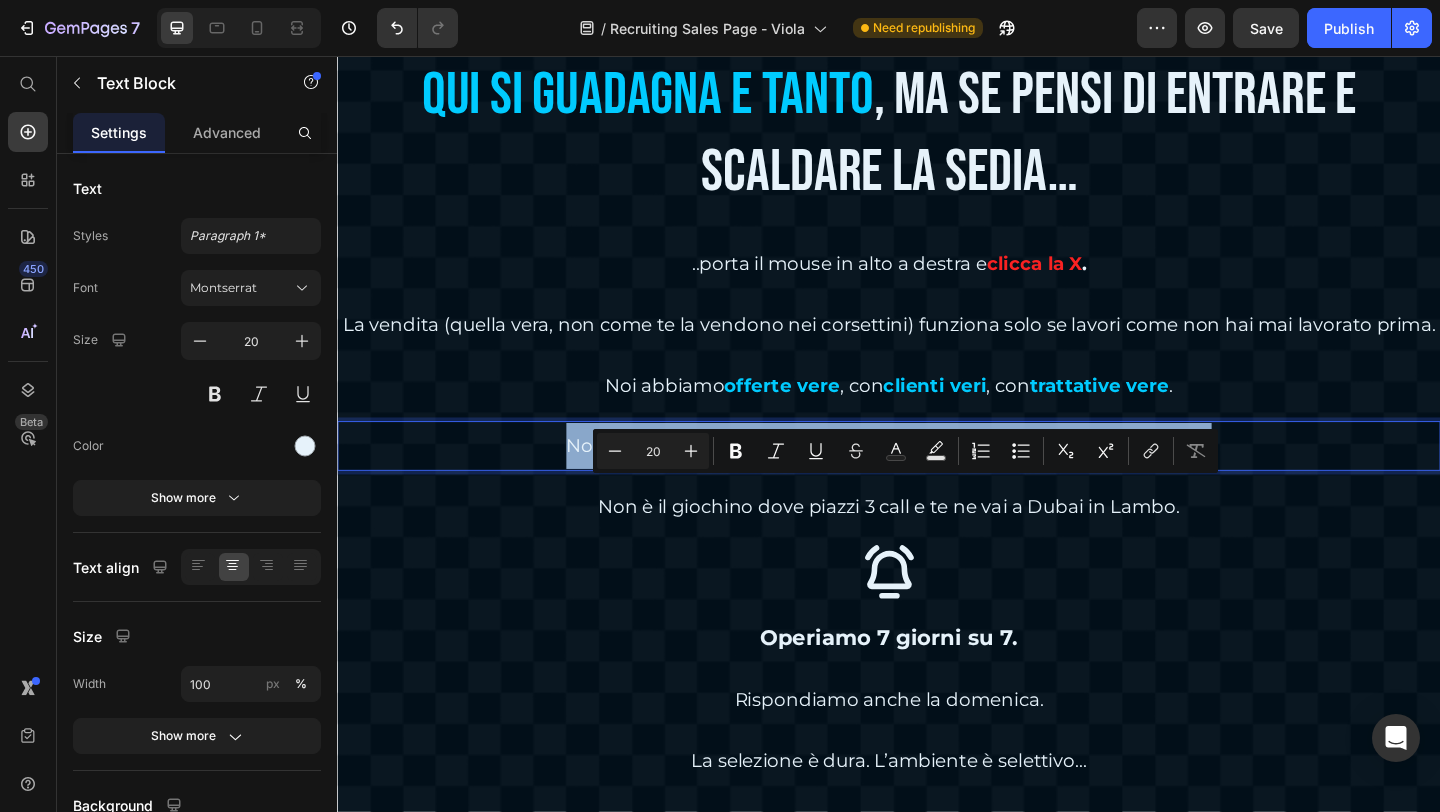 click on "Noi vendiamo prodotti veri, che risolvono problemi veri. Non aria fritta." at bounding box center [937, 480] 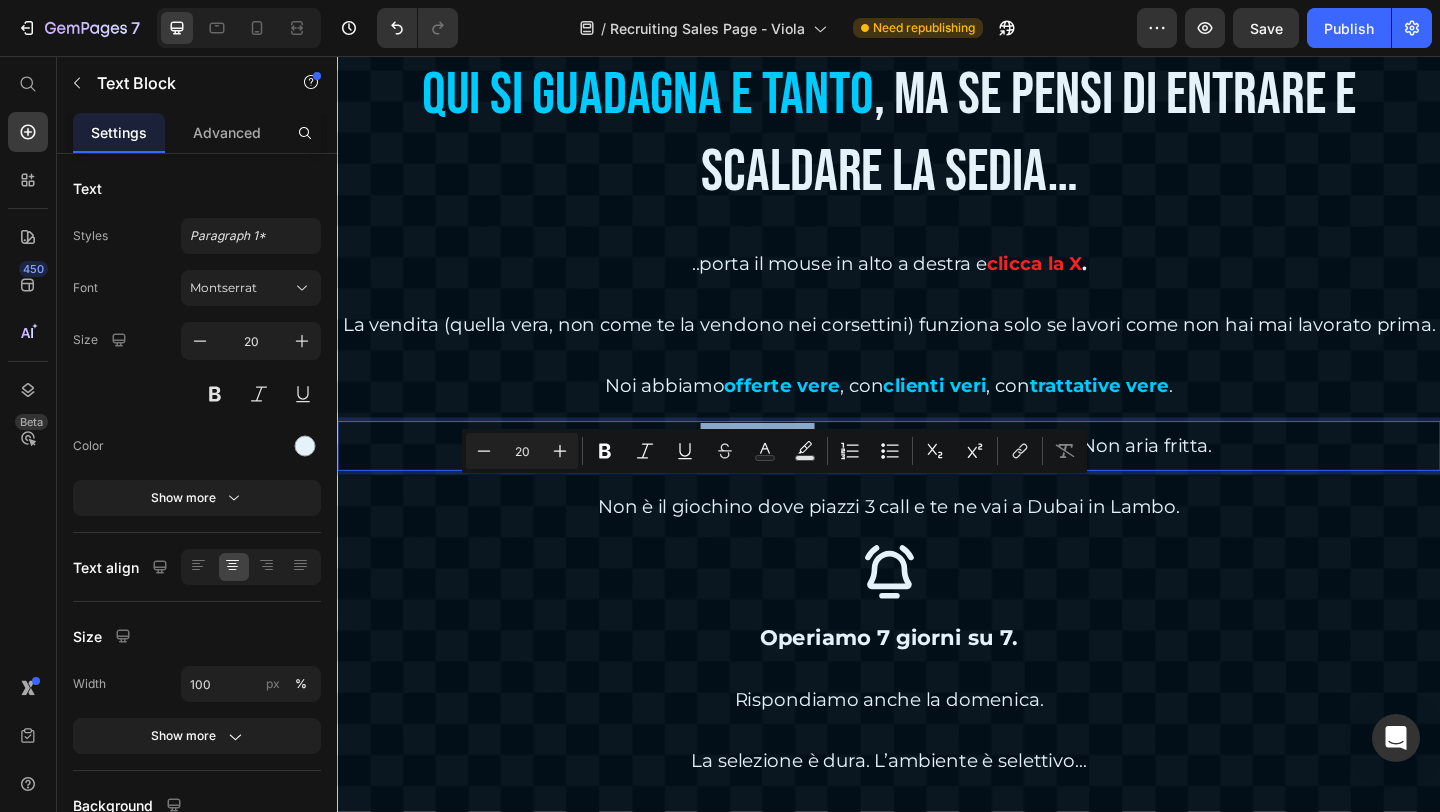 drag, startPoint x: 730, startPoint y: 533, endPoint x: 849, endPoint y: 533, distance: 119 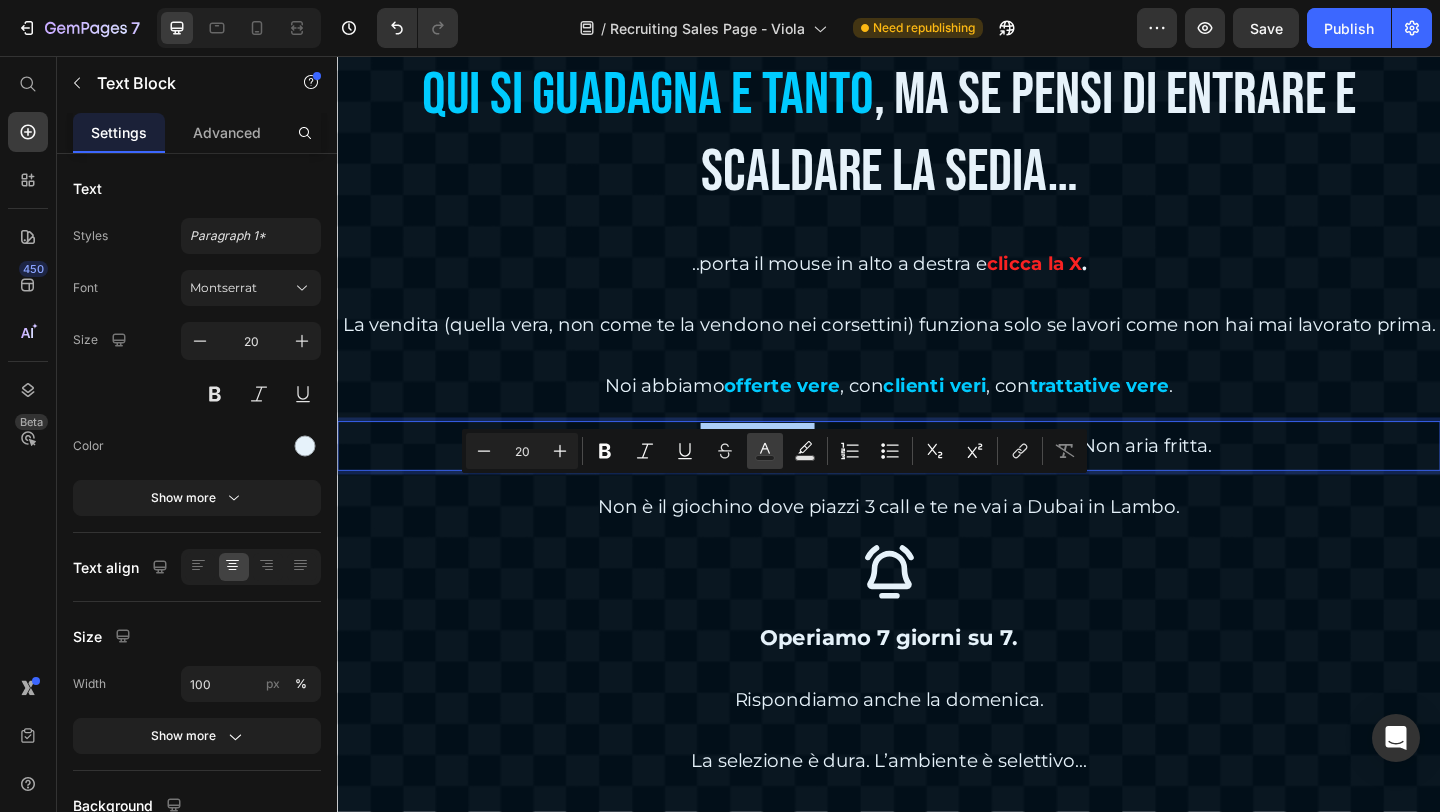 click 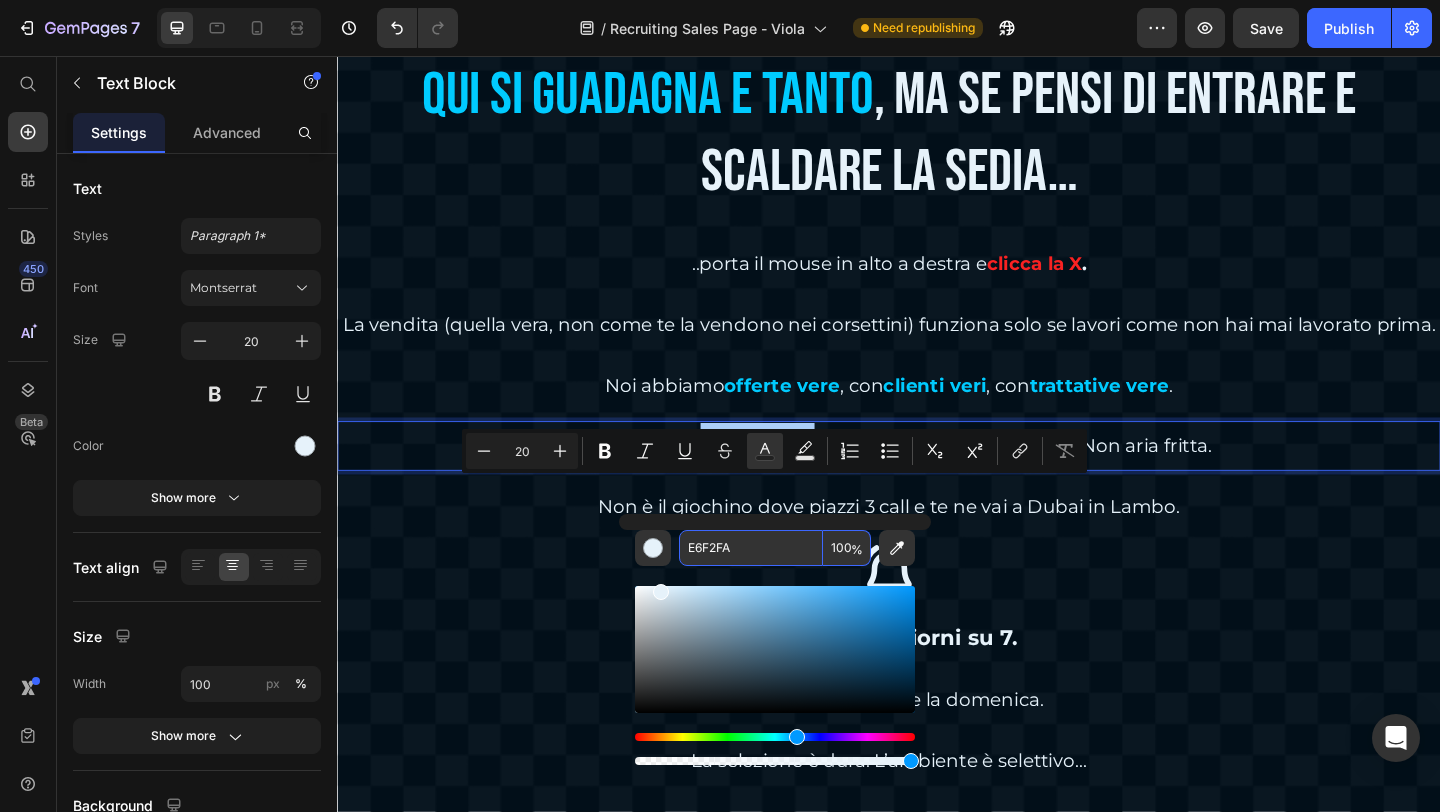 paste on "00CBFF" 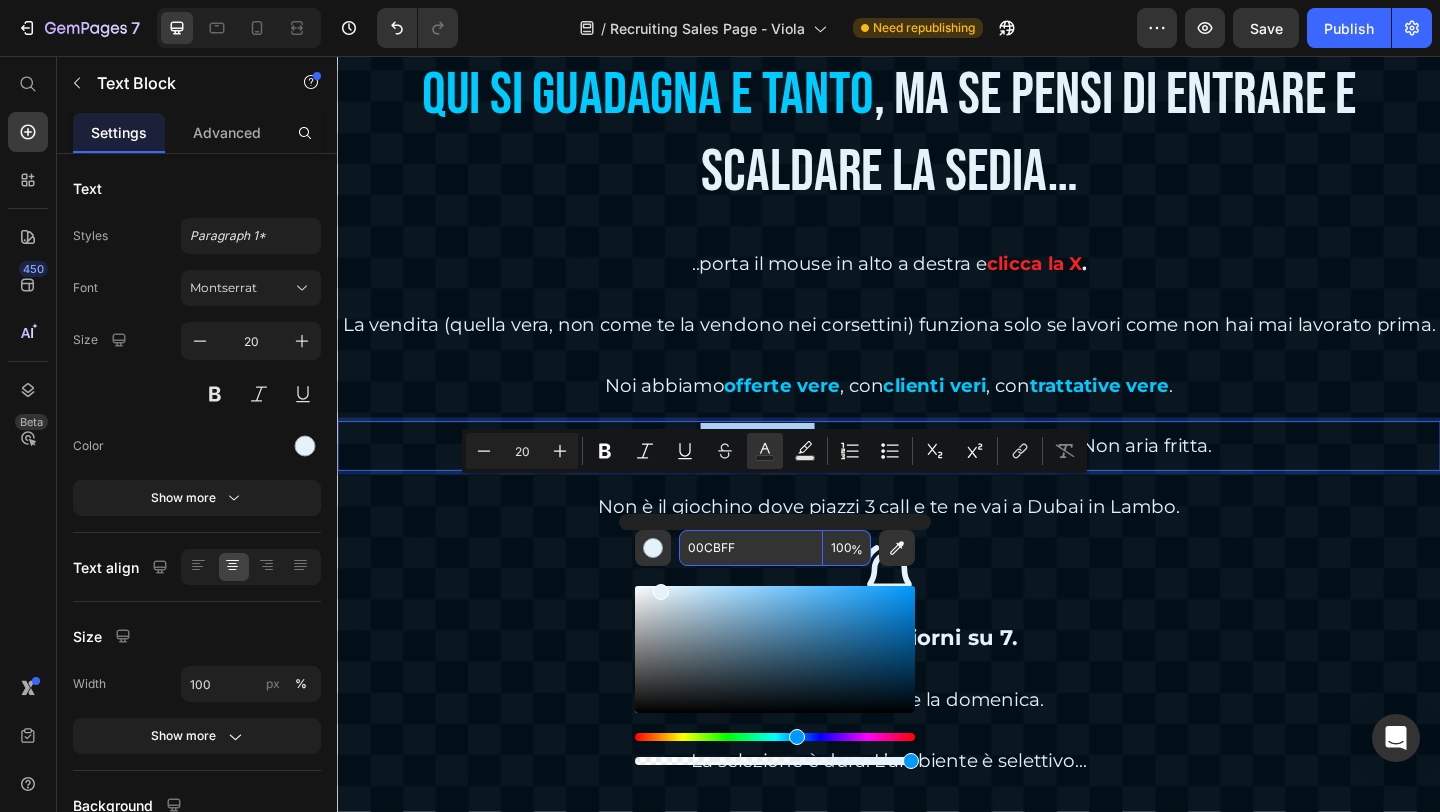 type on "00CBFF" 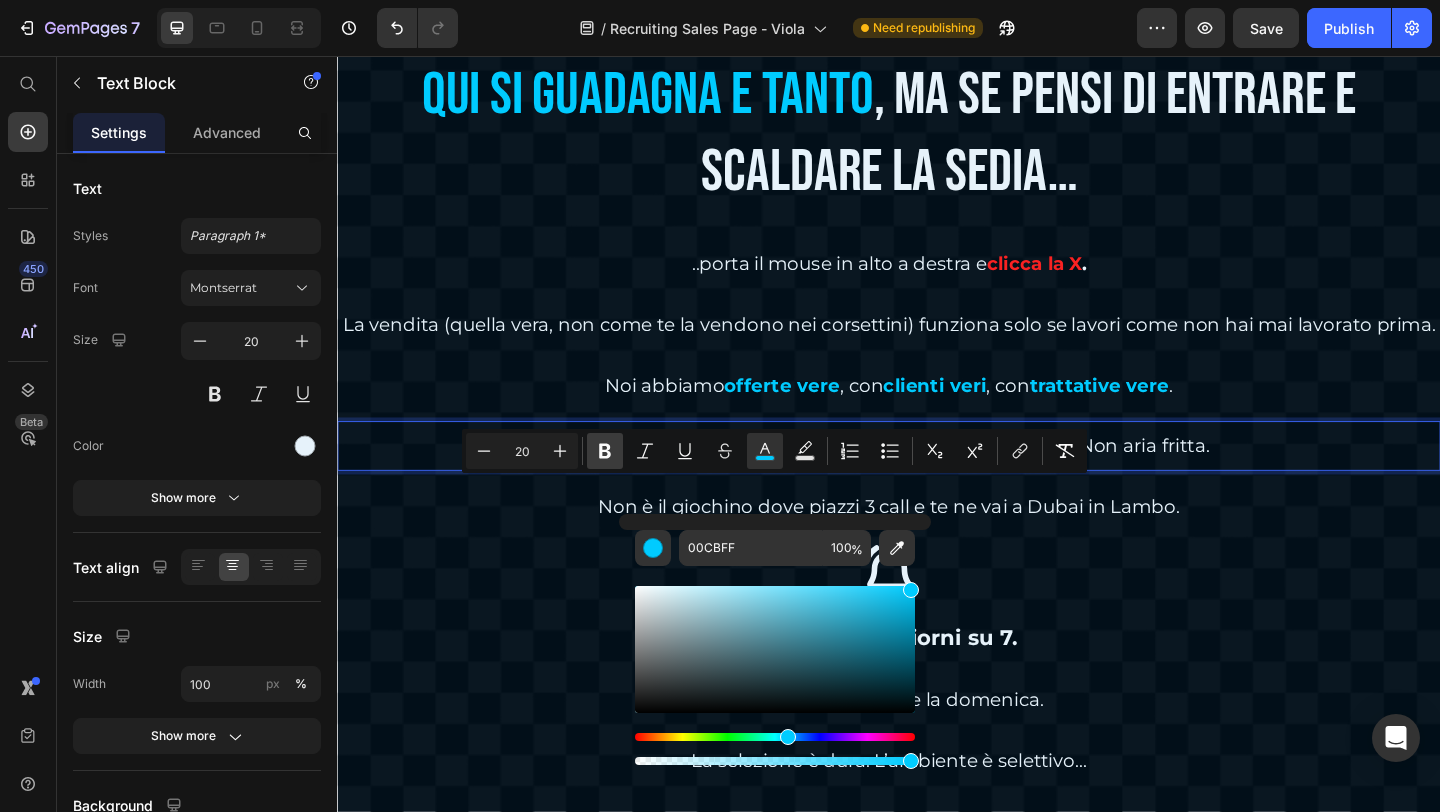 click 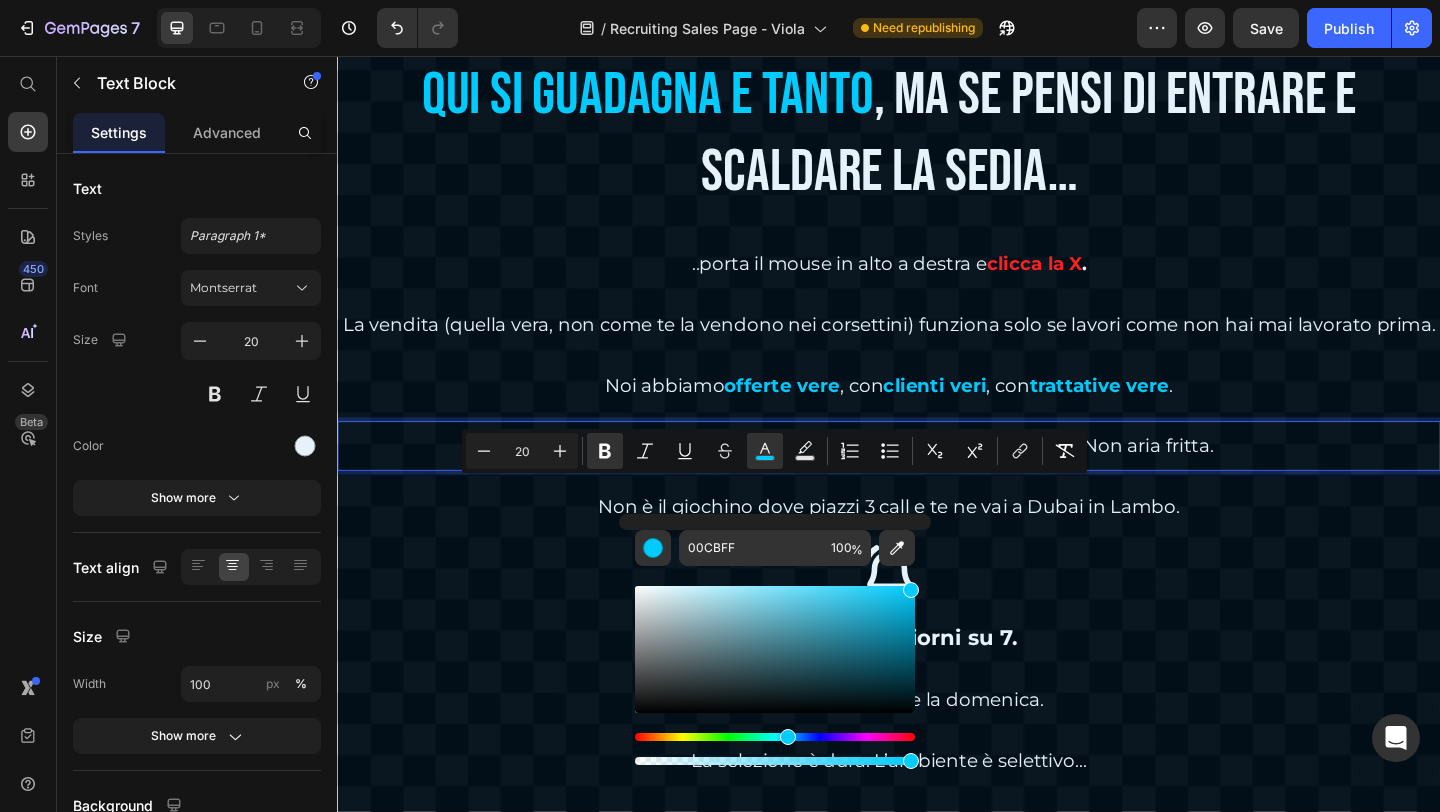 click on "Noi vendiamo  prodotti veri , che risolvono problemi veri. Non aria fritta." at bounding box center [937, 480] 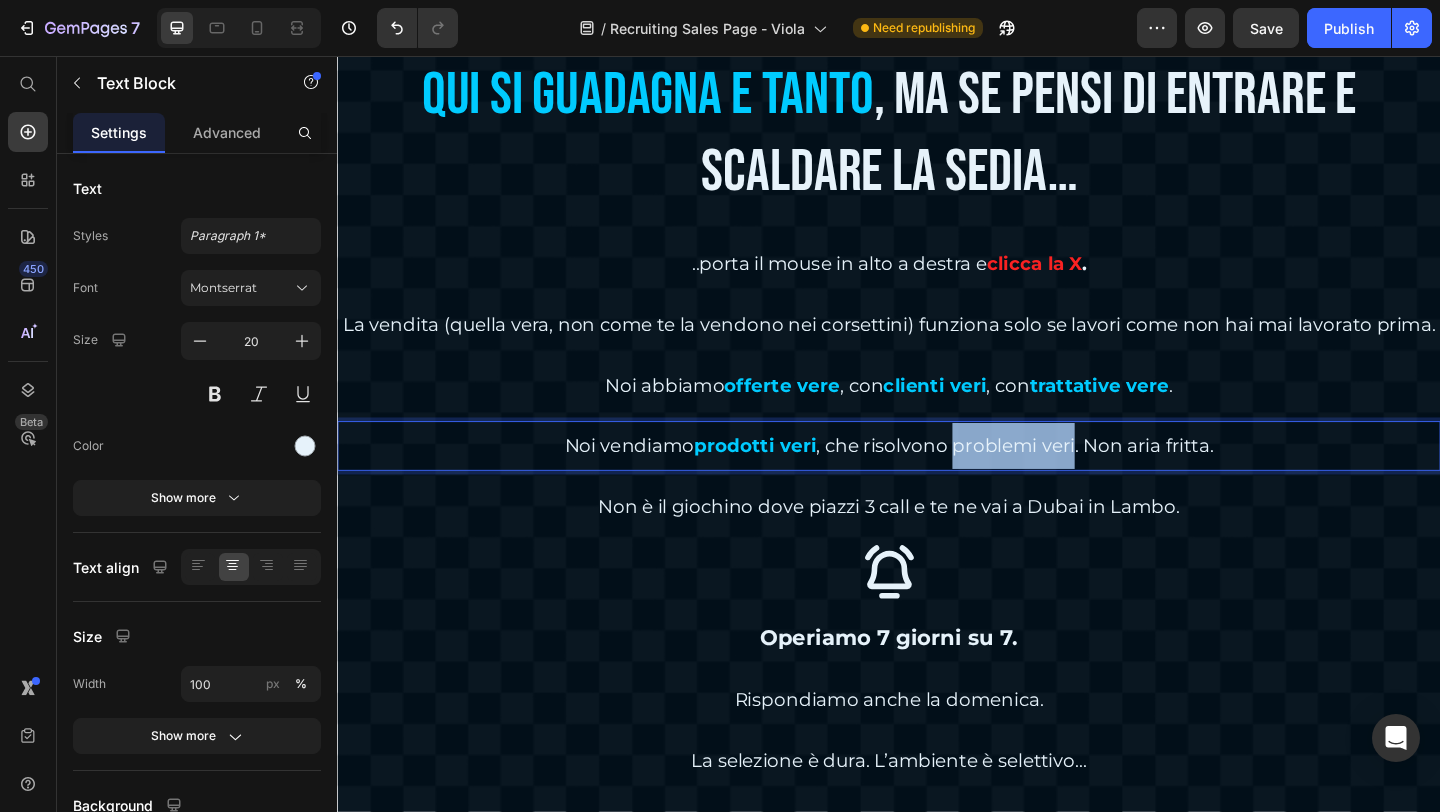 drag, startPoint x: 999, startPoint y: 534, endPoint x: 1130, endPoint y: 541, distance: 131.18689 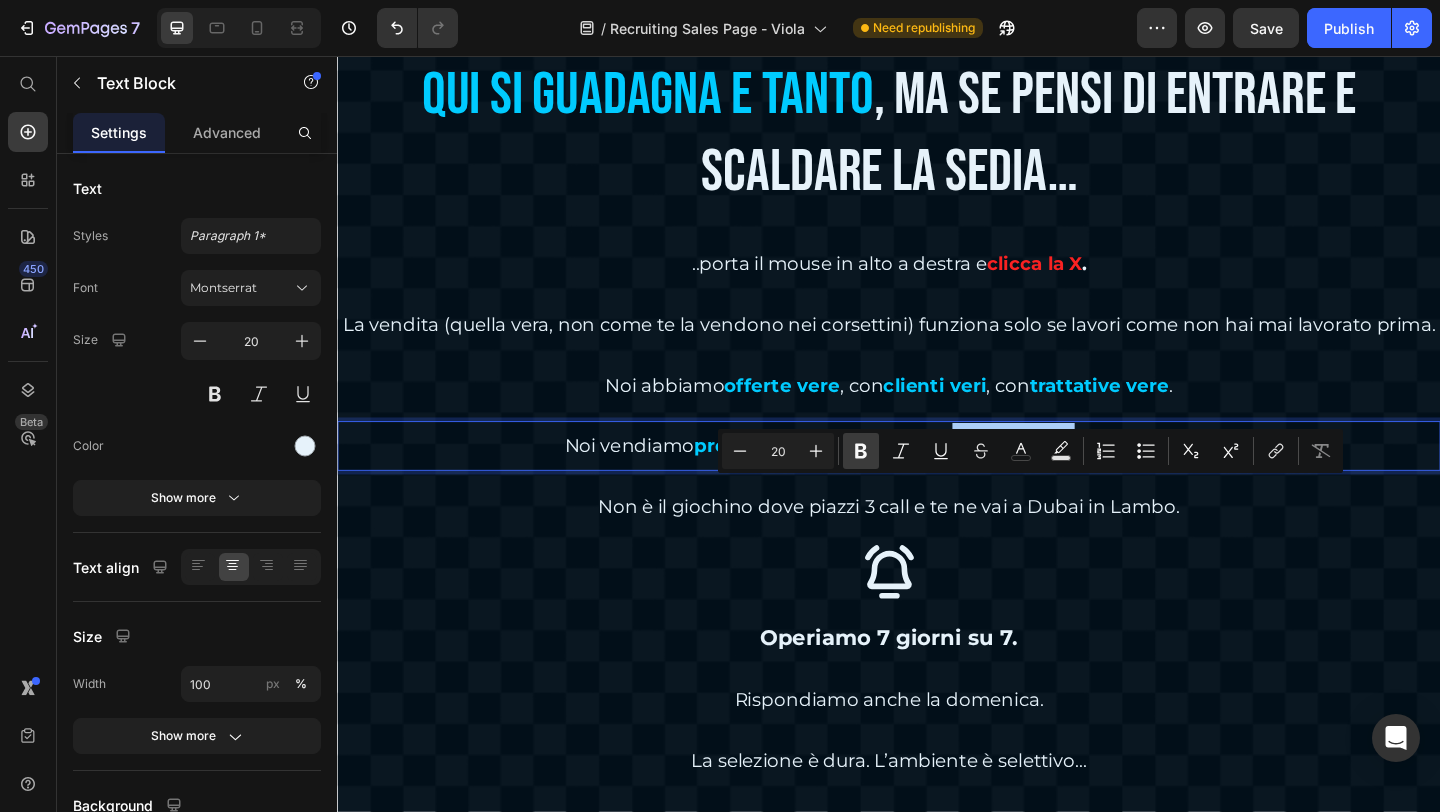 click 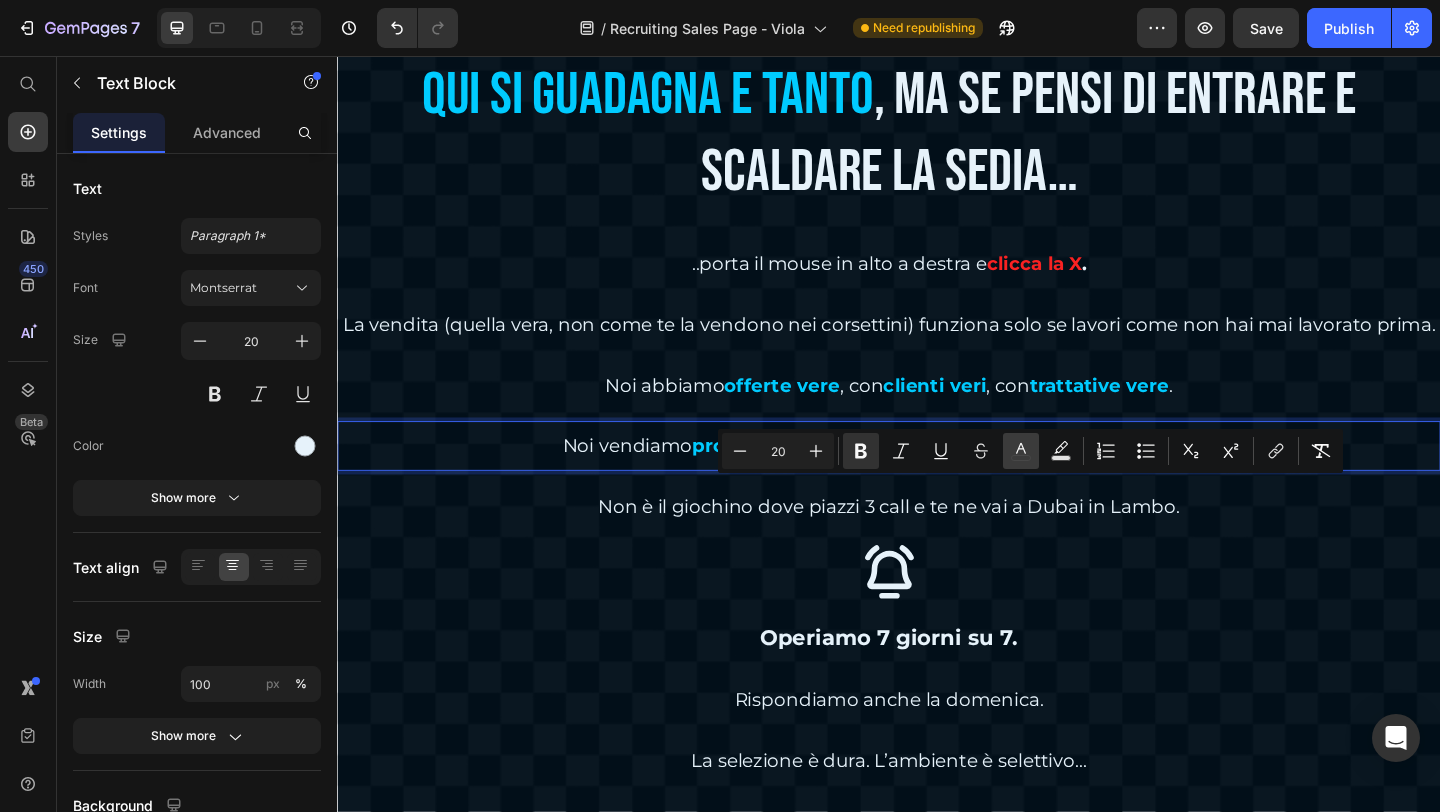 click on "color" at bounding box center [1021, 451] 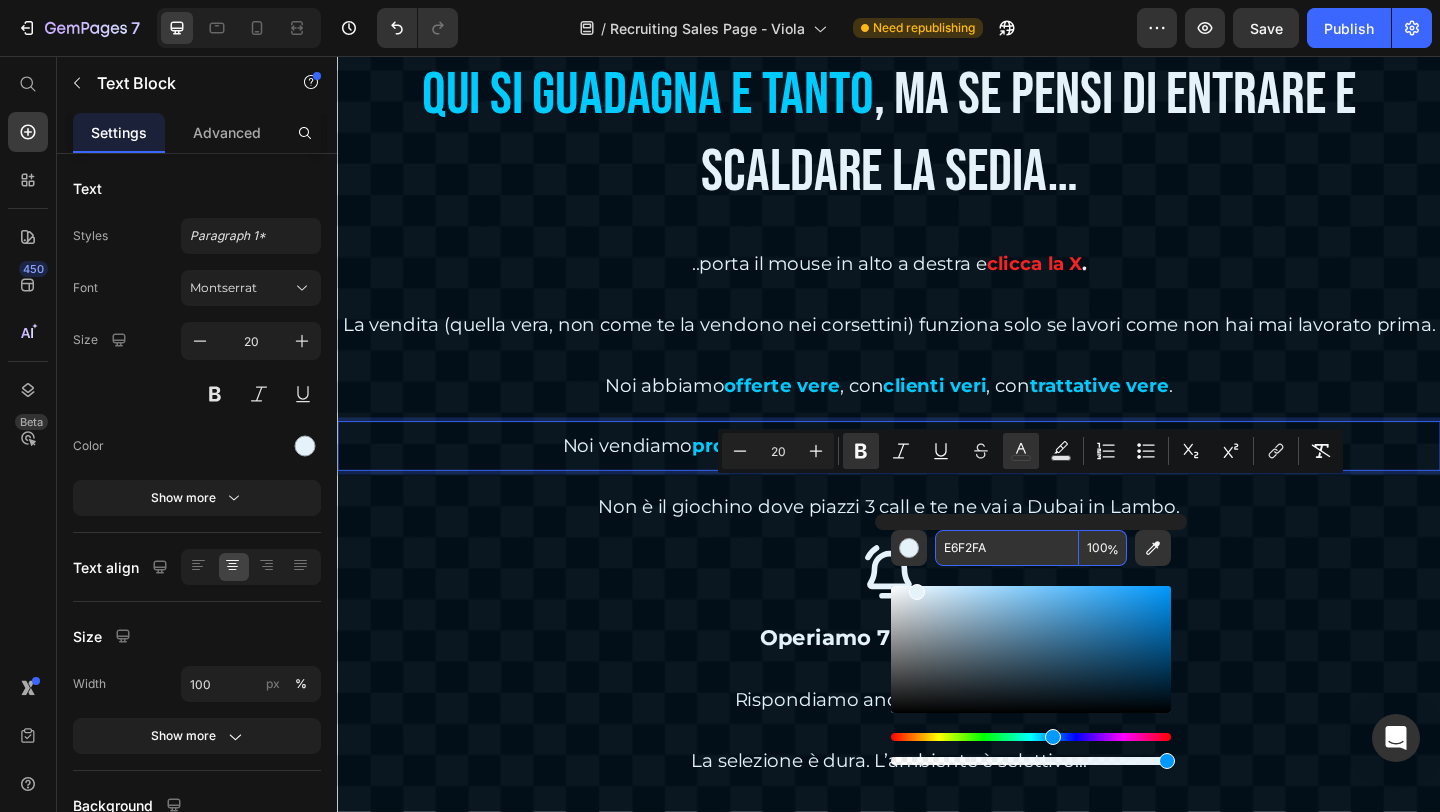 paste on "00CBFF" 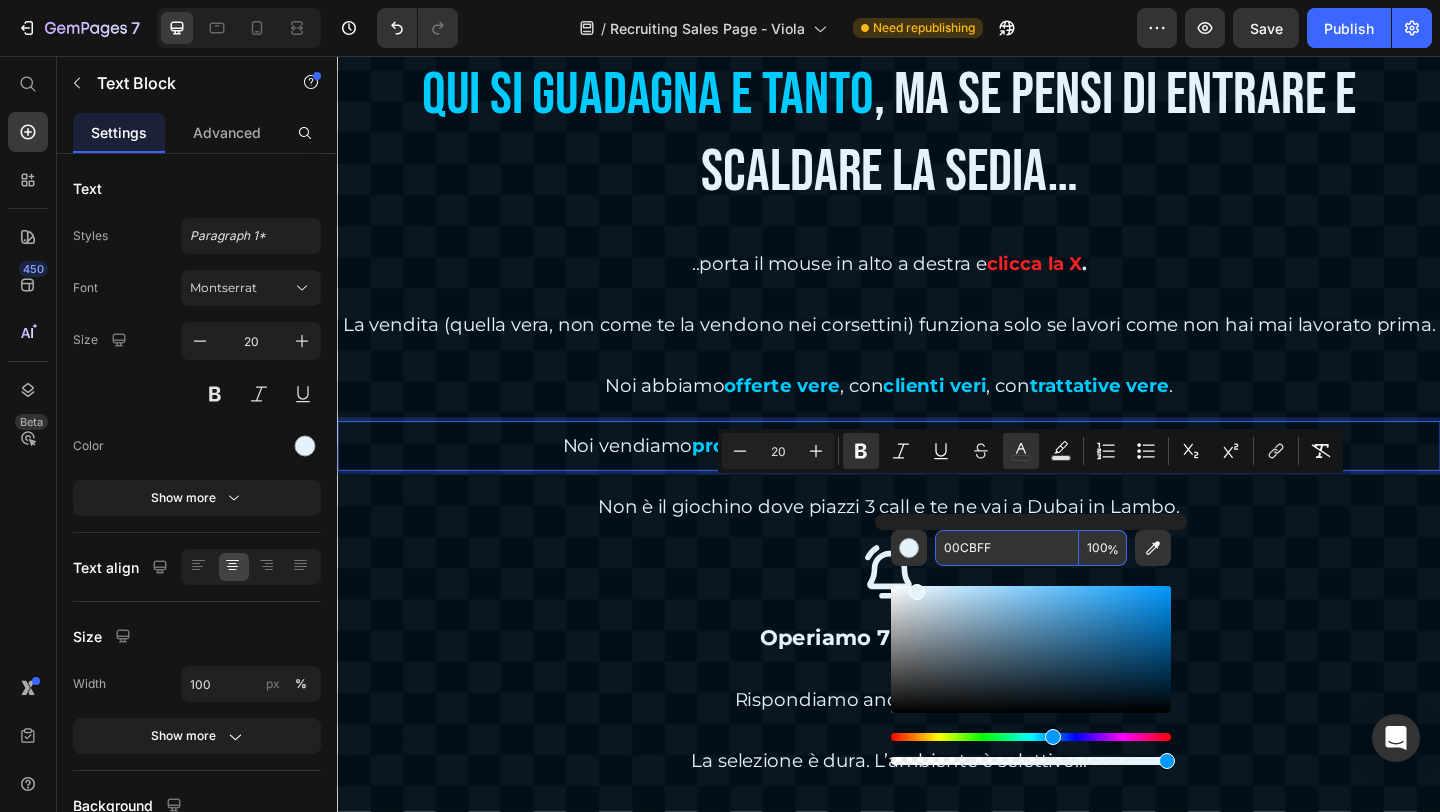 type on "00CBFF" 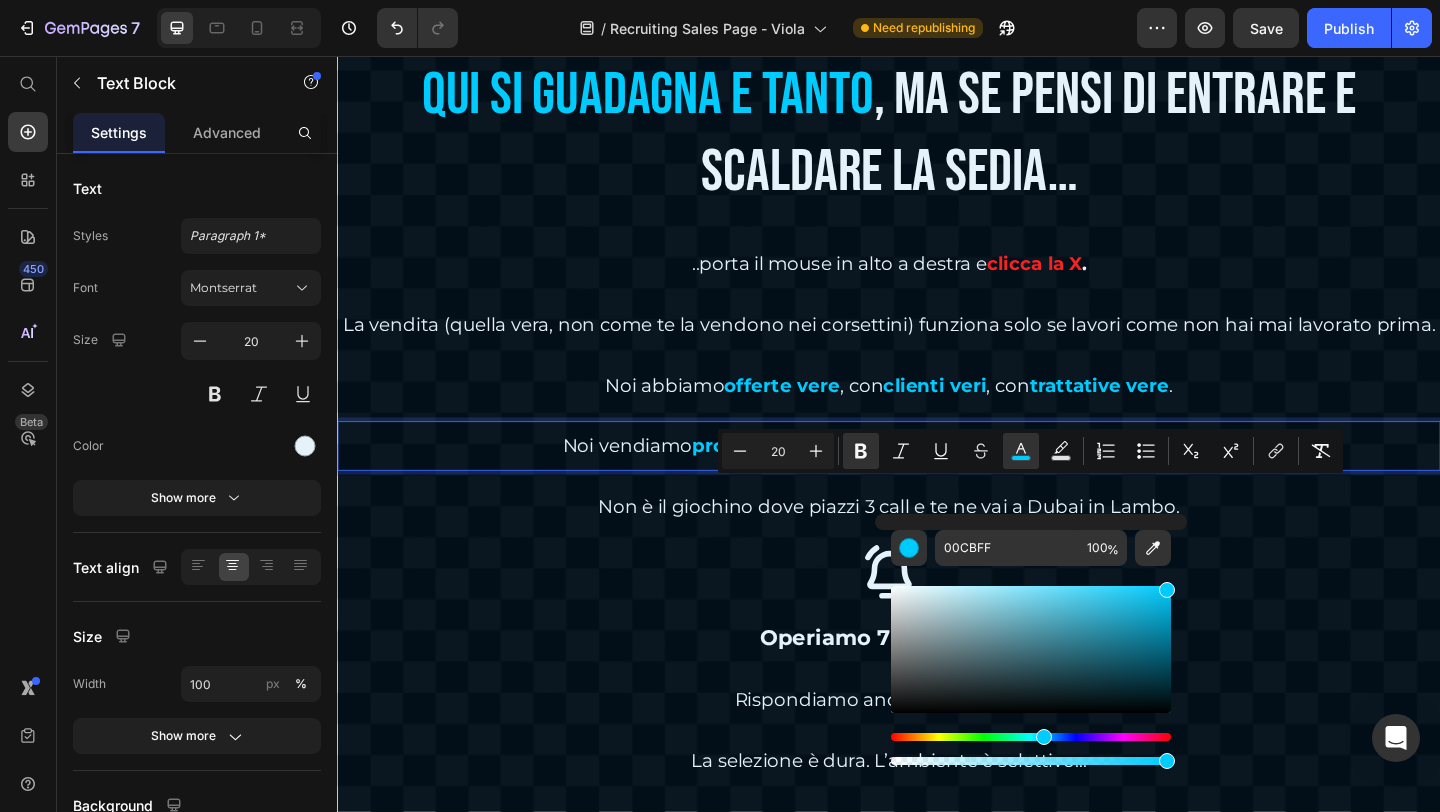 click on "Noi vendiamo  prodotti veri , che risolvono  problemi veri . Non aria fritta." at bounding box center [937, 480] 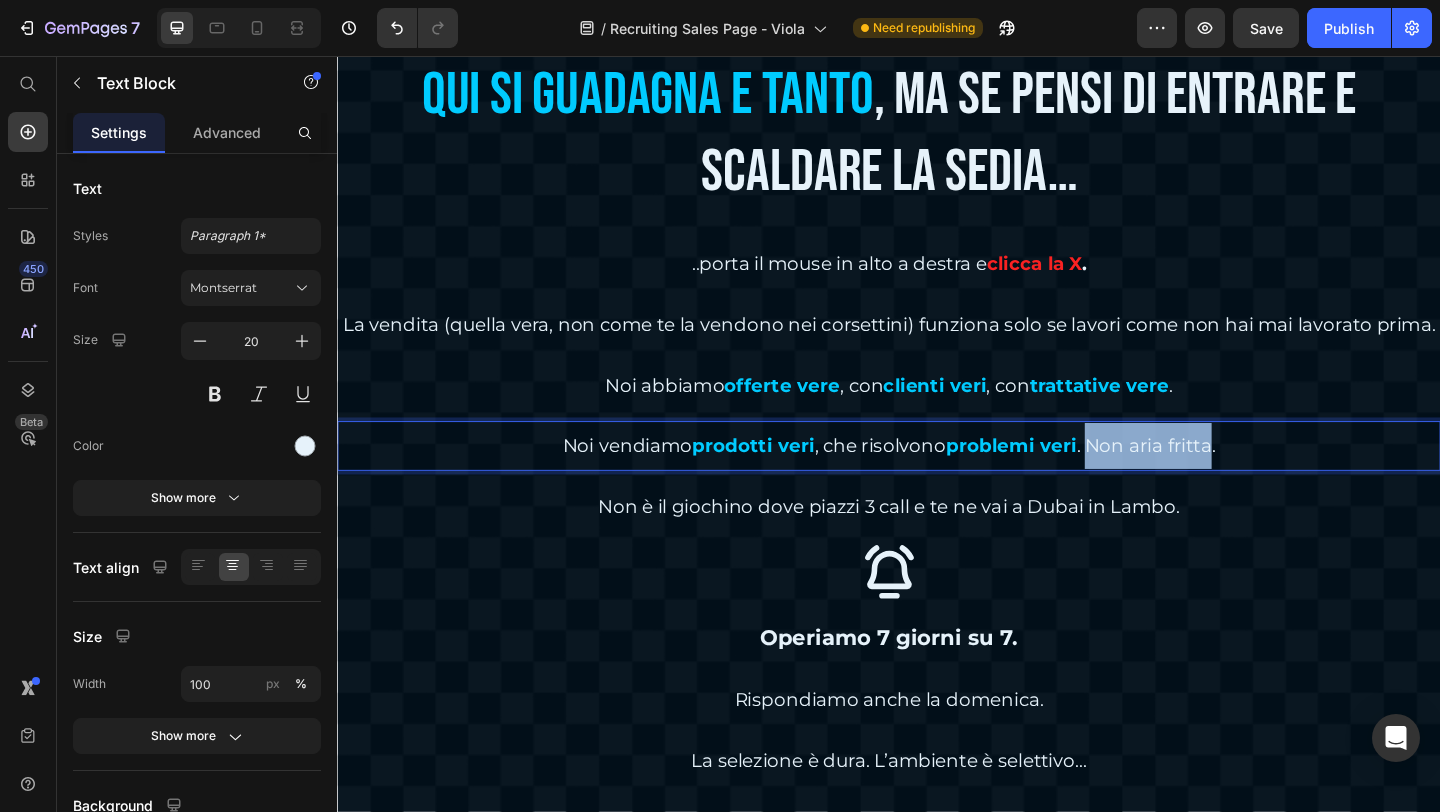 drag, startPoint x: 1145, startPoint y: 531, endPoint x: 1276, endPoint y: 537, distance: 131.13733 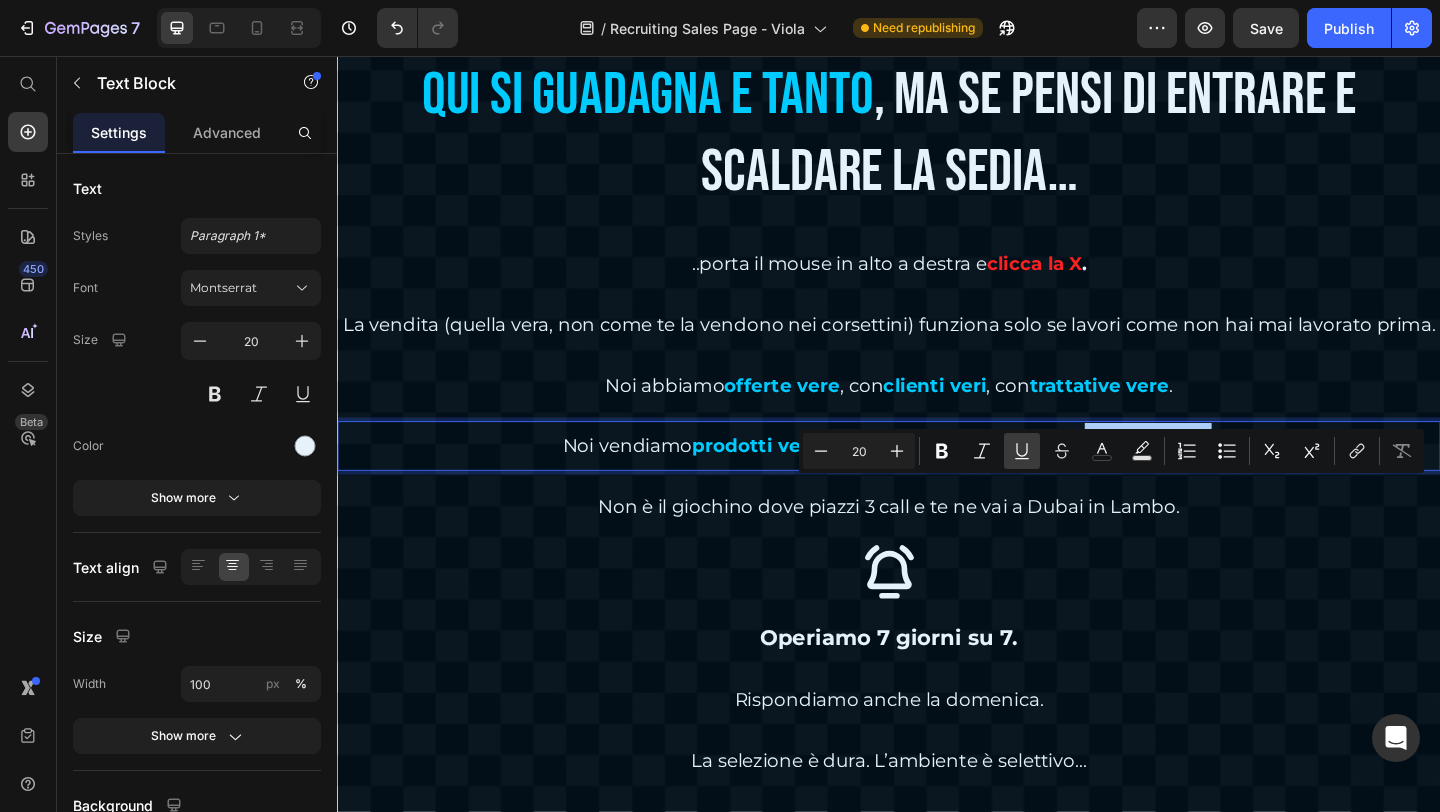 click 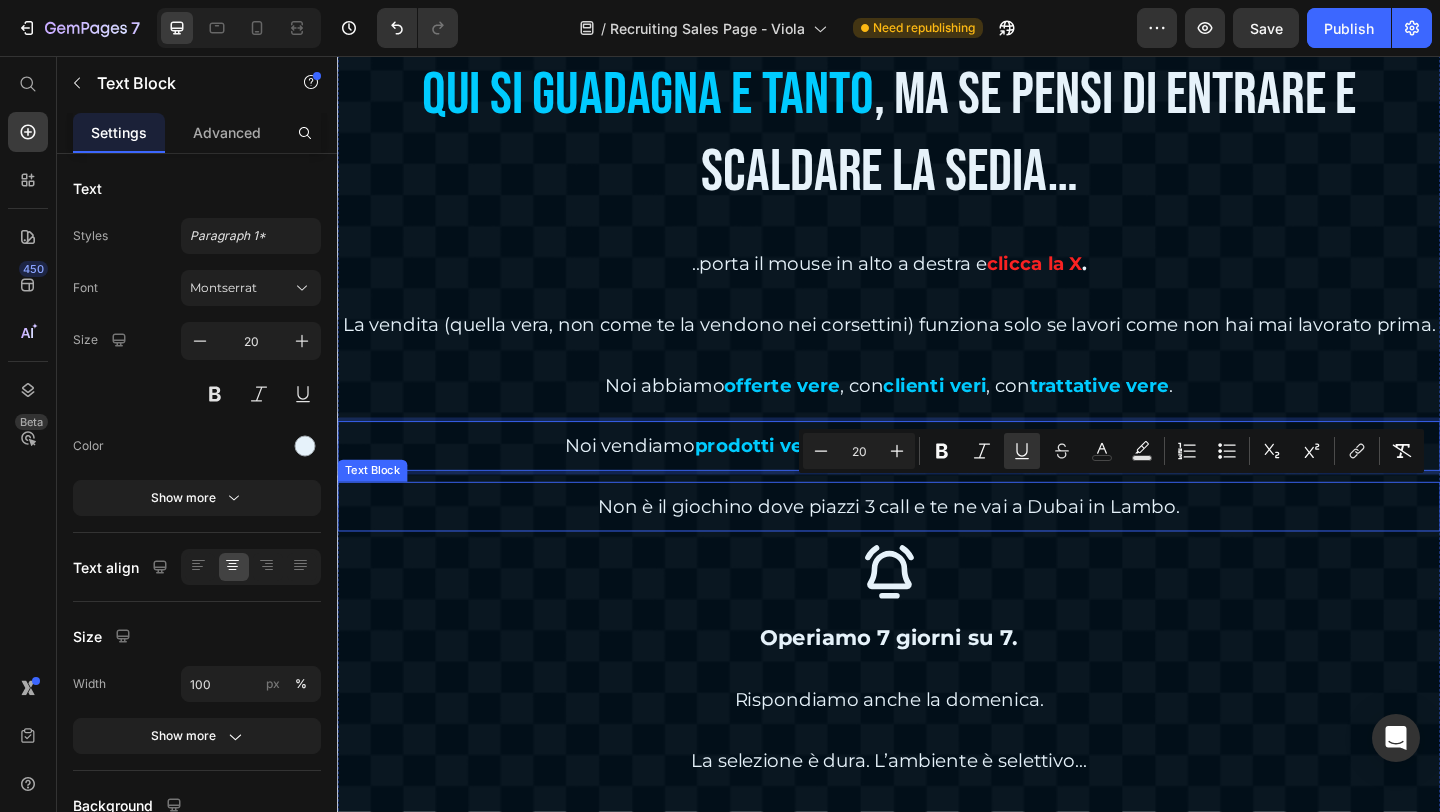 click on "Non è il giochino dove piazzi 3 call e te ne vai a Dubai in Lambo." at bounding box center (937, 546) 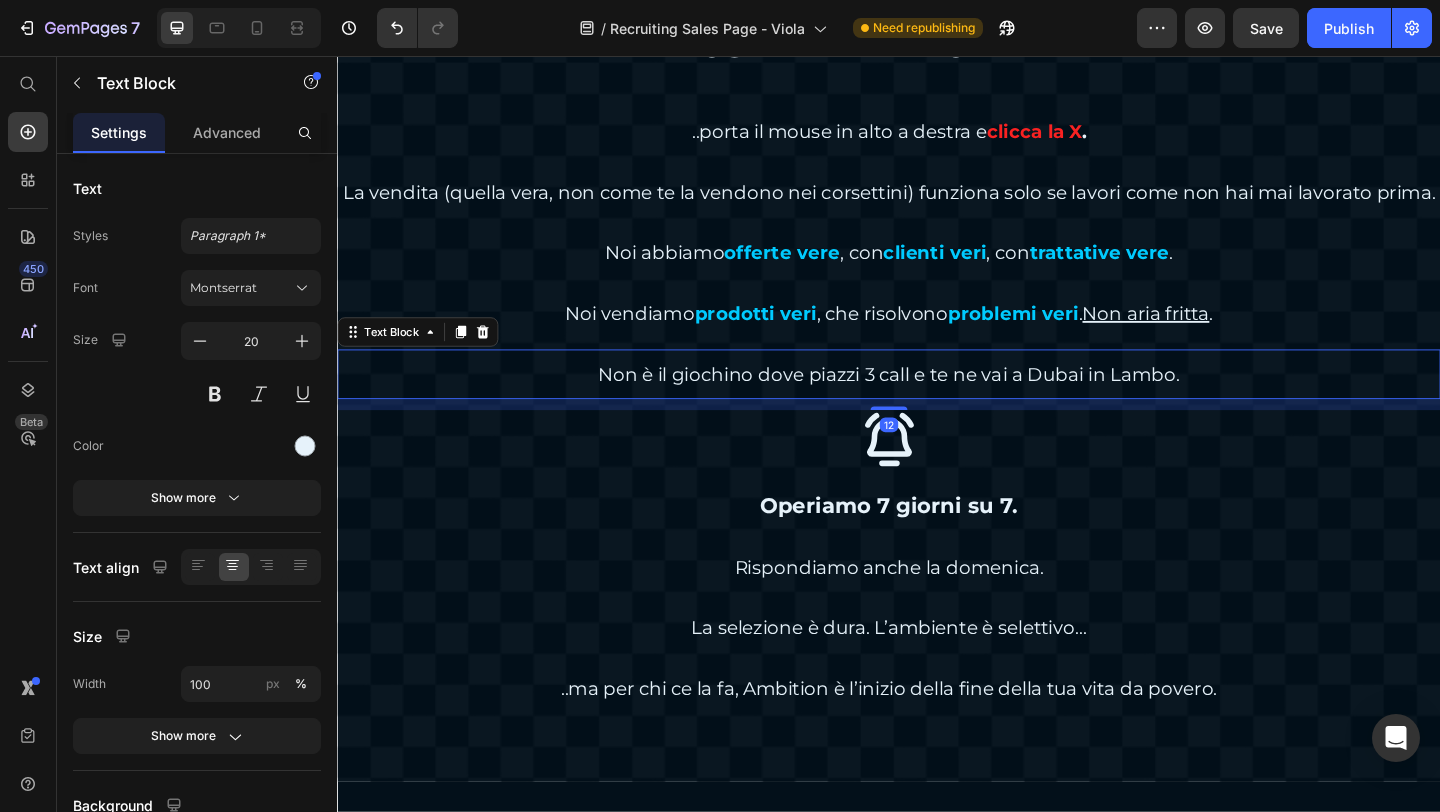scroll, scrollTop: 6746, scrollLeft: 0, axis: vertical 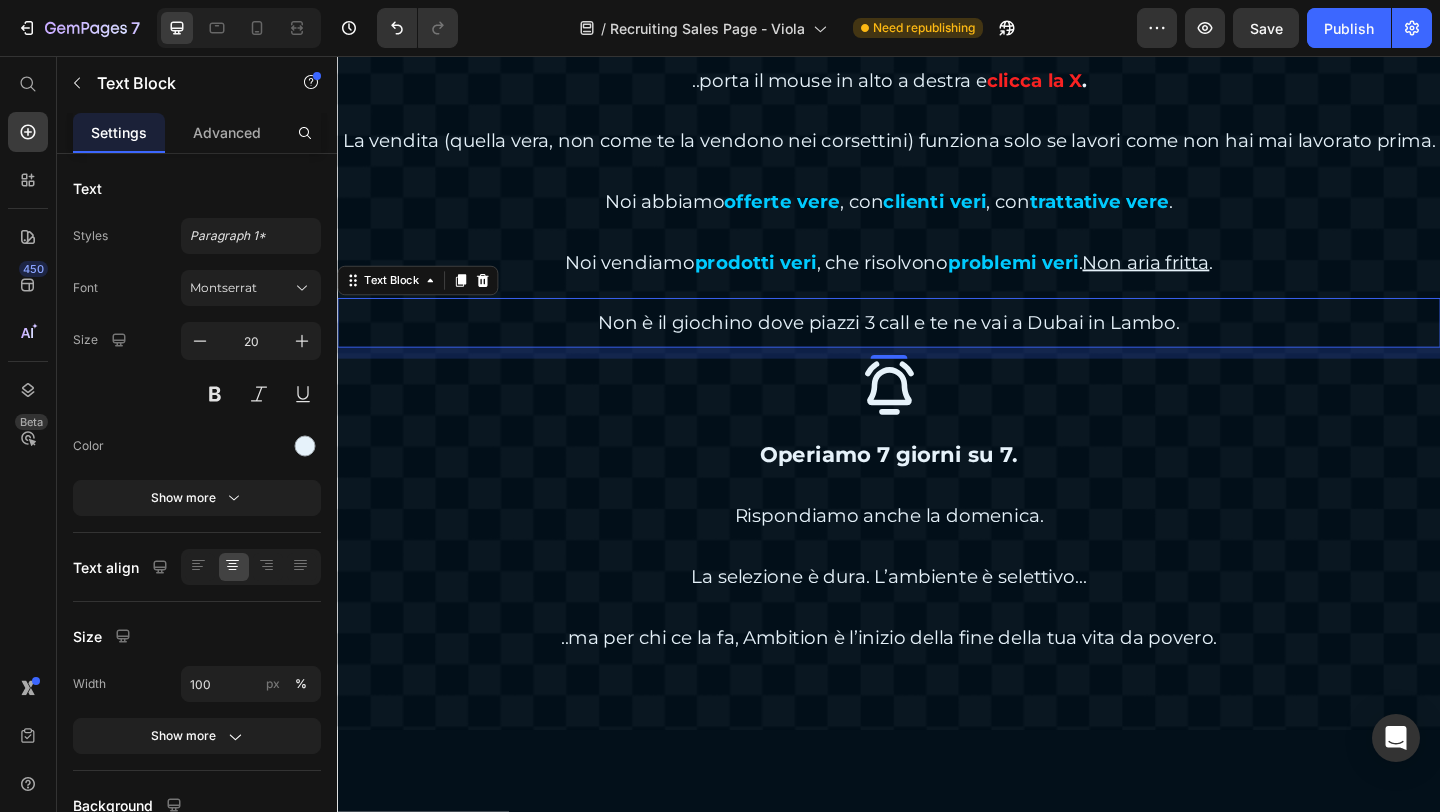click on "Non è il giochino dove piazzi 3 call e te ne vai a Dubai in Lambo." at bounding box center (937, 346) 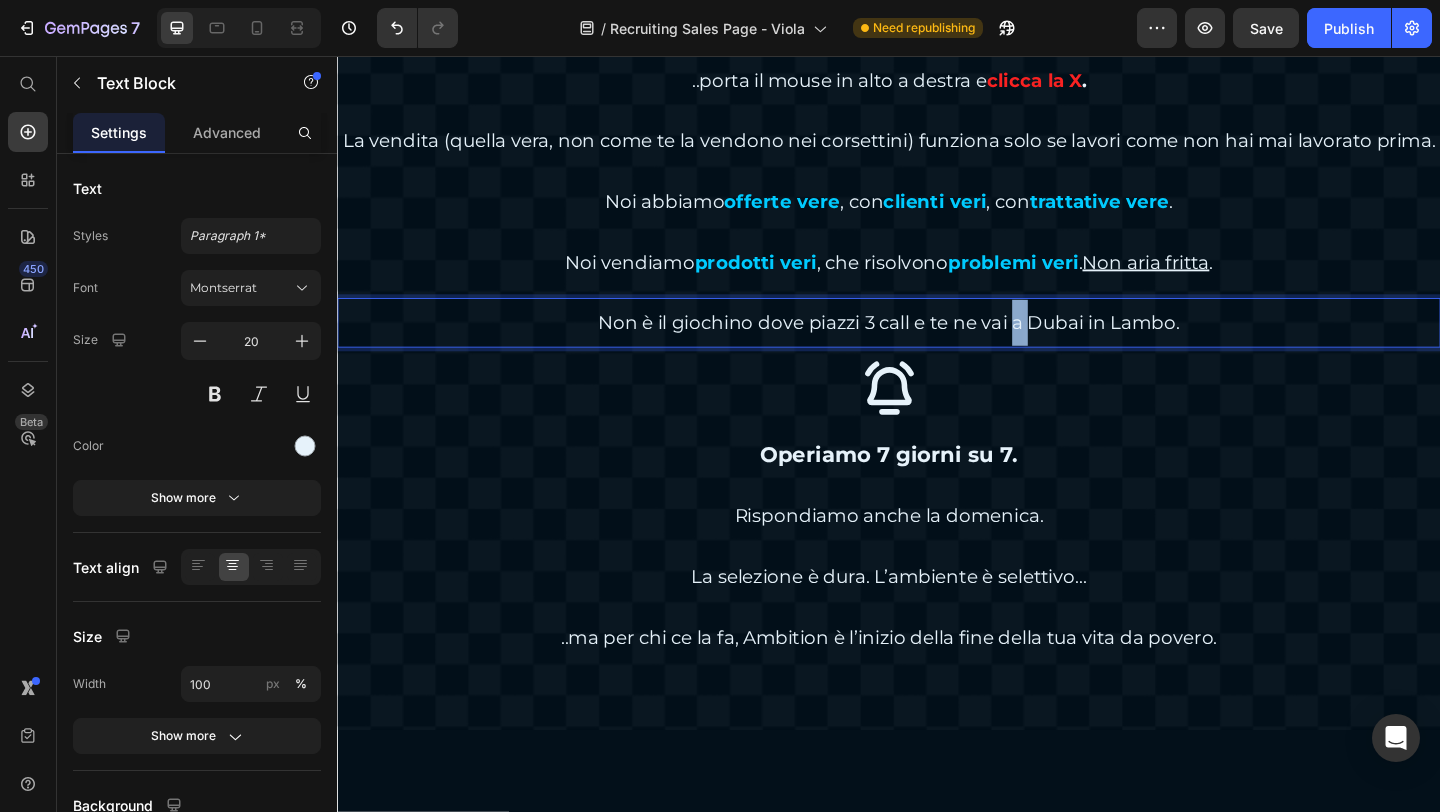 click on "Non è il giochino dove piazzi 3 call e te ne vai a Dubai in Lambo." at bounding box center (937, 346) 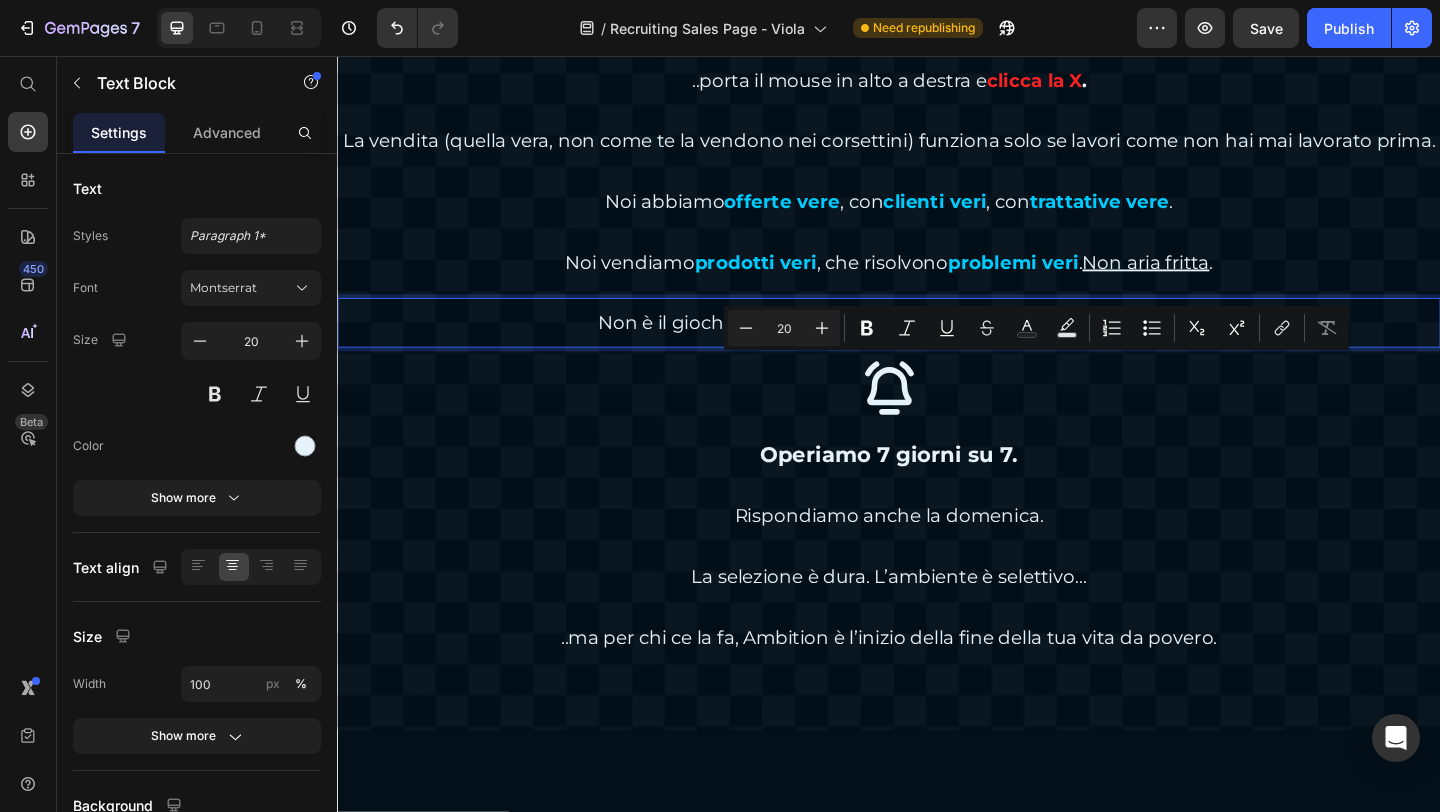 click on "Non è il giochino dove piazzi 3 call e te ne vai a Dubai in Lambo." at bounding box center [937, 346] 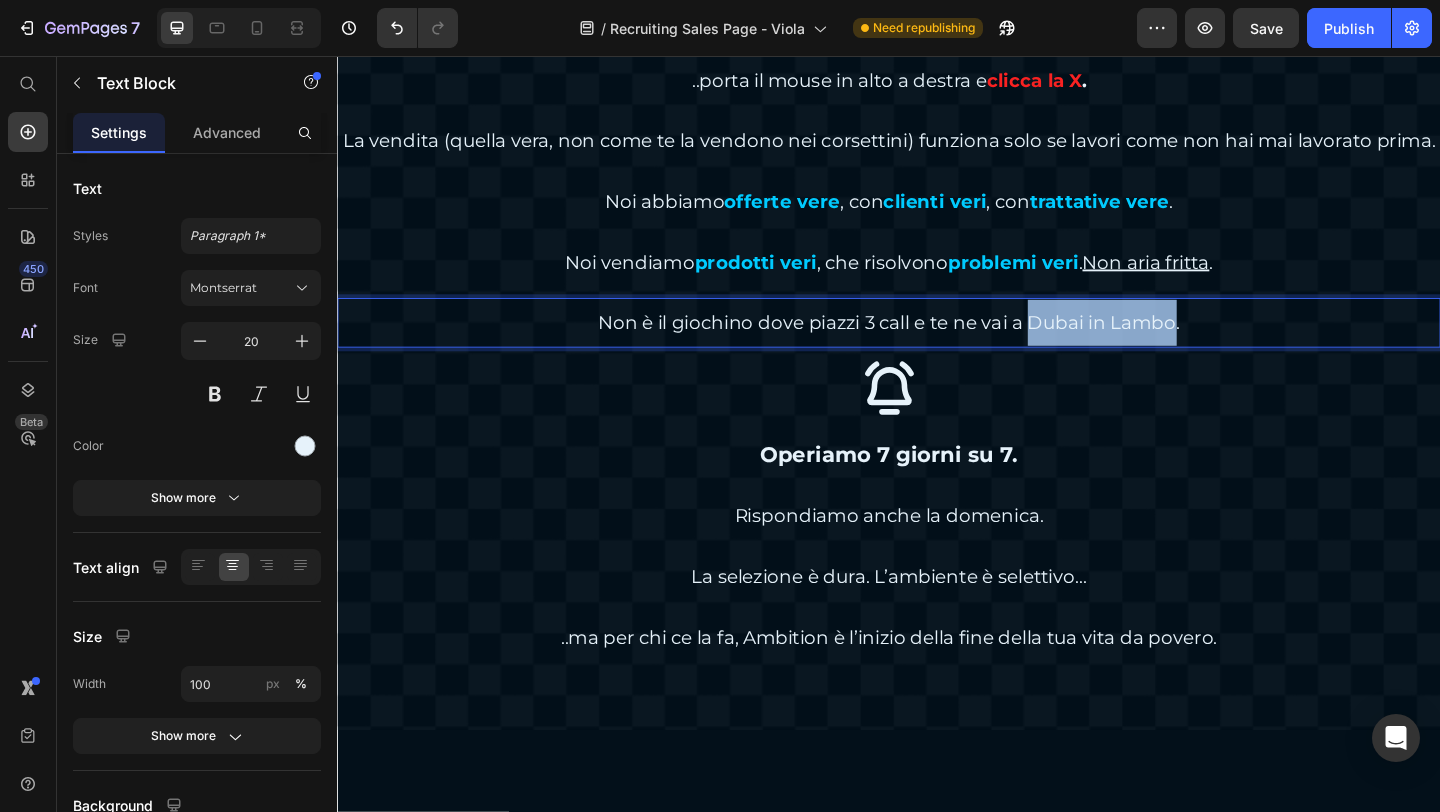 drag, startPoint x: 1081, startPoint y: 399, endPoint x: 1237, endPoint y: 401, distance: 156.01282 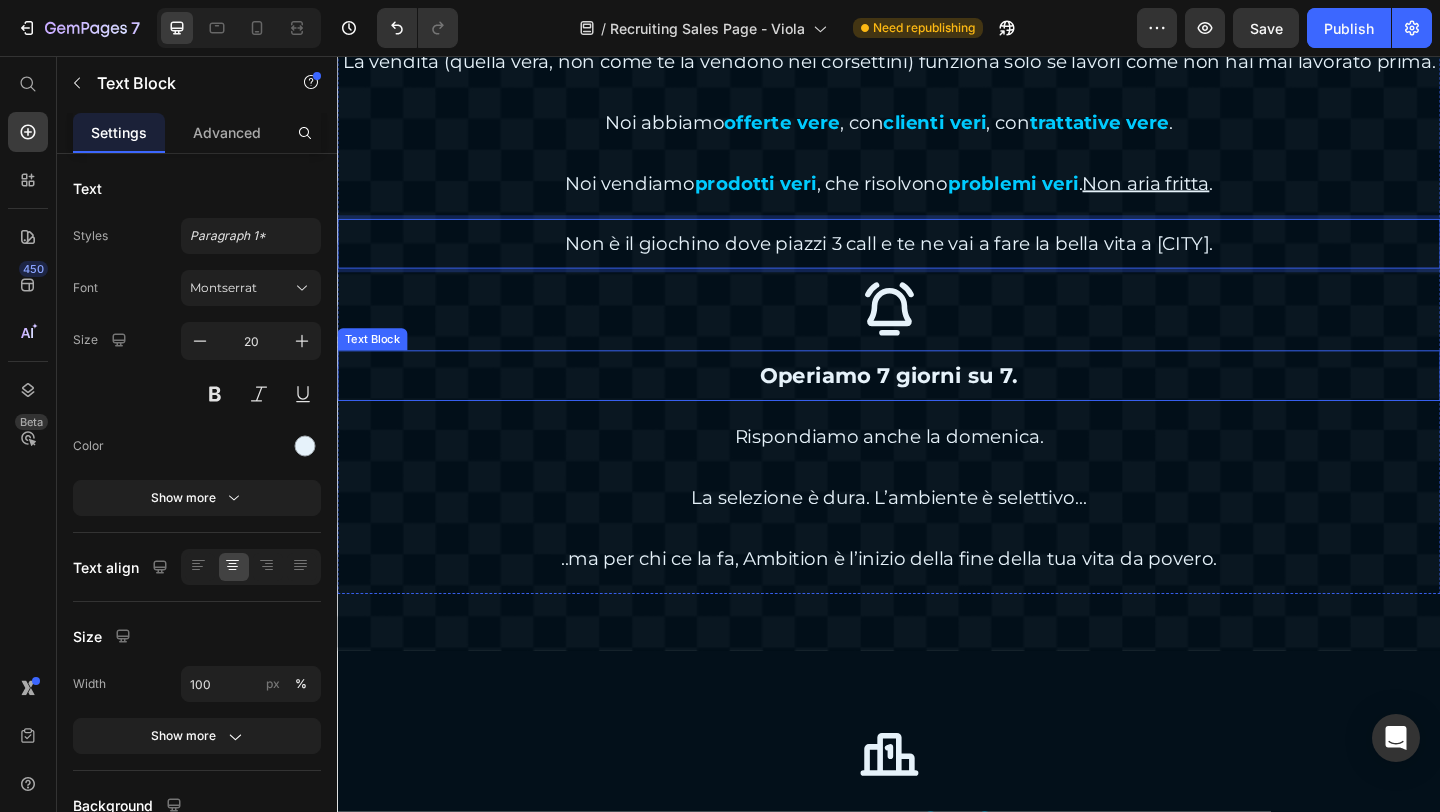 scroll, scrollTop: 6946, scrollLeft: 0, axis: vertical 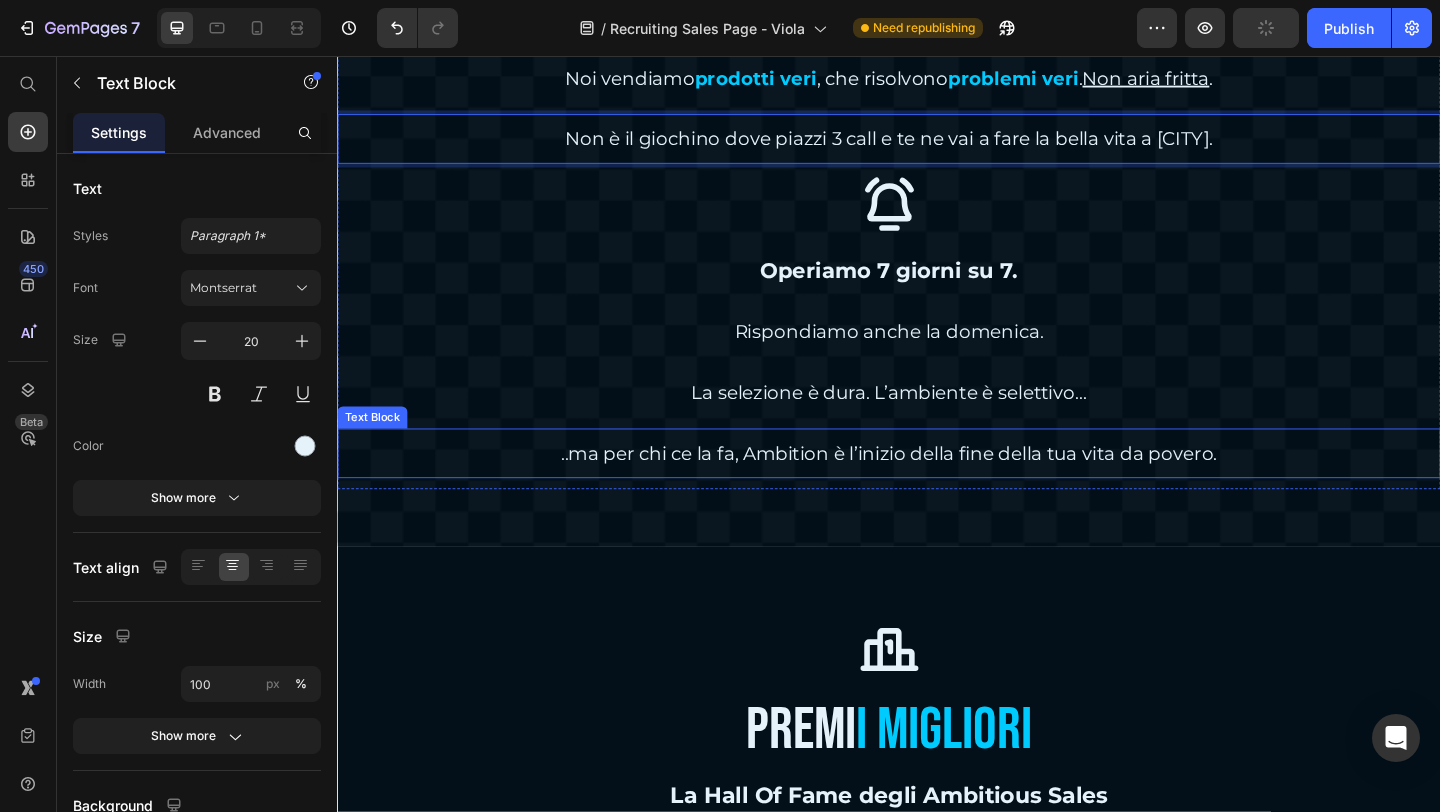 click on "..ma per chi ce la fa, Ambition è l’inizio della fine della tua vita da povero." at bounding box center [937, 488] 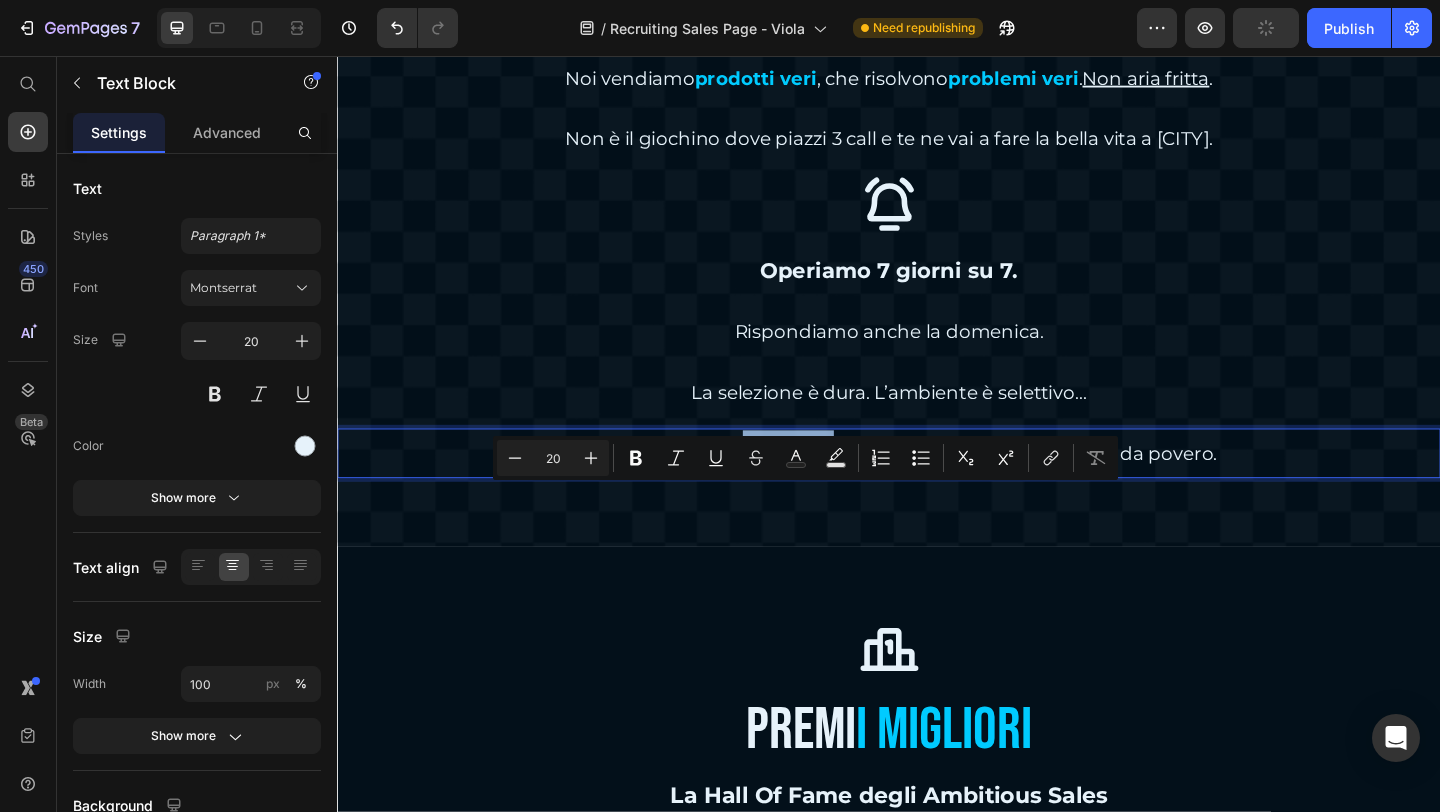 click on "..ma per chi ce la fa, Ambition è l’inizio della fine della tua vita da povero." at bounding box center [937, 488] 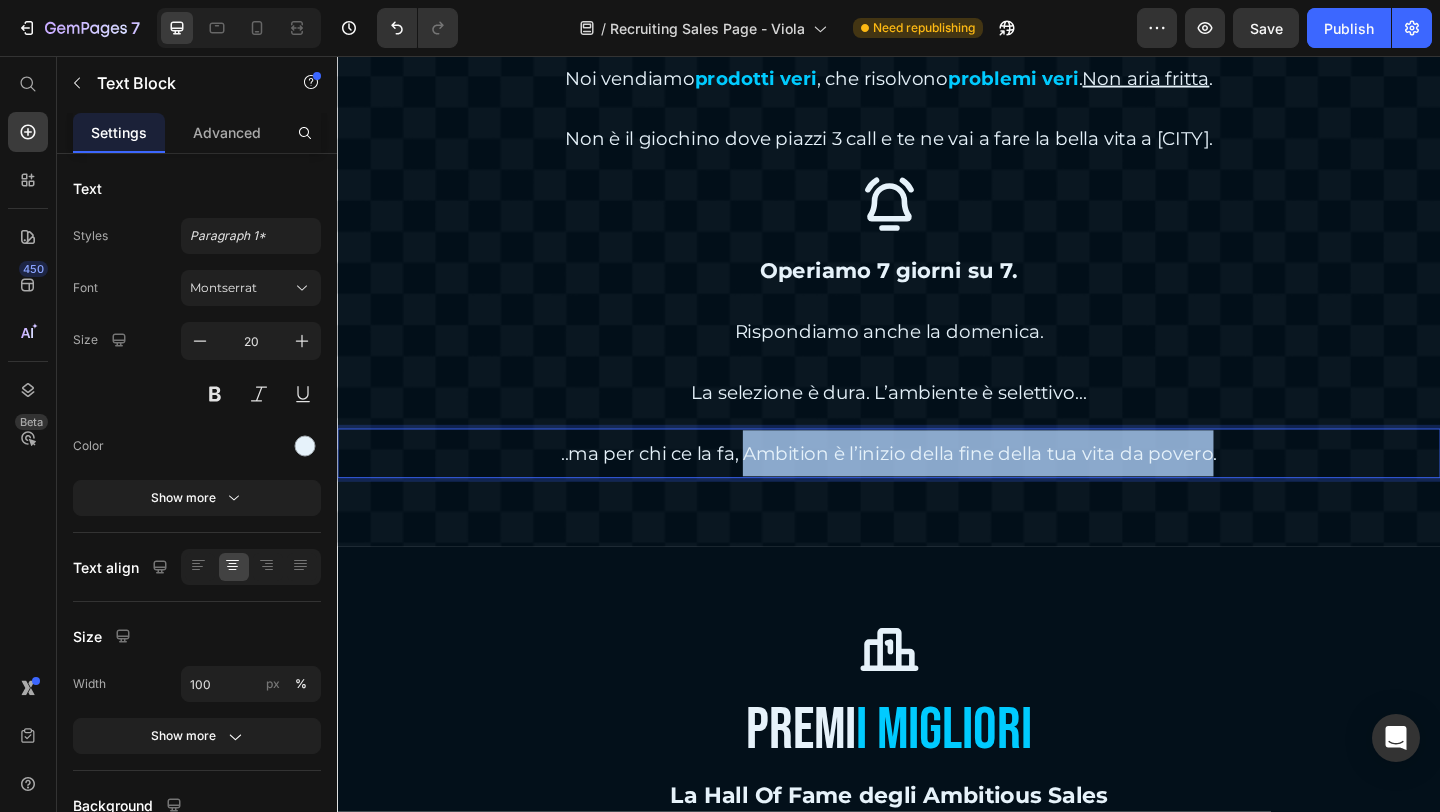 drag, startPoint x: 768, startPoint y: 537, endPoint x: 1281, endPoint y: 541, distance: 513.01556 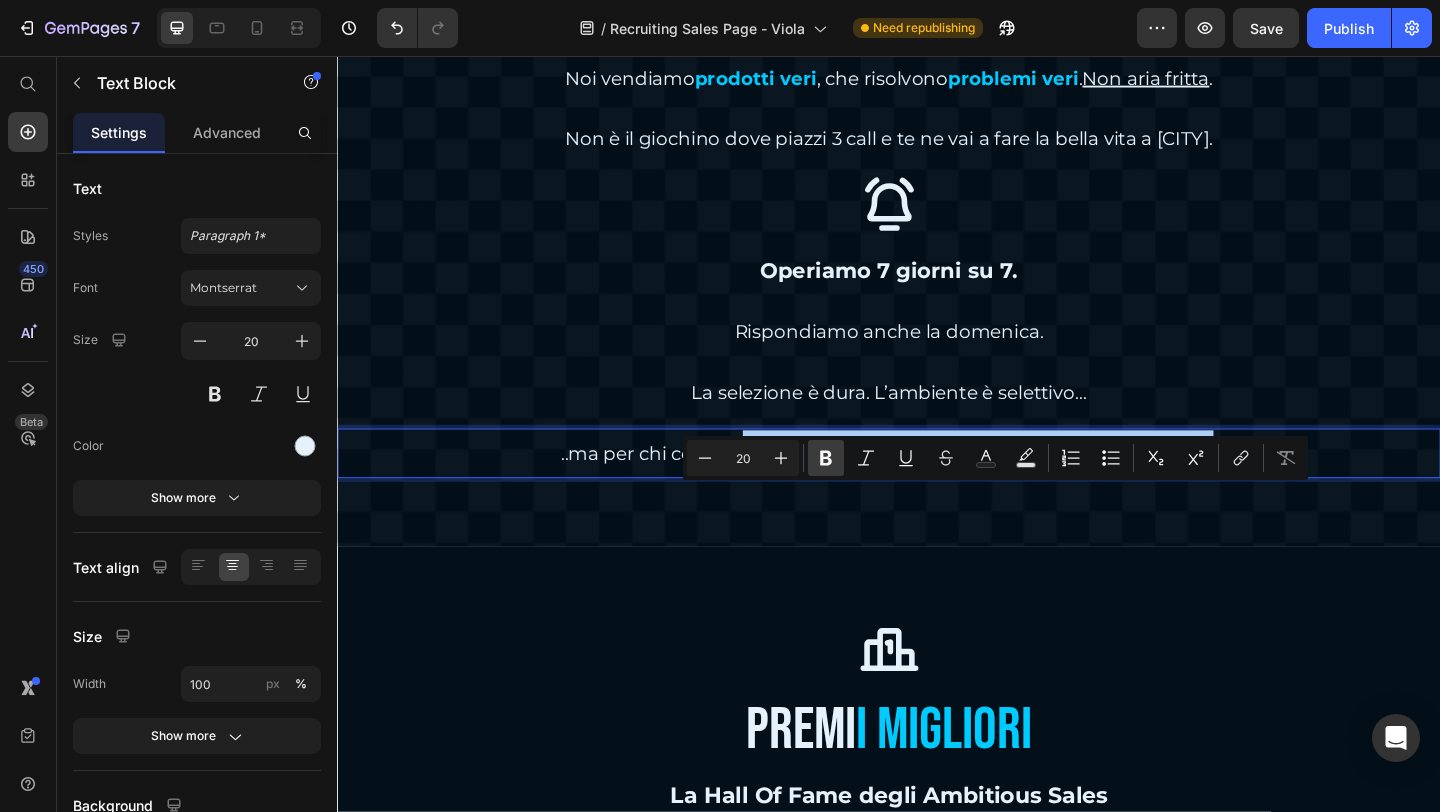 click 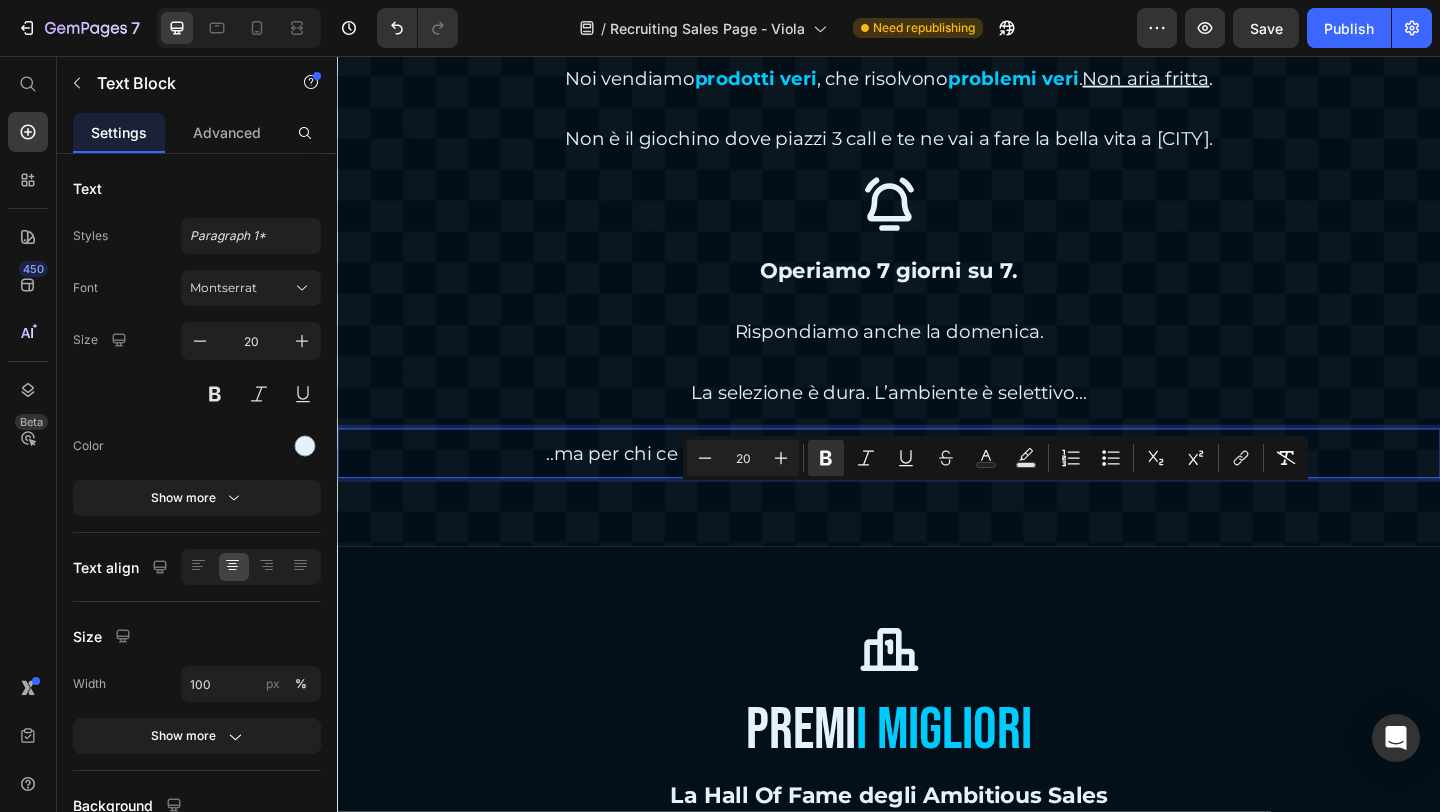 click on "Ambition è l’inizio della fine della tua vita da povero" at bounding box center (1031, 488) 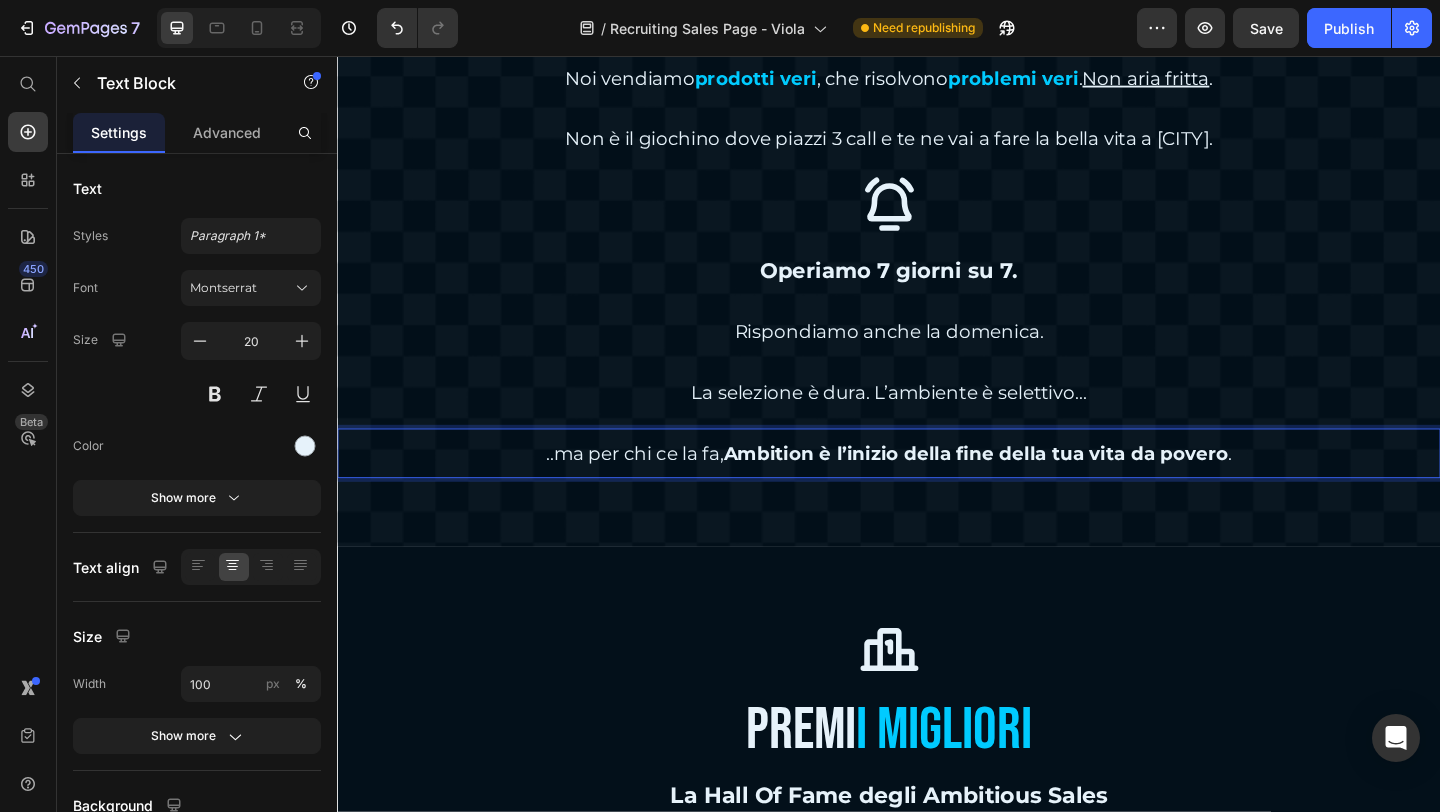 click on "Ambition è l’inizio della fine della tua vita da povero" at bounding box center [1031, 488] 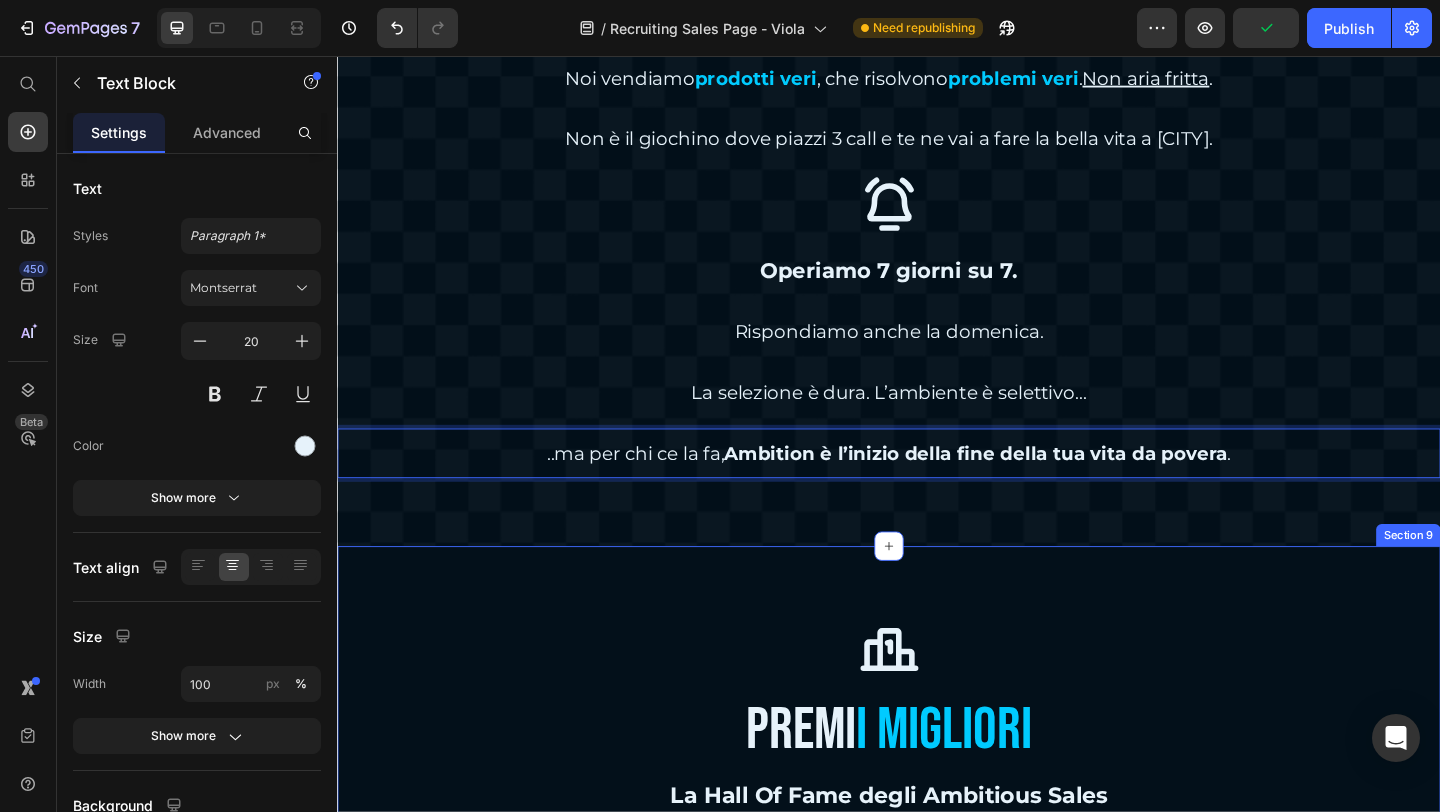 scroll, scrollTop: 7246, scrollLeft: 0, axis: vertical 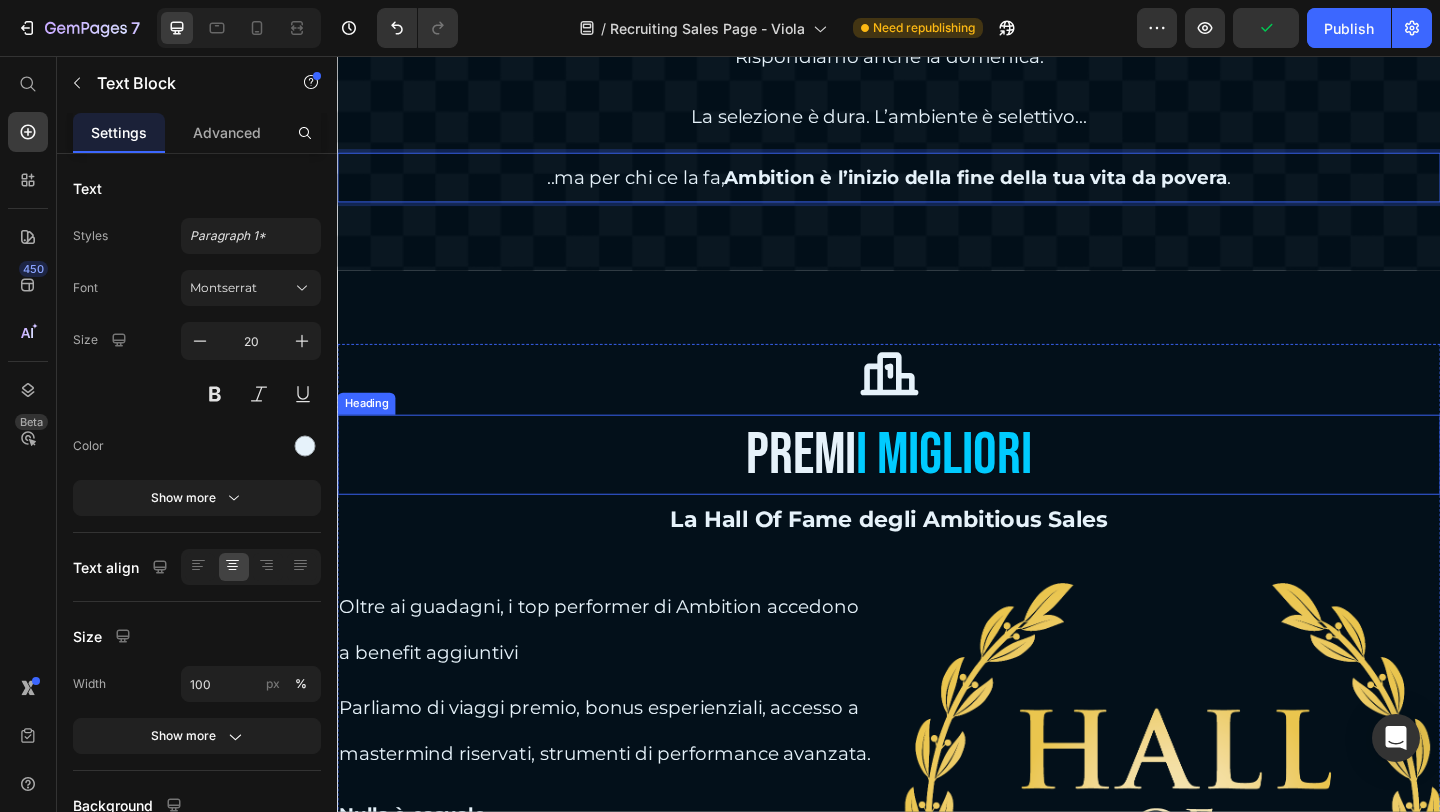 click on "PREMI" at bounding box center (842, 489) 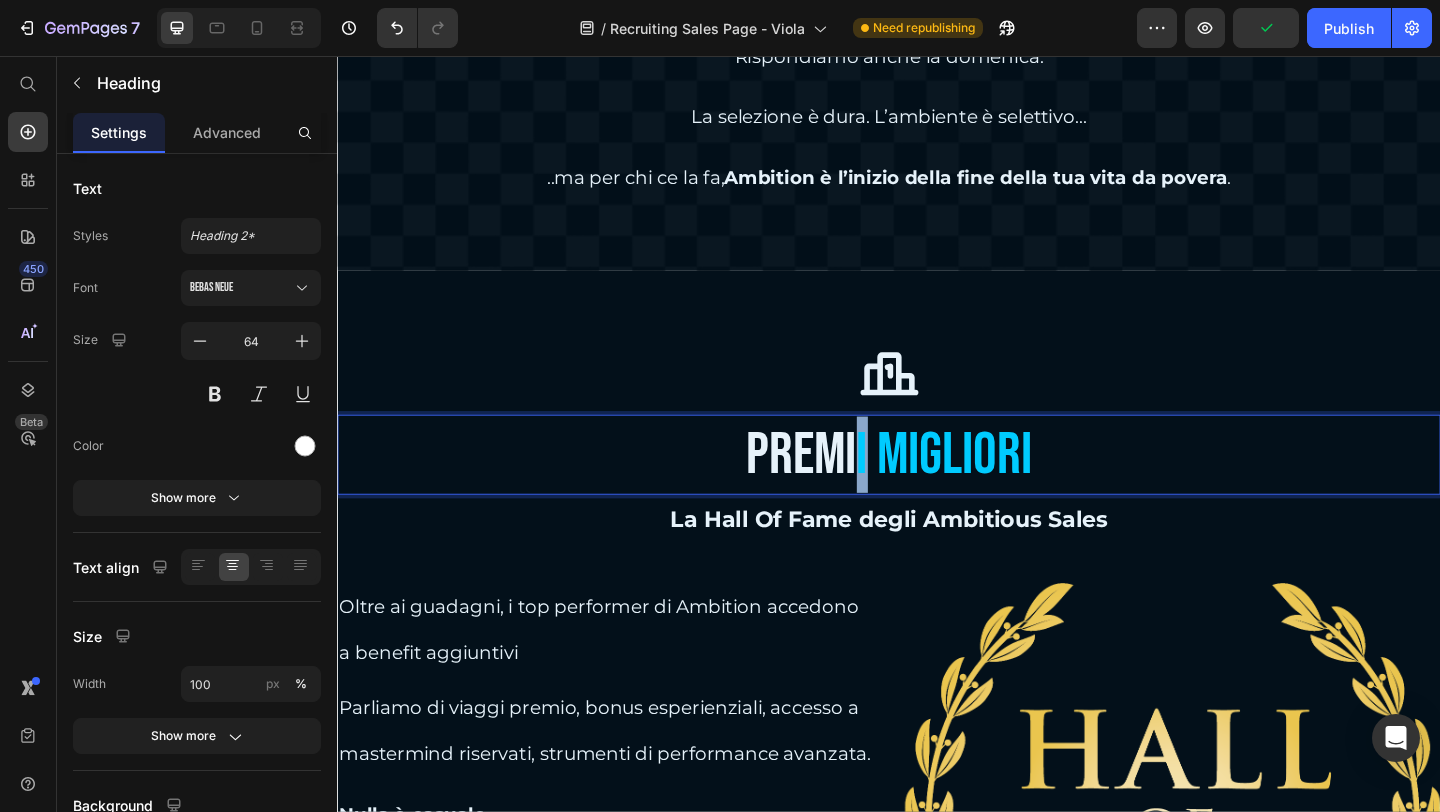 click on "I MIGLIORI" at bounding box center (997, 489) 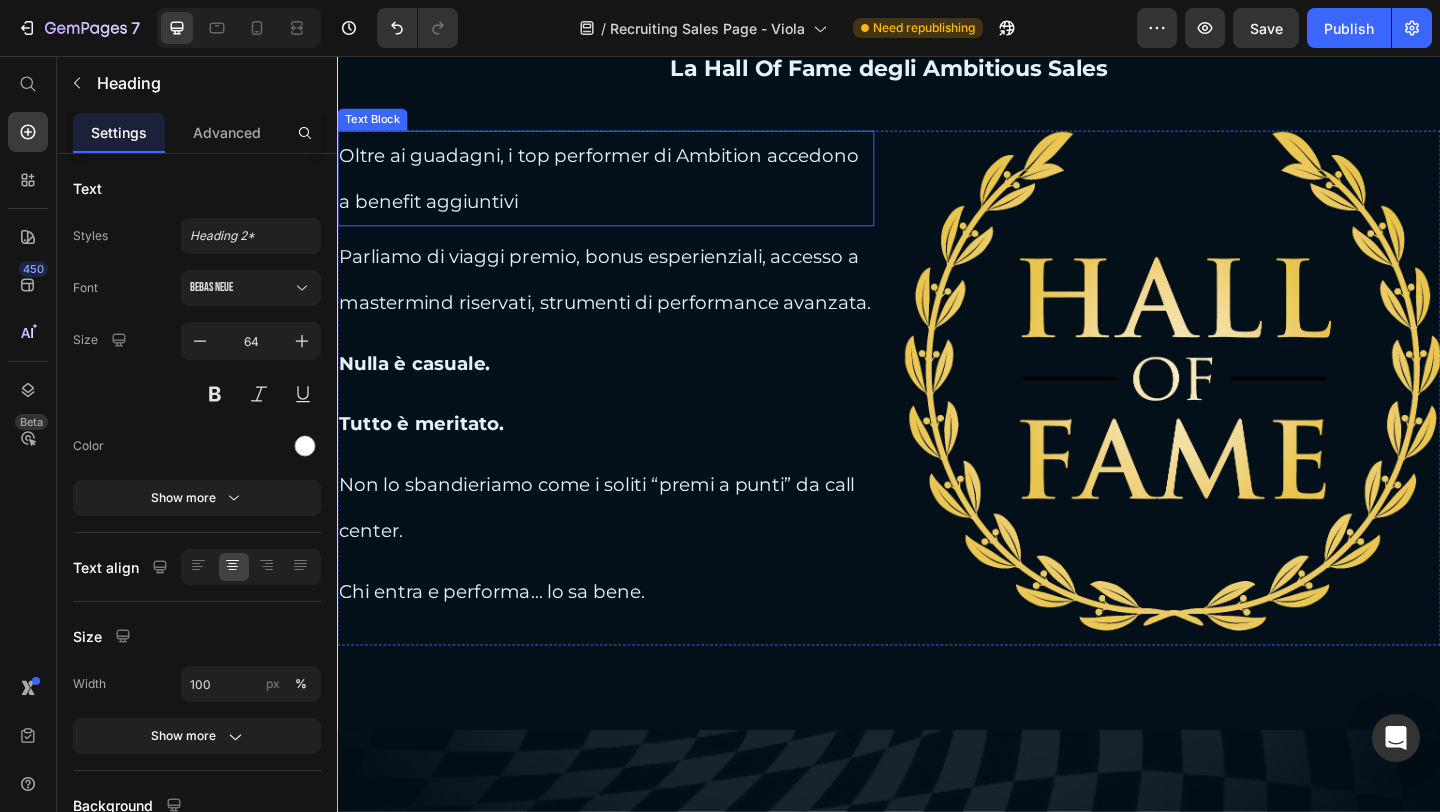 scroll, scrollTop: 7746, scrollLeft: 0, axis: vertical 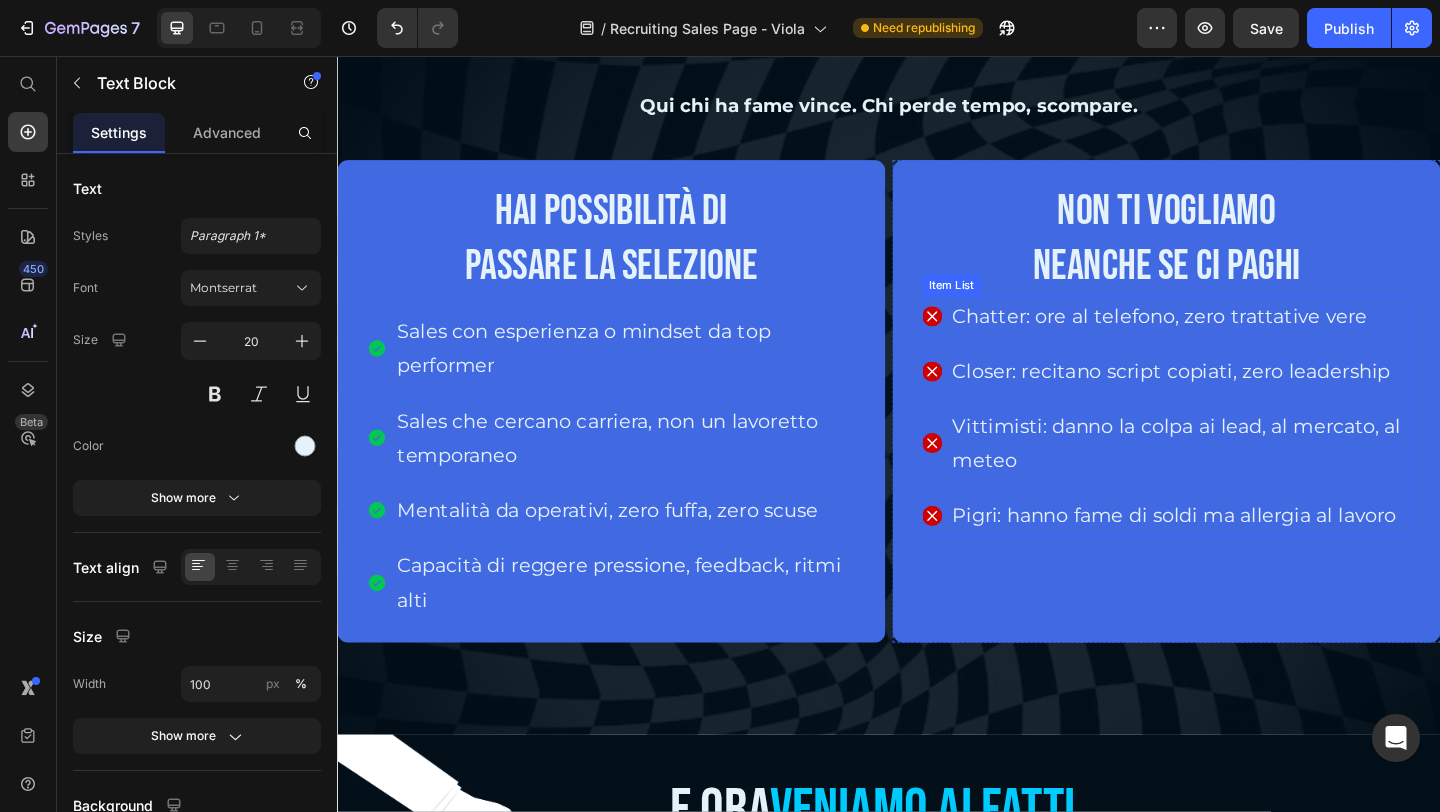 click on "Chatter: ore al telefono, zero trattative vere
Closer: recitano script copiati, zero leadership
Vittimisti: danno la colpa ai lead, al mercato, al meteo
Pigri: hanno fame di soldi ma allergia al lavoro" at bounding box center [1239, 447] 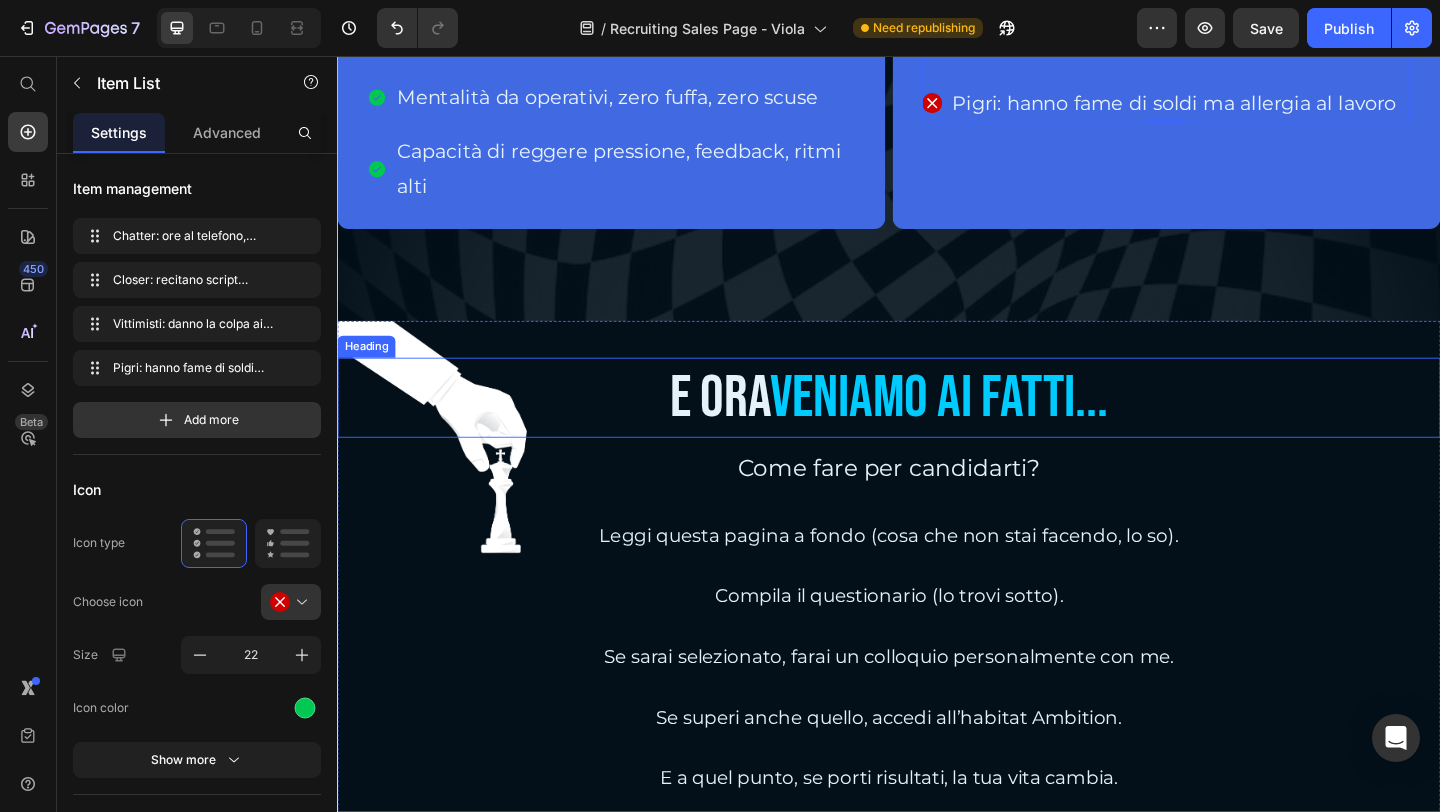 scroll, scrollTop: 9446, scrollLeft: 0, axis: vertical 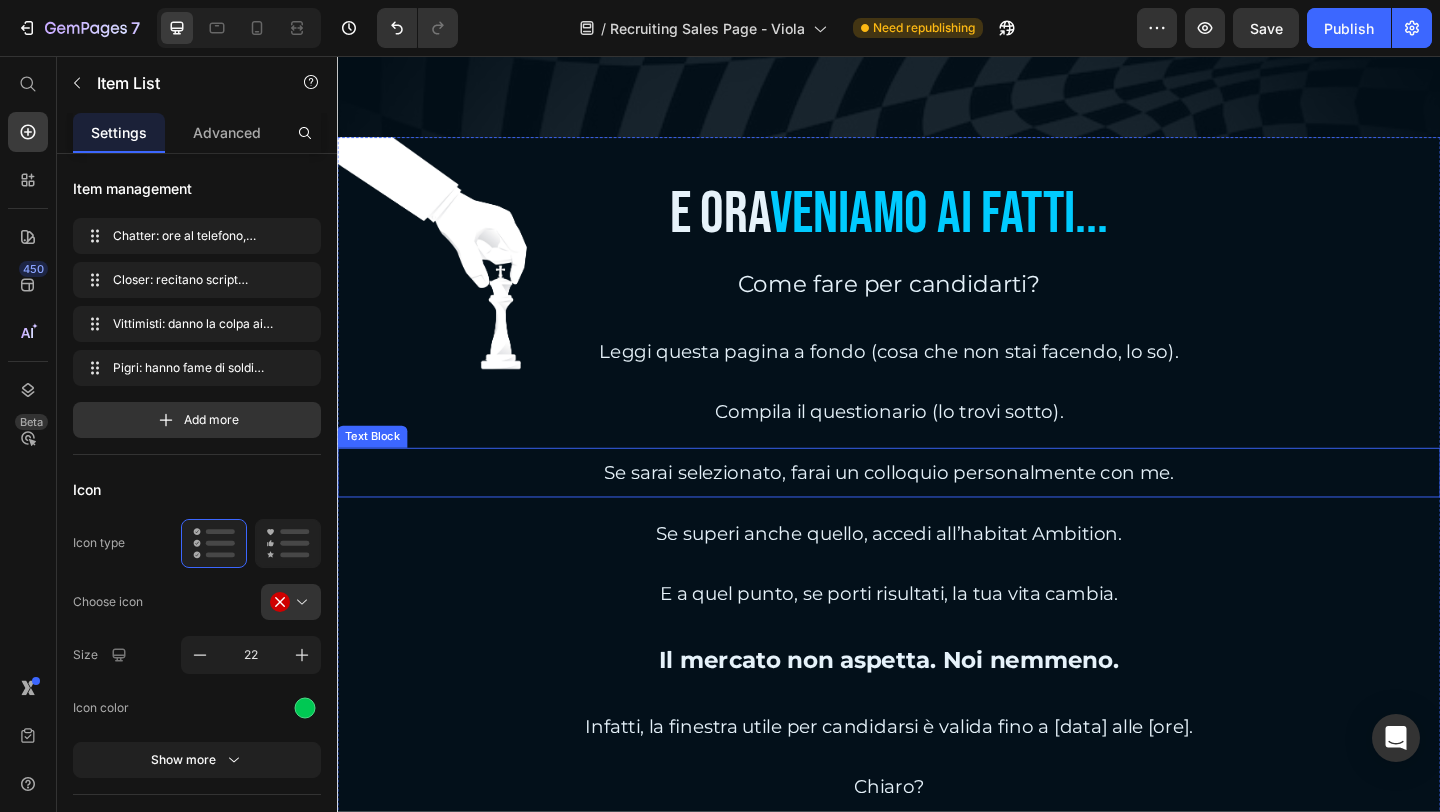 click on "Se sarai selezionato, farai un colloquio personalmente con me." at bounding box center [937, 509] 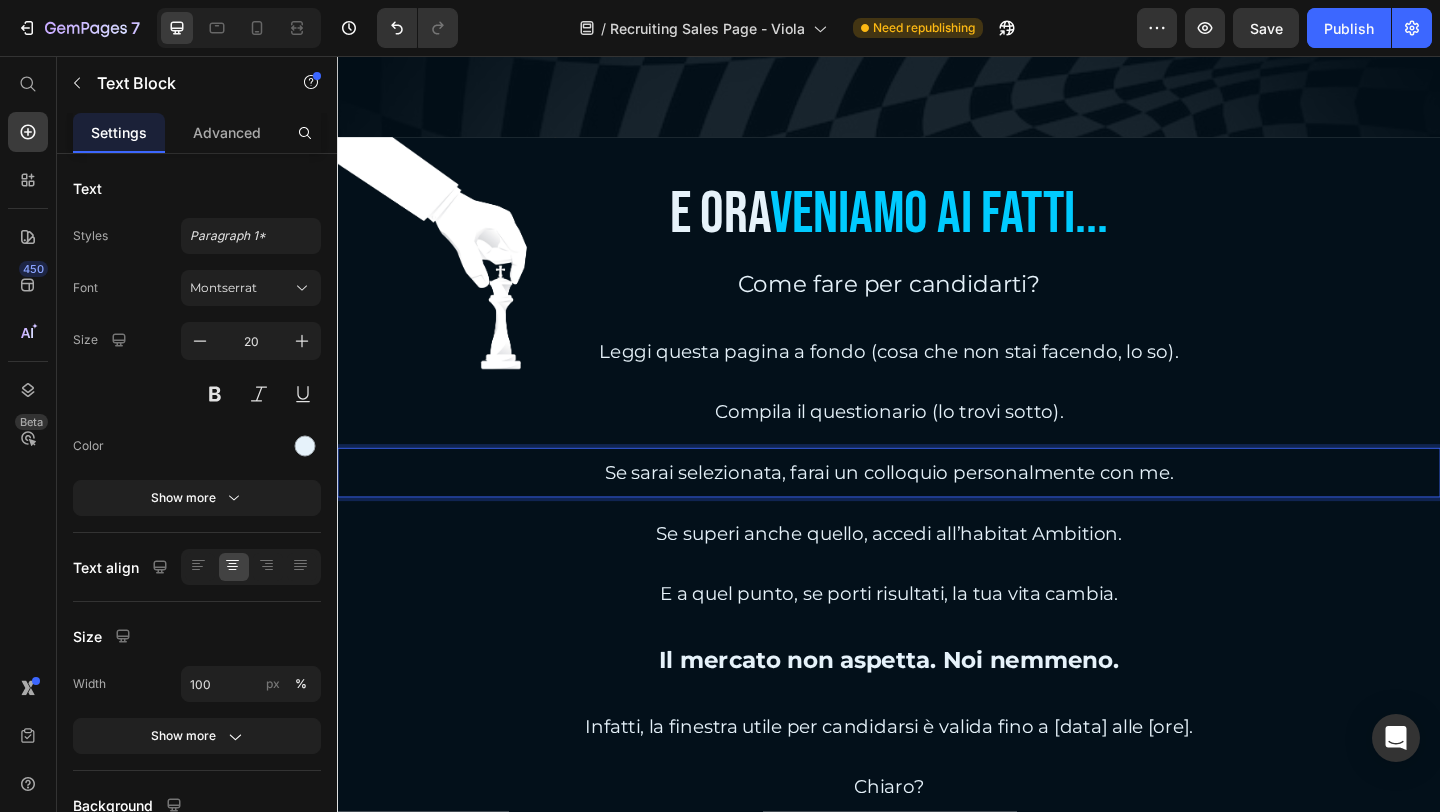 click on "Se sarai selezionata, farai un colloquio personalmente con me." at bounding box center [937, 509] 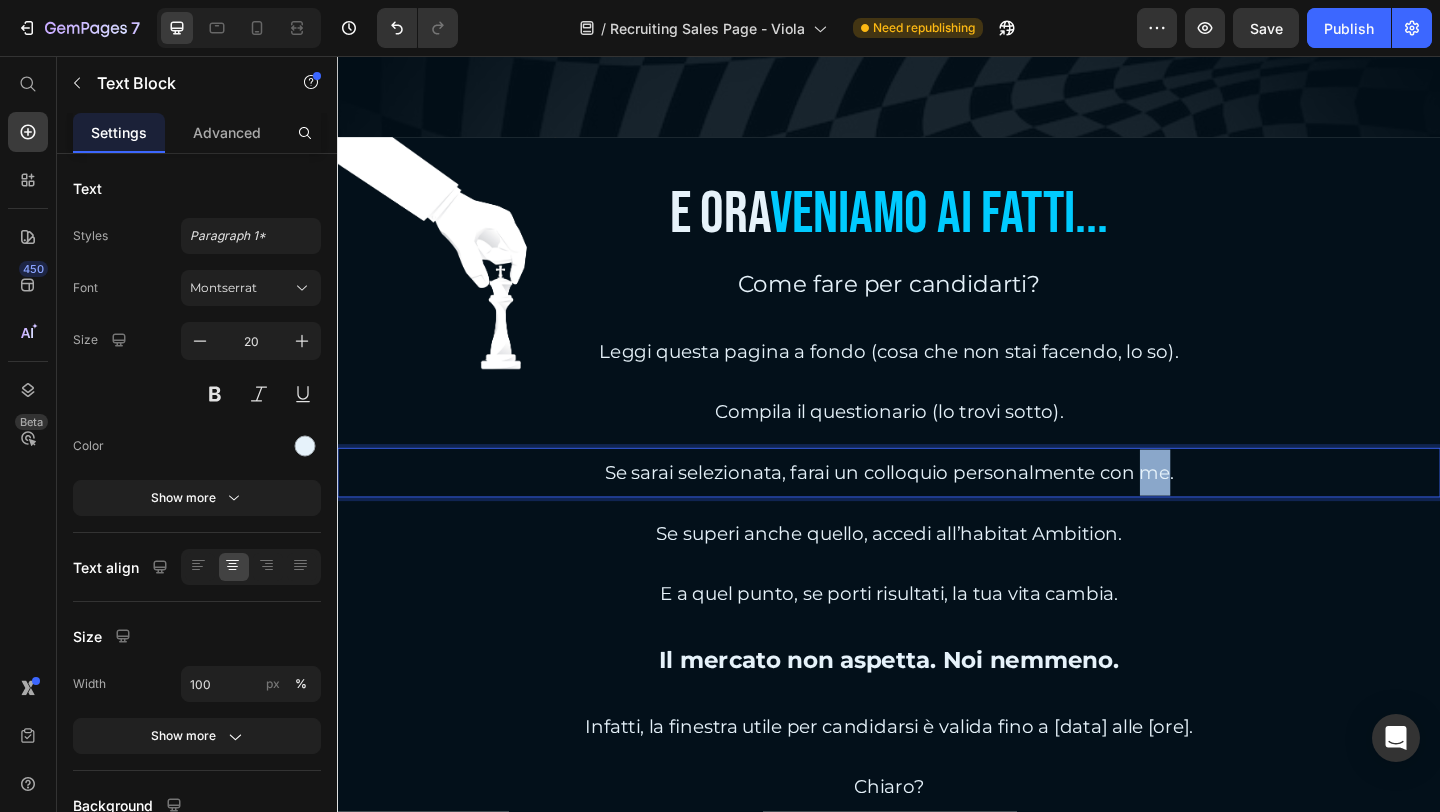 click on "Se sarai selezionata, farai un colloquio personalmente con me." at bounding box center [937, 509] 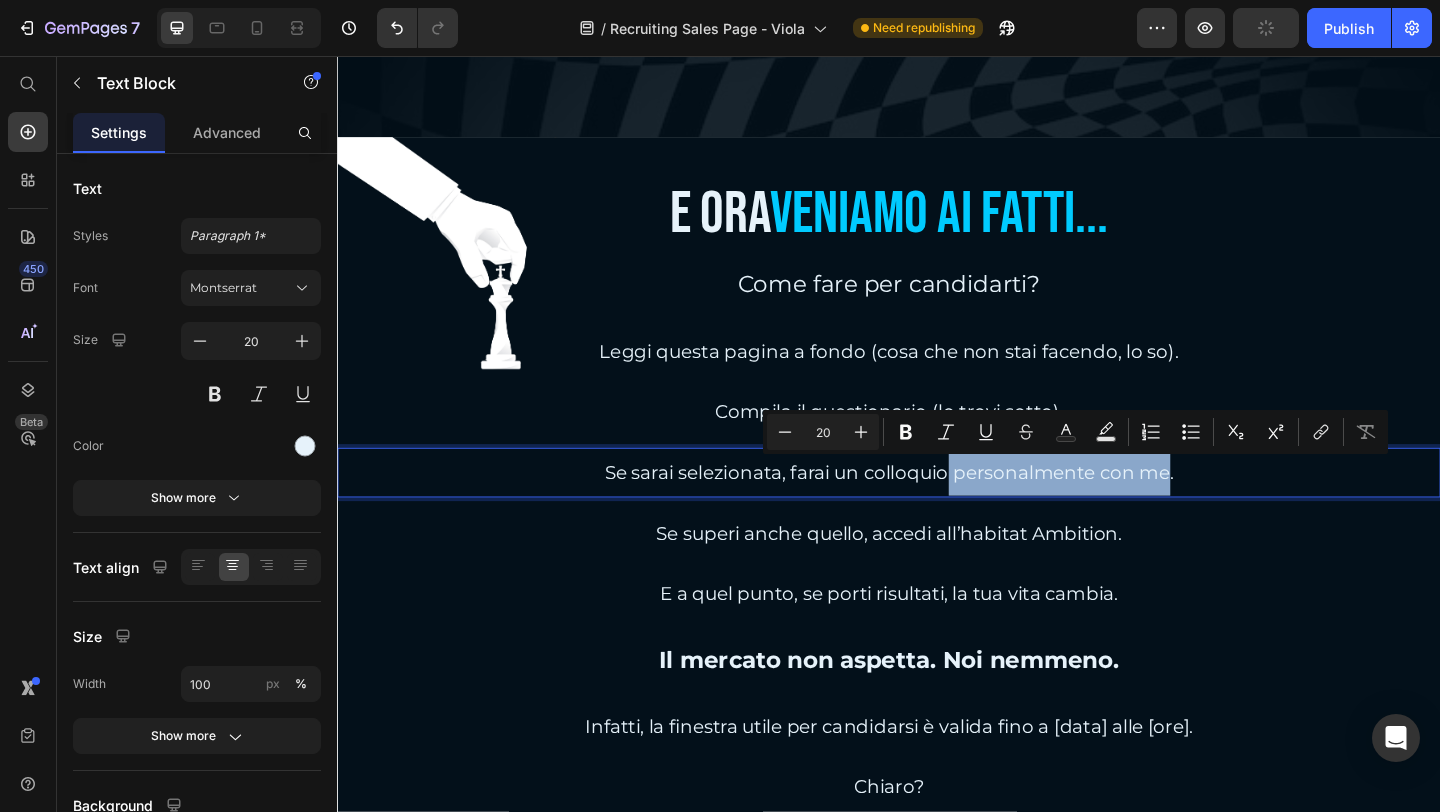 drag, startPoint x: 995, startPoint y: 510, endPoint x: 1234, endPoint y: 515, distance: 239.05229 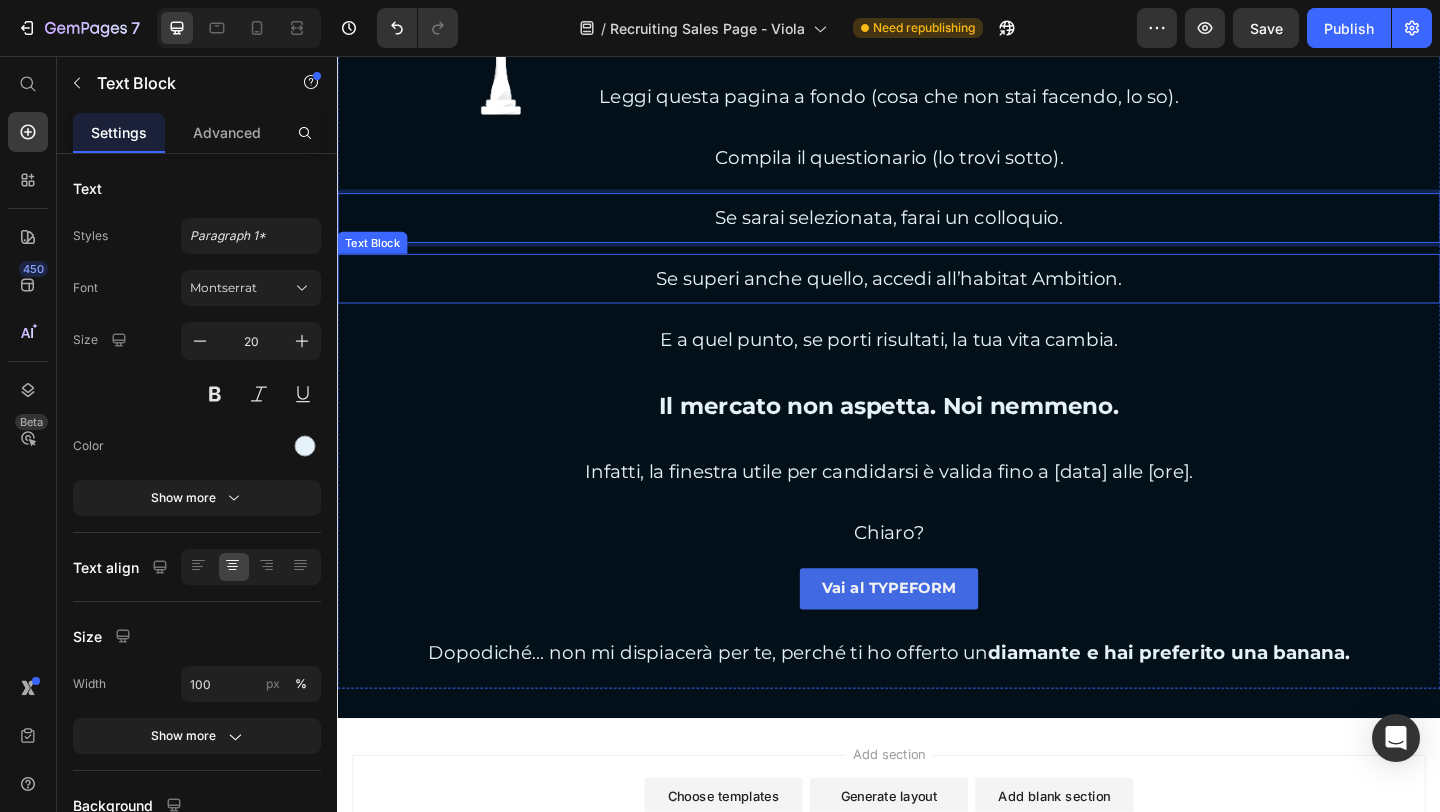 scroll, scrollTop: 9746, scrollLeft: 0, axis: vertical 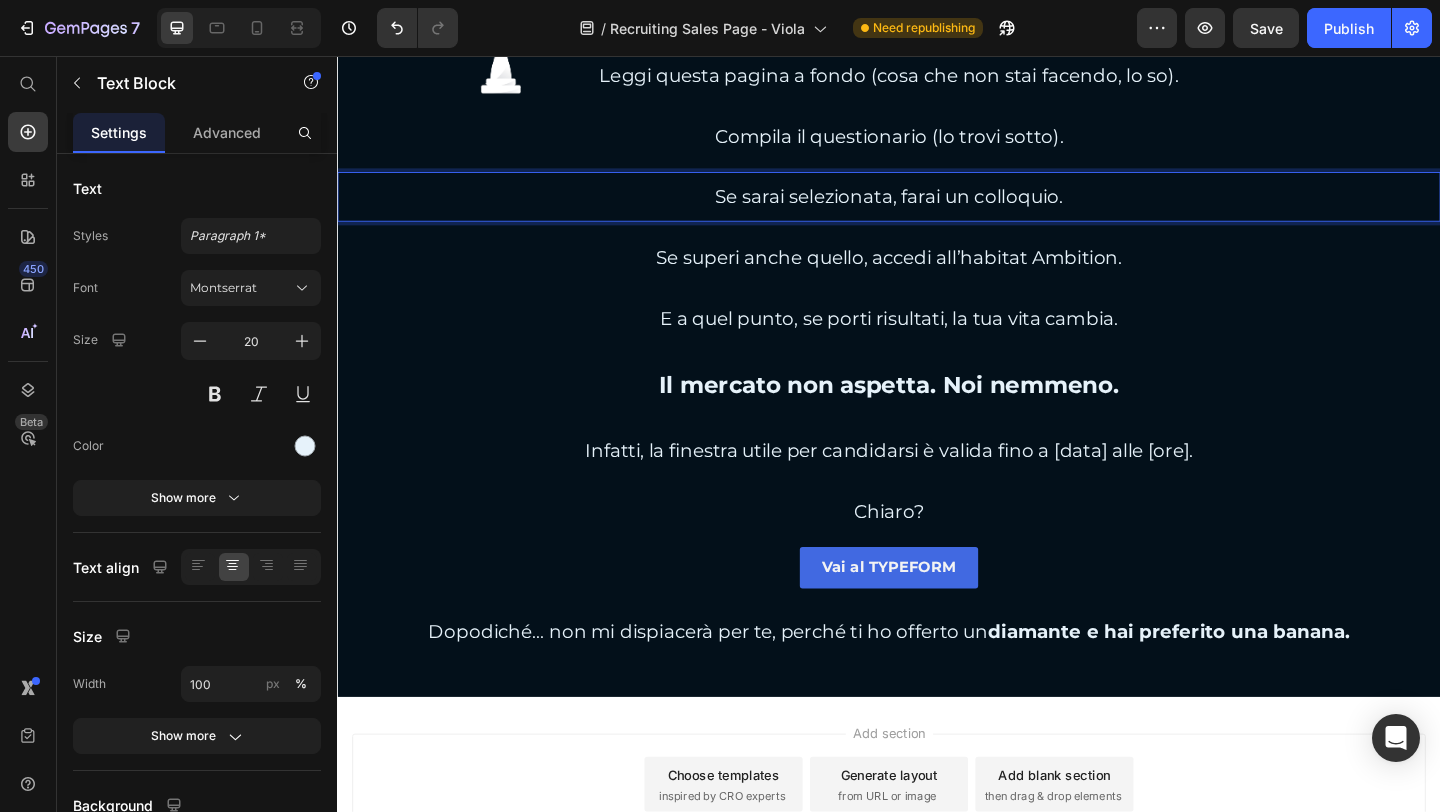 click on "Se sarai selezionata, farai un colloquio." at bounding box center [937, 209] 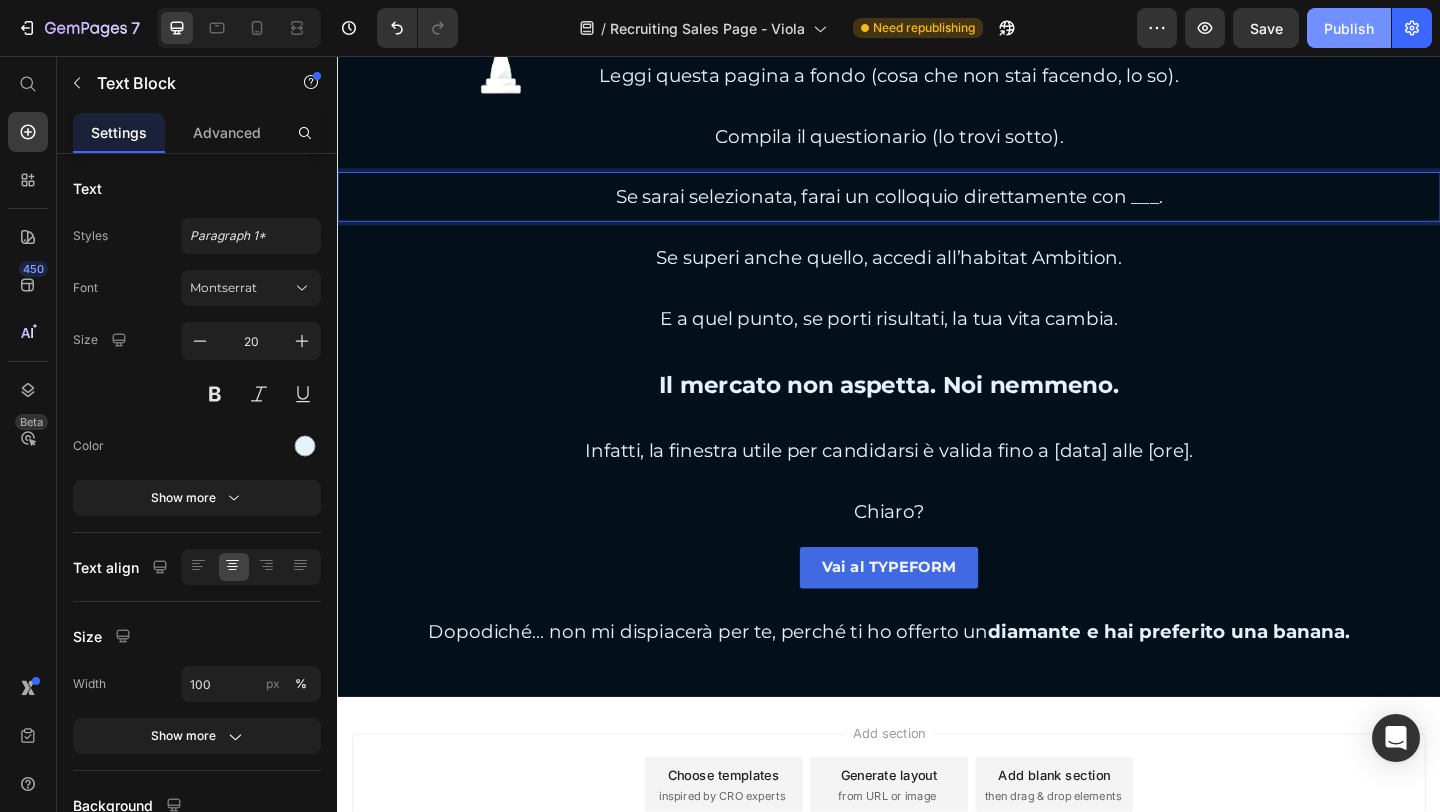 click on "Publish" at bounding box center [1349, 28] 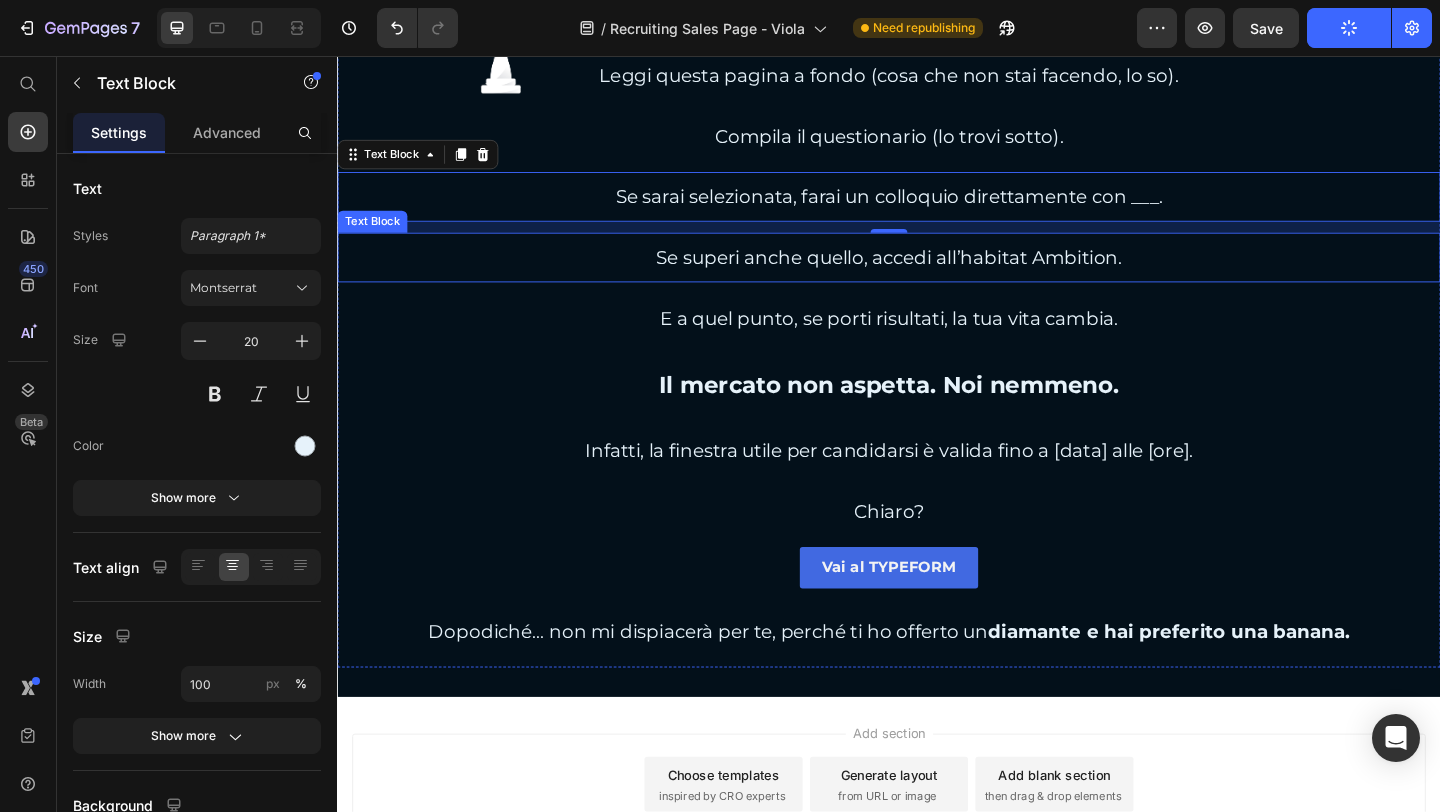 scroll, scrollTop: 9860, scrollLeft: 0, axis: vertical 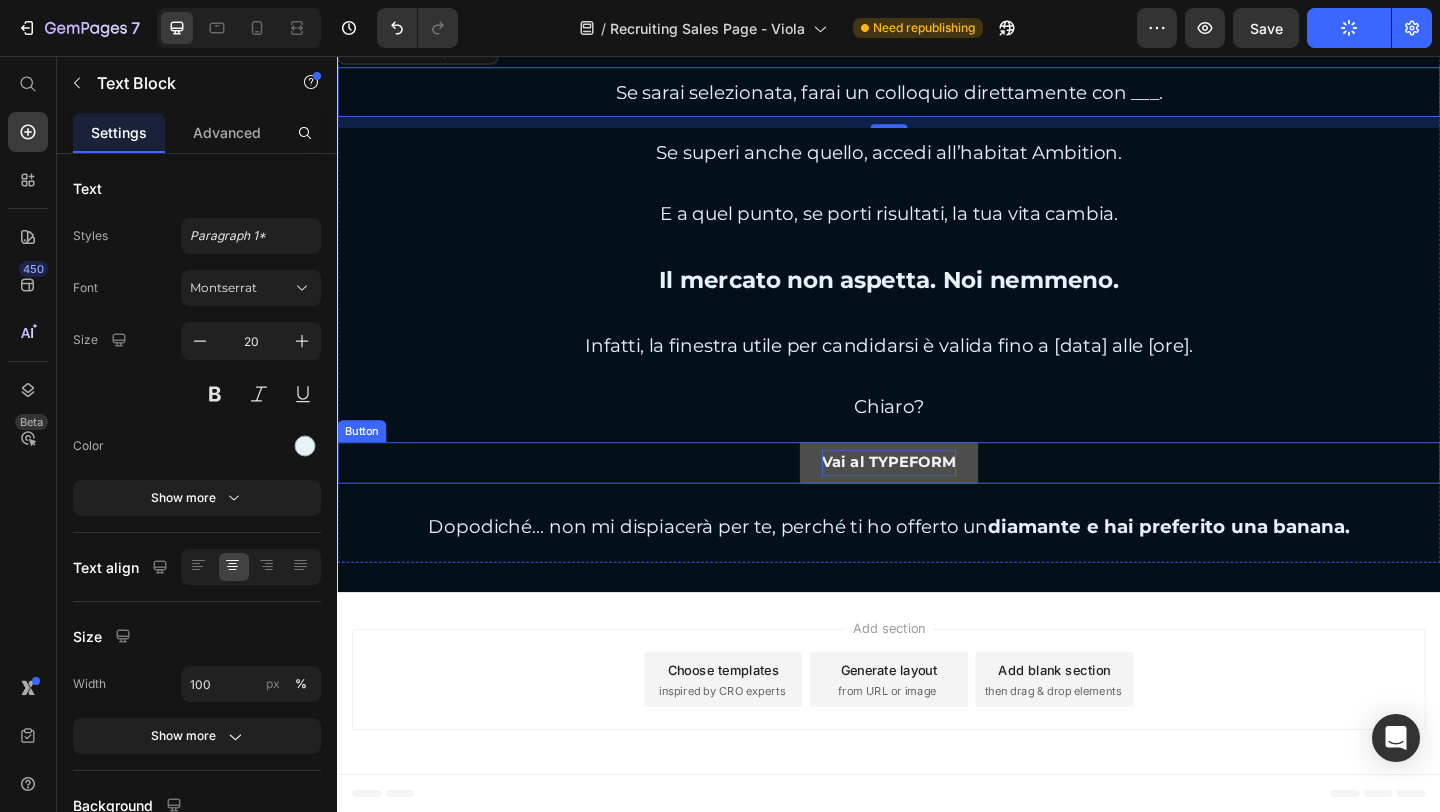 click on "Vai al TYPEFORM" at bounding box center (937, 497) 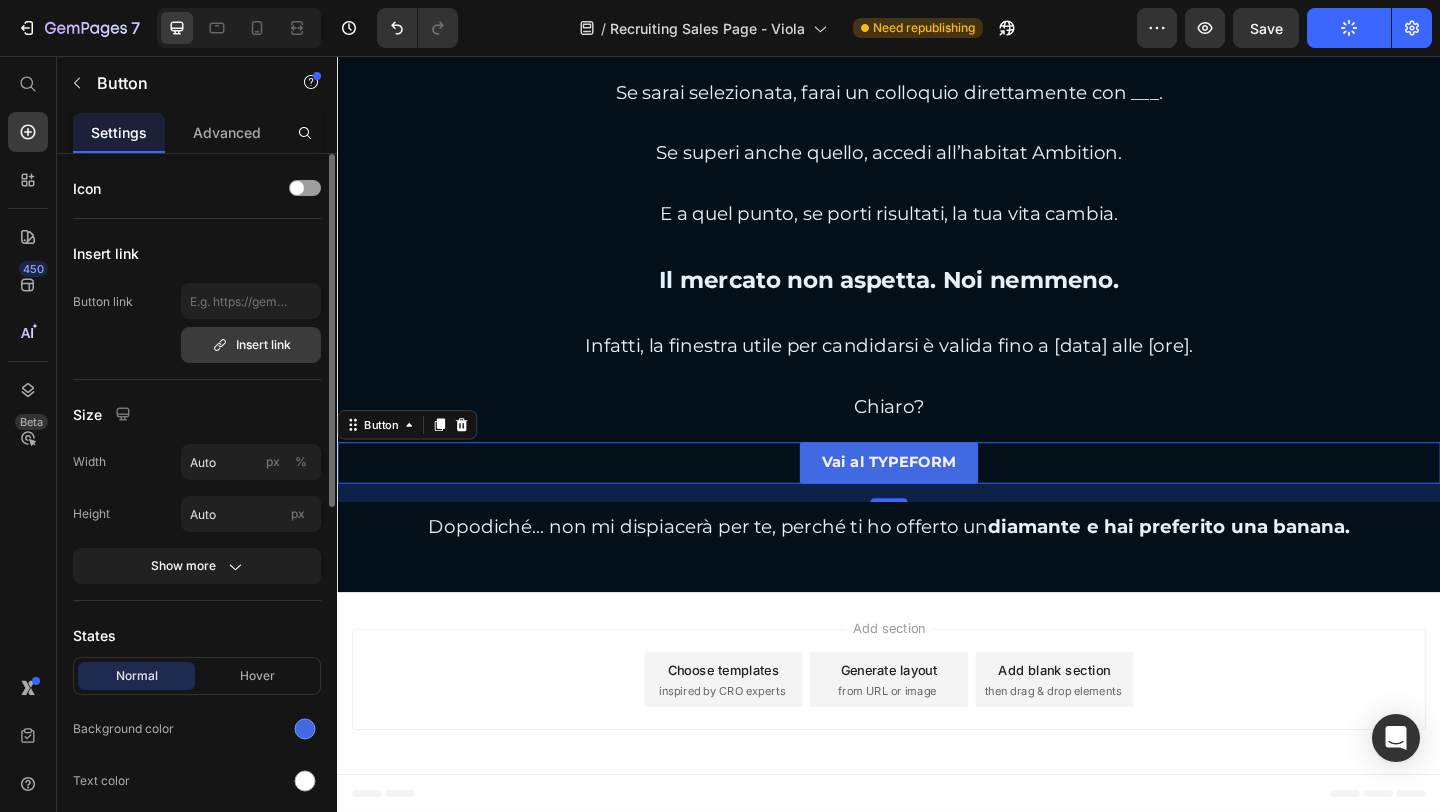 click on "Insert link" at bounding box center [251, 345] 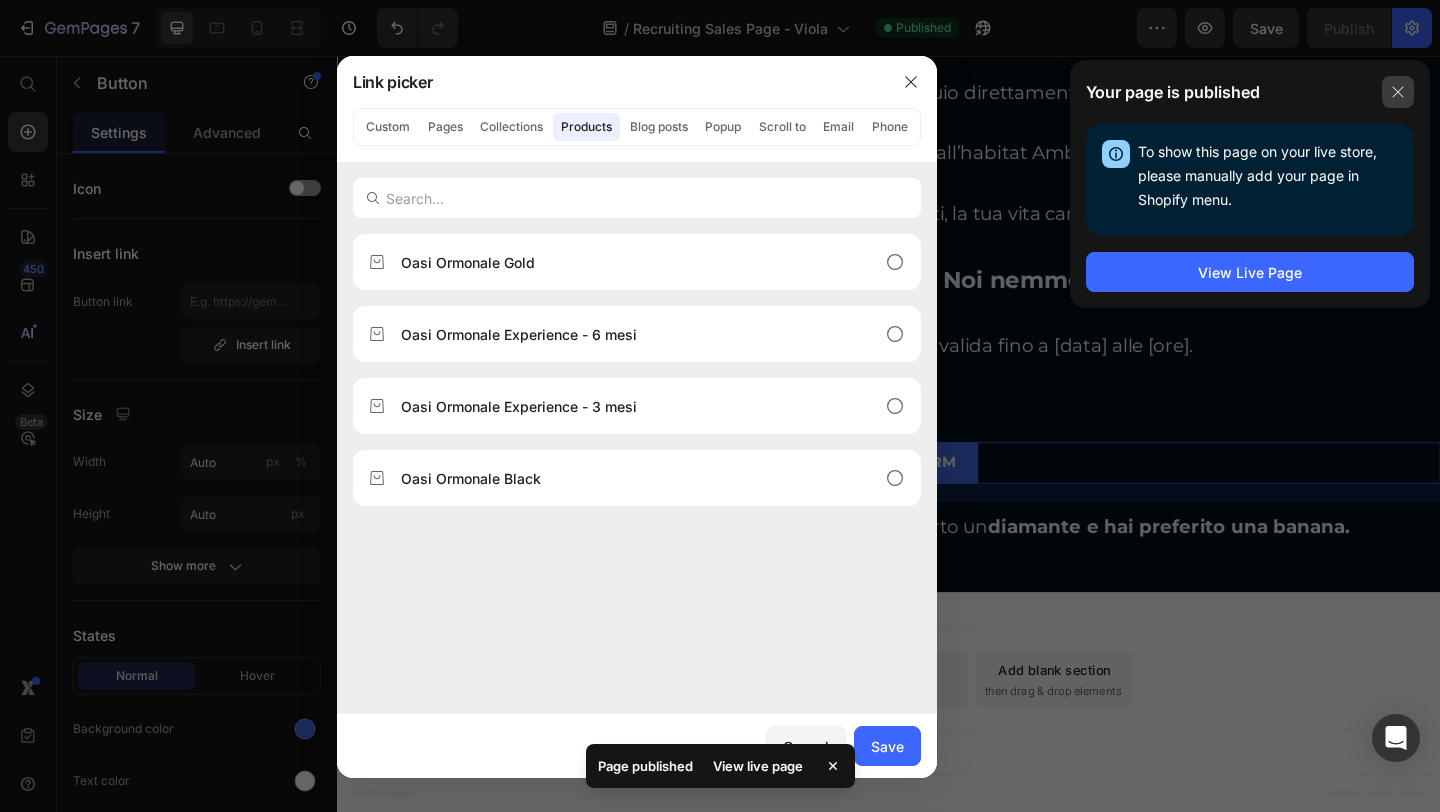 click 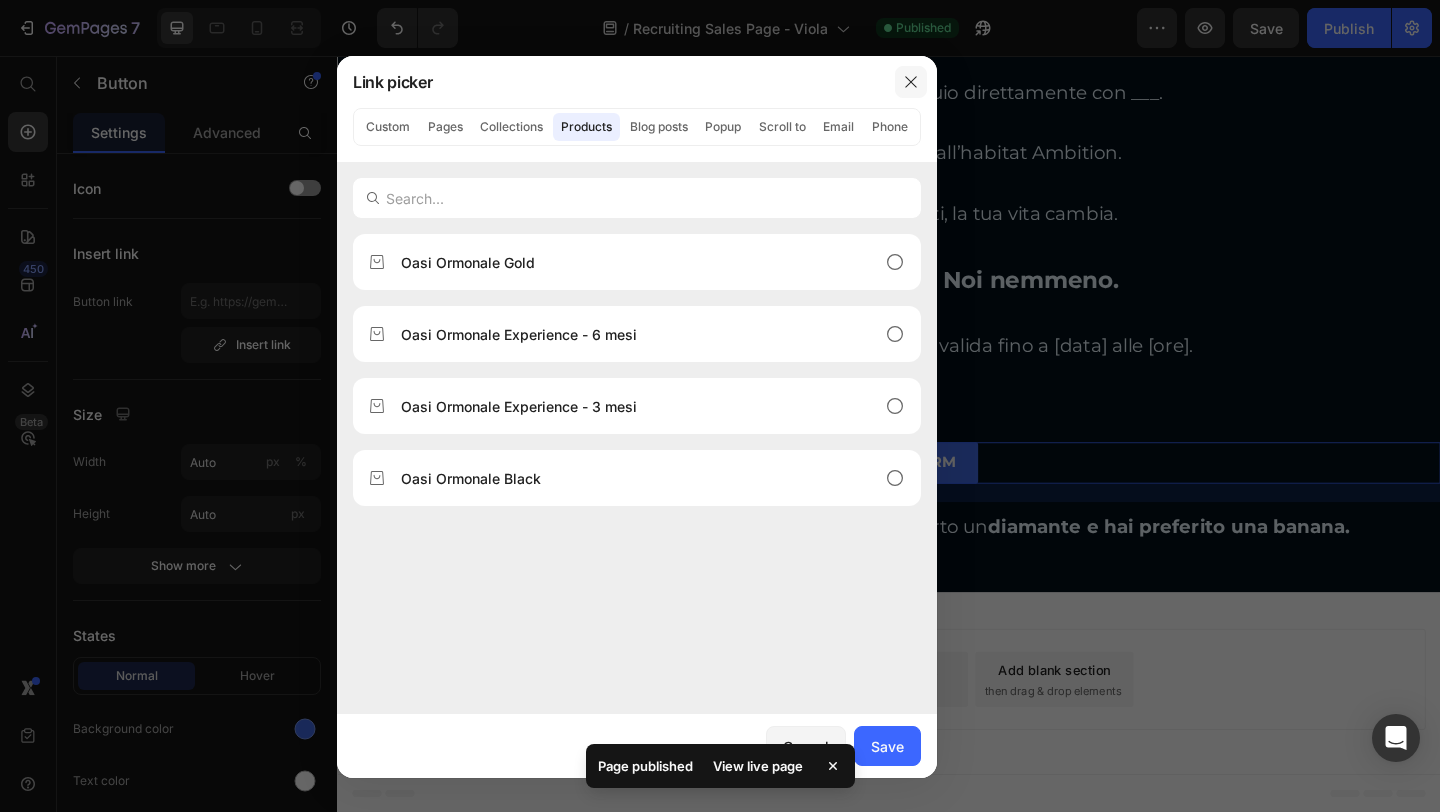 click at bounding box center [911, 82] 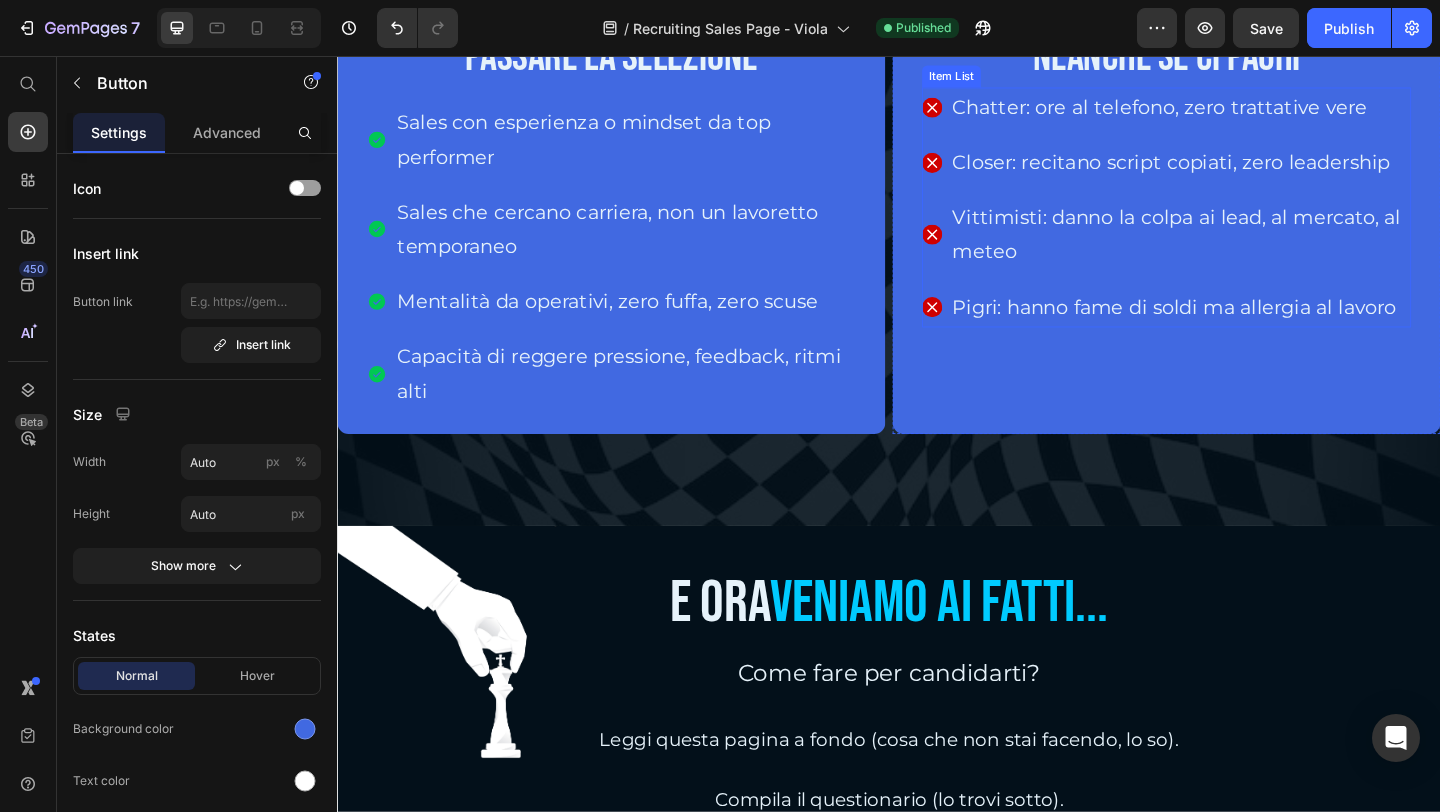scroll, scrollTop: 8960, scrollLeft: 0, axis: vertical 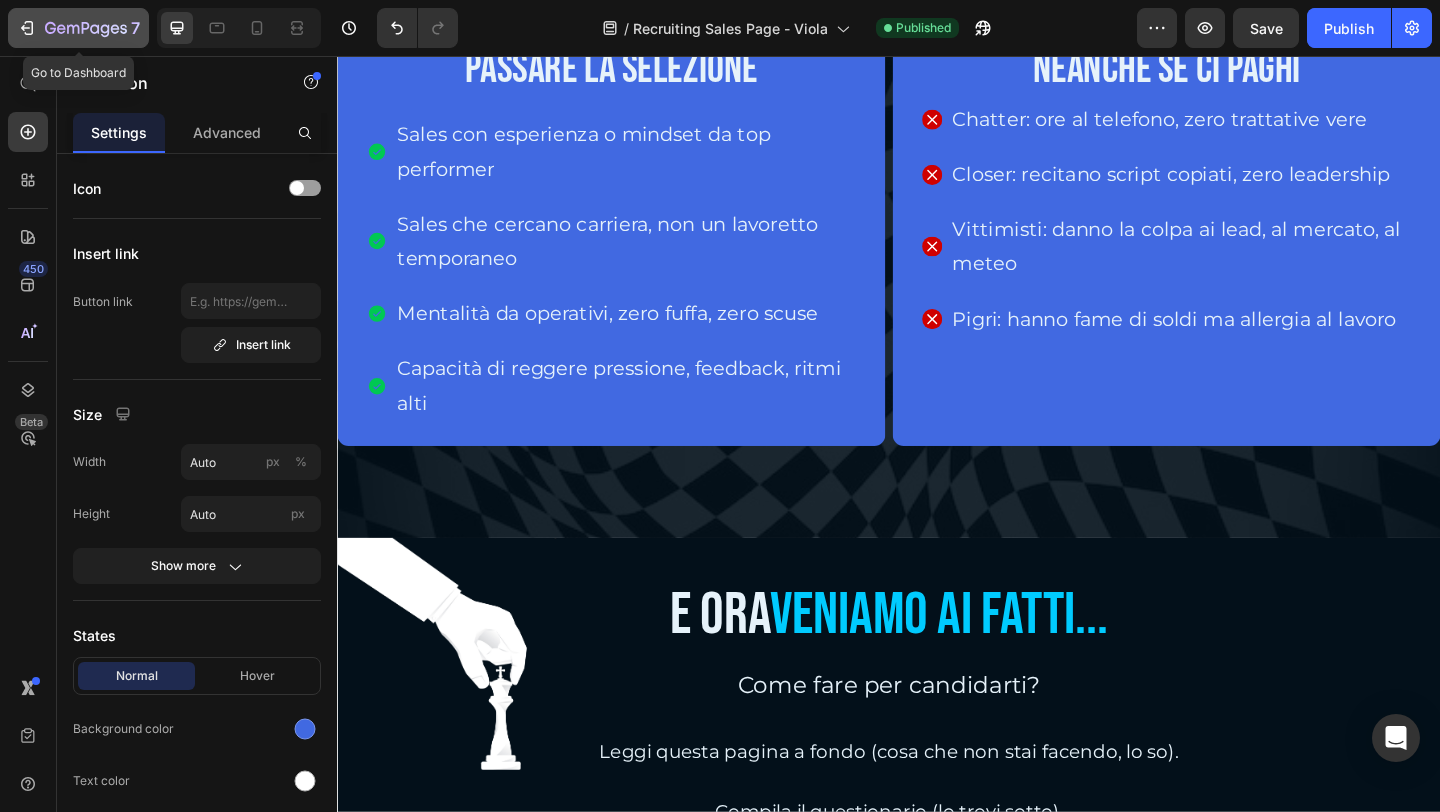 click 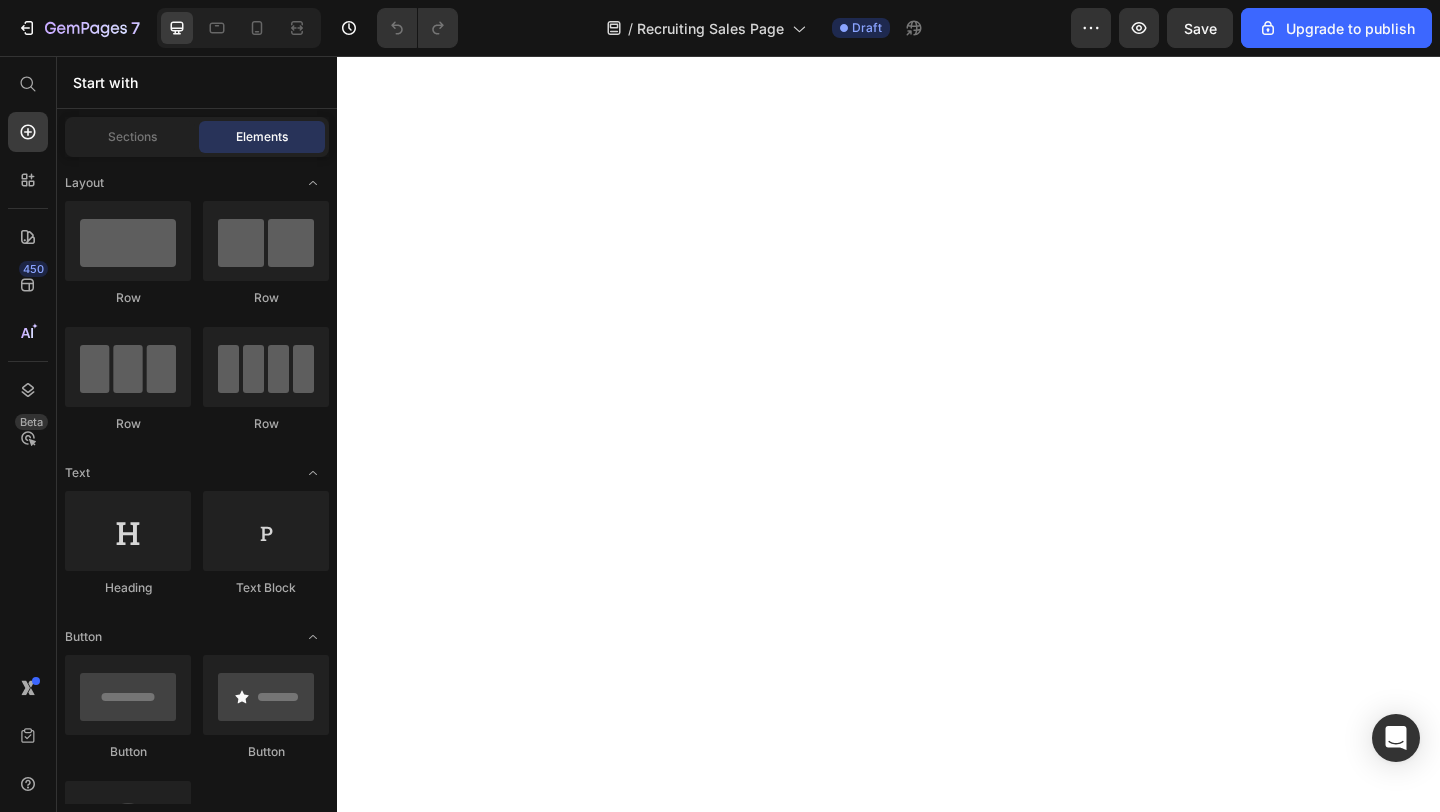 scroll, scrollTop: 0, scrollLeft: 0, axis: both 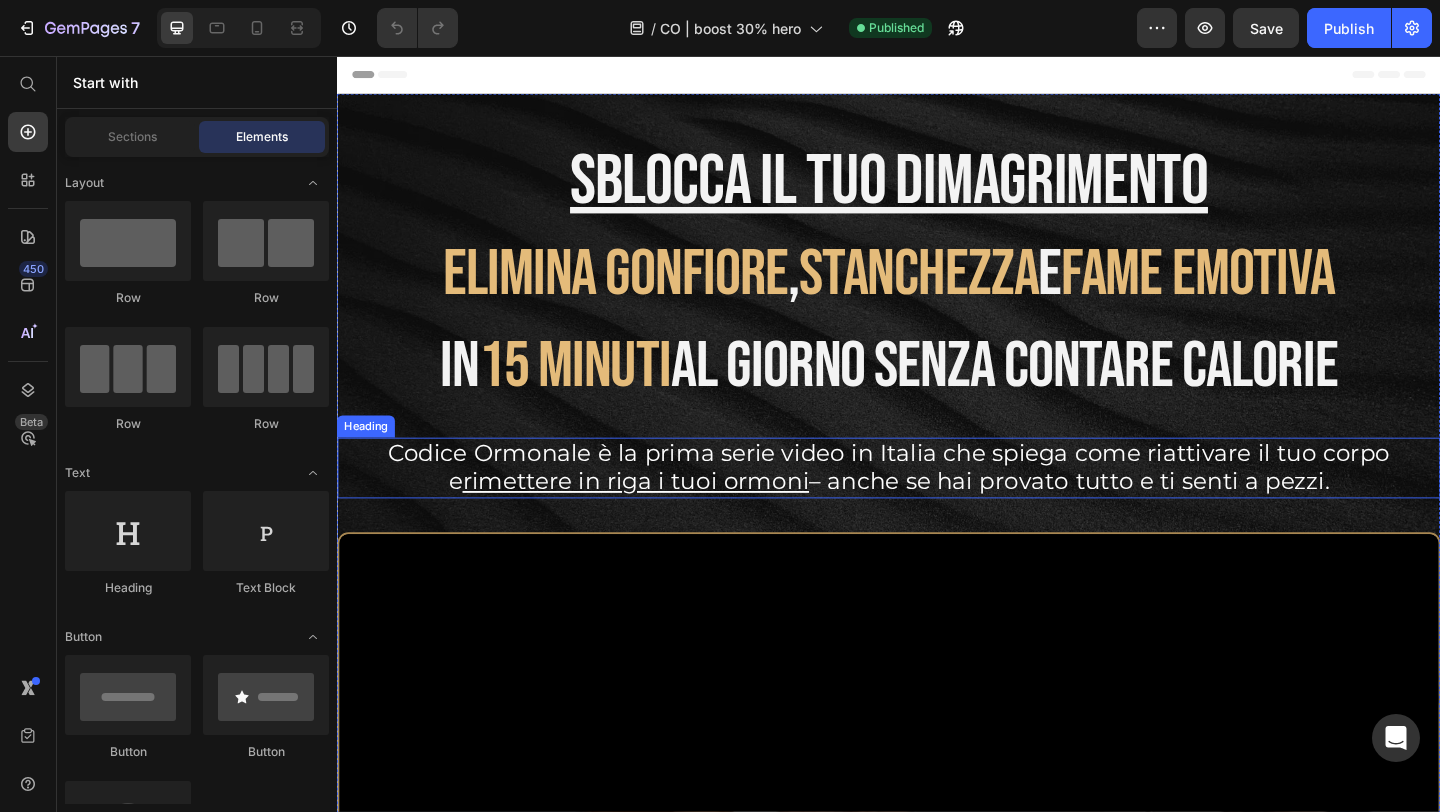 click on "Codice Ormonale è la prima serie video in Italia che spiega come riattivare il tuo corpo" at bounding box center (937, 487) 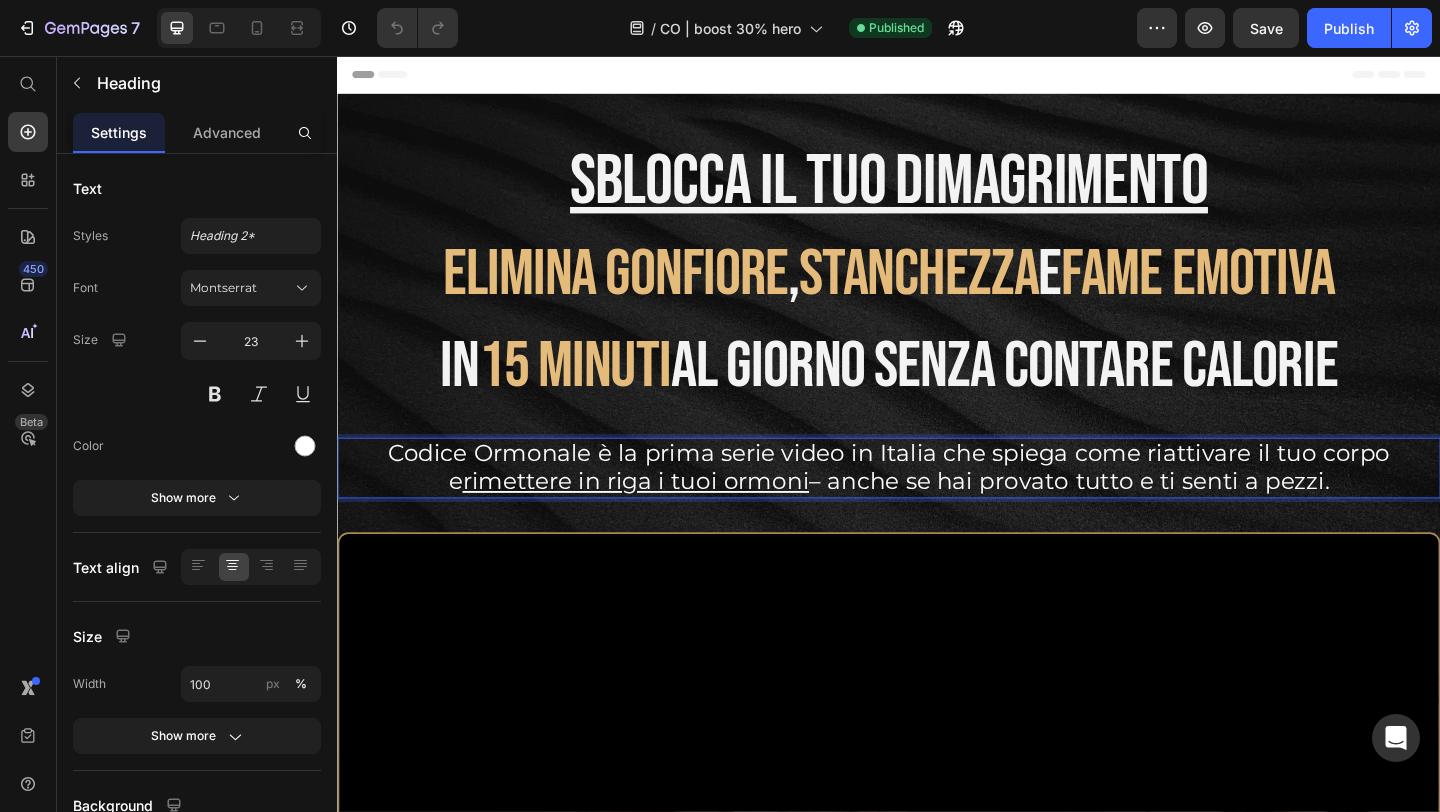 click on "Codice Ormonale è la prima serie video in Italia che spiega come riattivare il tuo corpo" at bounding box center (937, 487) 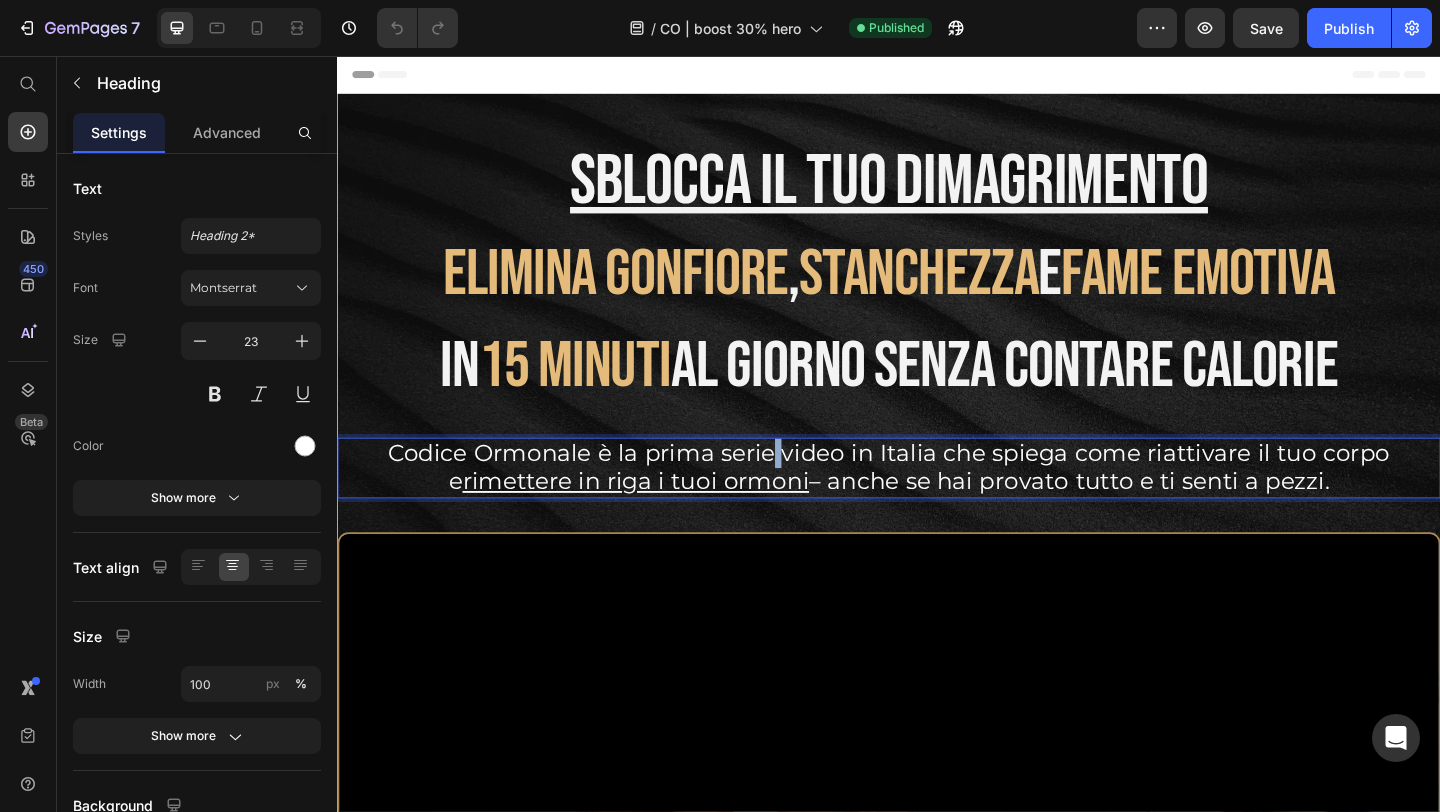 click on "Codice Ormonale è la prima serie video in Italia che spiega come riattivare il tuo corpo" at bounding box center (937, 487) 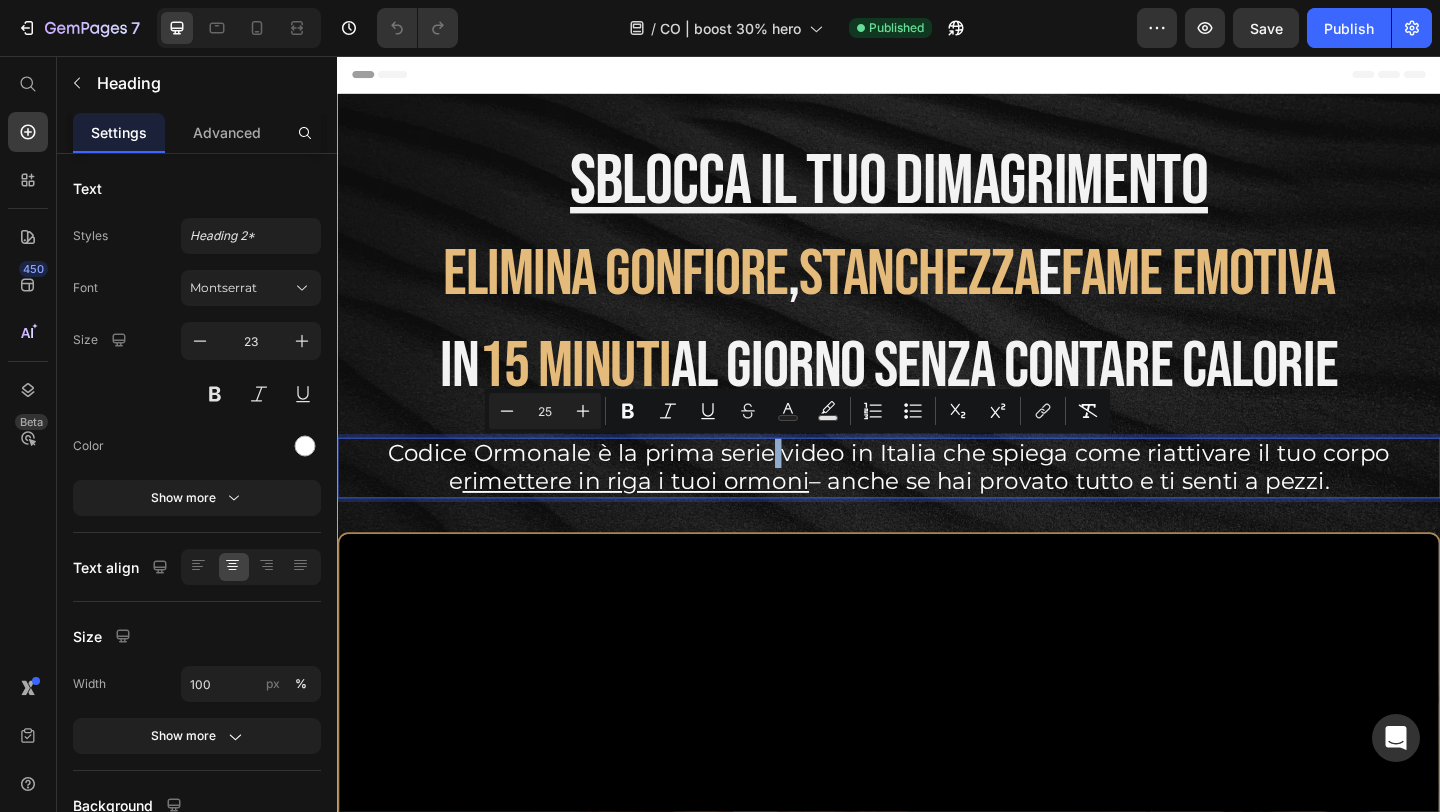 click on "Codice Ormonale è la prima serie video in Italia che spiega come riattivare il tuo corpo" at bounding box center [937, 487] 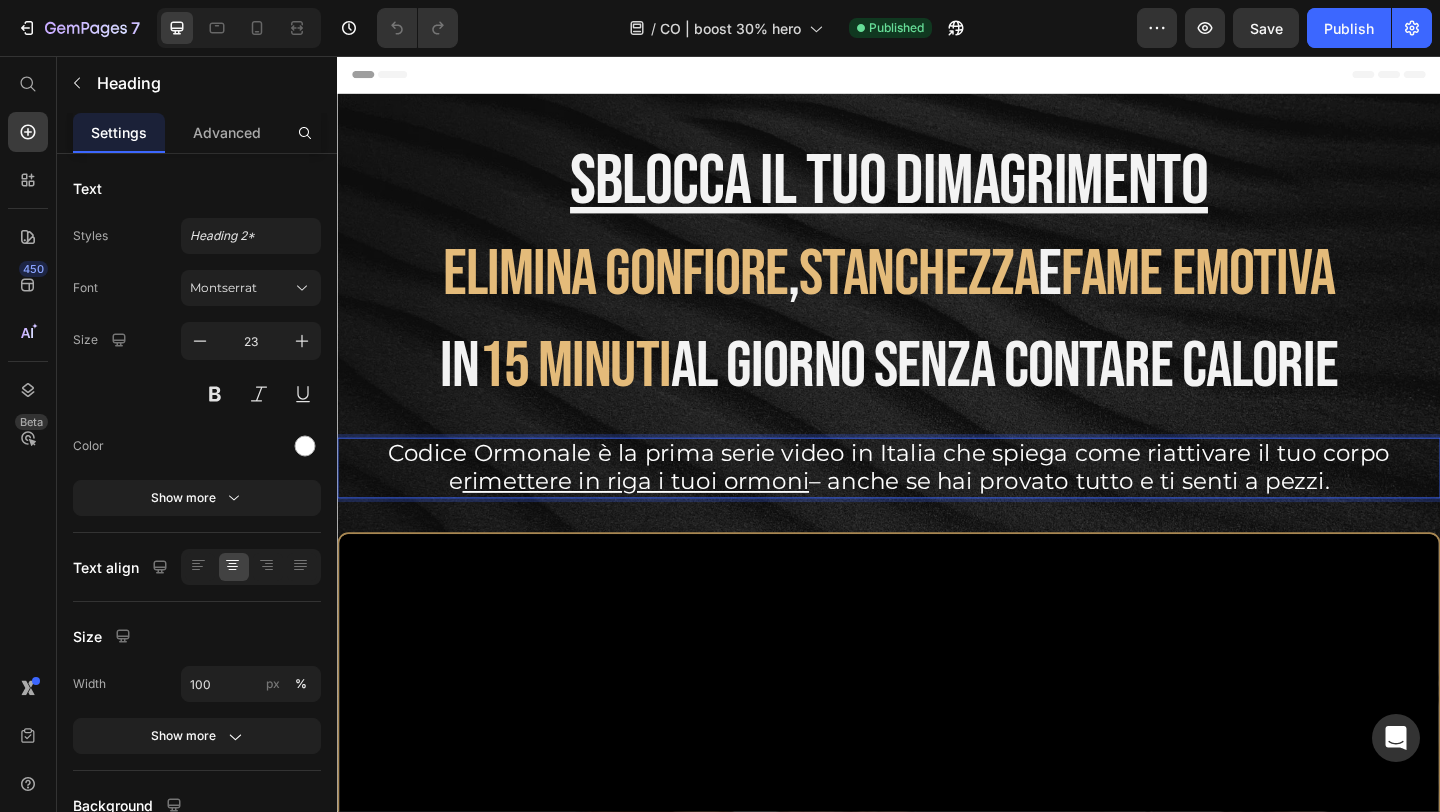 click on "Codice Ormonale è la prima serie video in Italia che spiega come riattivare il tuo corpo" at bounding box center [937, 487] 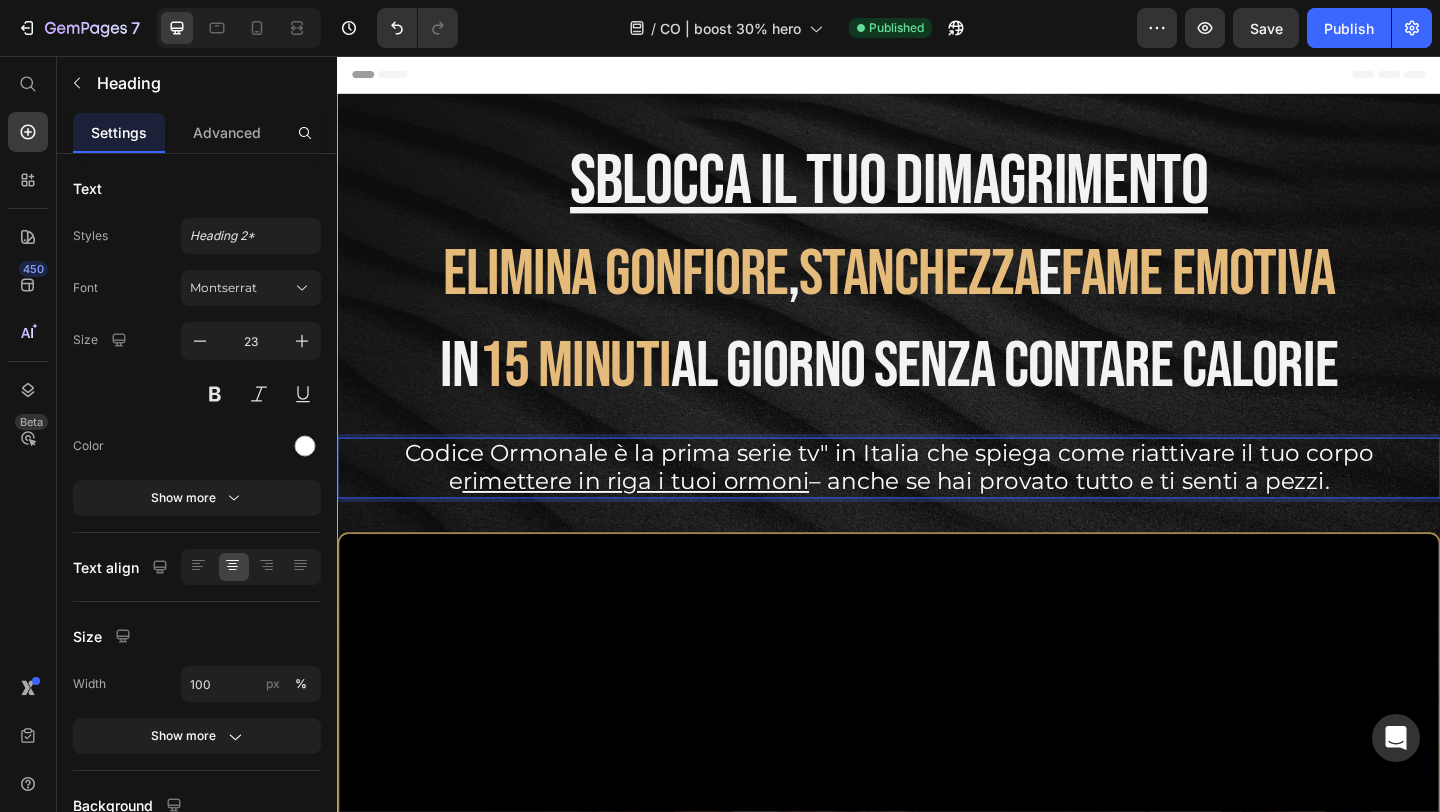 click on "Codice Ormonale è la prima serie tv" in Italia che spiega come riattivare il tuo corpo" at bounding box center (937, 487) 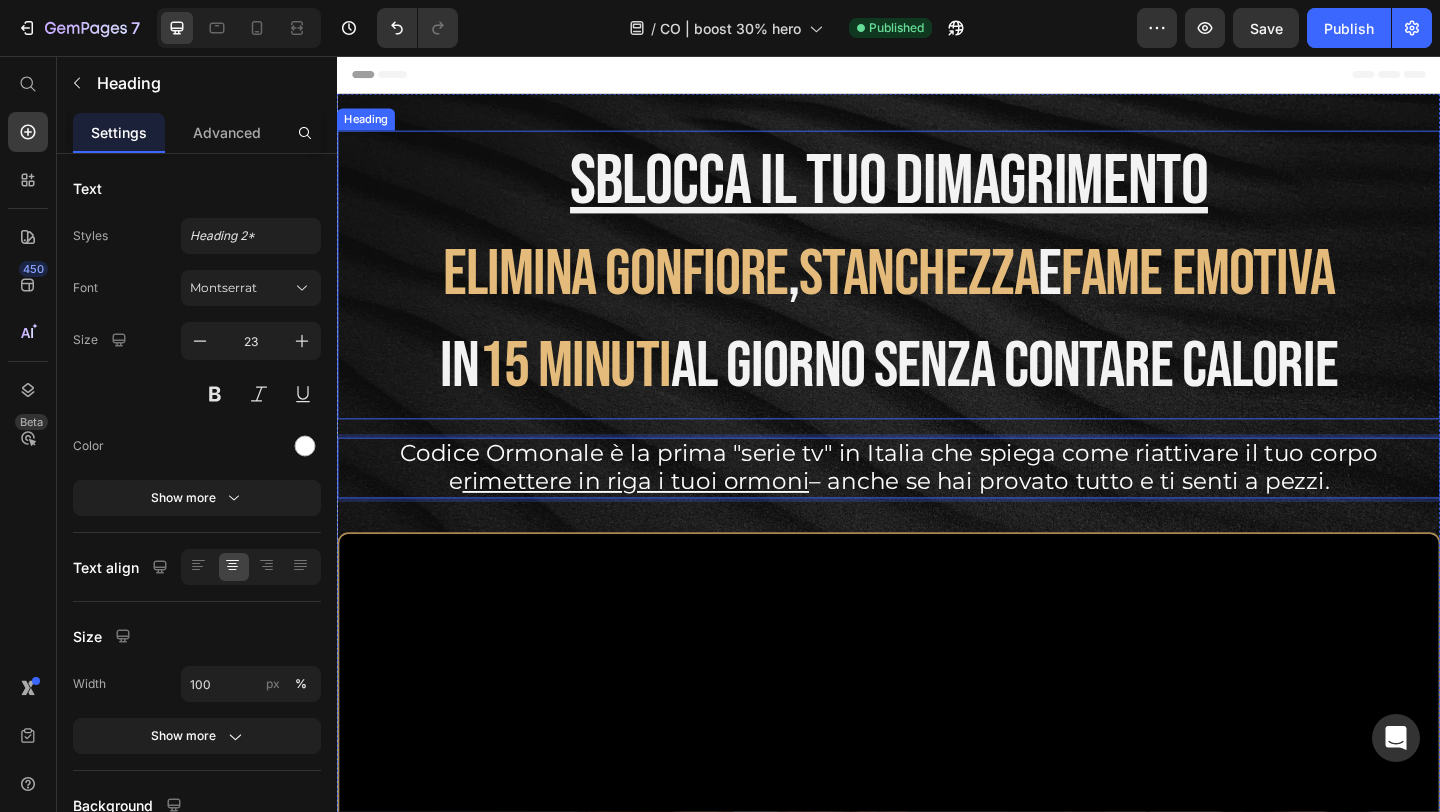 click on "al giorno senza contare calorie" at bounding box center [1062, 393] 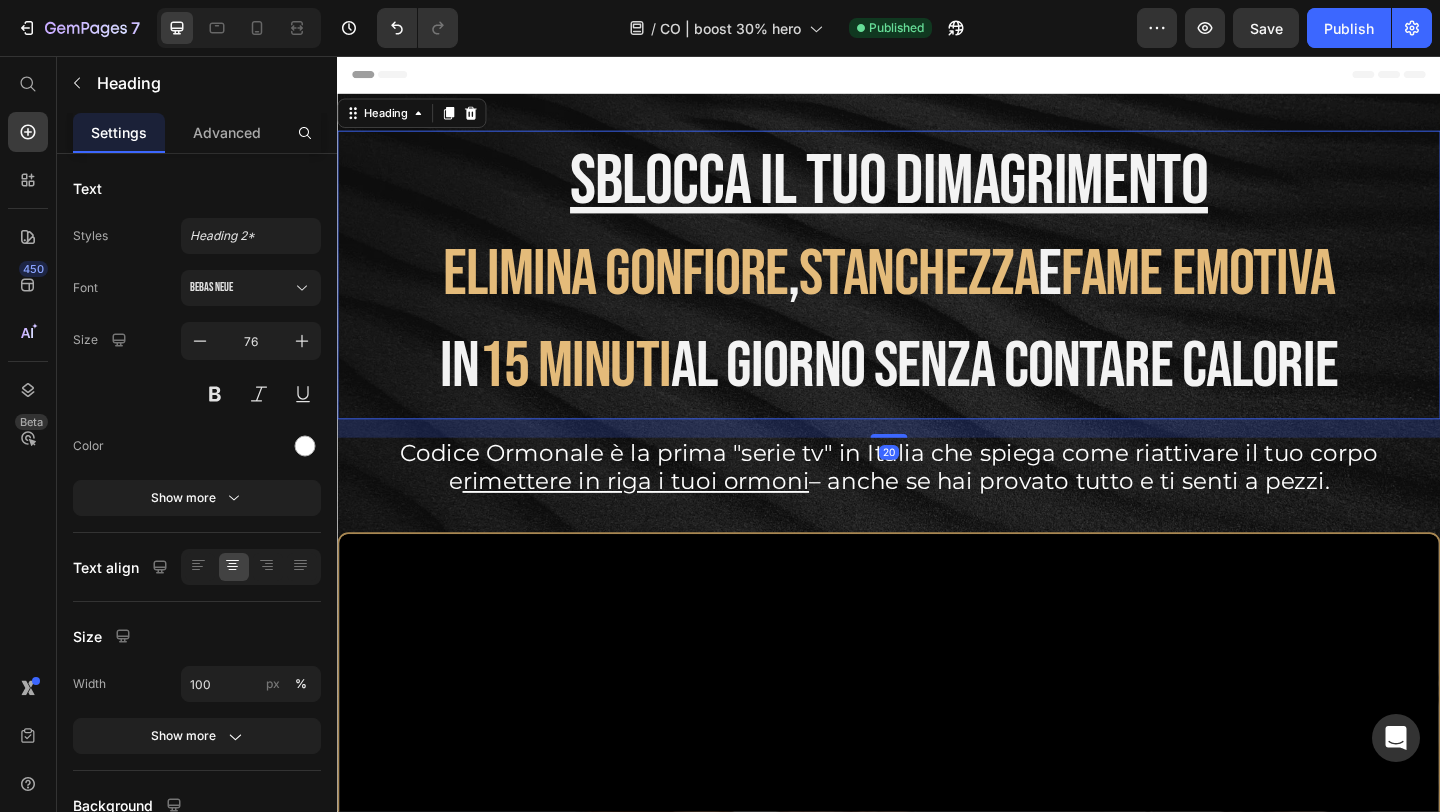 click on "al giorno senza contare calorie" at bounding box center [1062, 393] 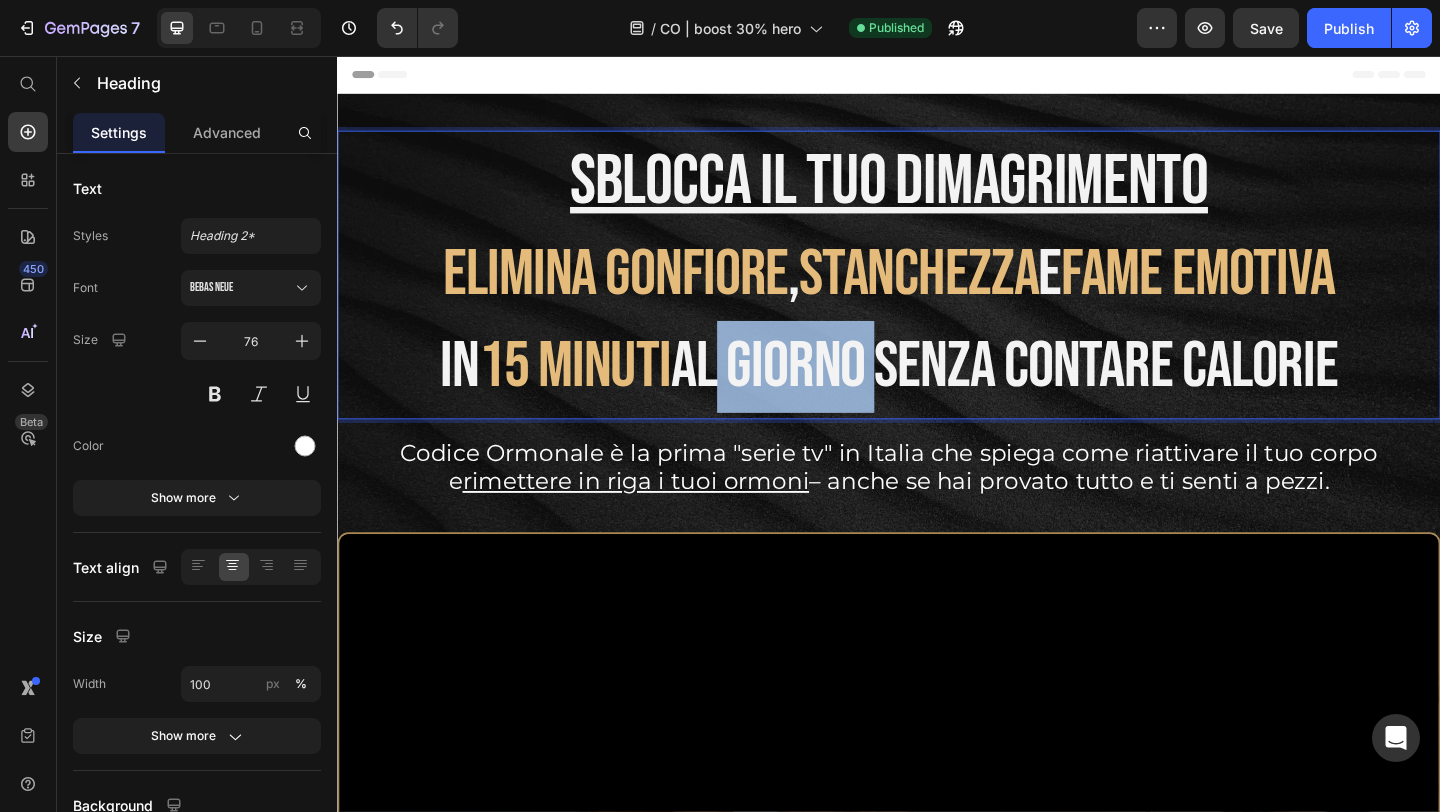 drag, startPoint x: 729, startPoint y: 401, endPoint x: 911, endPoint y: 403, distance: 182.01099 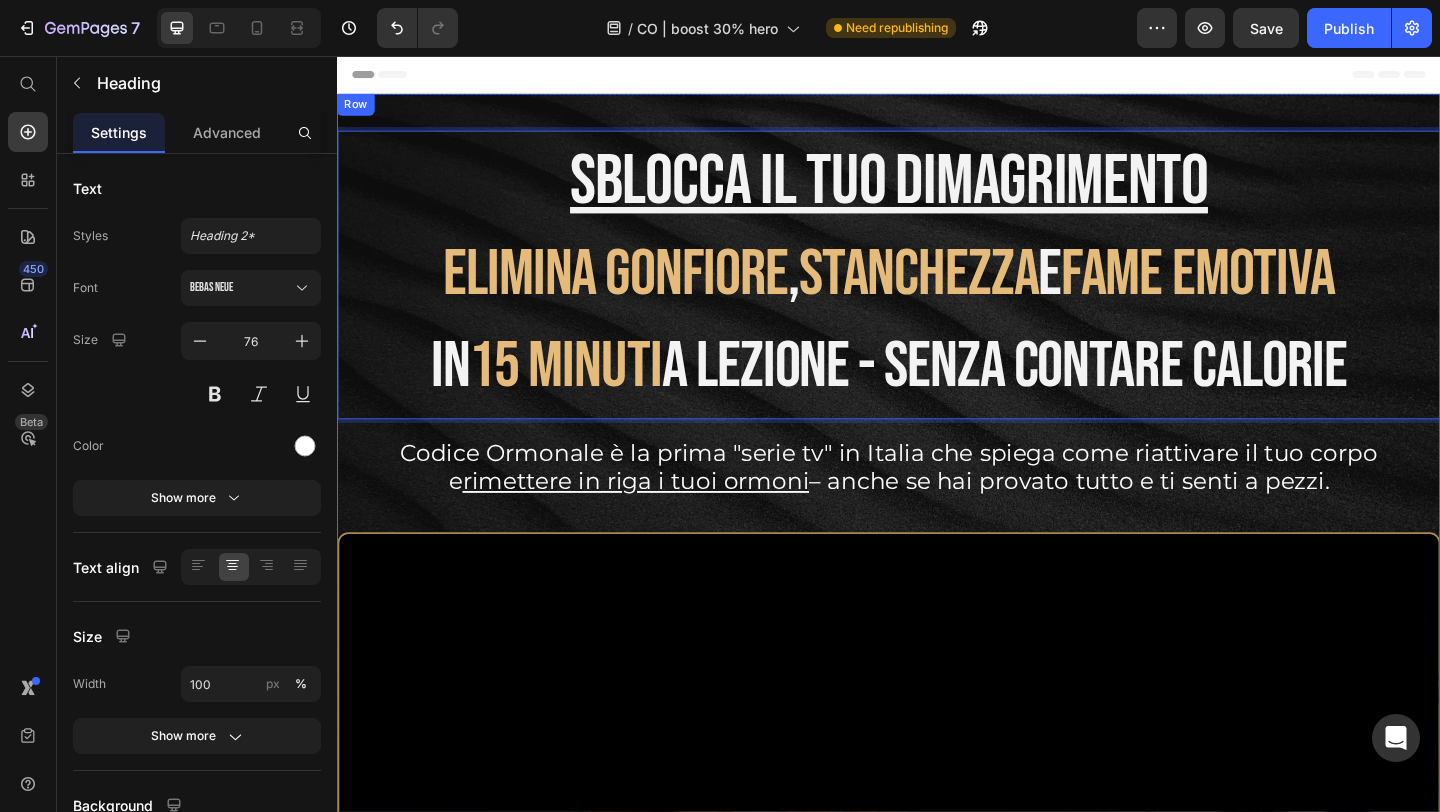 click on "Header" at bounding box center [937, 76] 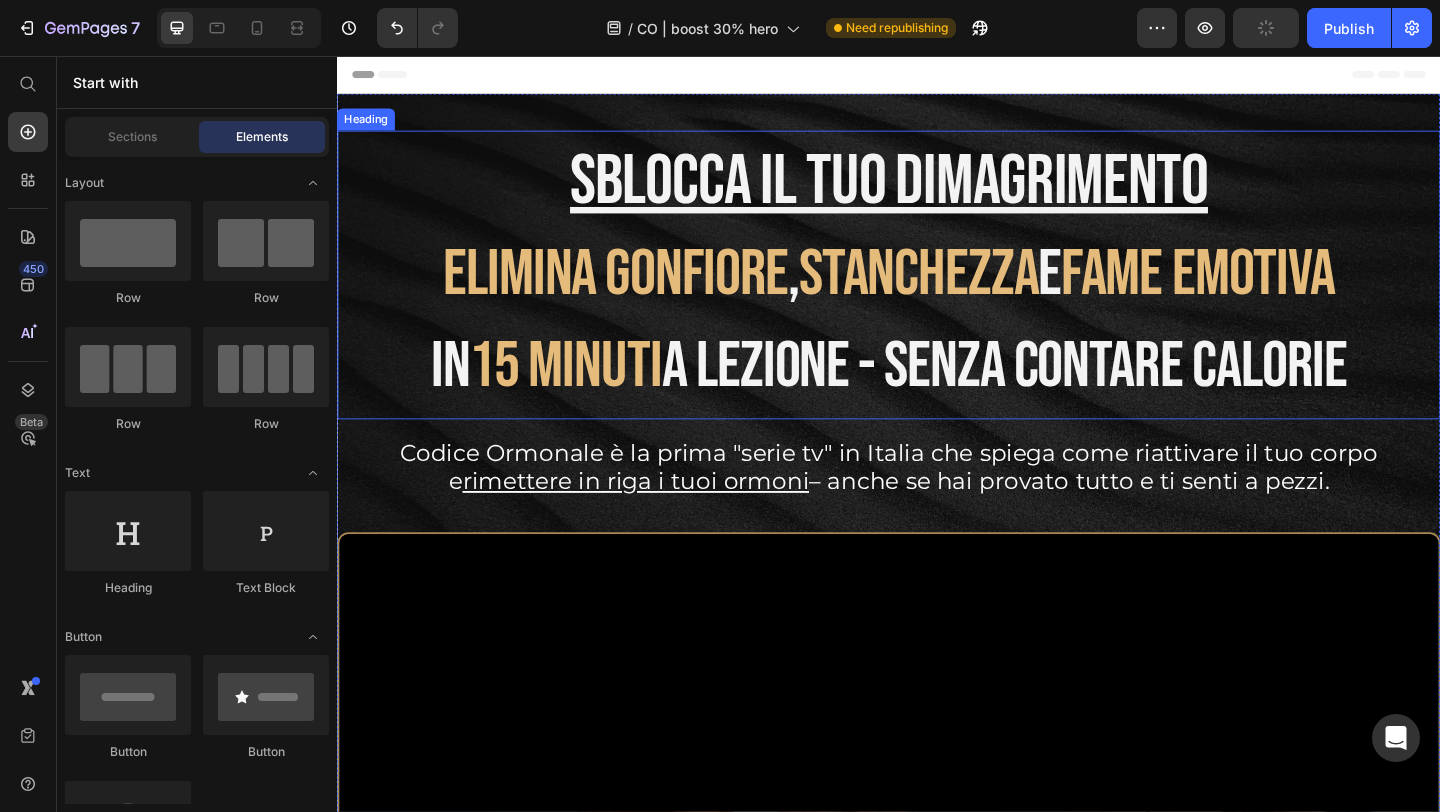 click on "15 minuti" at bounding box center [585, 393] 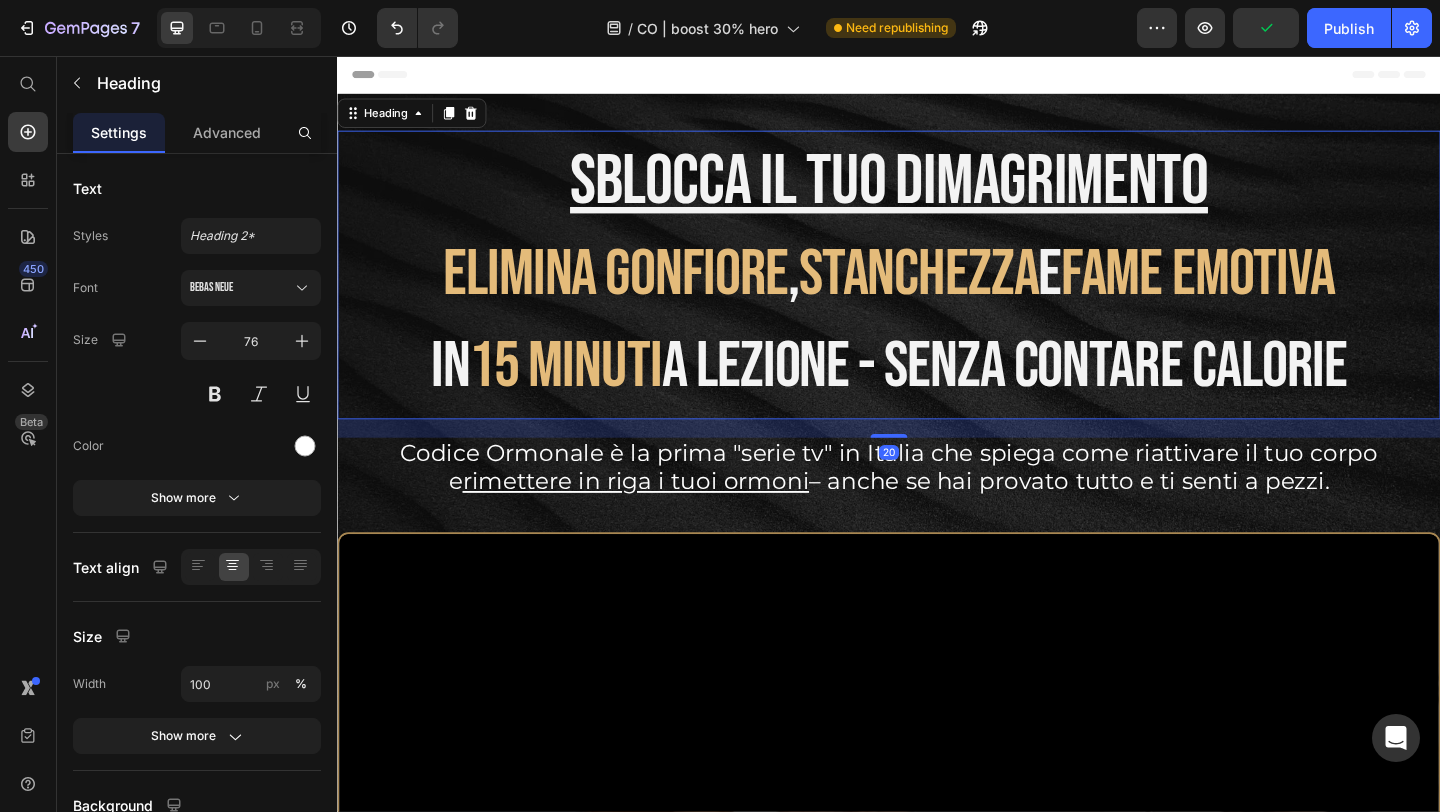 click on "15 minuti" at bounding box center [585, 393] 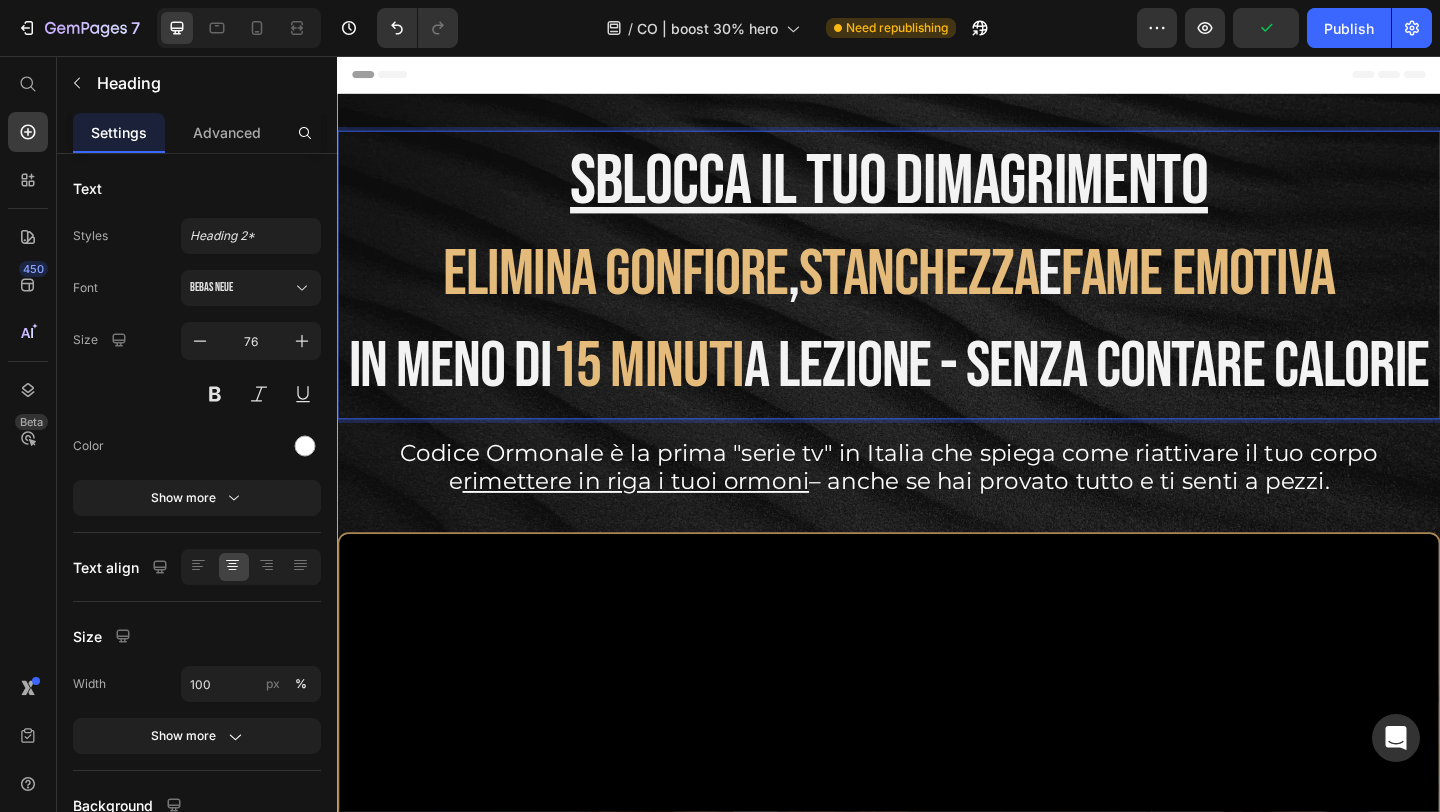 click on "Sblocca il tuo dimagrimento elimina gonfiore ,  stanchezza  e  fame emotiva in meno di  15 minuti  a lezione - senza contare calorie" at bounding box center (937, 294) 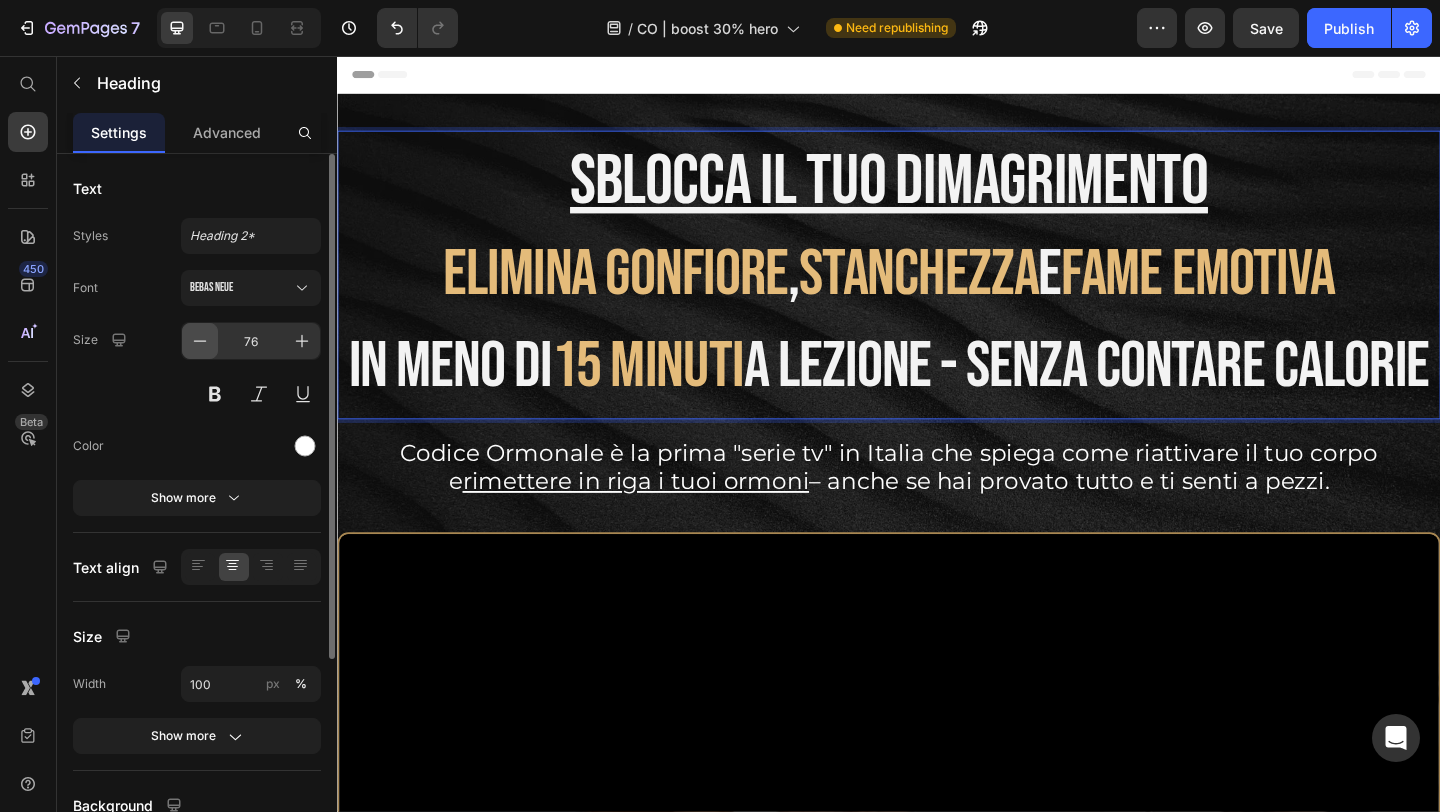 click 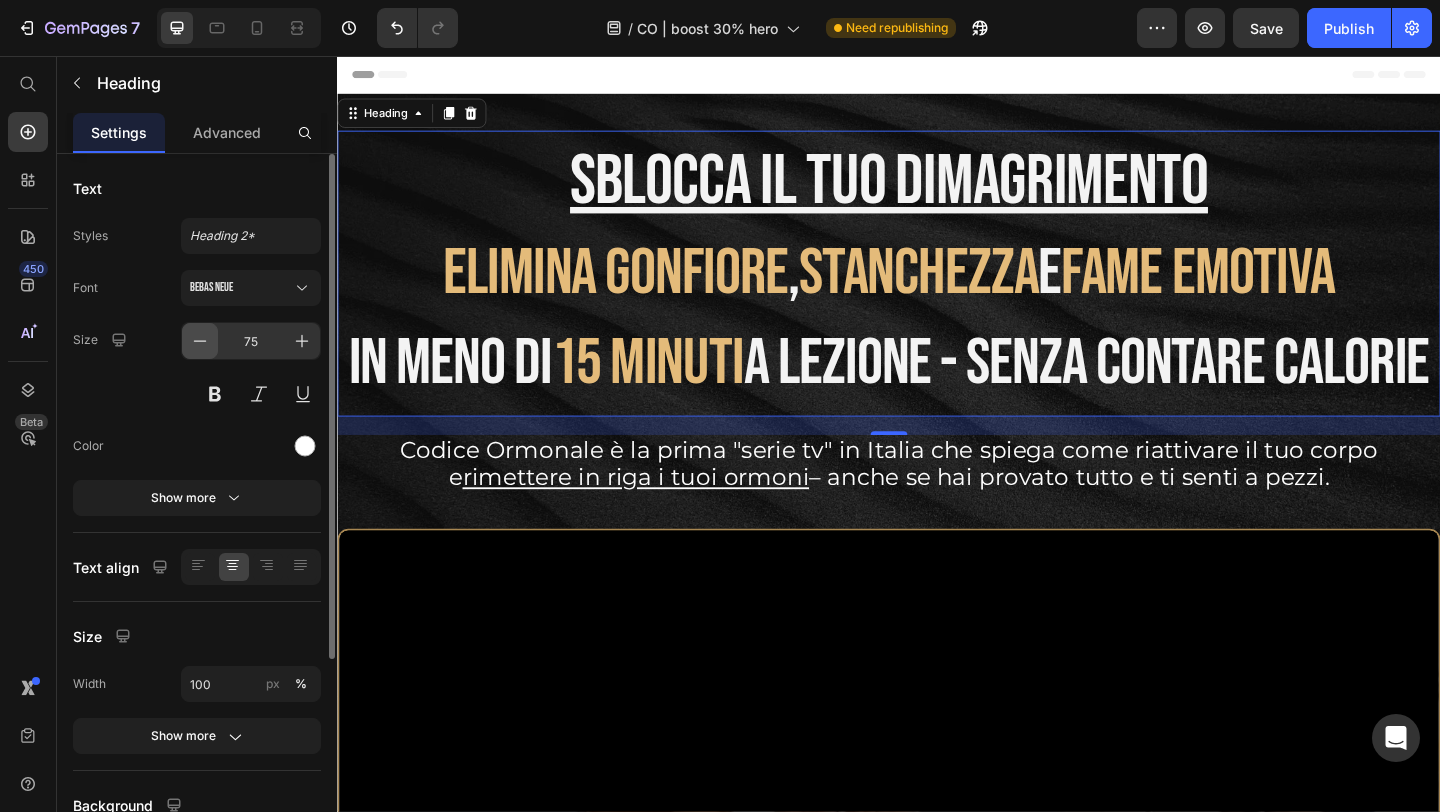 click 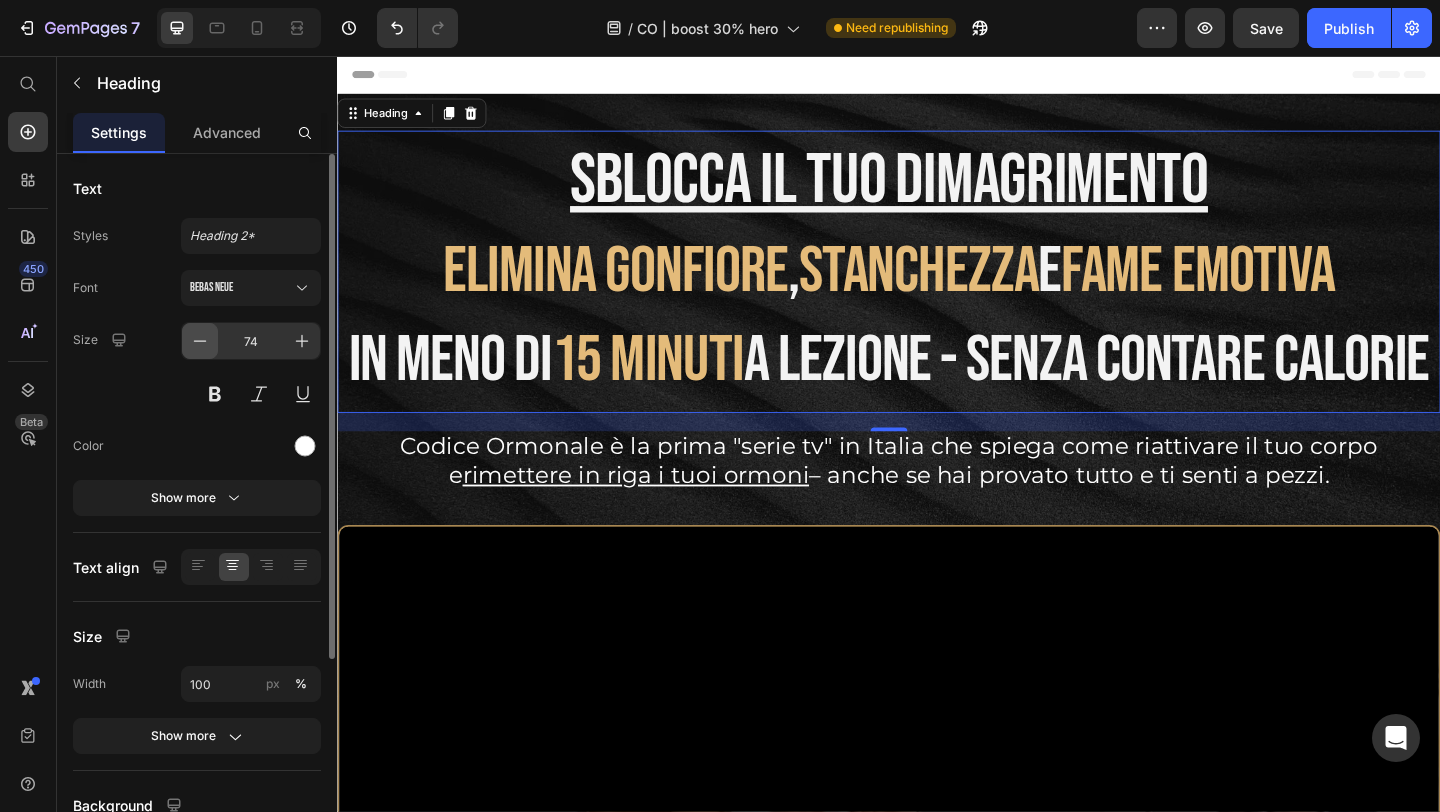 click 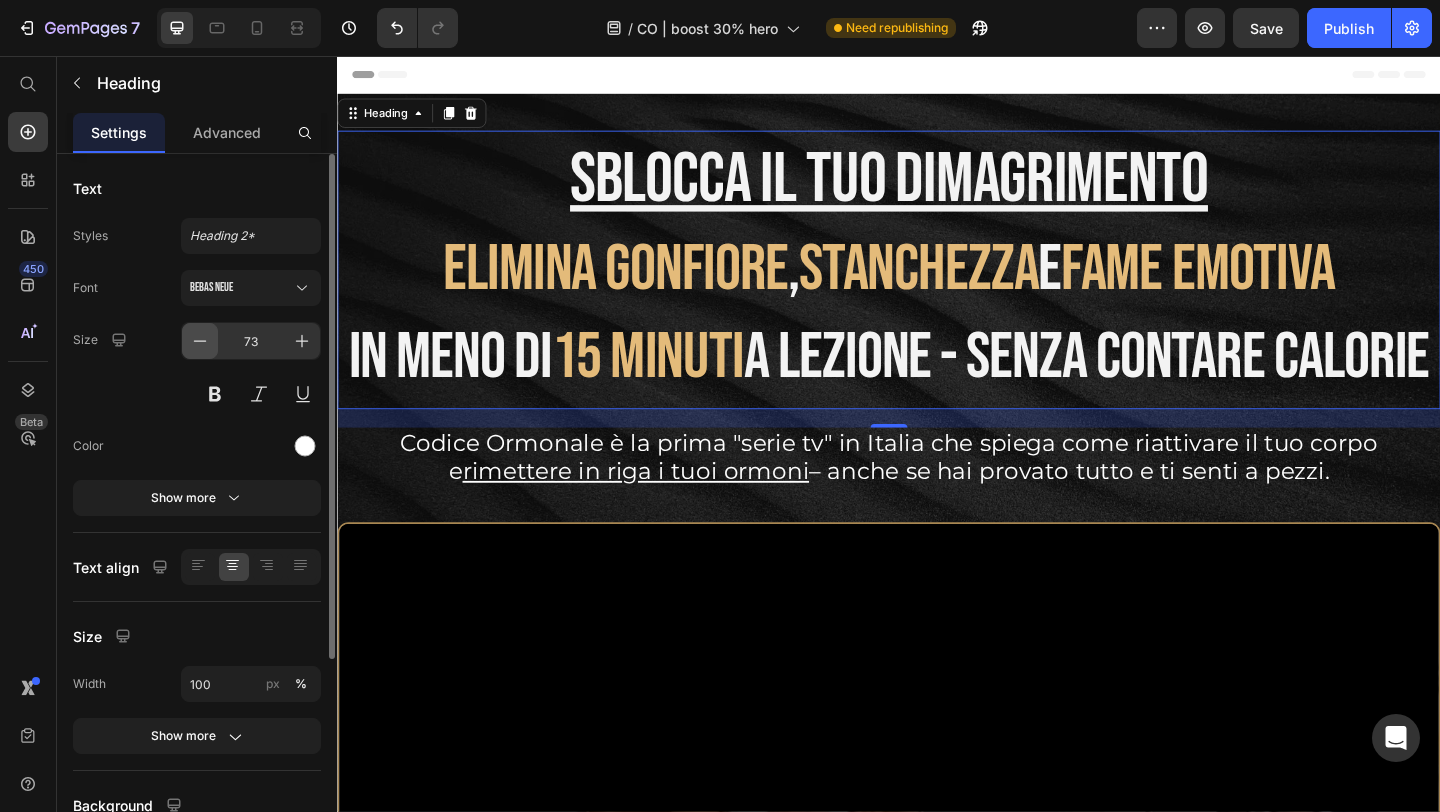 click 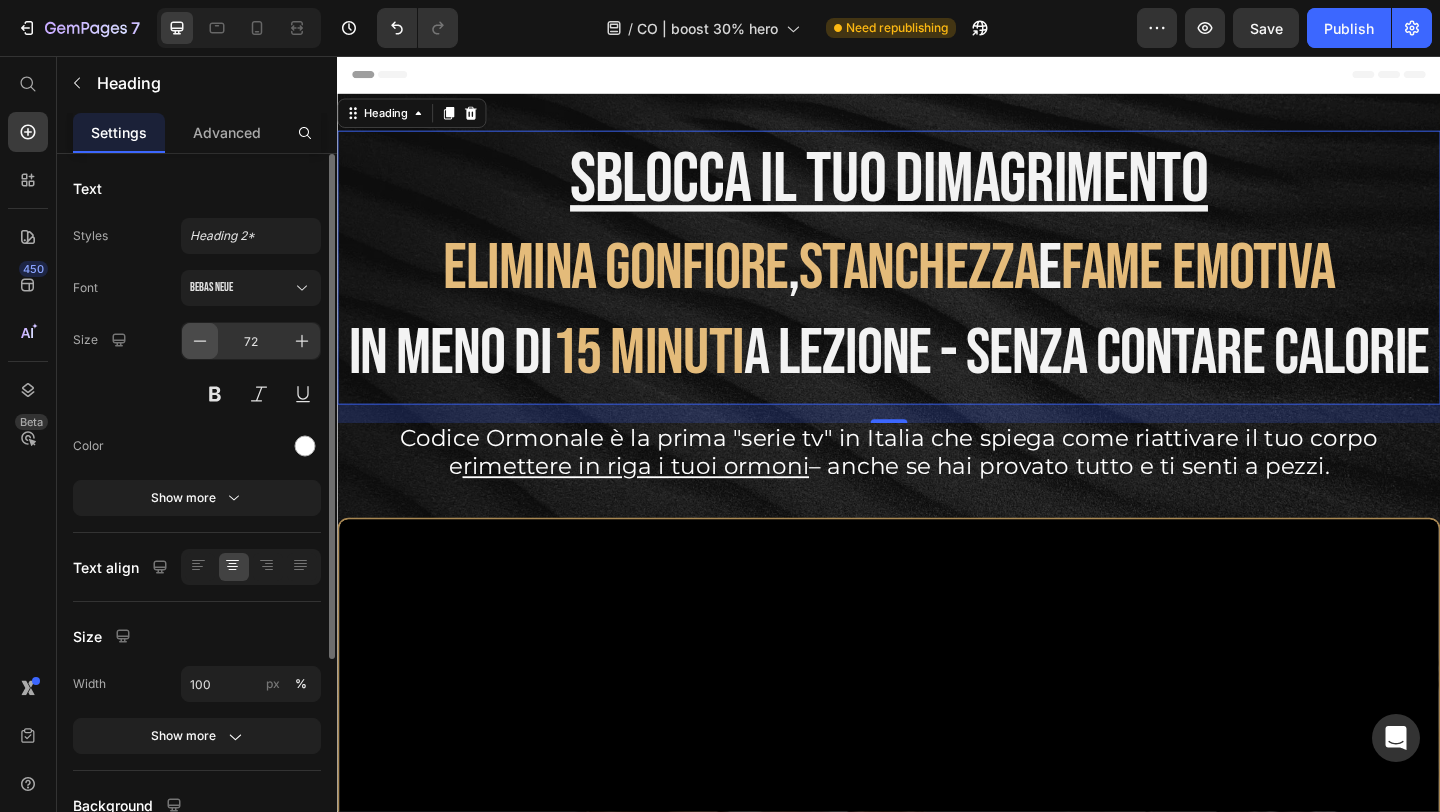 click 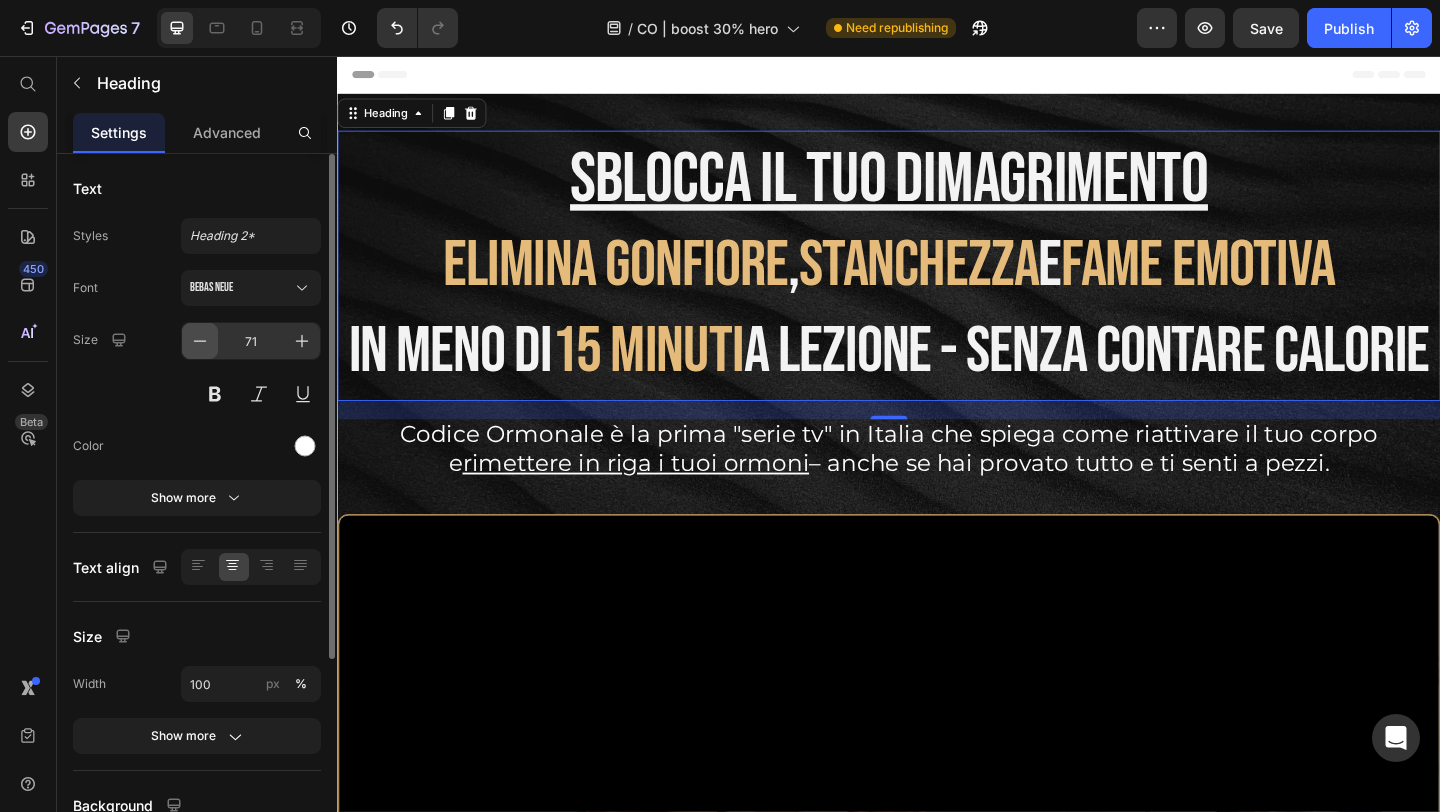 click 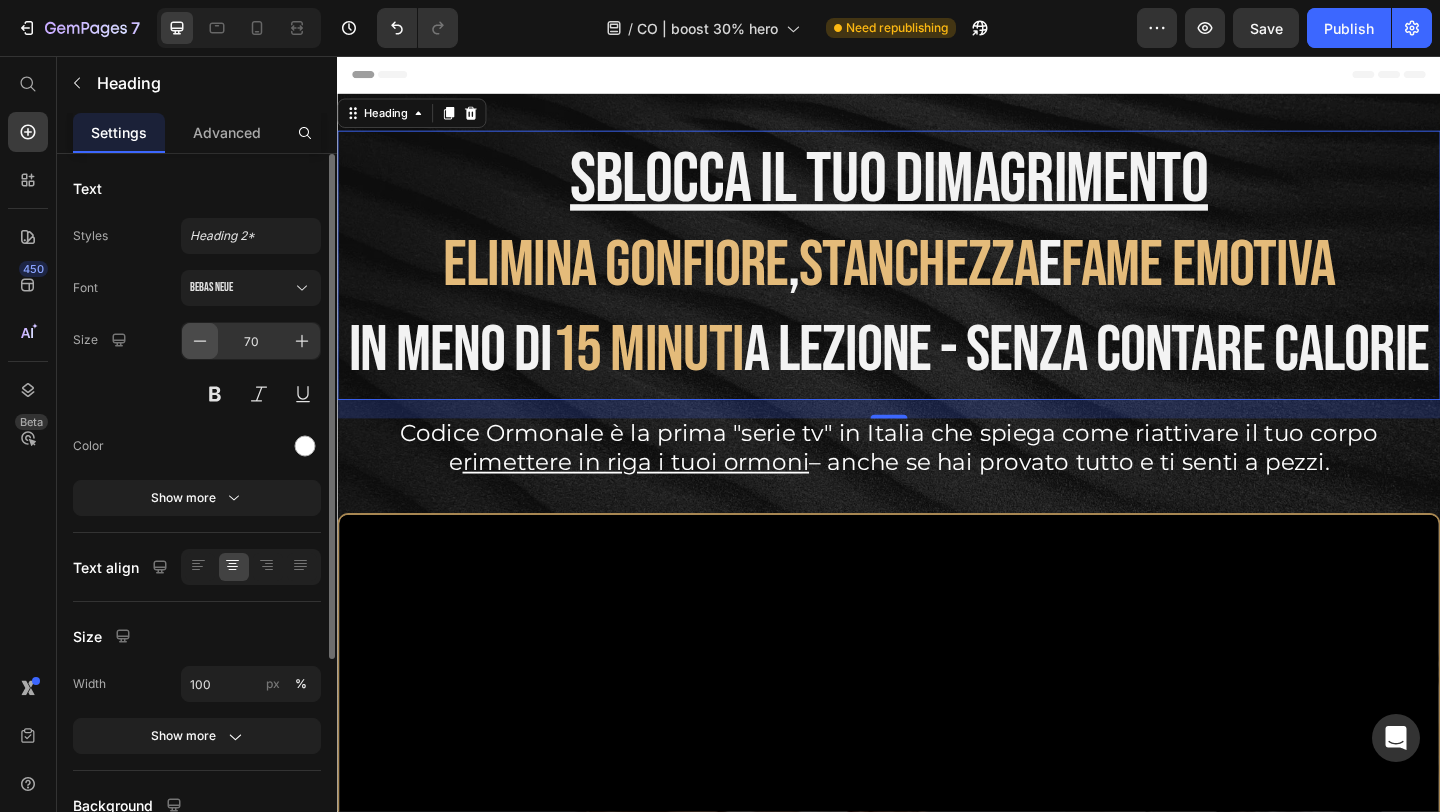 click 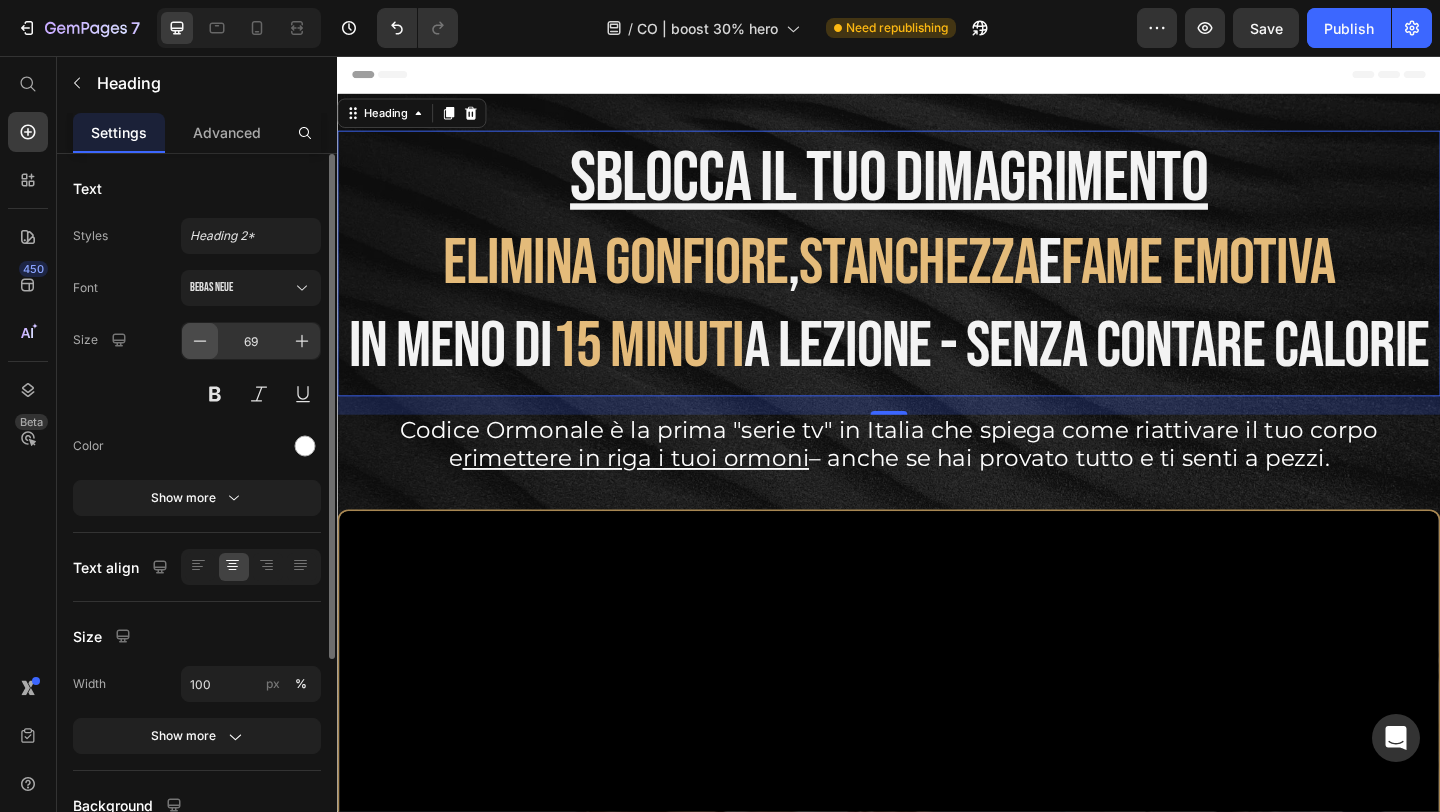 click 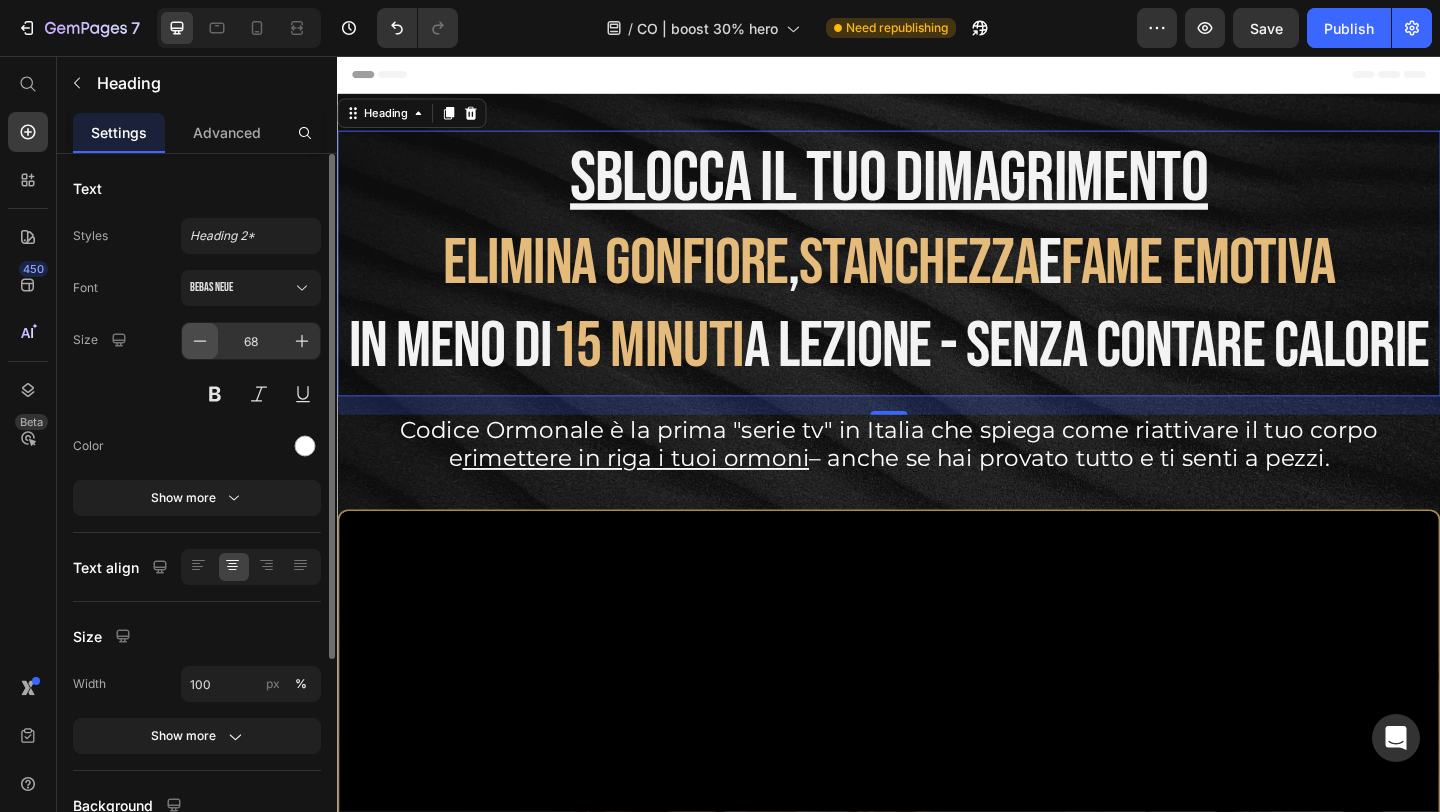 click 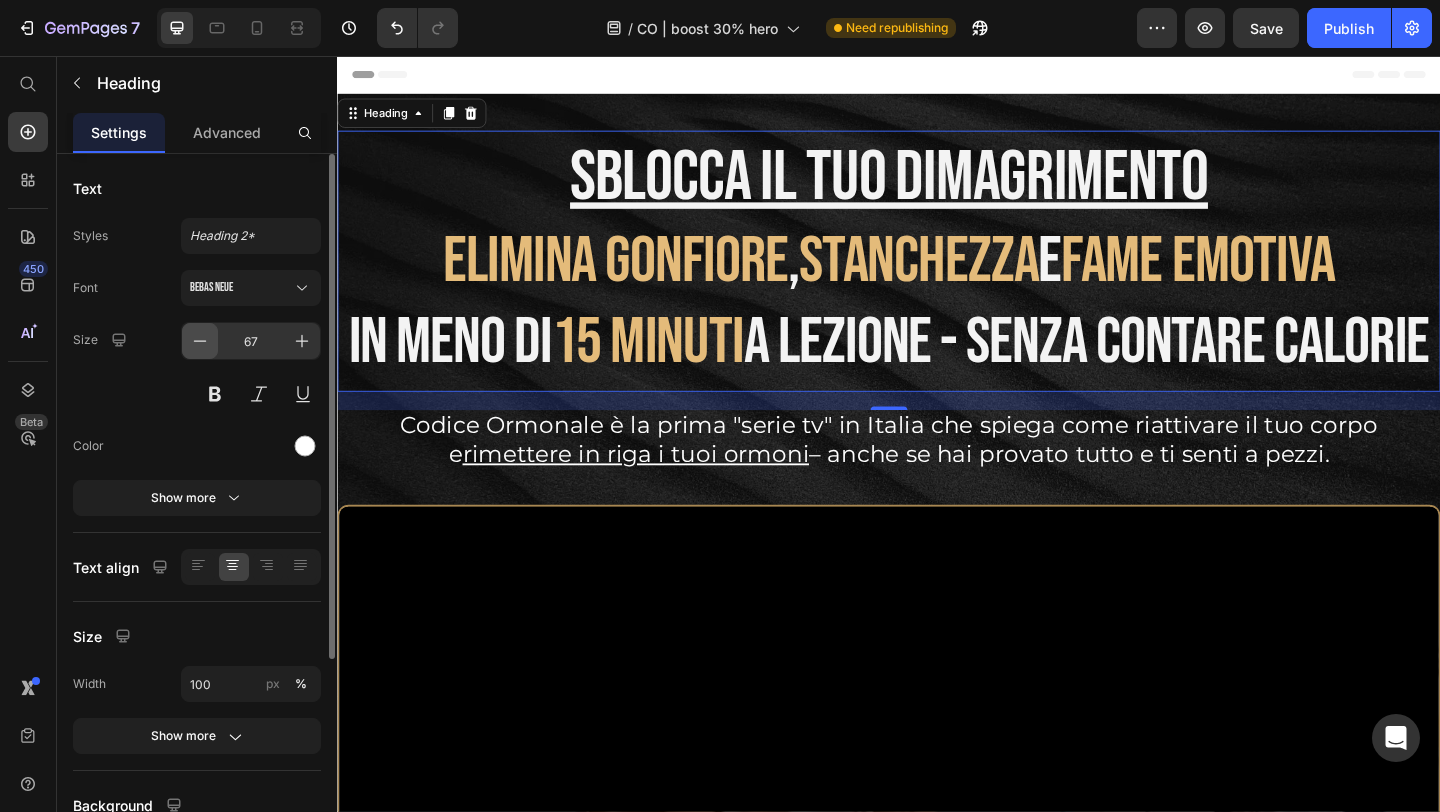 click 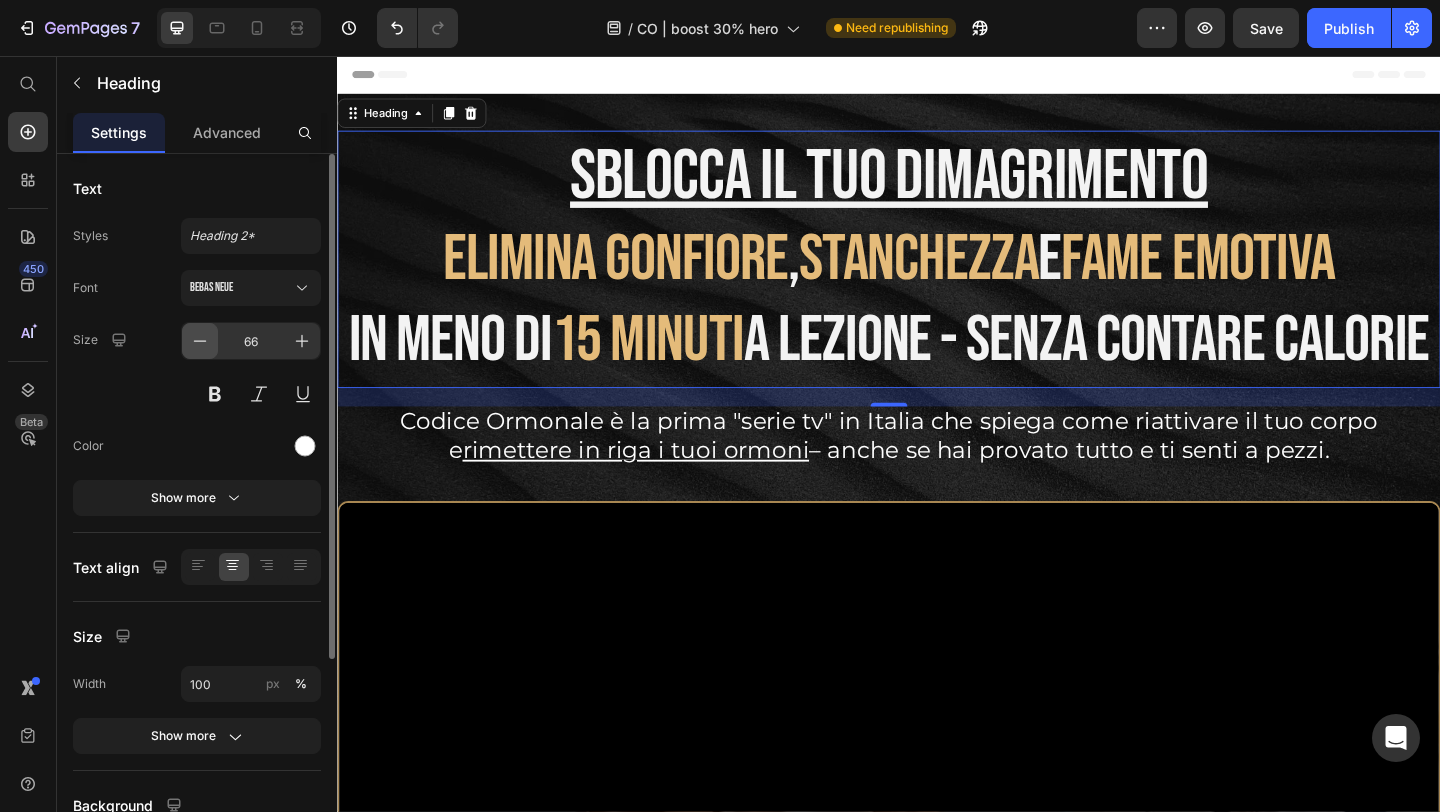 click 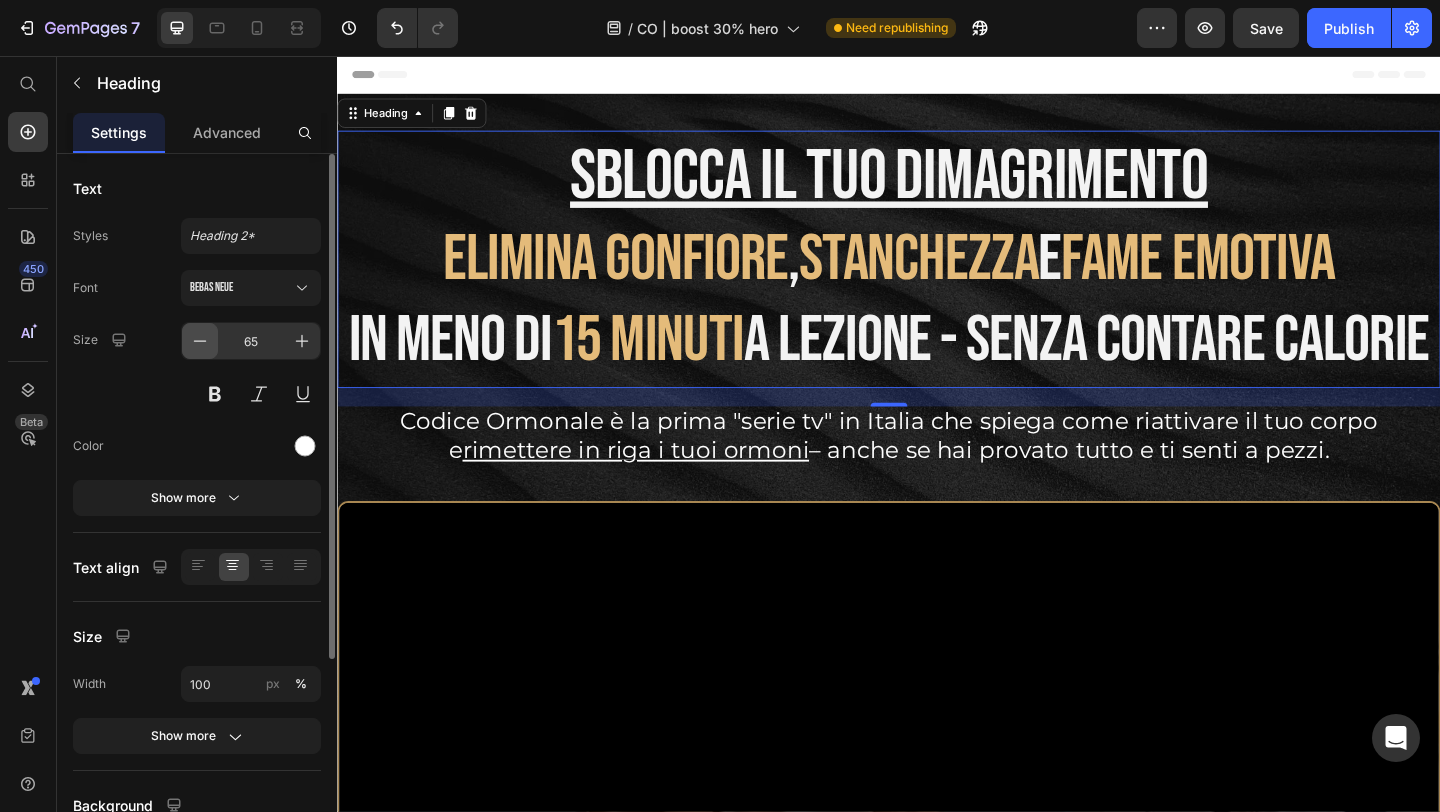 click 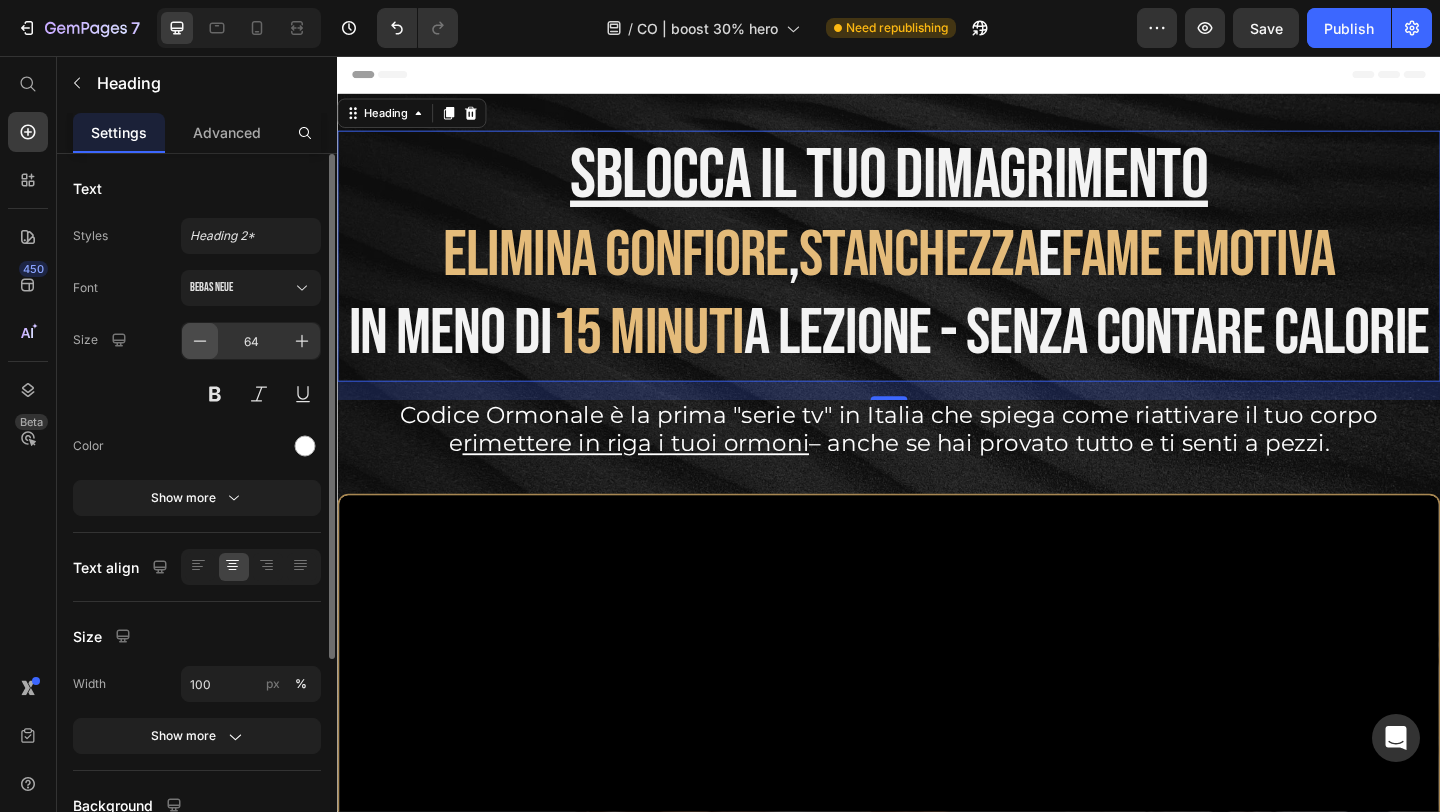 click 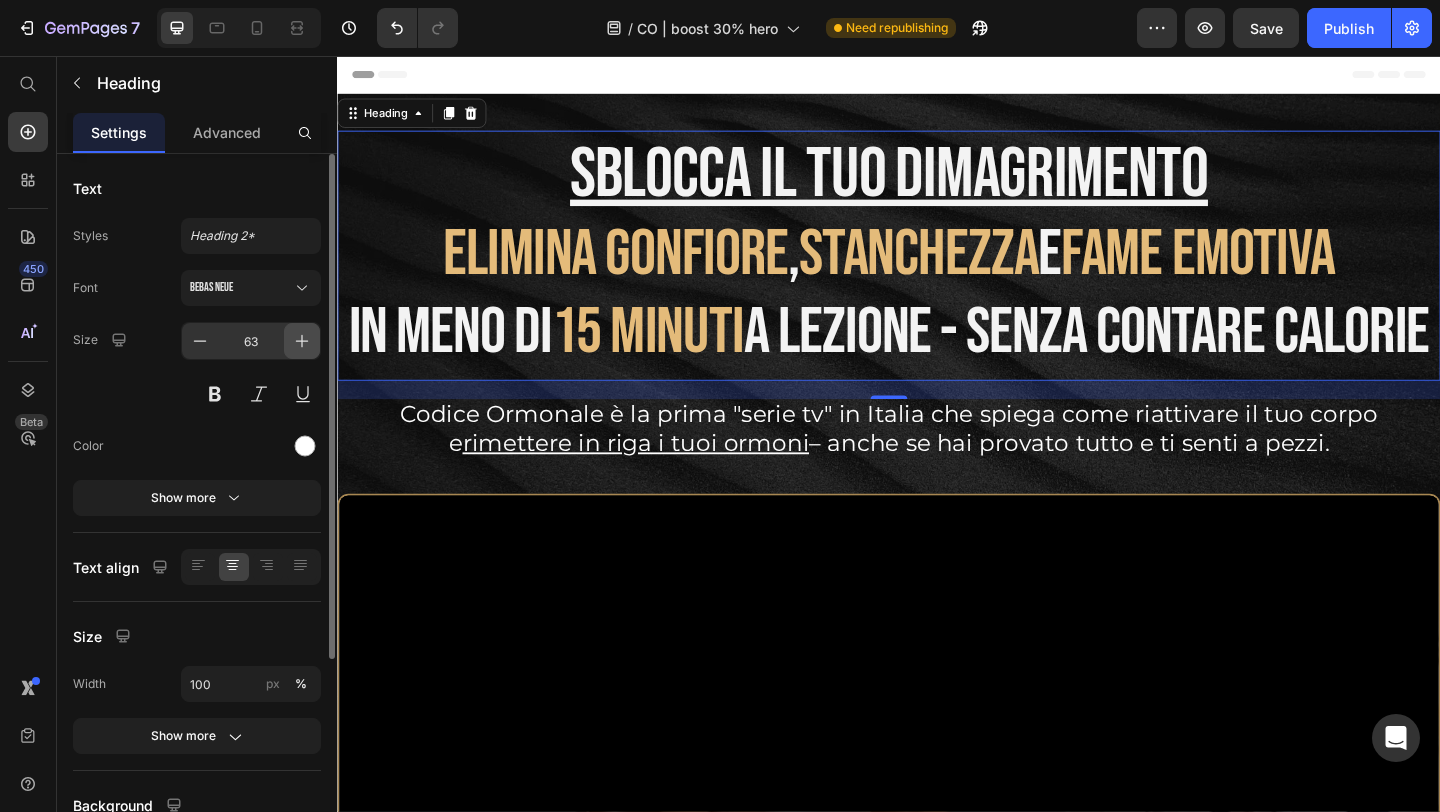 click 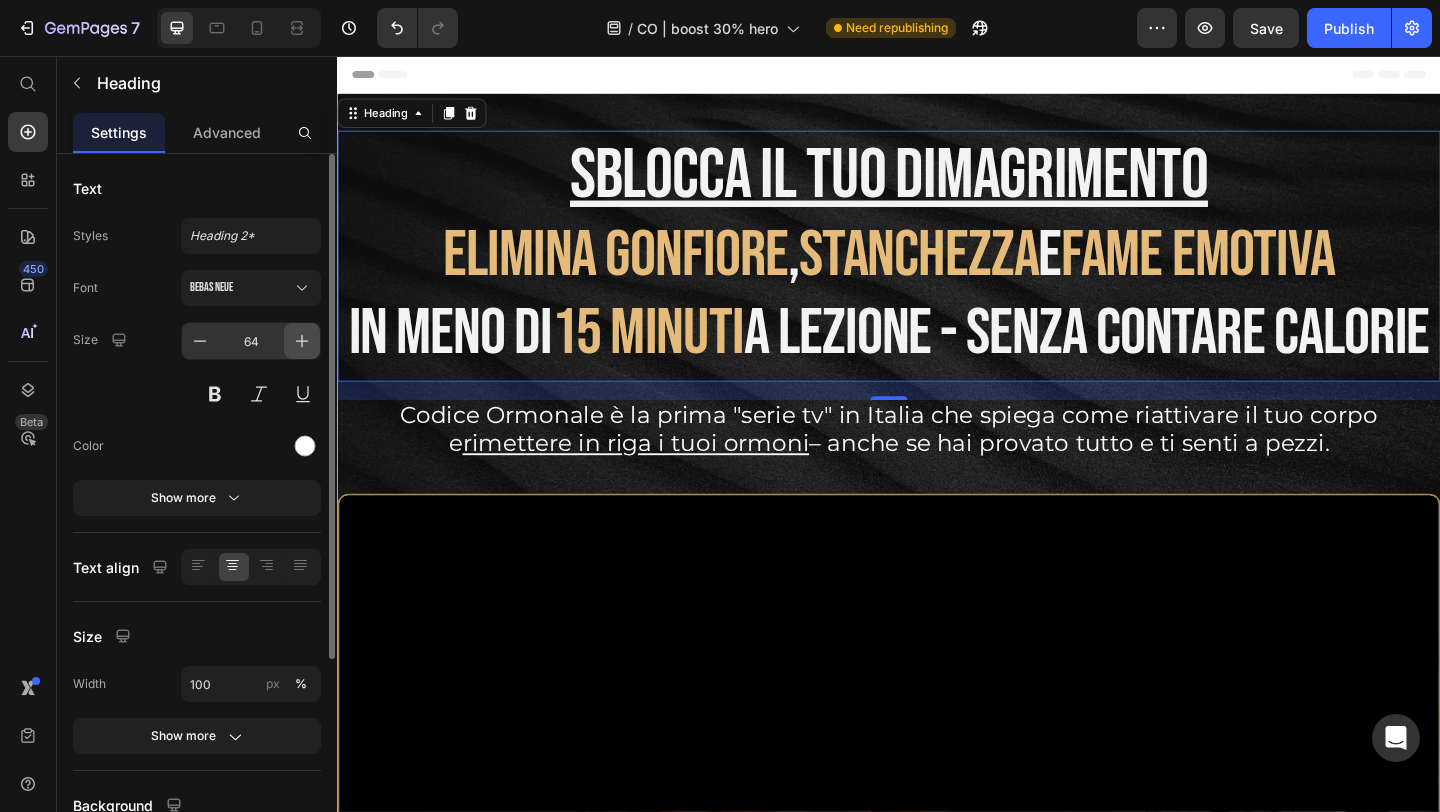 click 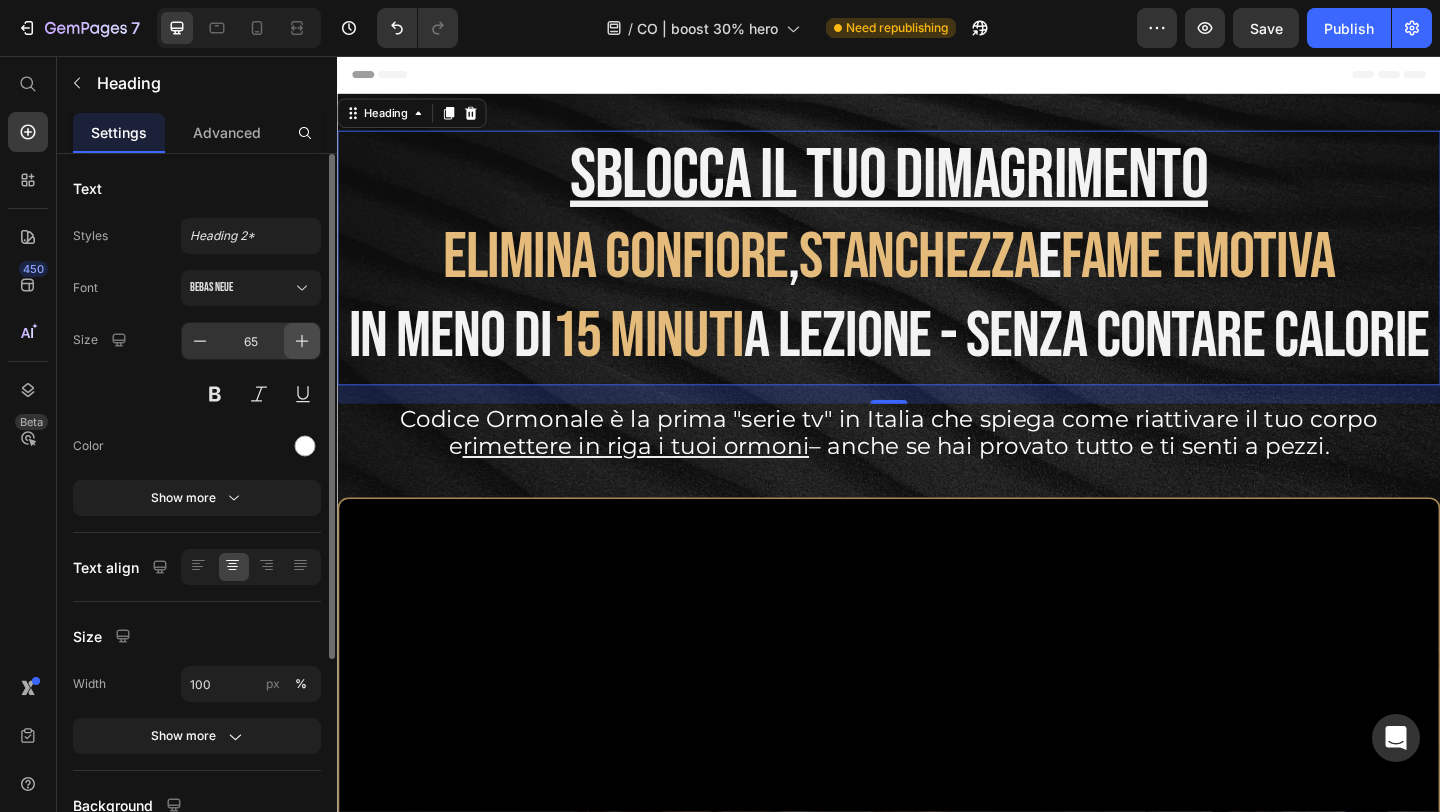 click 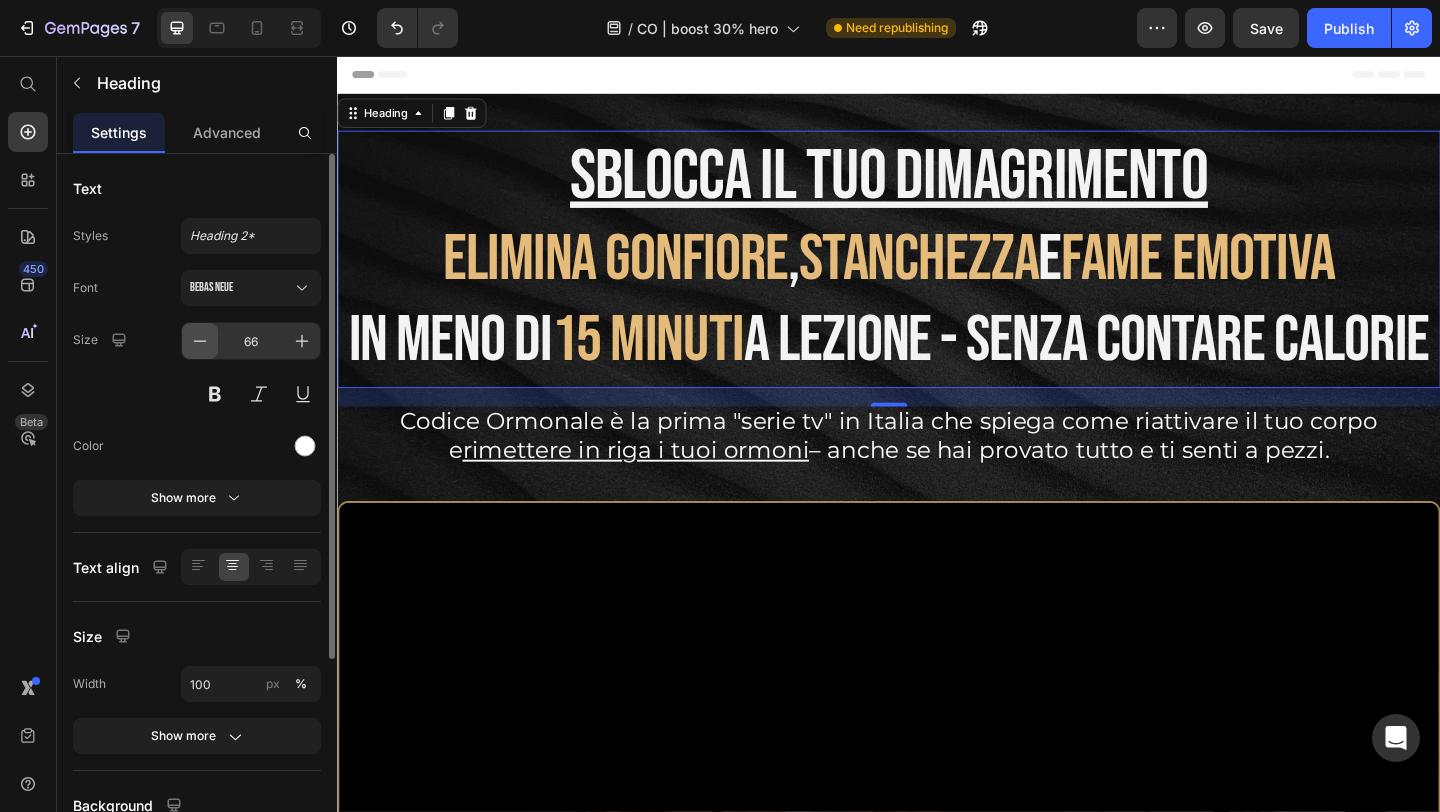 click 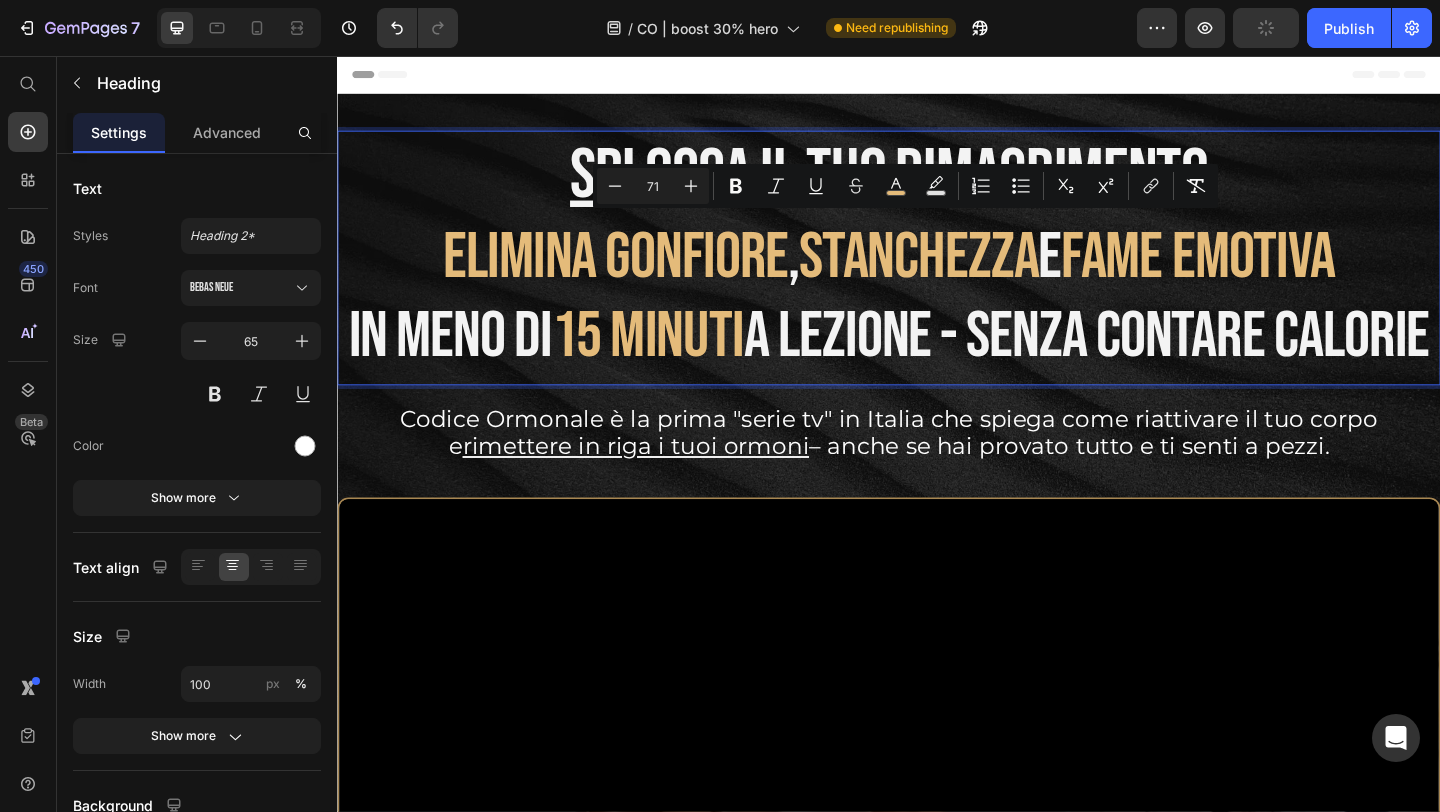 type on "76" 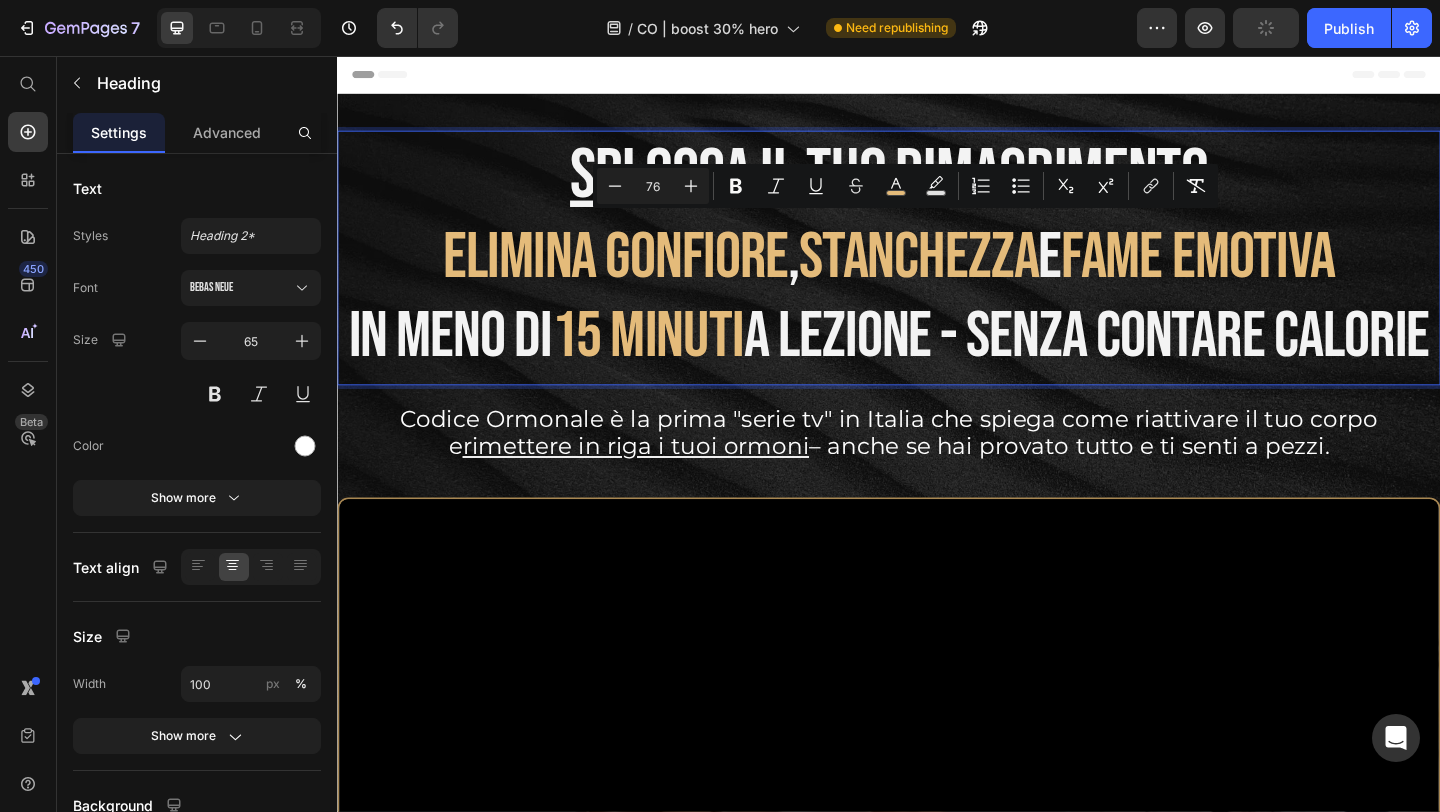 drag, startPoint x: 1045, startPoint y: 456, endPoint x: 390, endPoint y: 225, distance: 694.54016 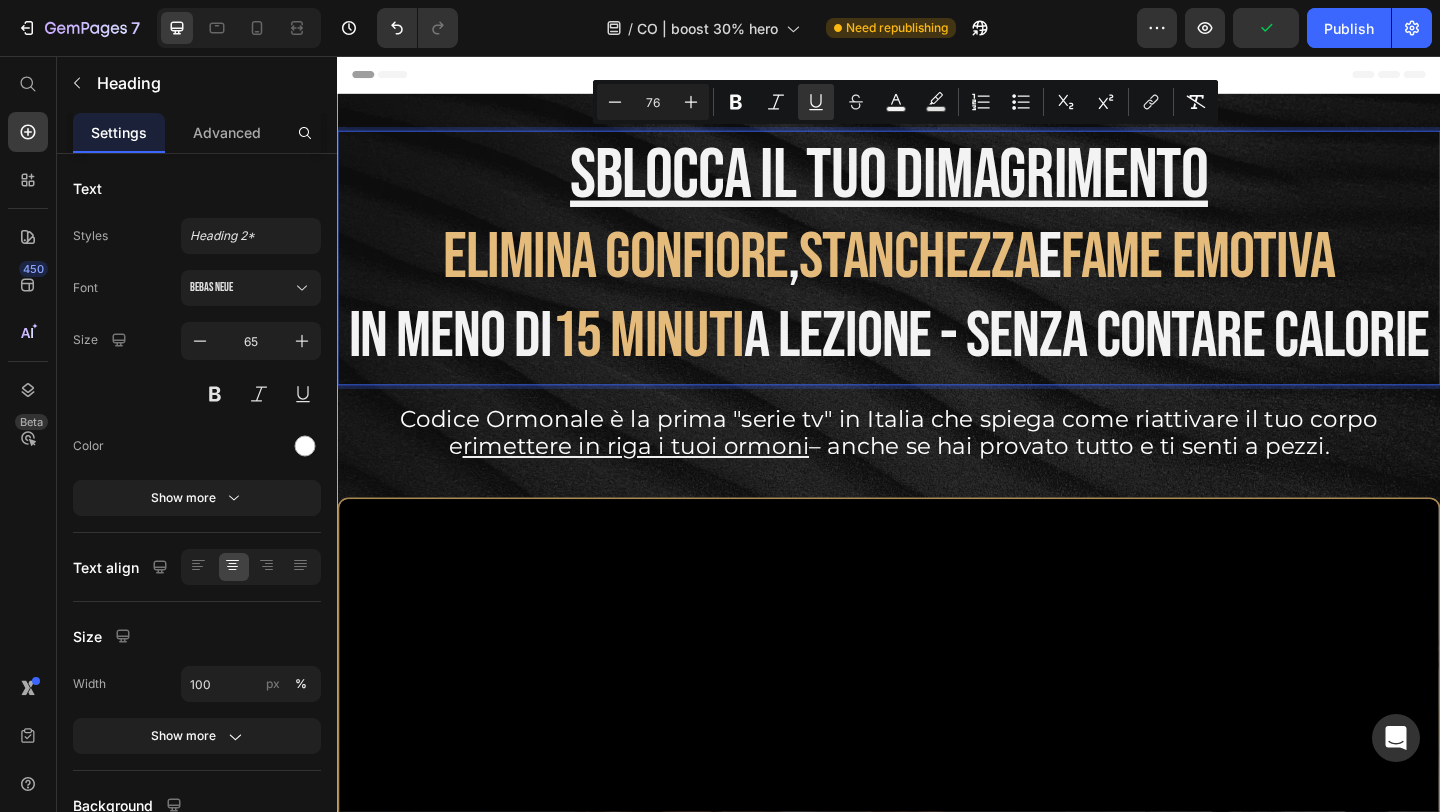 click on "elimina gonfiore" at bounding box center [640, 274] 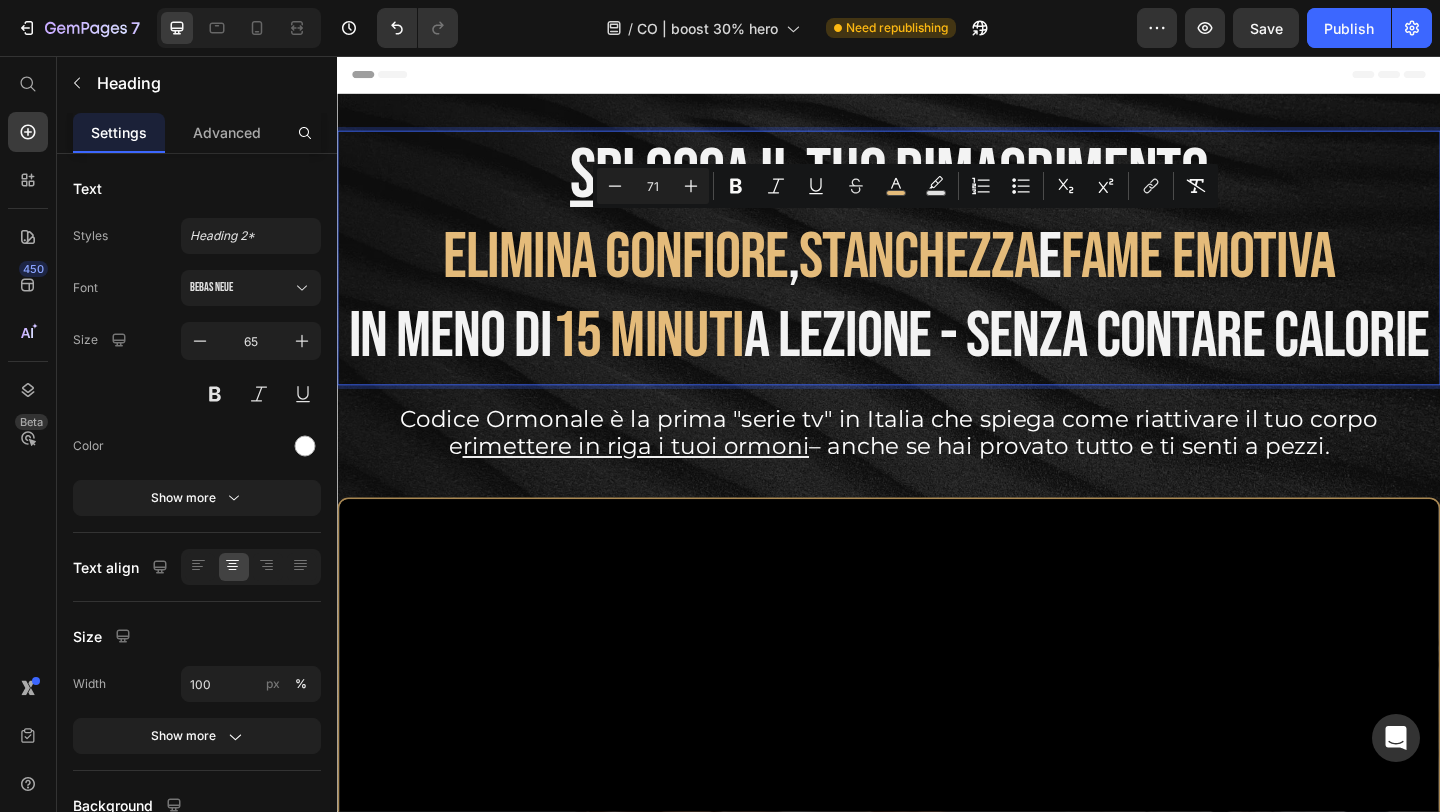 drag, startPoint x: 1054, startPoint y: 428, endPoint x: 430, endPoint y: 274, distance: 642.72235 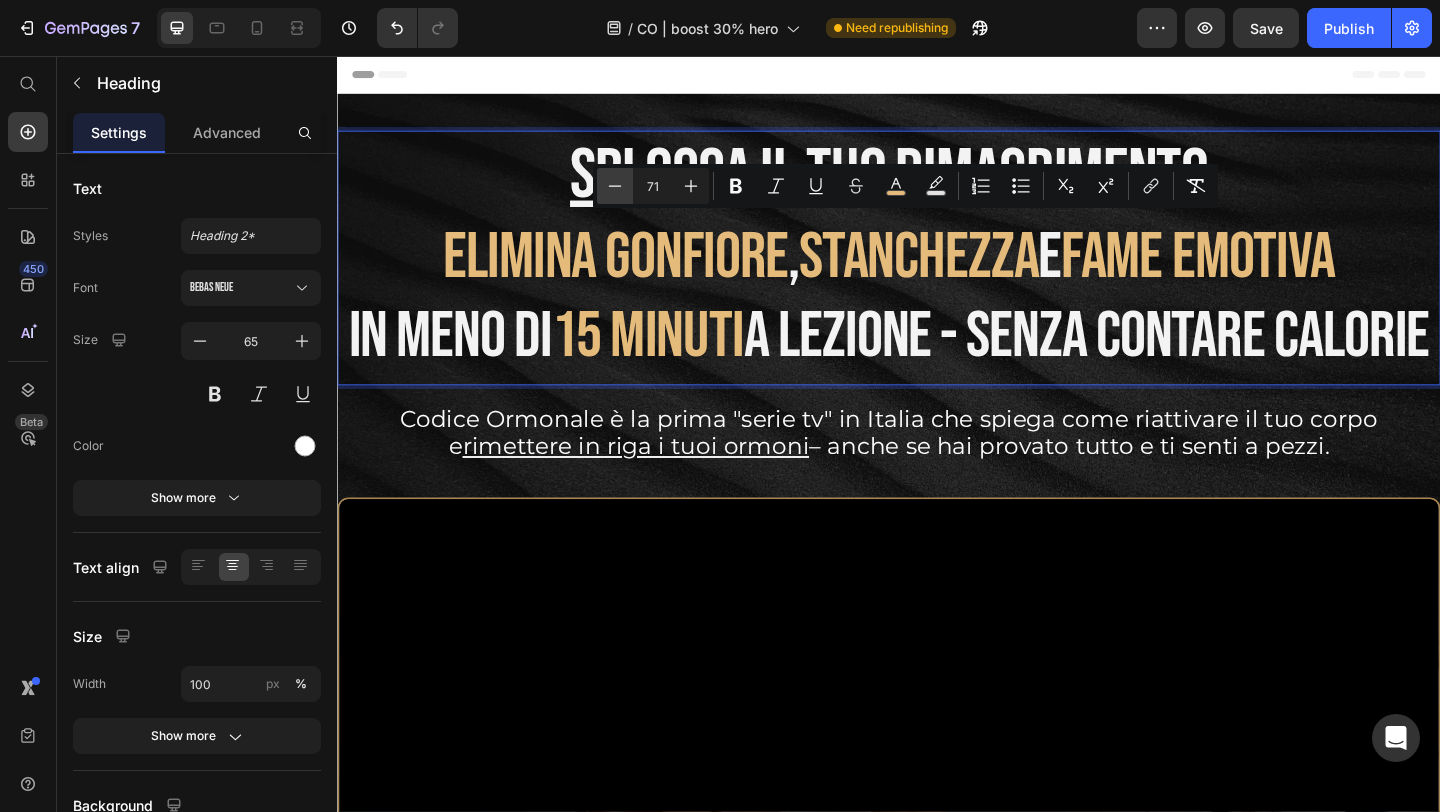 click 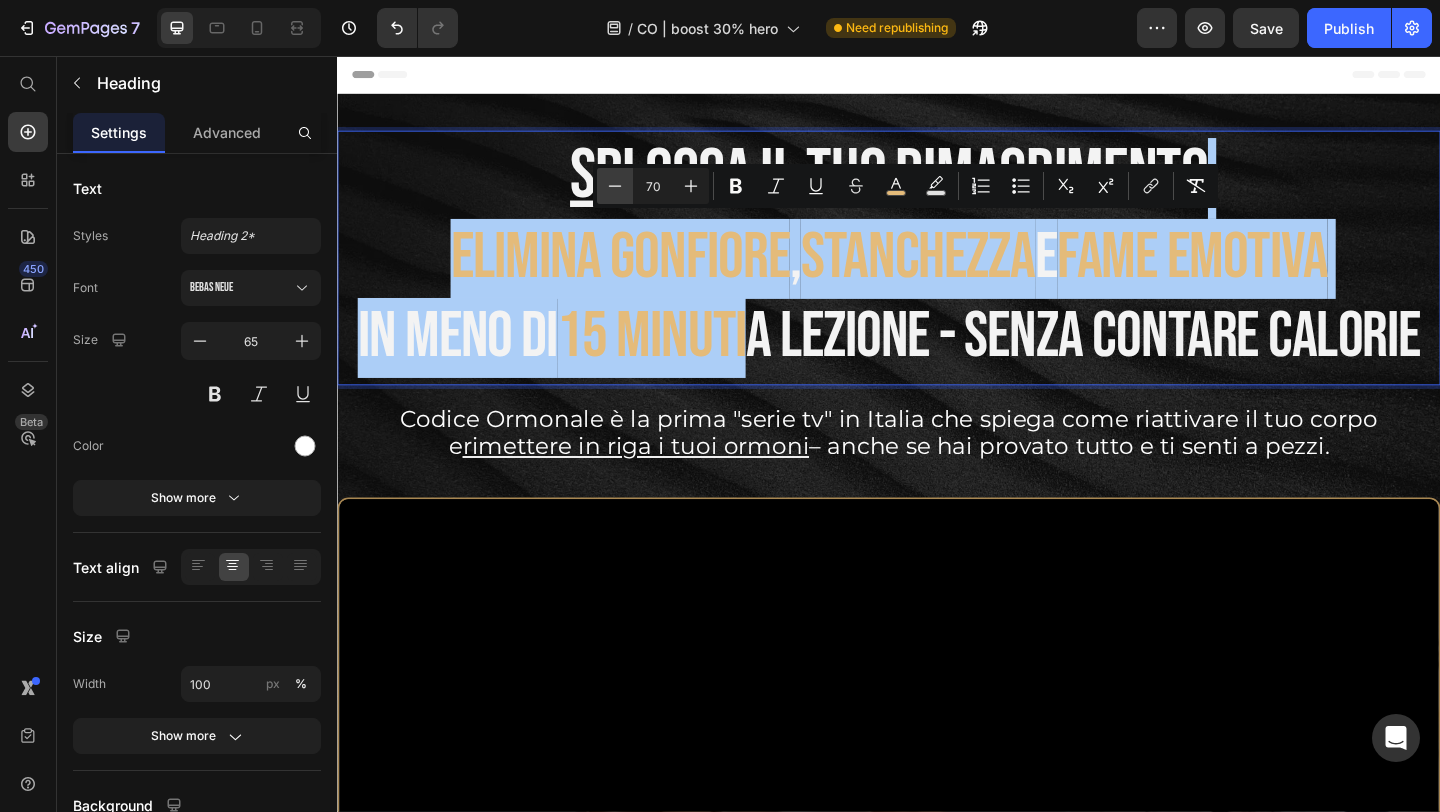 click 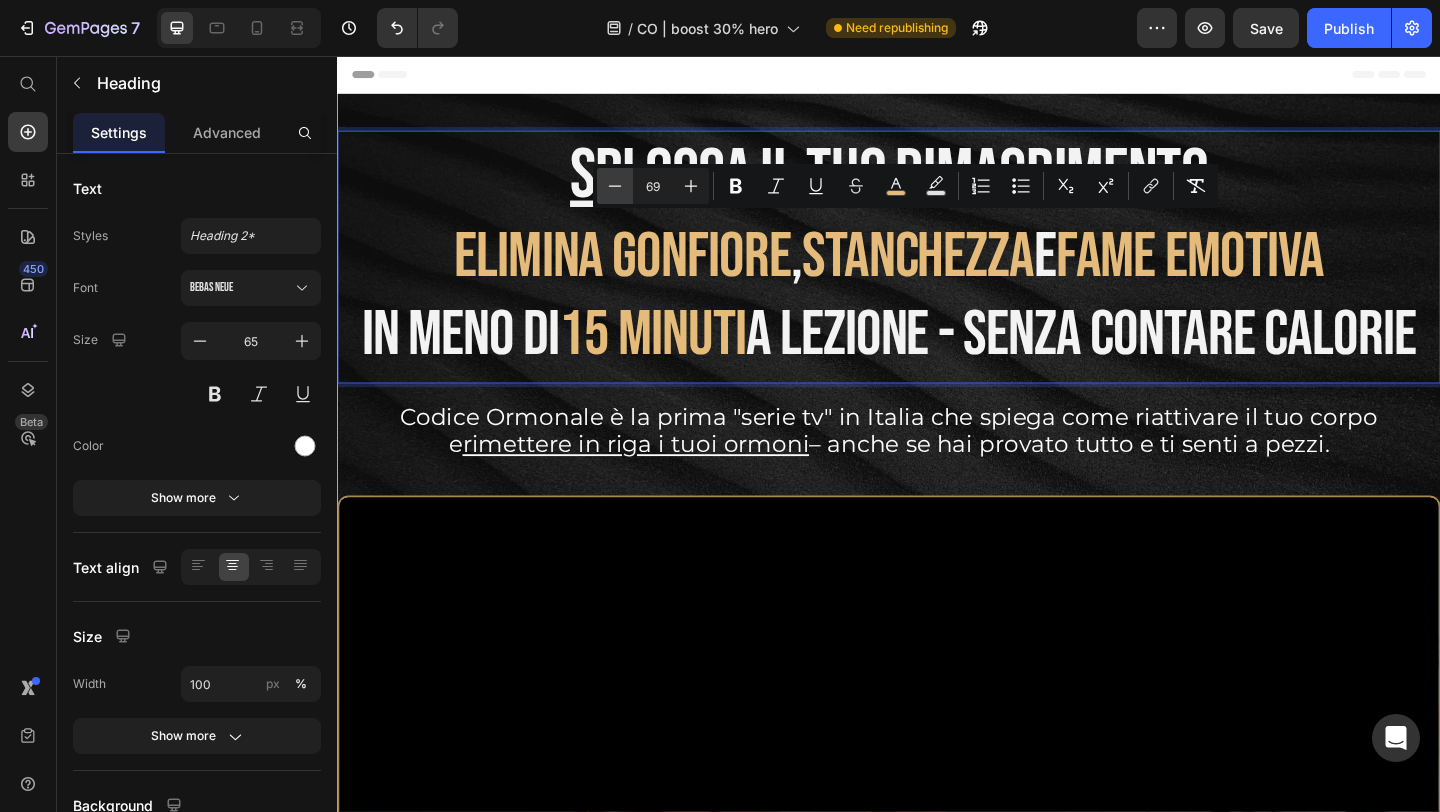 click 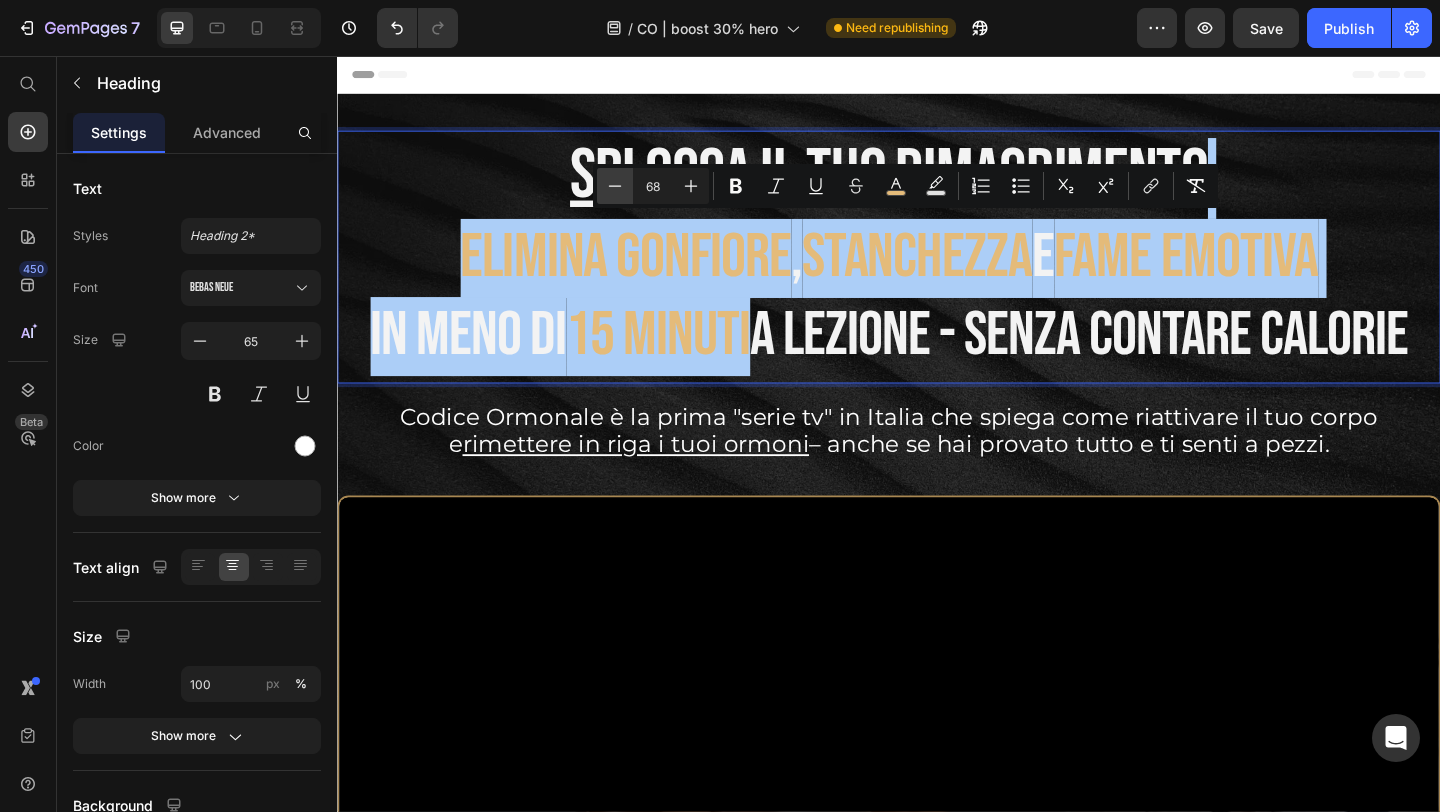 click 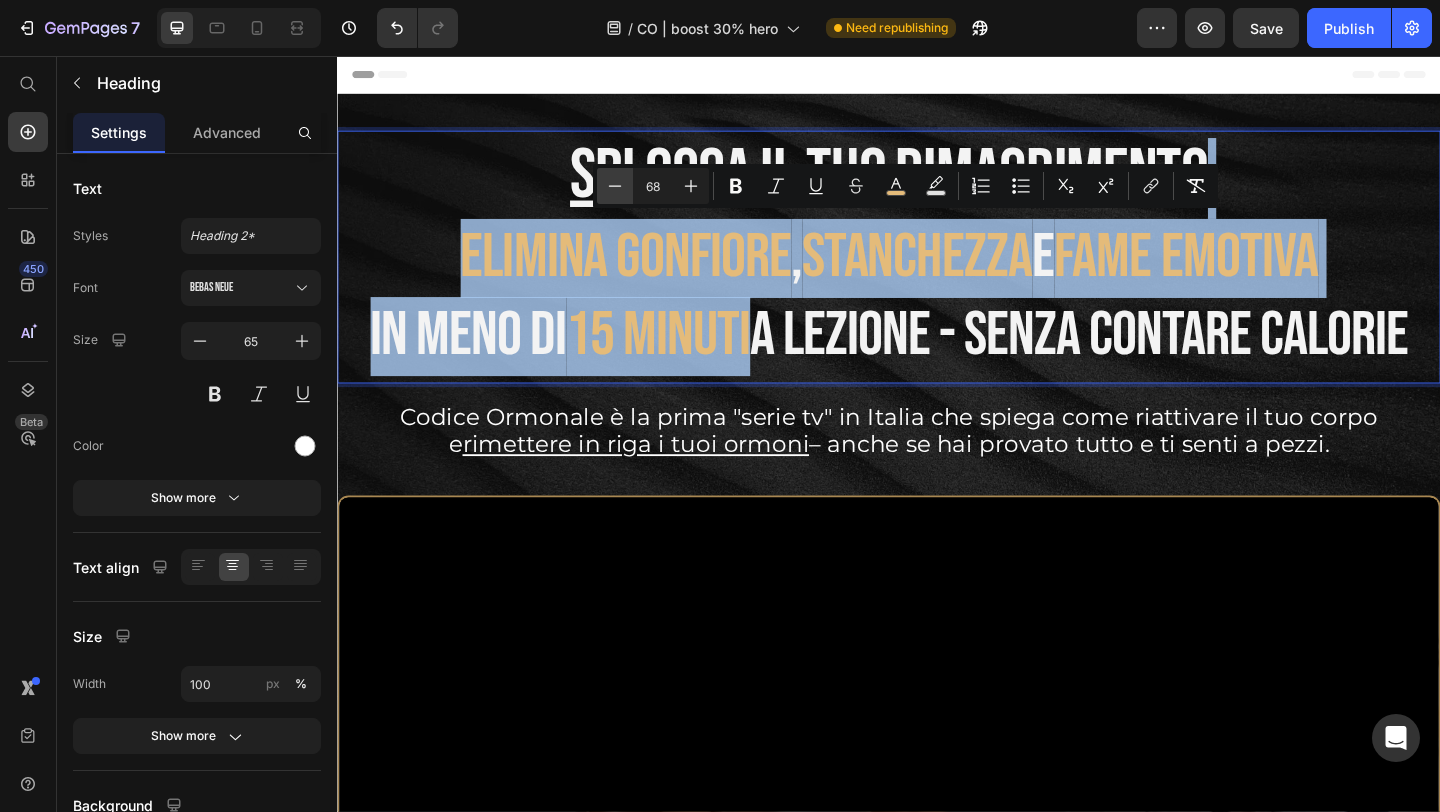 type on "67" 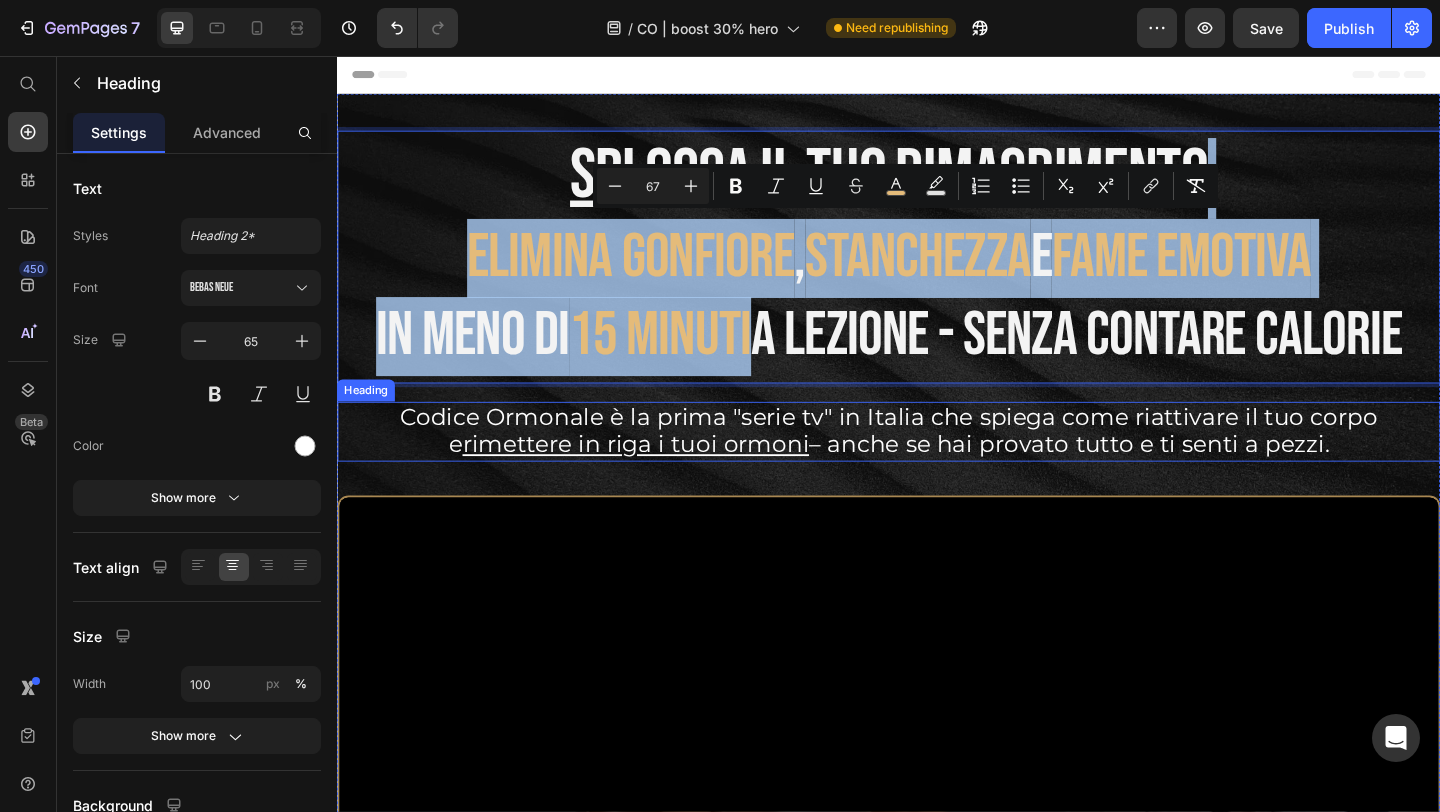 click on "Codice Ormonale è la prima "serie tv" in Italia che spiega come riattivare il tuo corpo" at bounding box center (937, 448) 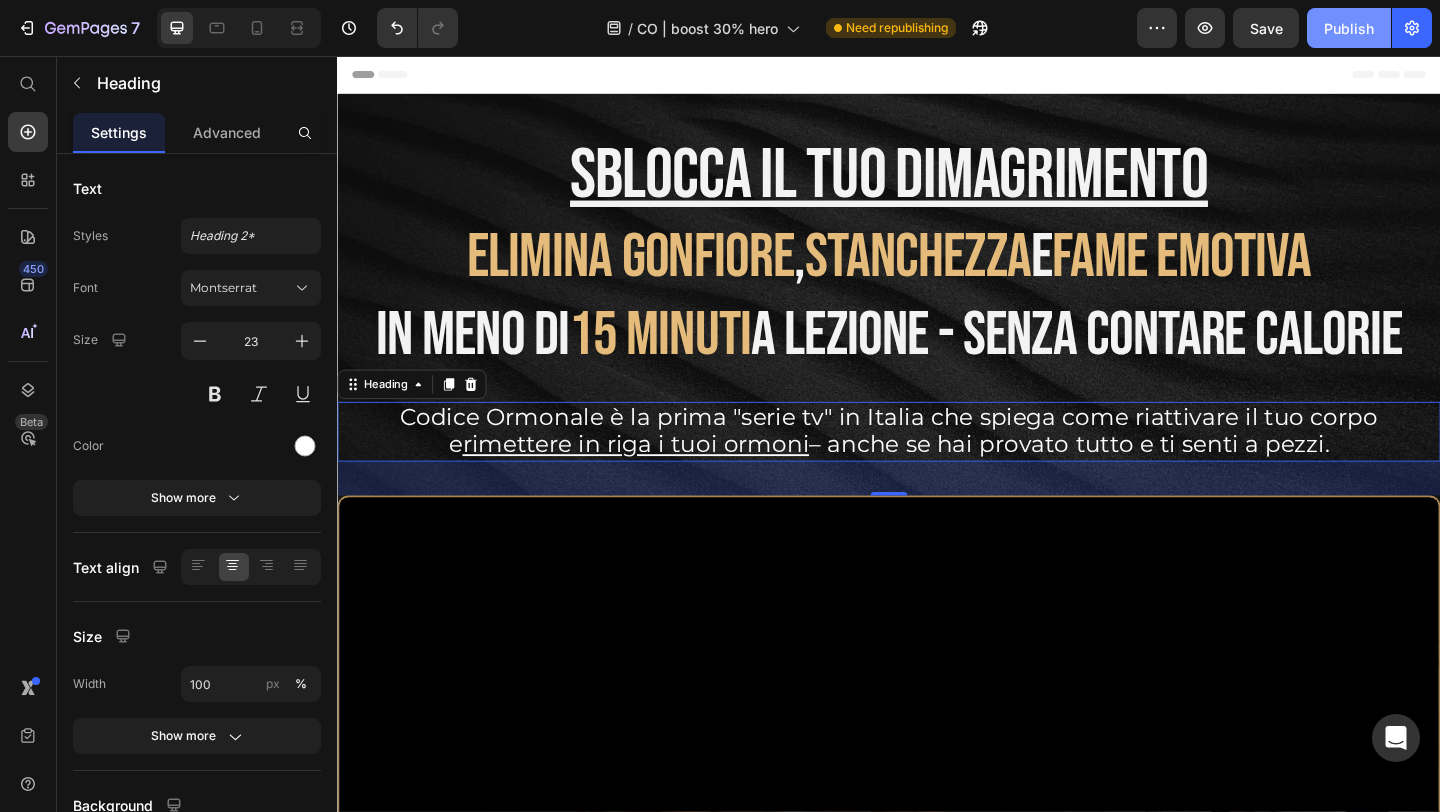 click on "Publish" at bounding box center (1349, 28) 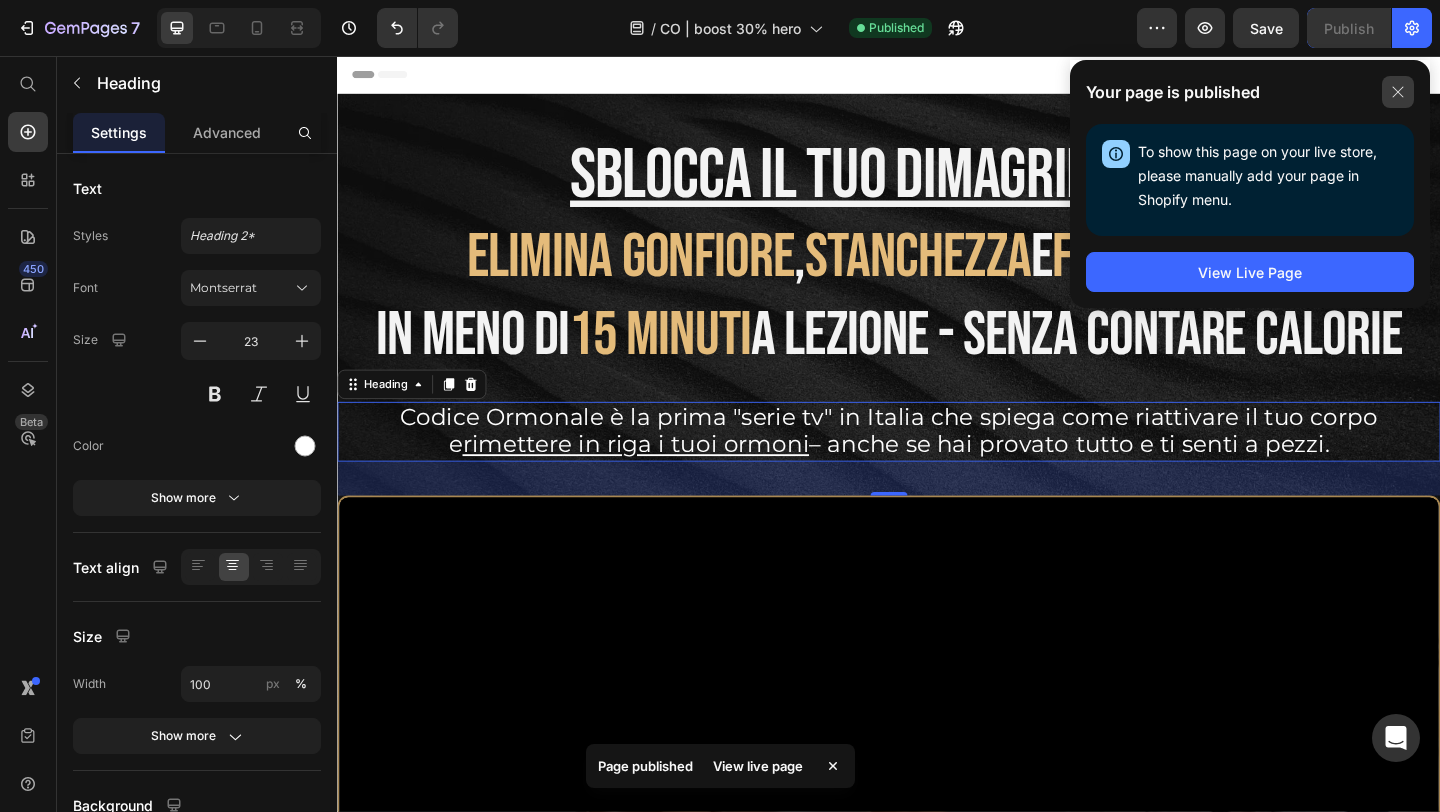 click 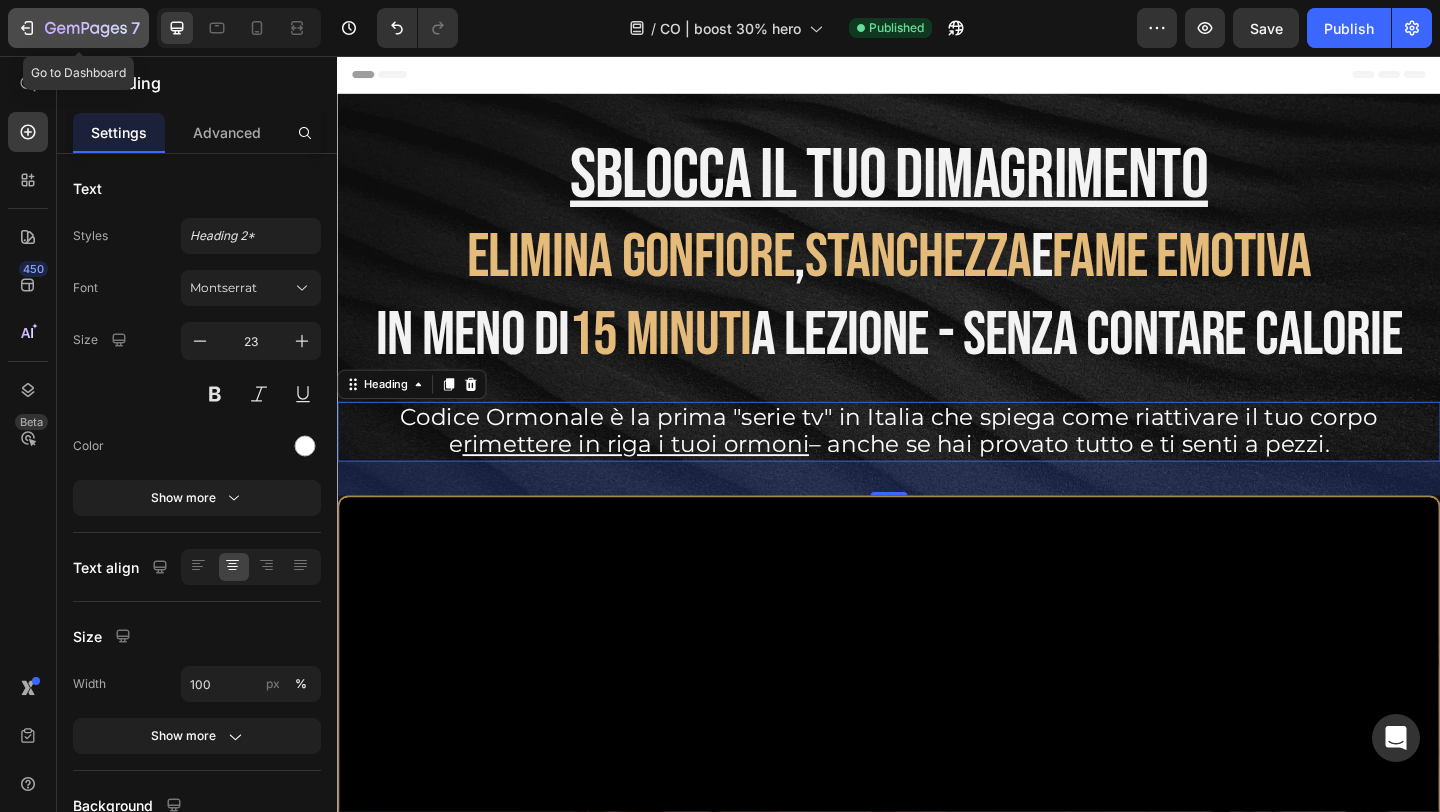click on "7" at bounding box center [78, 28] 